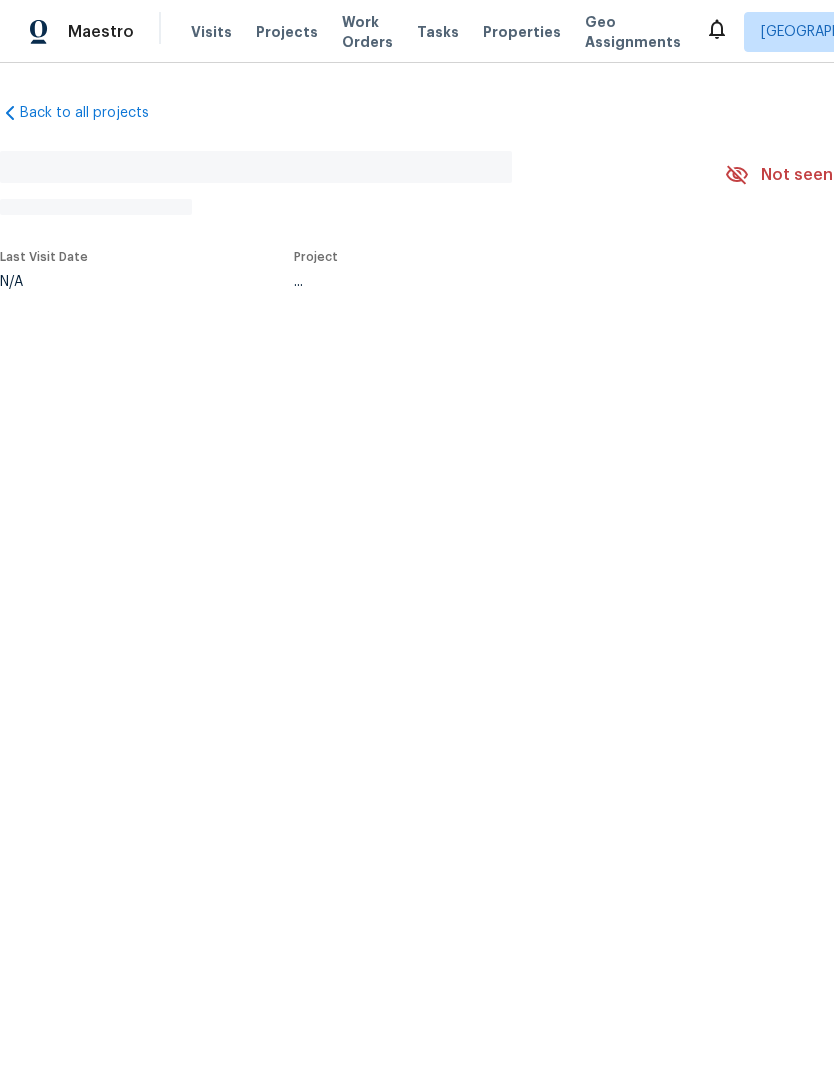 scroll, scrollTop: 0, scrollLeft: 0, axis: both 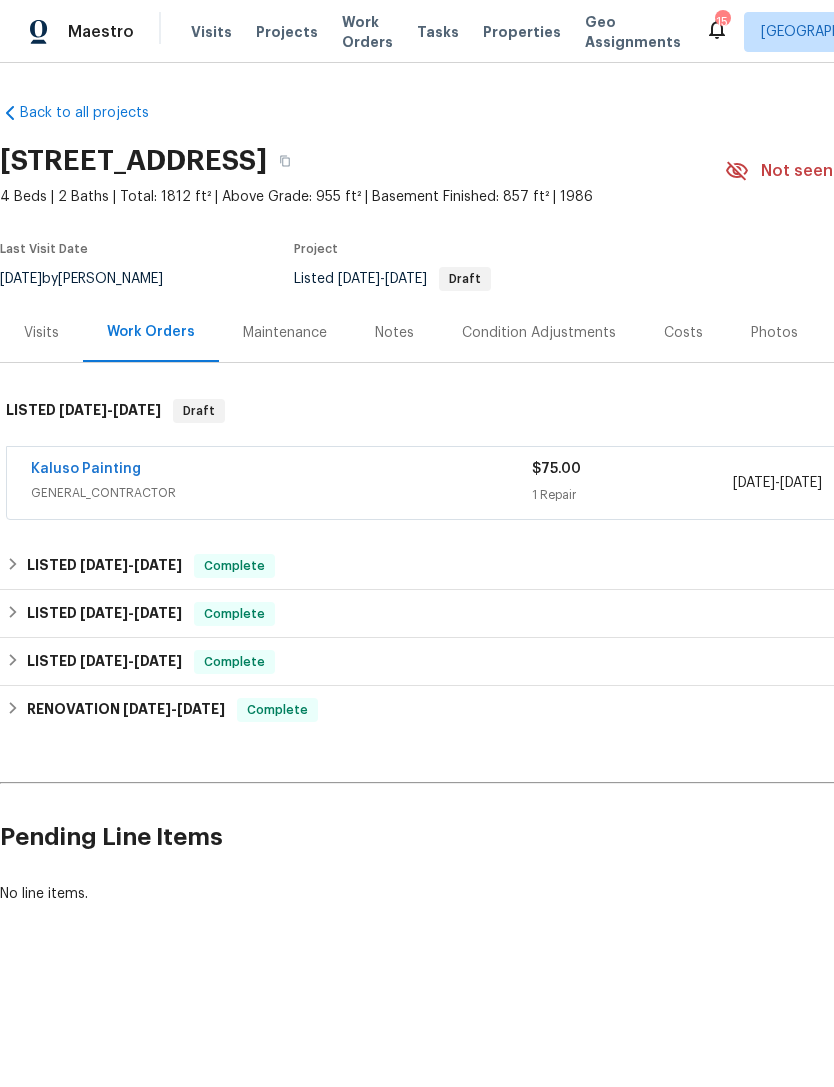 click on "[STREET_ADDRESS] 4 Beds | 2 Baths | Total: 1812 ft² | Above Grade: 955 ft² | Basement Finished: 857 ft² | 1986 Not seen [DATE] Mark Seen Actions Last Visit Date [DATE]  by  [PERSON_NAME]   Project Listed   [DATE]  -  [DATE] Draft" at bounding box center [565, 219] 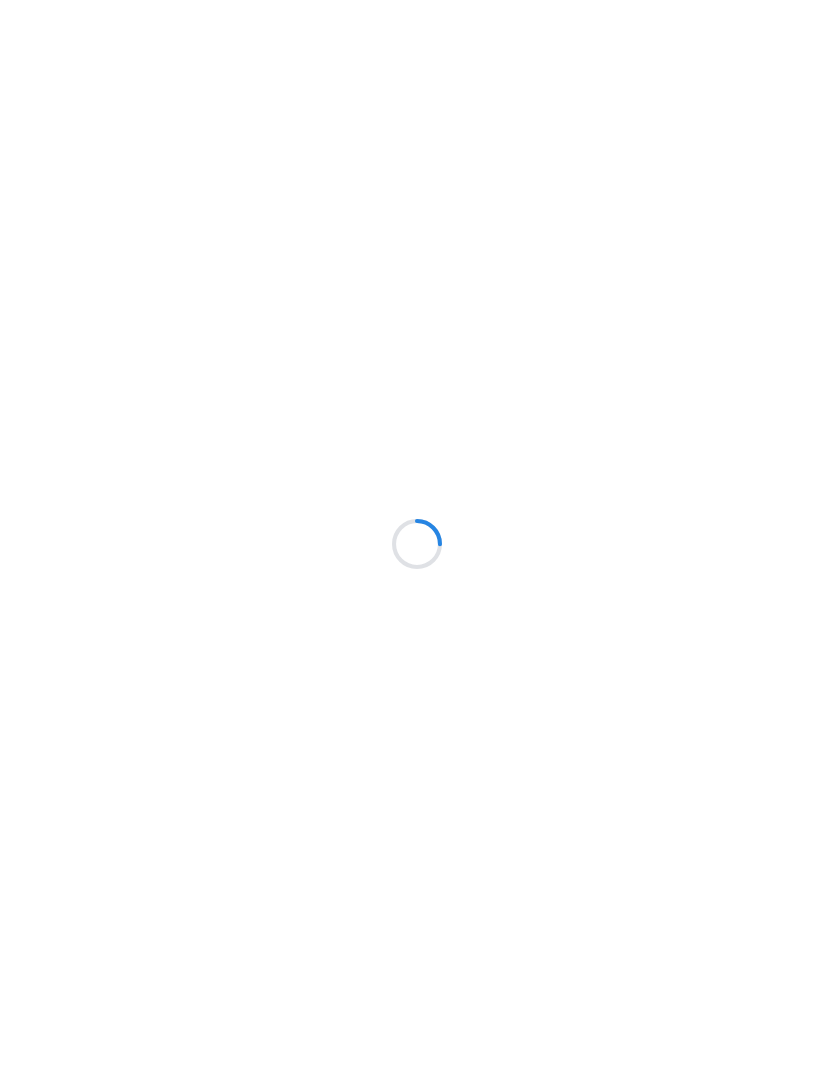 scroll, scrollTop: 0, scrollLeft: 0, axis: both 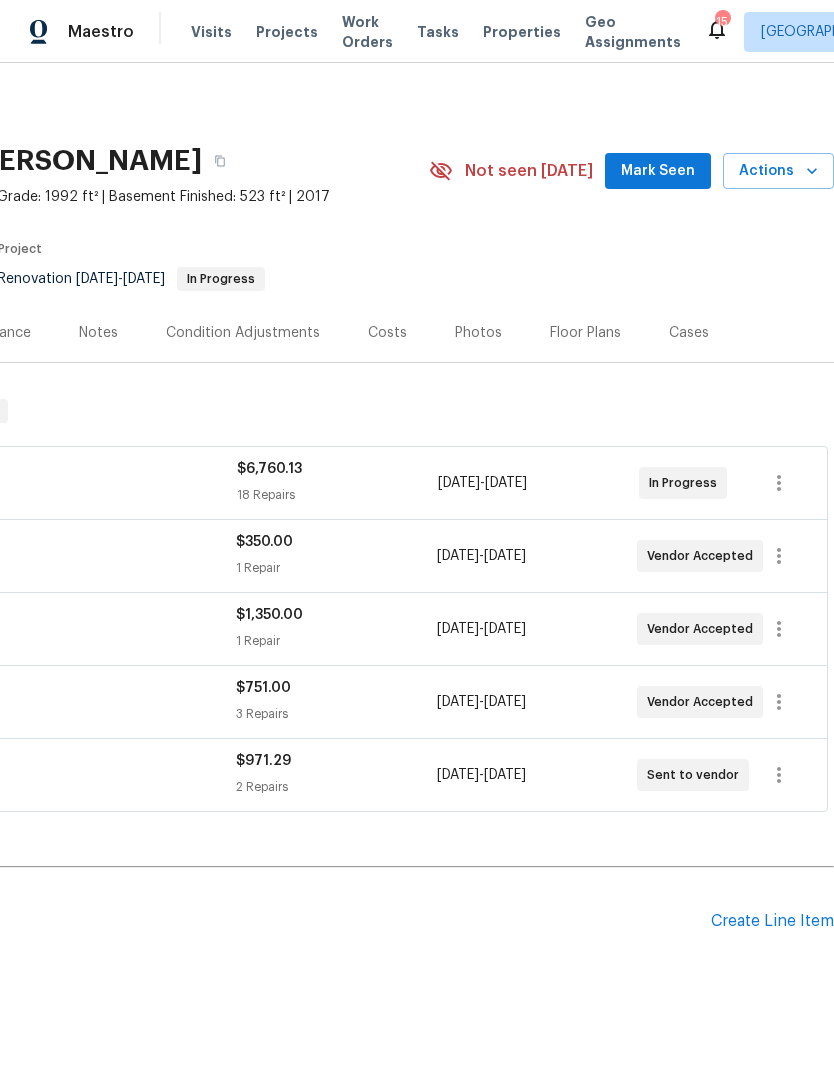 click on "Create Line Item" at bounding box center (772, 921) 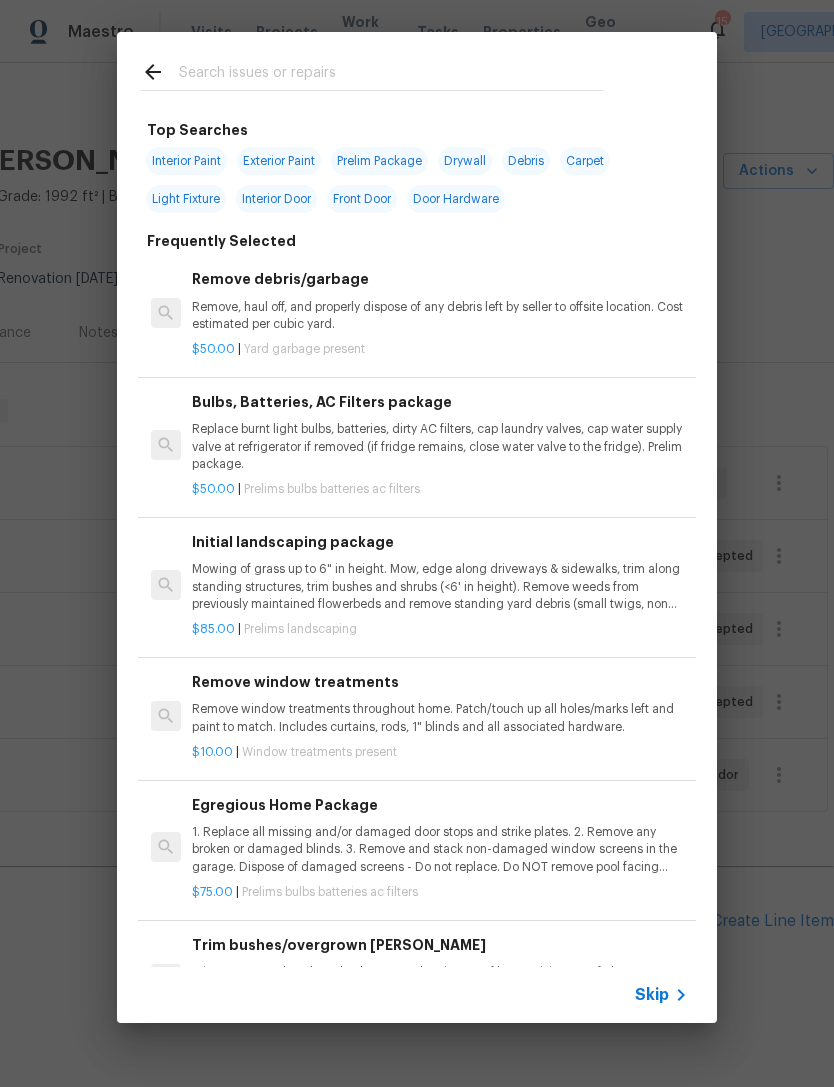 click on "Skip" at bounding box center [664, 995] 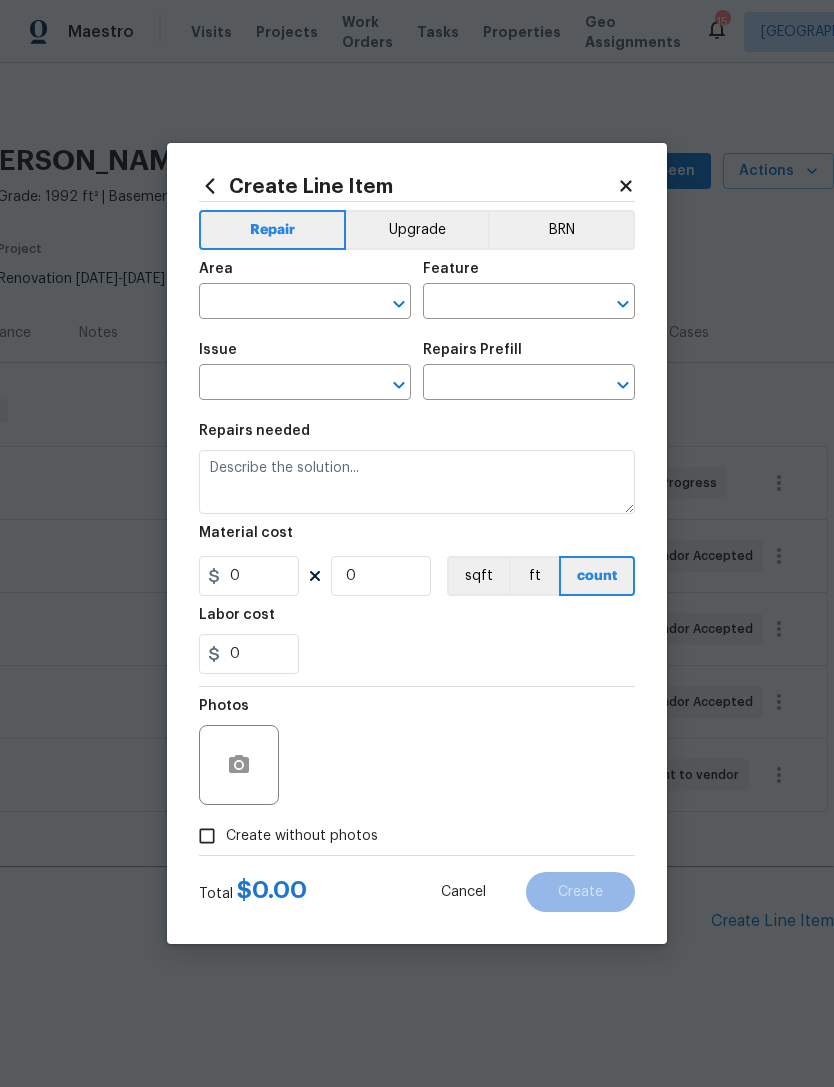 click 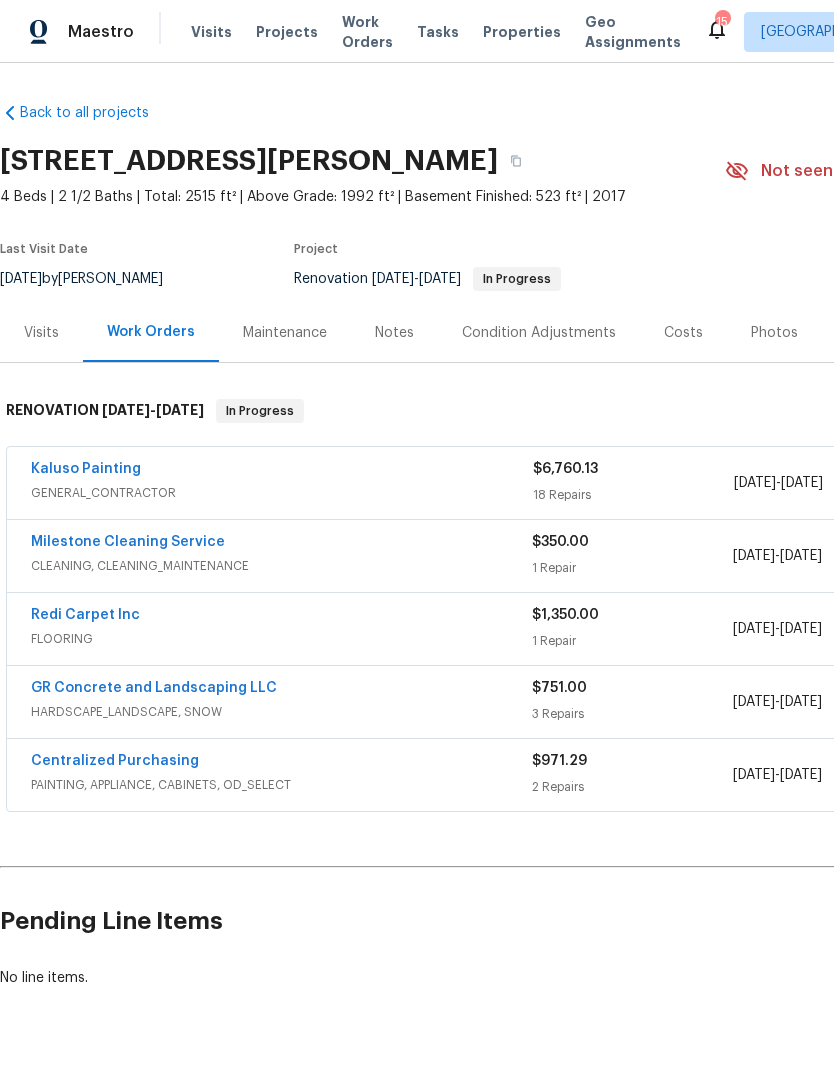 scroll, scrollTop: 0, scrollLeft: 0, axis: both 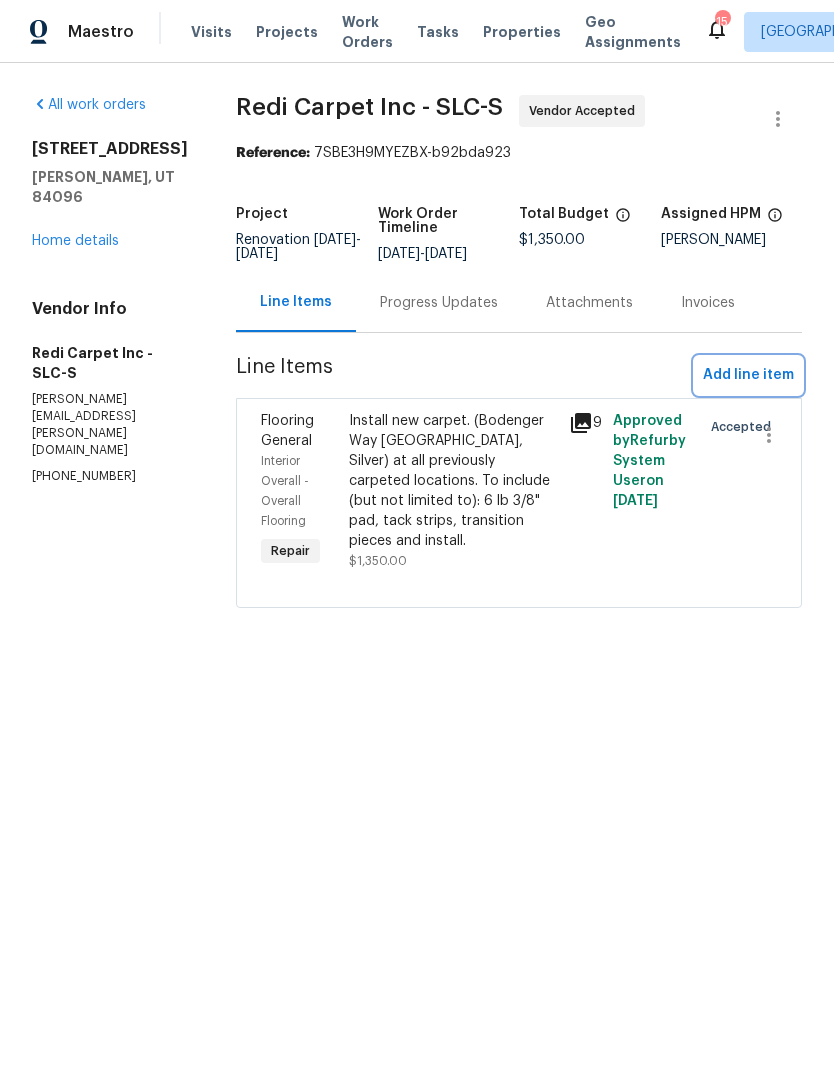 click on "Add line item" at bounding box center (748, 375) 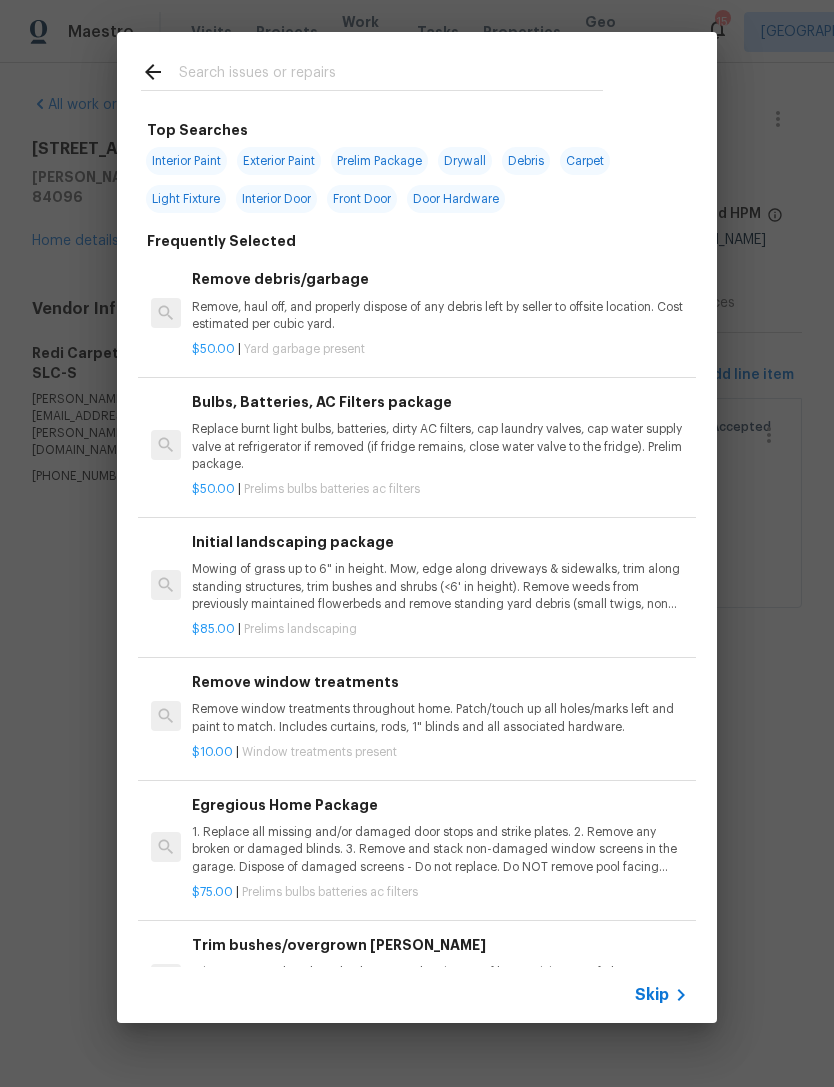 click on "Skip" at bounding box center (652, 995) 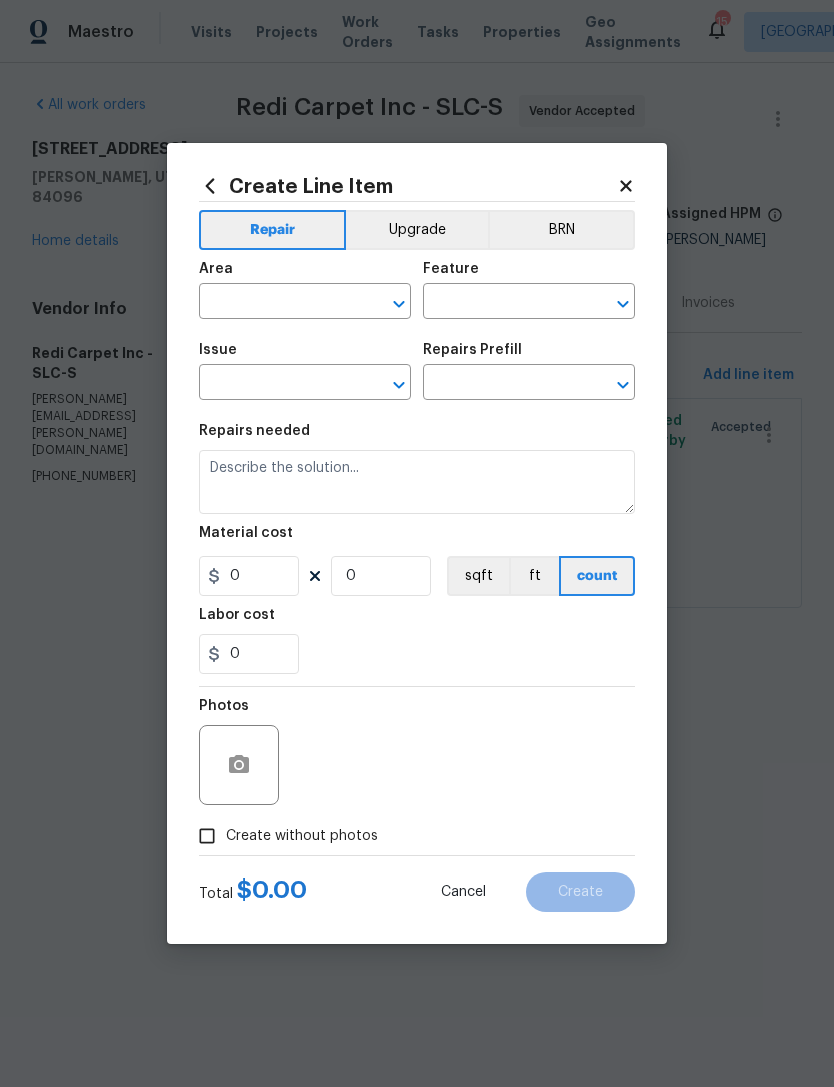 click at bounding box center [277, 303] 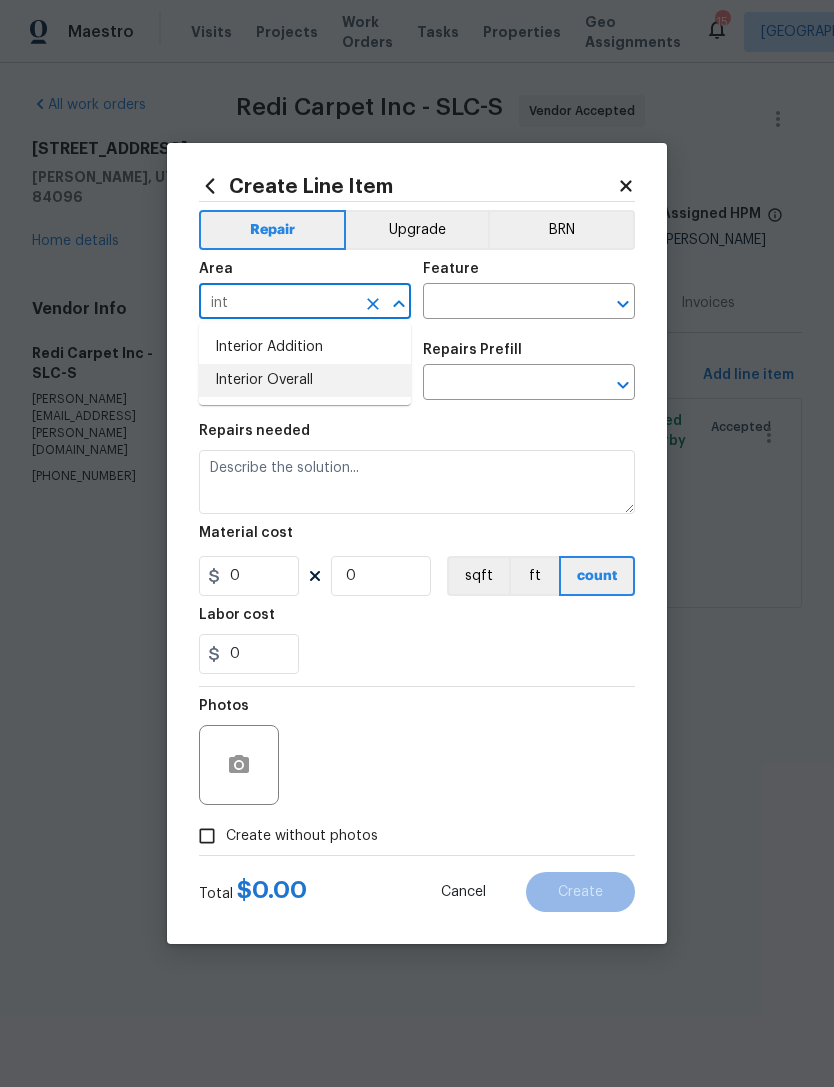 click on "Interior Overall" at bounding box center [305, 380] 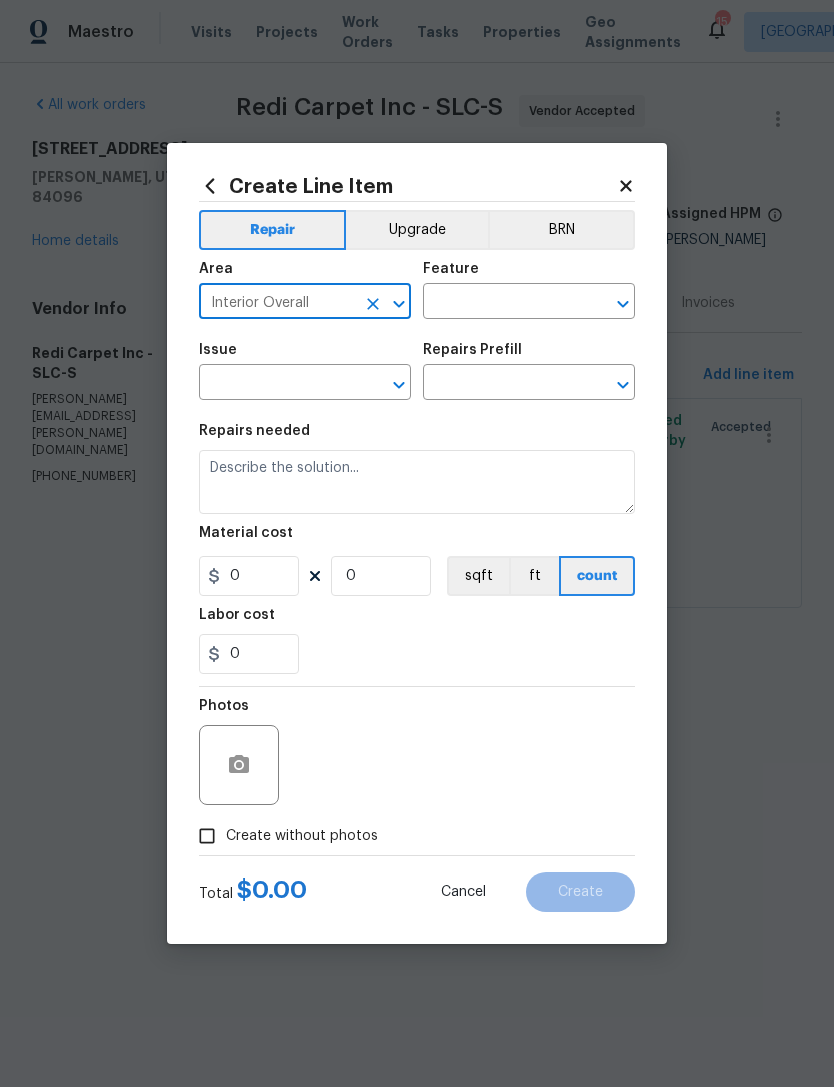 click at bounding box center (501, 303) 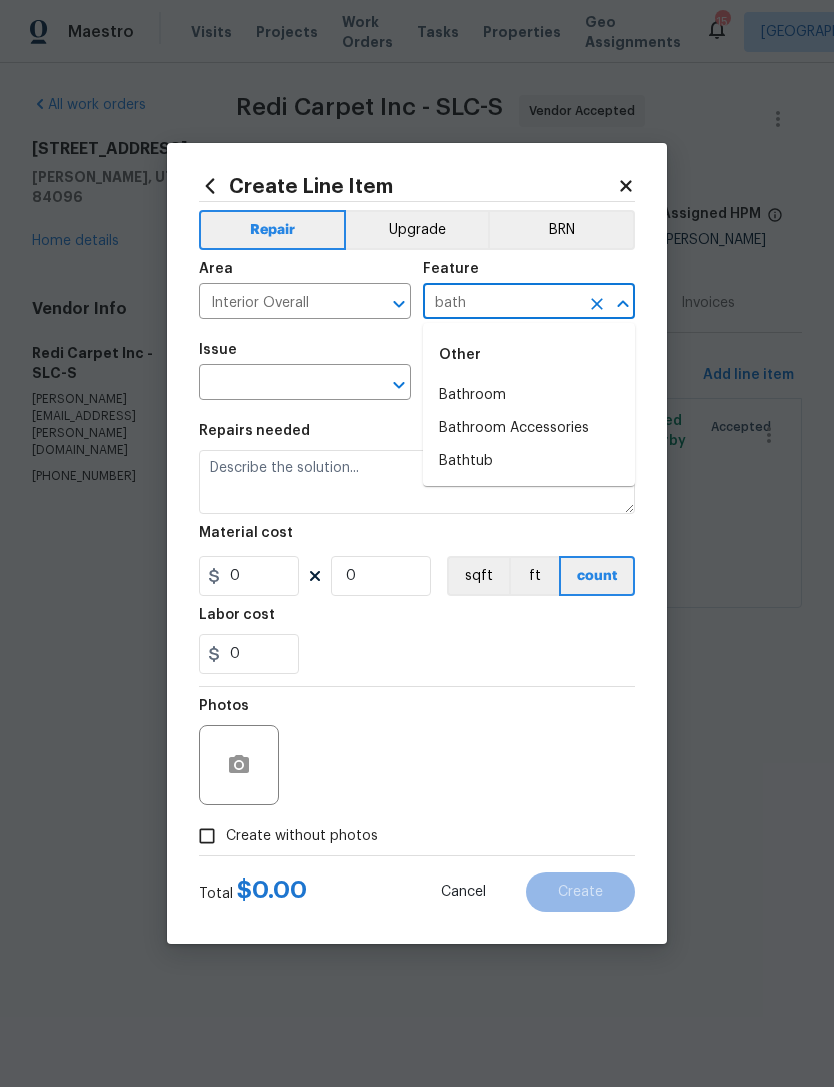 click on "Bathroom" at bounding box center [529, 395] 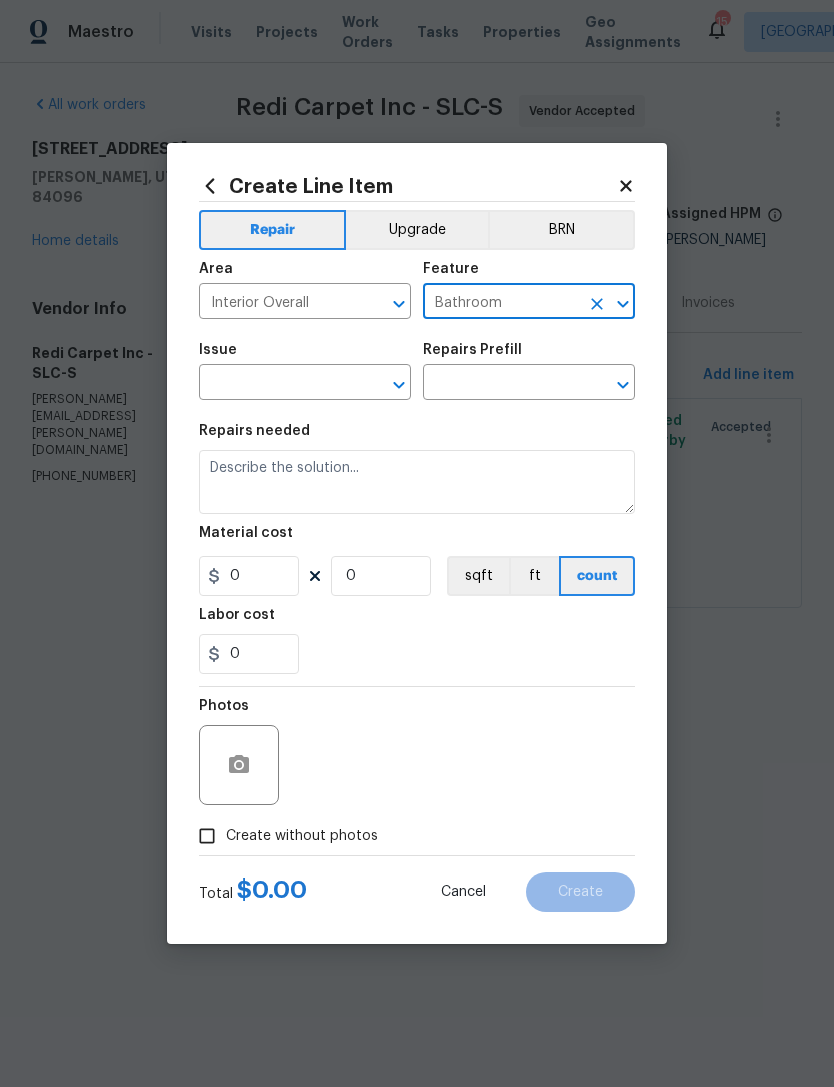 click at bounding box center (277, 384) 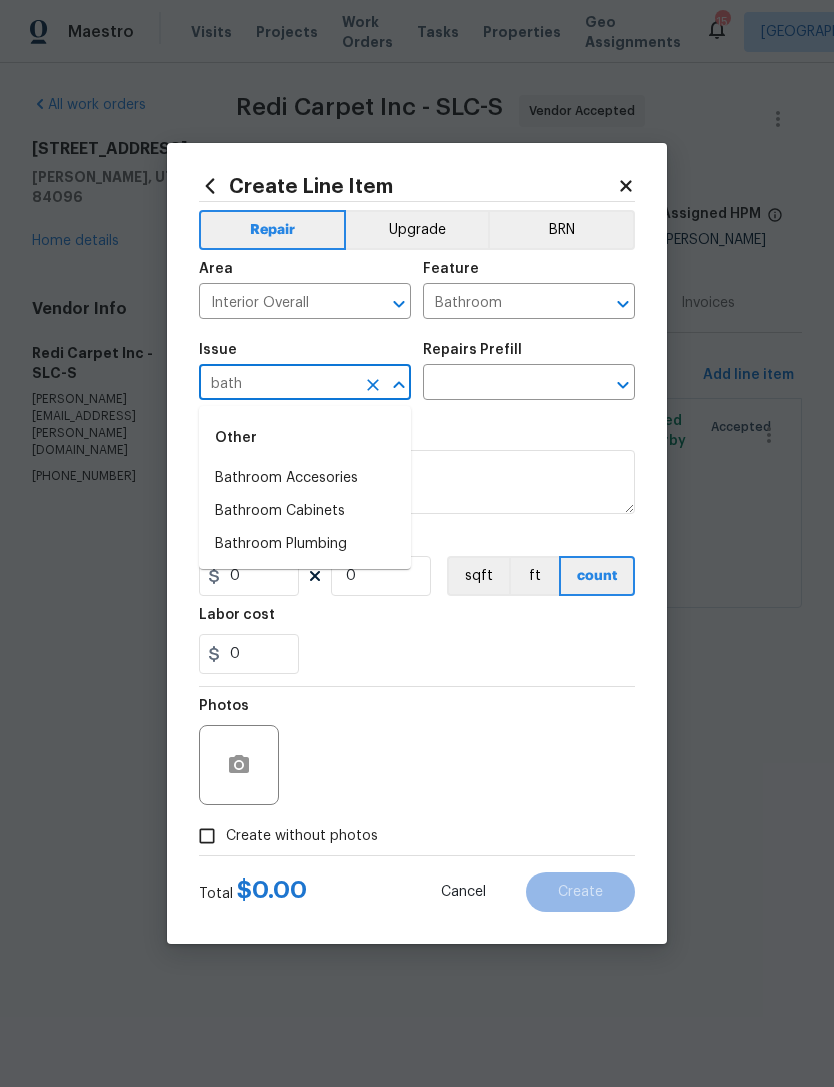click on "Bathroom Plumbing" at bounding box center [305, 544] 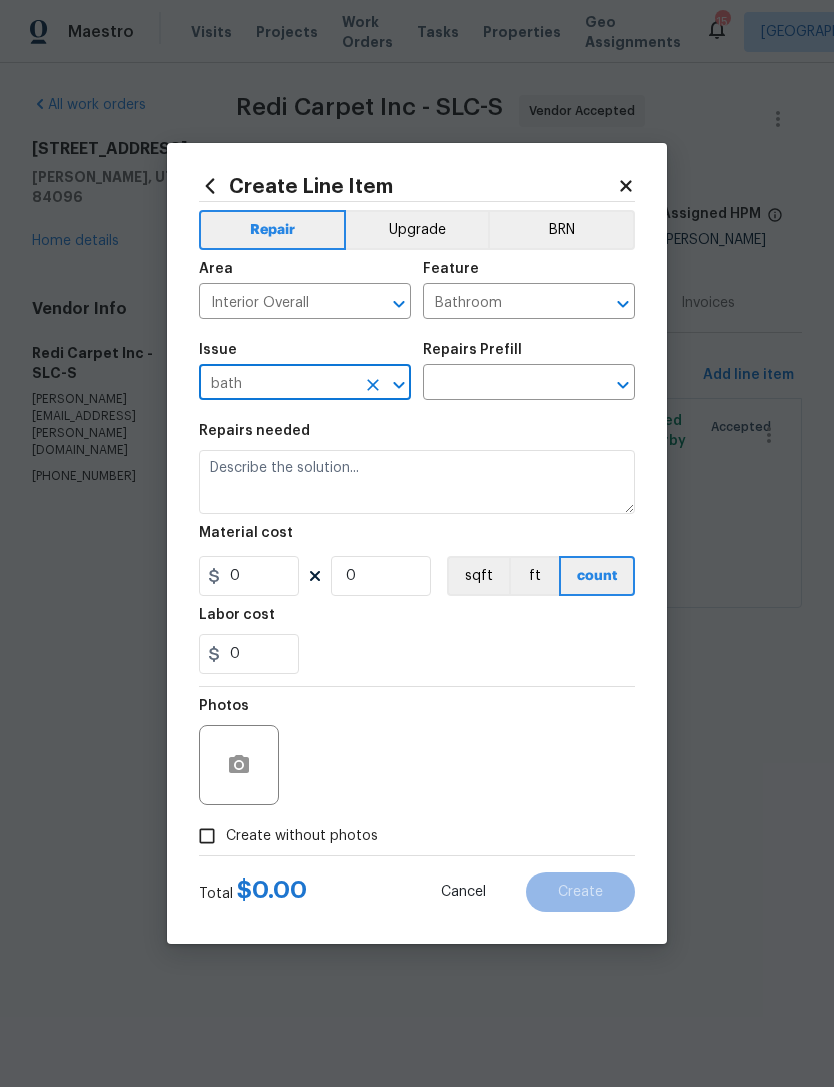 type on "Bathroom Plumbing" 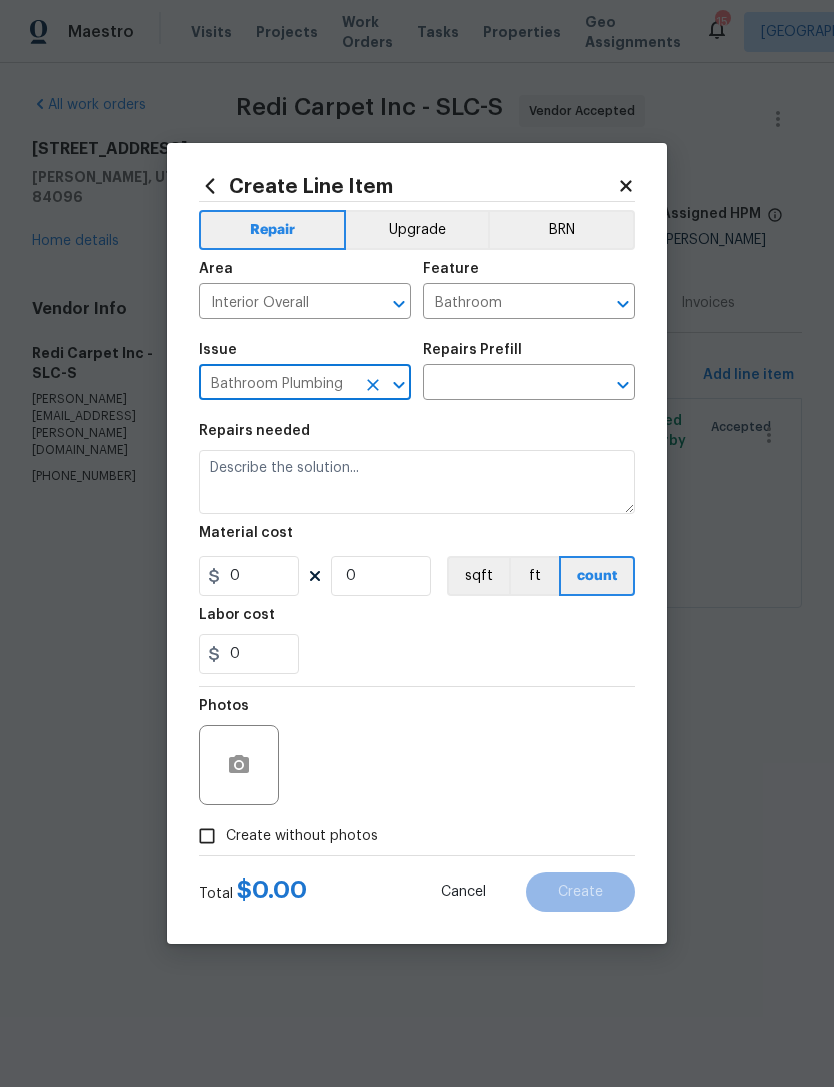 click at bounding box center (501, 384) 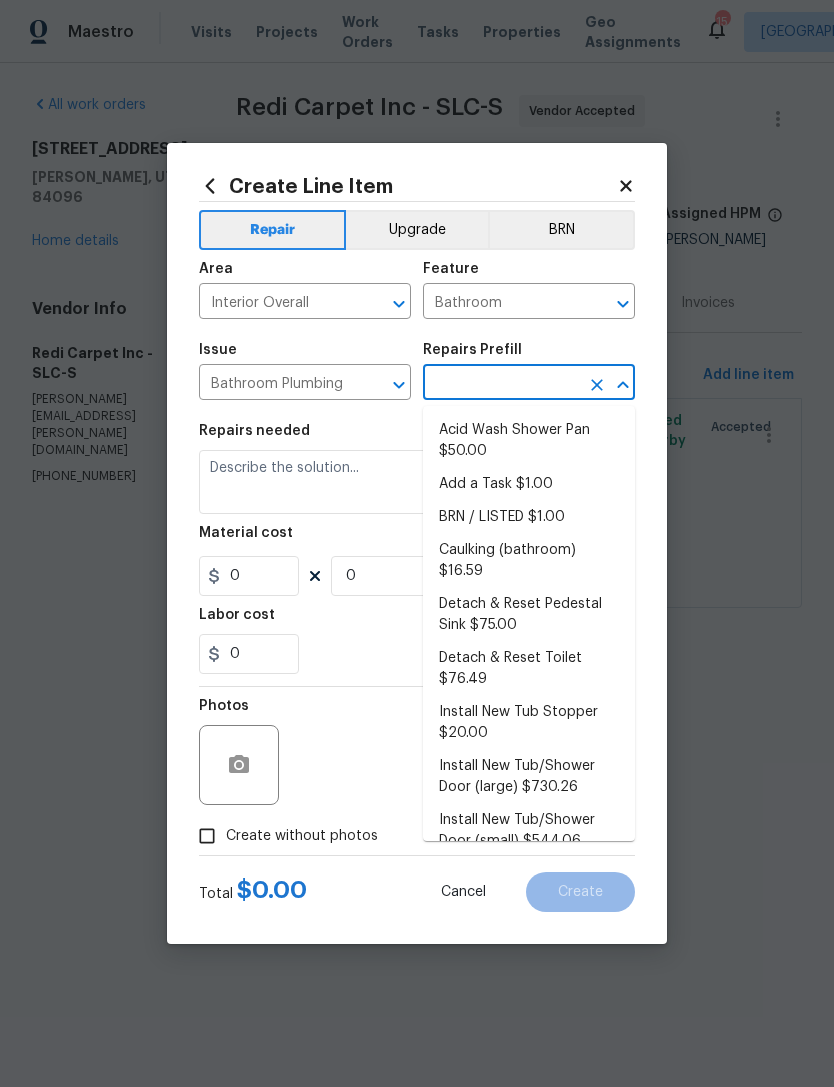 click on "Add a Task $1.00" at bounding box center [529, 484] 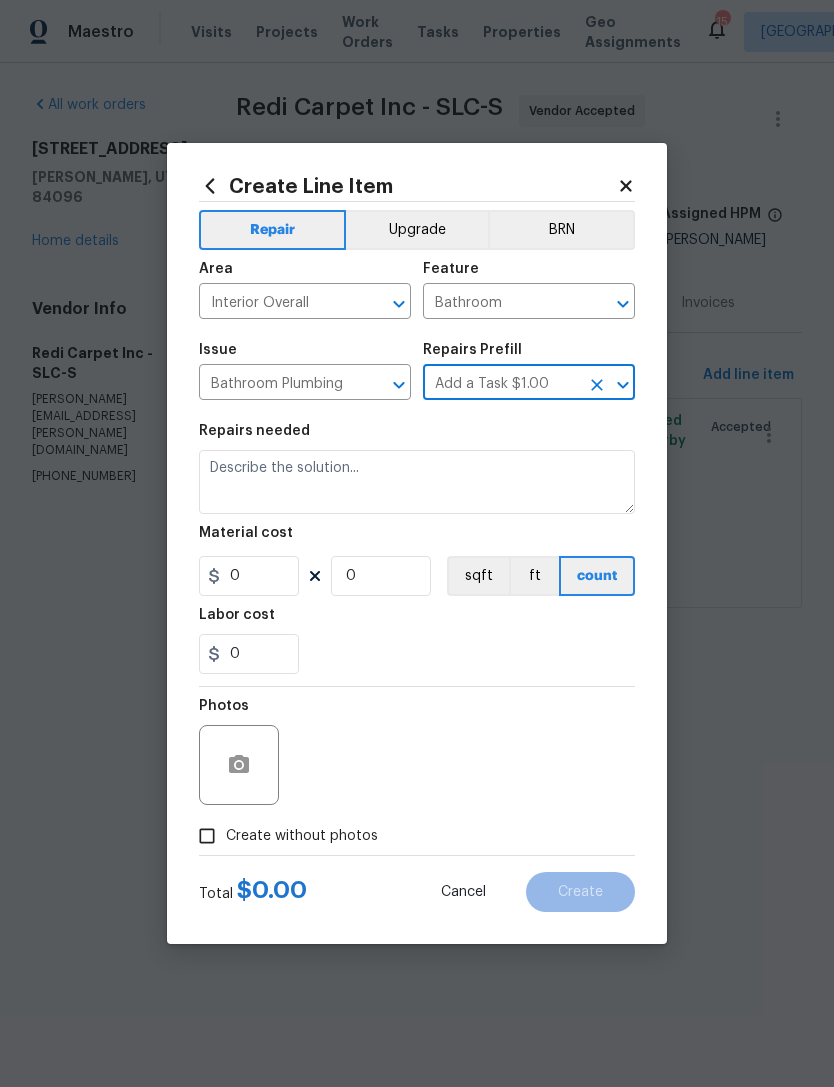 type on "Add a Task $1.00" 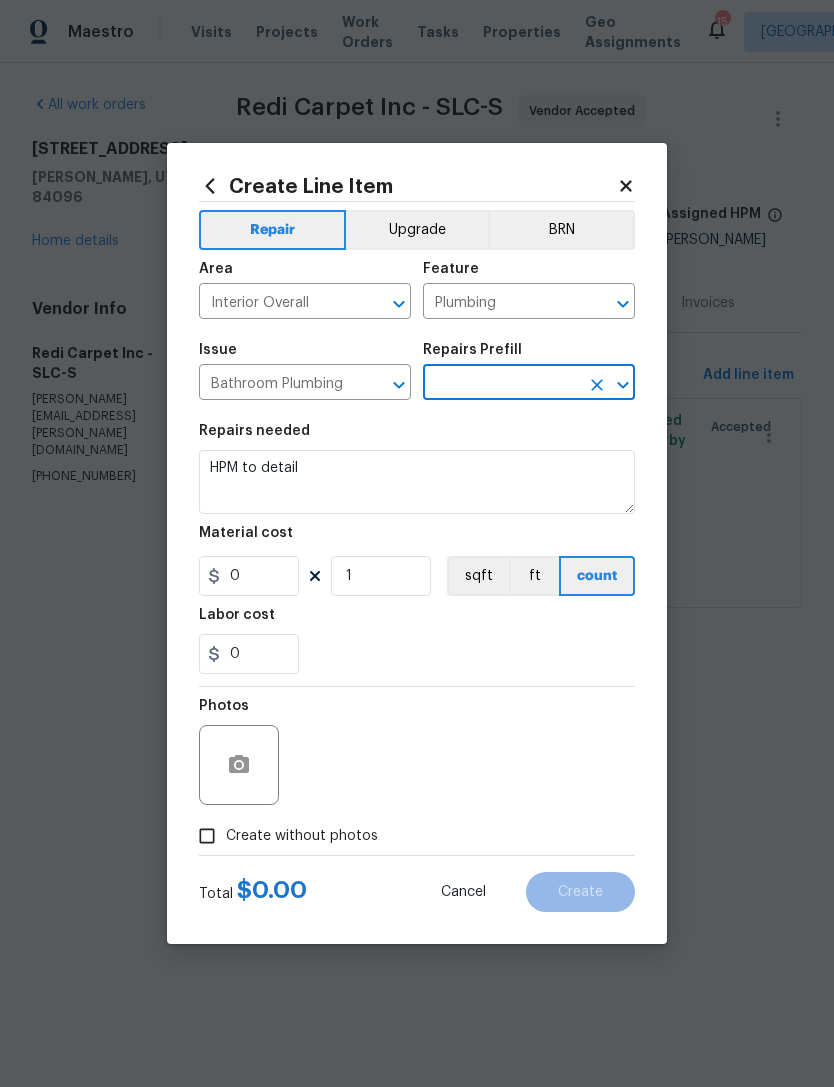 type on "Add a Task $1.00" 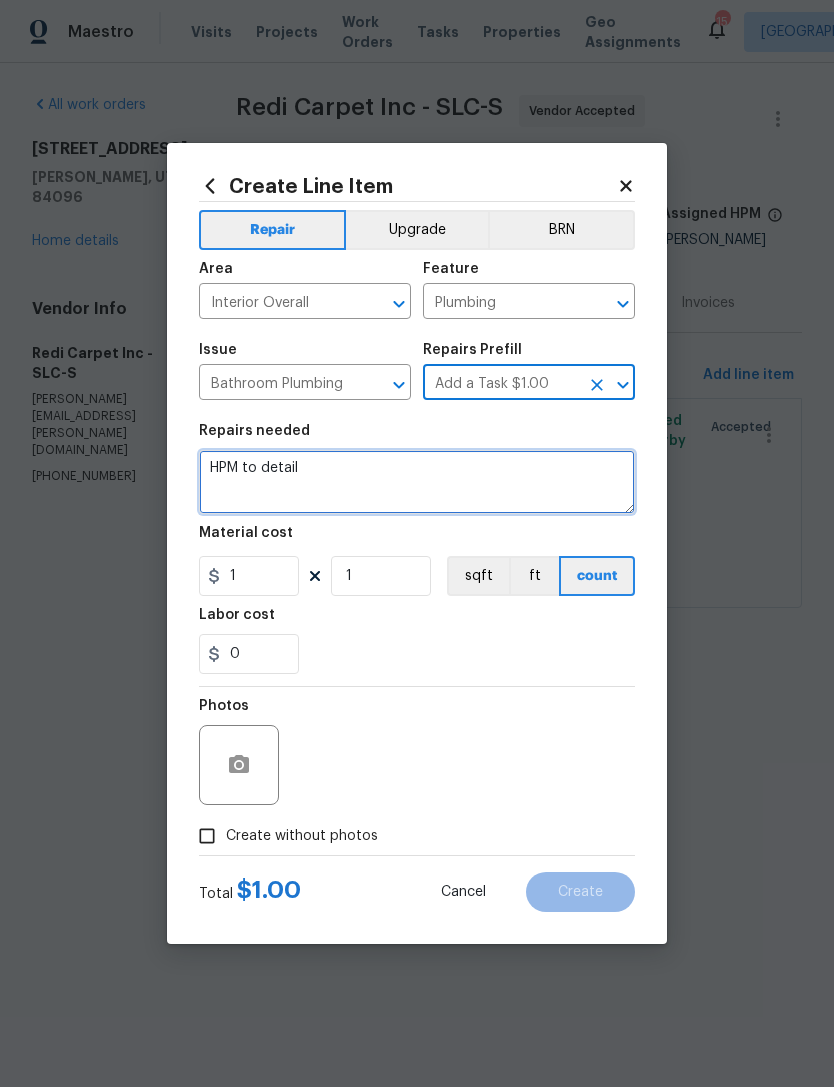 click on "HPM to detail" at bounding box center (417, 482) 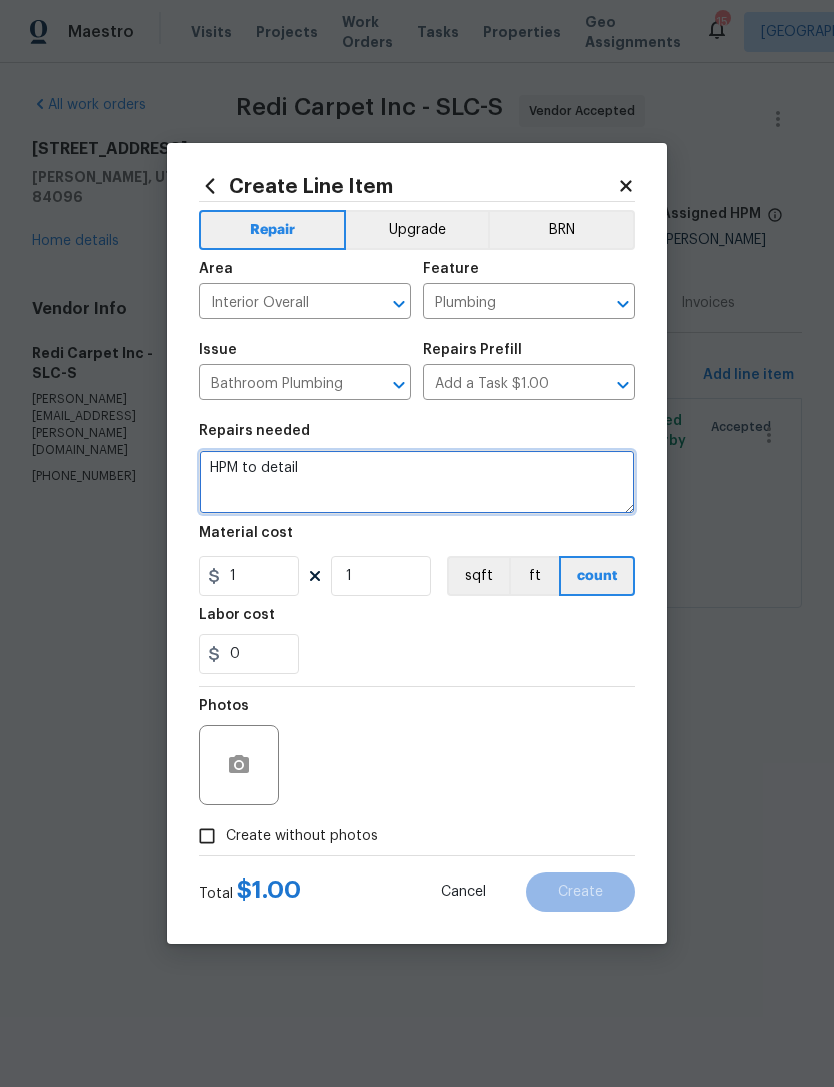 click on "HPM to detail" at bounding box center (417, 482) 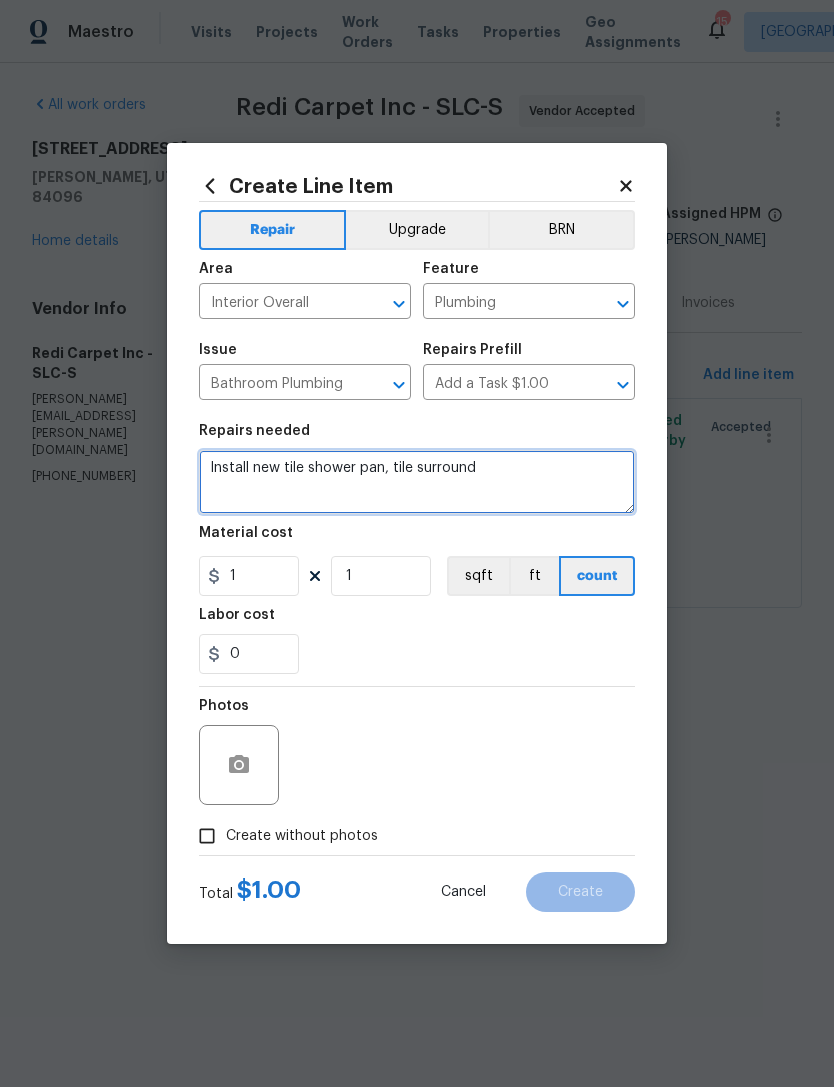 click on "Install new tile shower pan, tile surround" at bounding box center [417, 482] 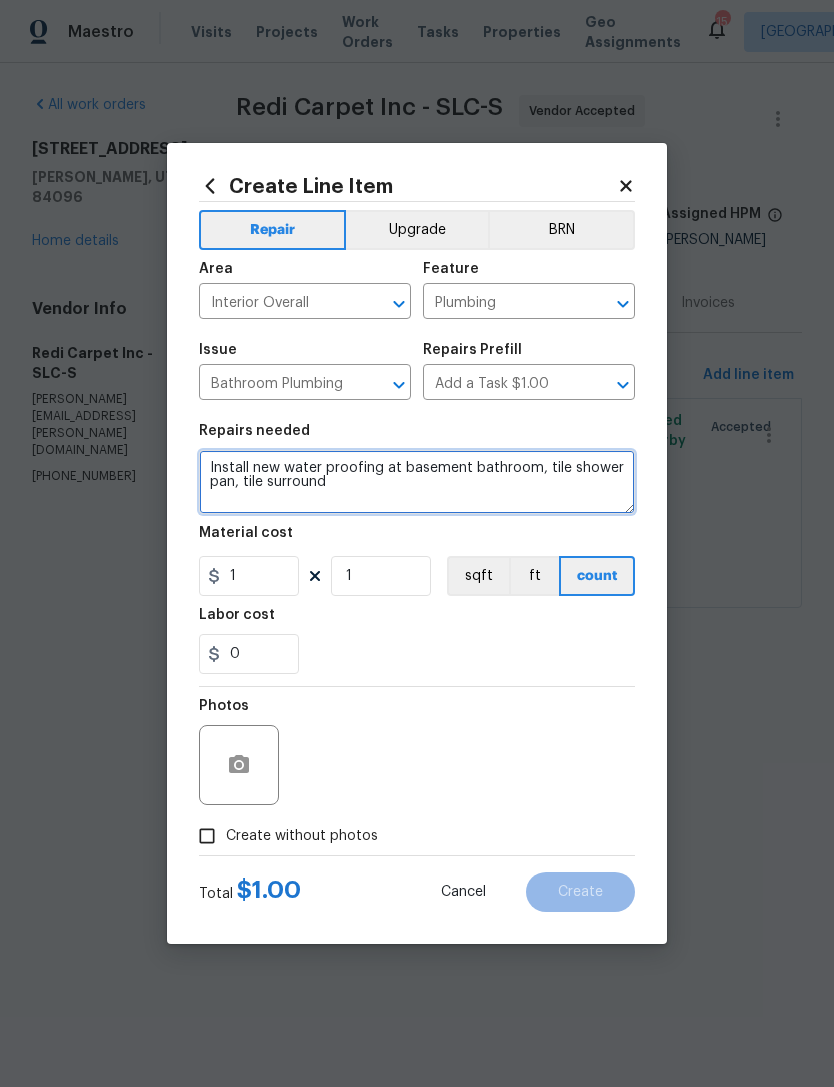 click on "Install new water proofing at basement bathroom, tile shower pan, tile surround" at bounding box center [417, 482] 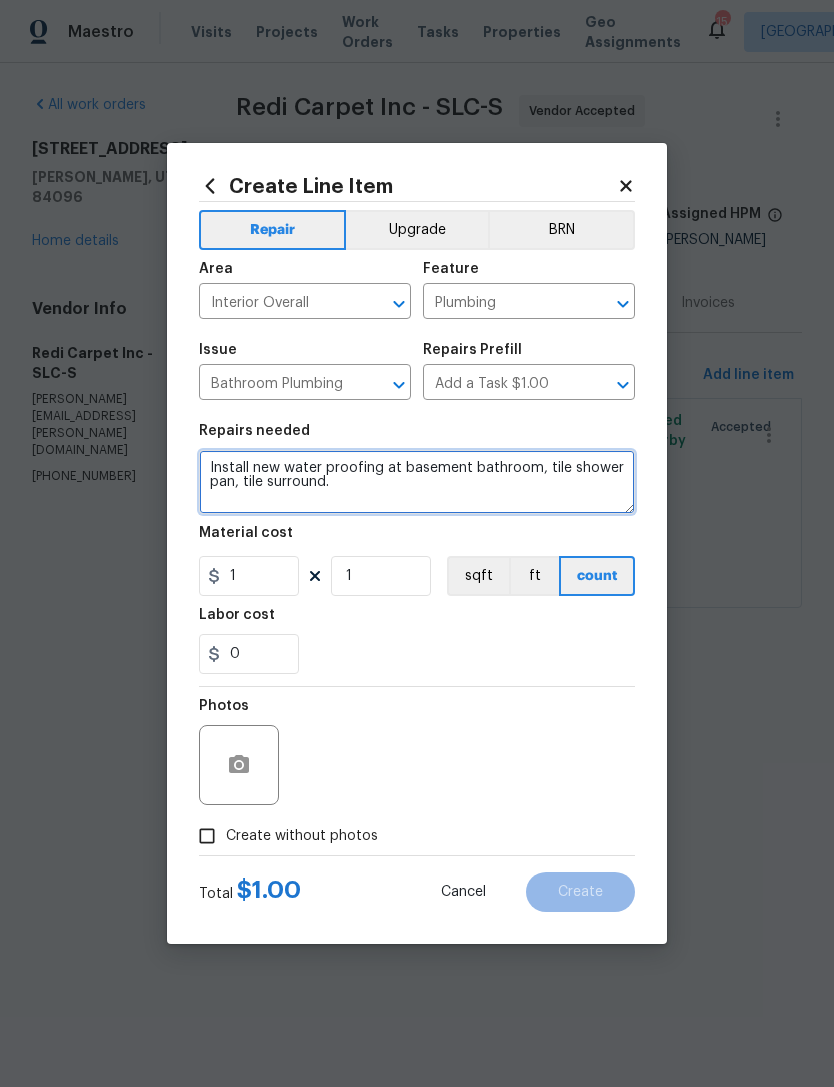 type on "Install new water proofing at basement bathroom, tile shower pan, tile surround." 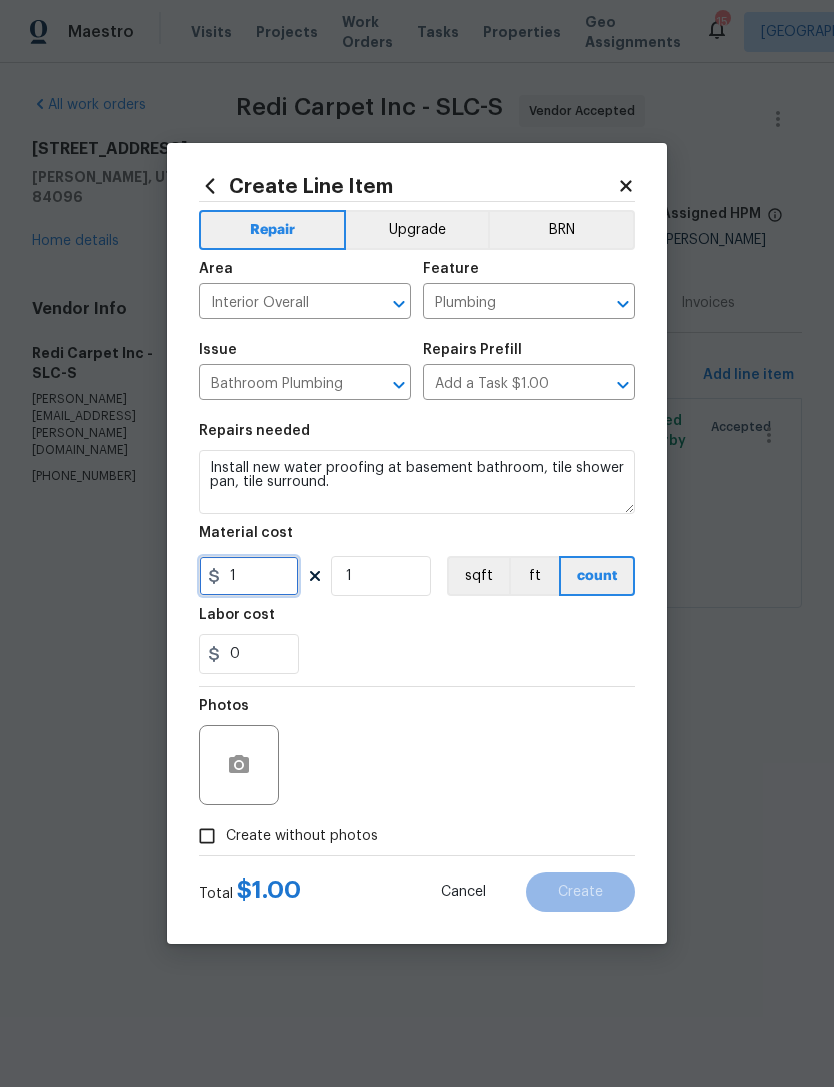 click on "1" at bounding box center (249, 576) 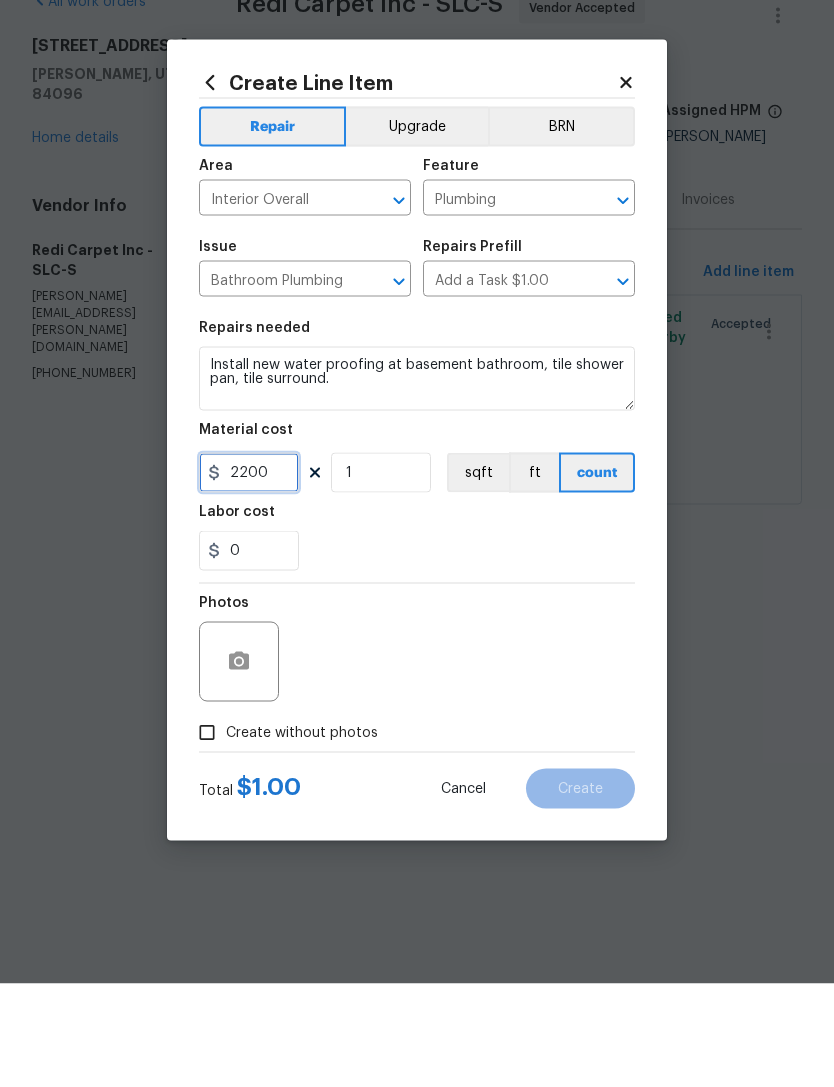type on "2200" 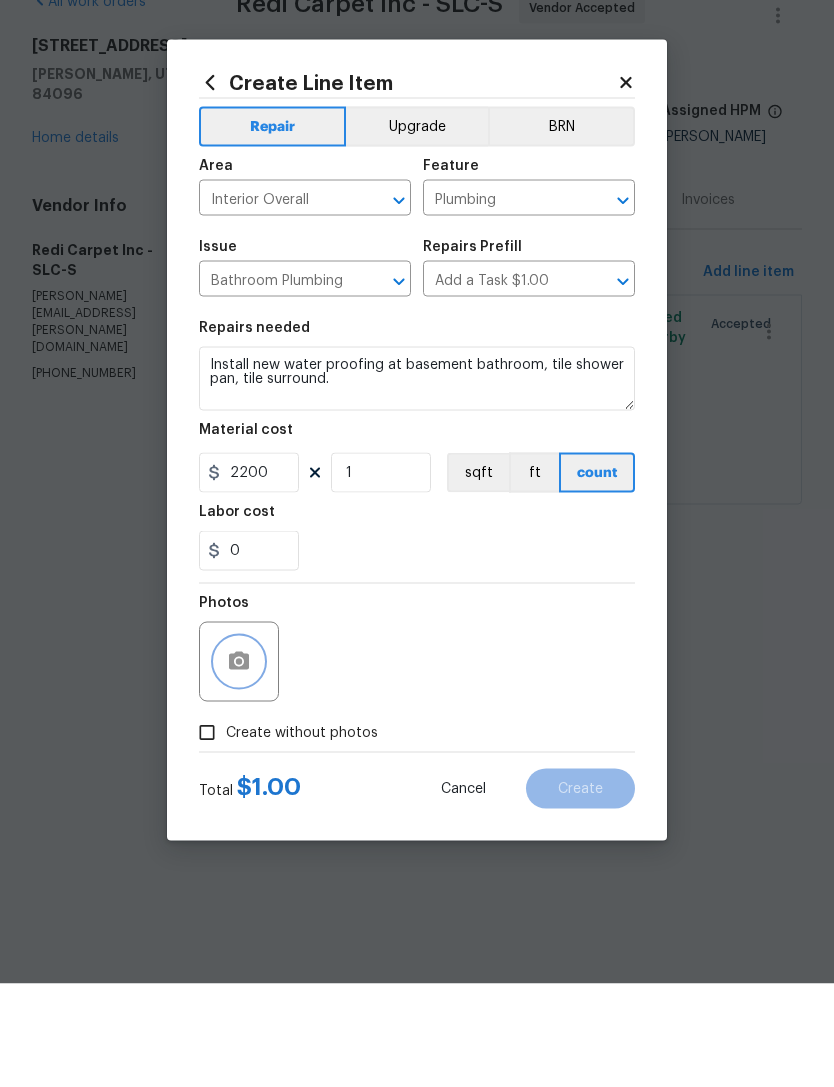 click 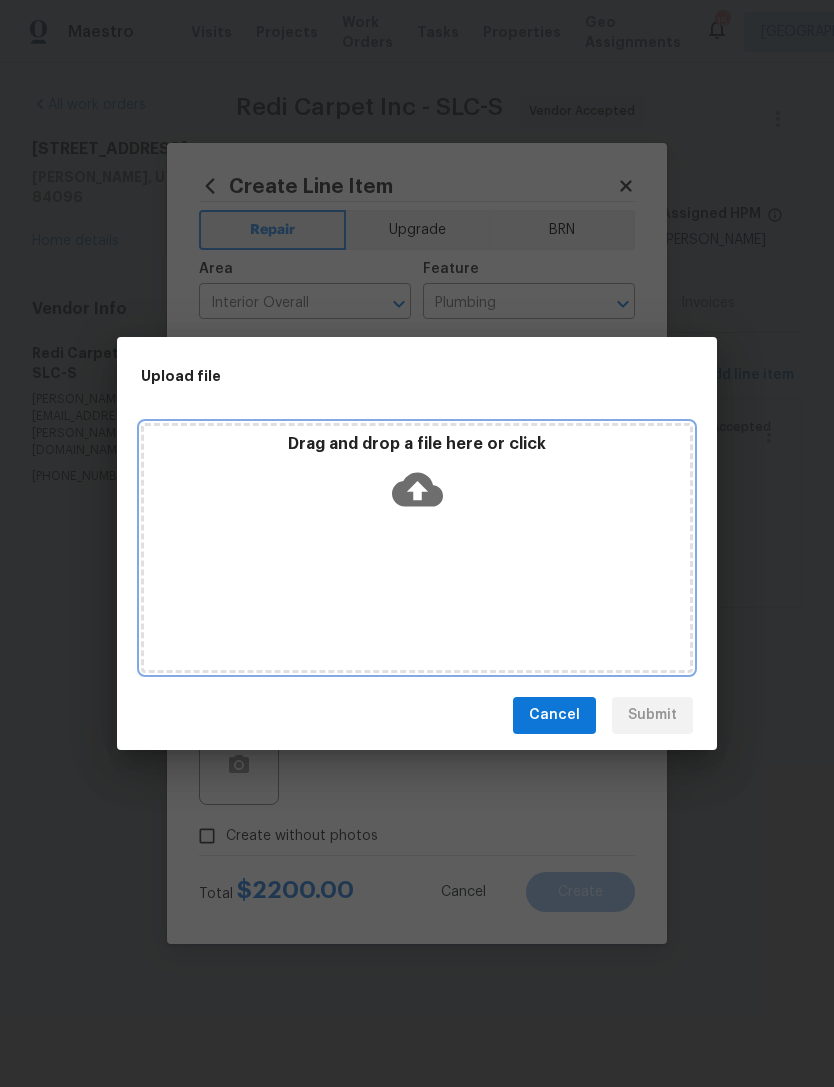 click 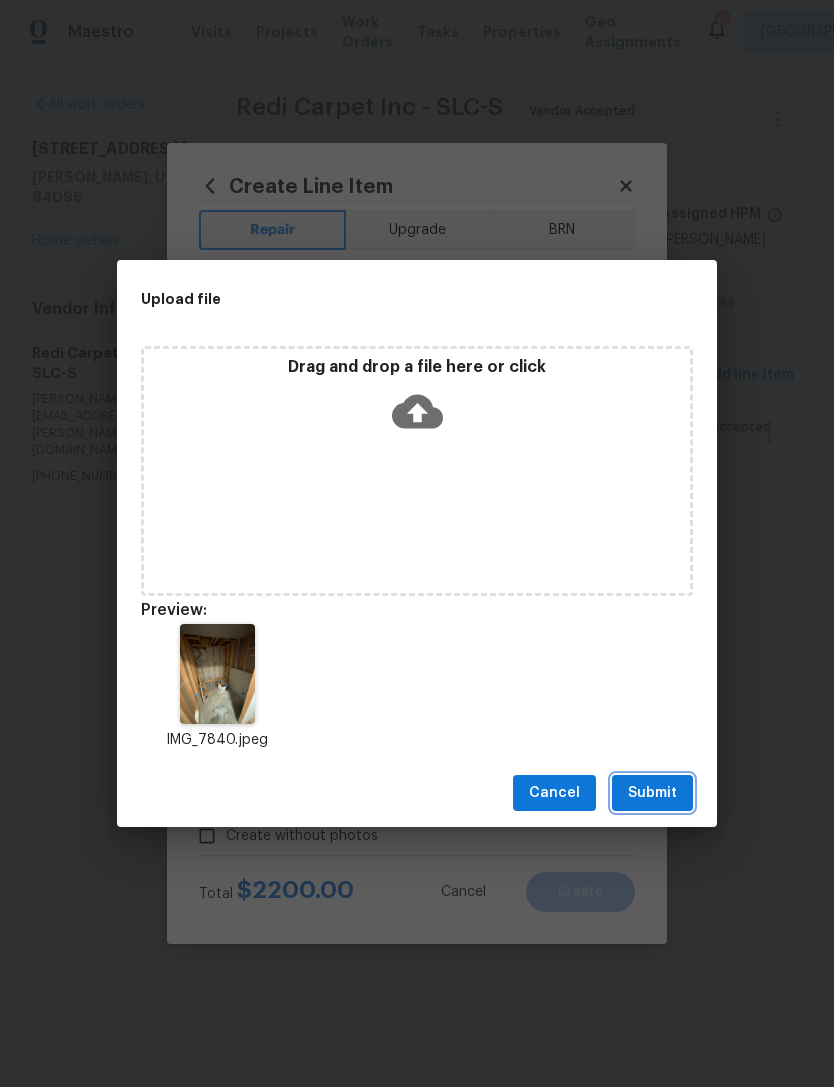click on "Submit" at bounding box center (652, 793) 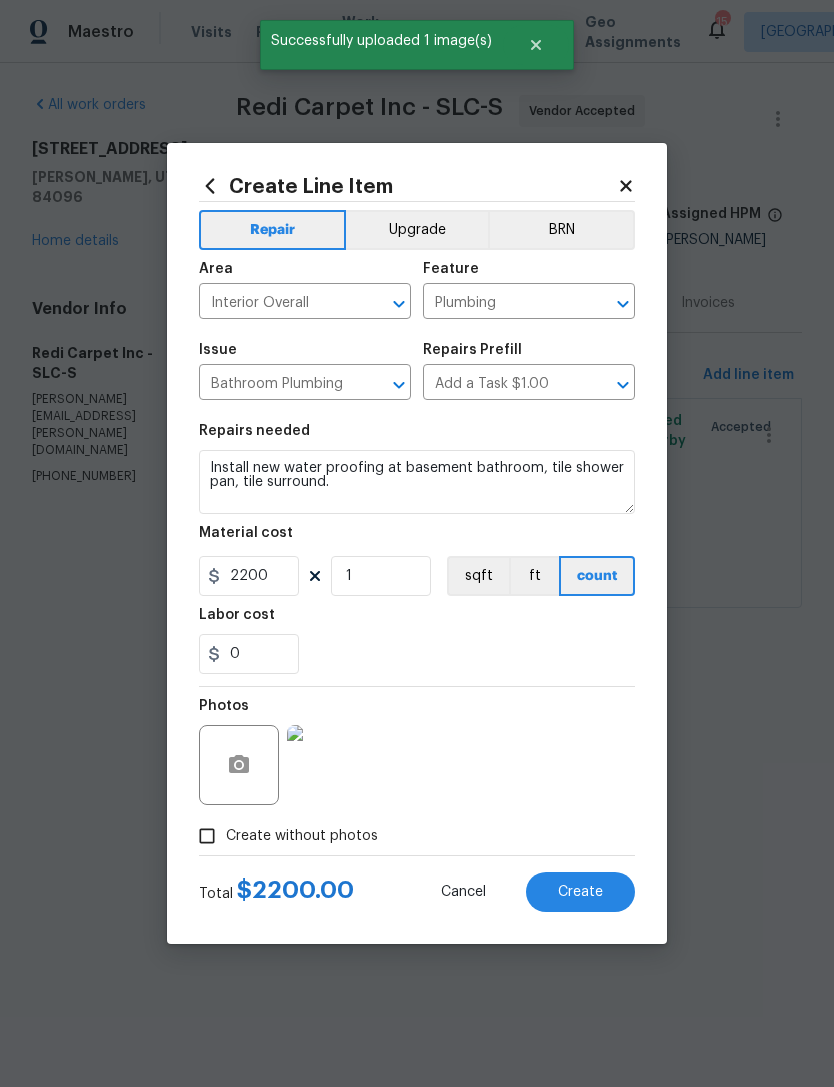 click on "Upgrade" at bounding box center (417, 230) 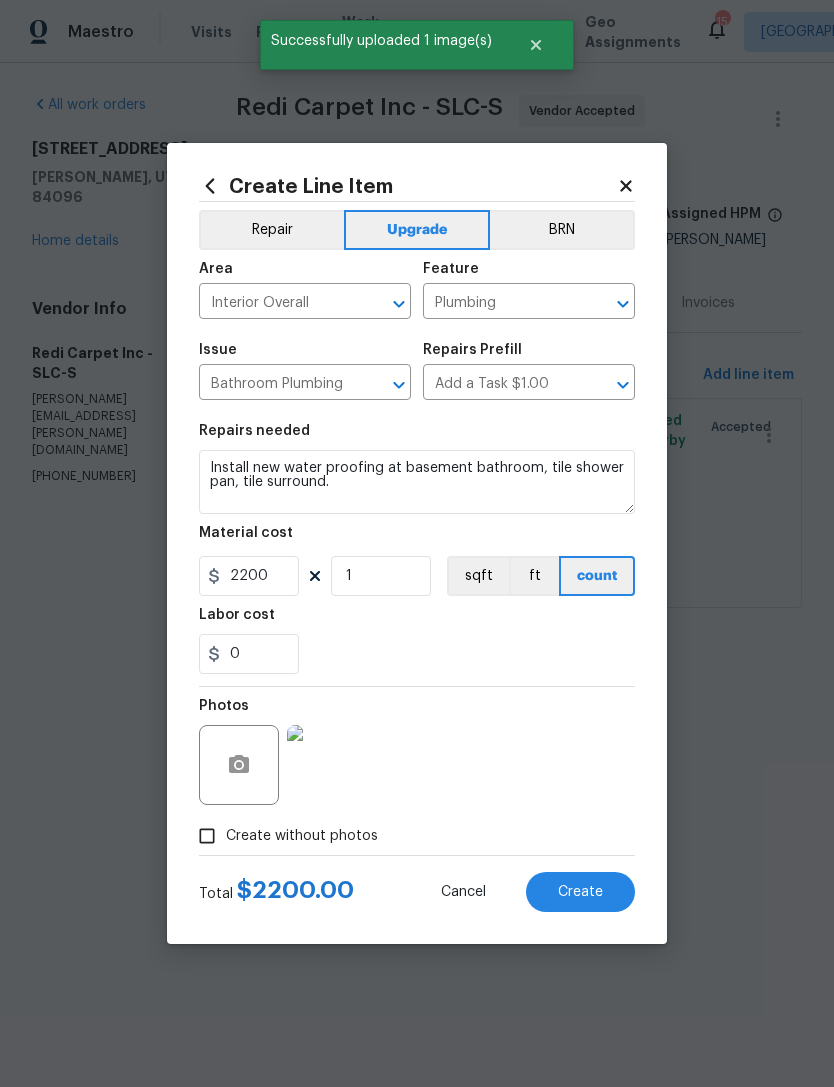 click on "Create" at bounding box center [580, 892] 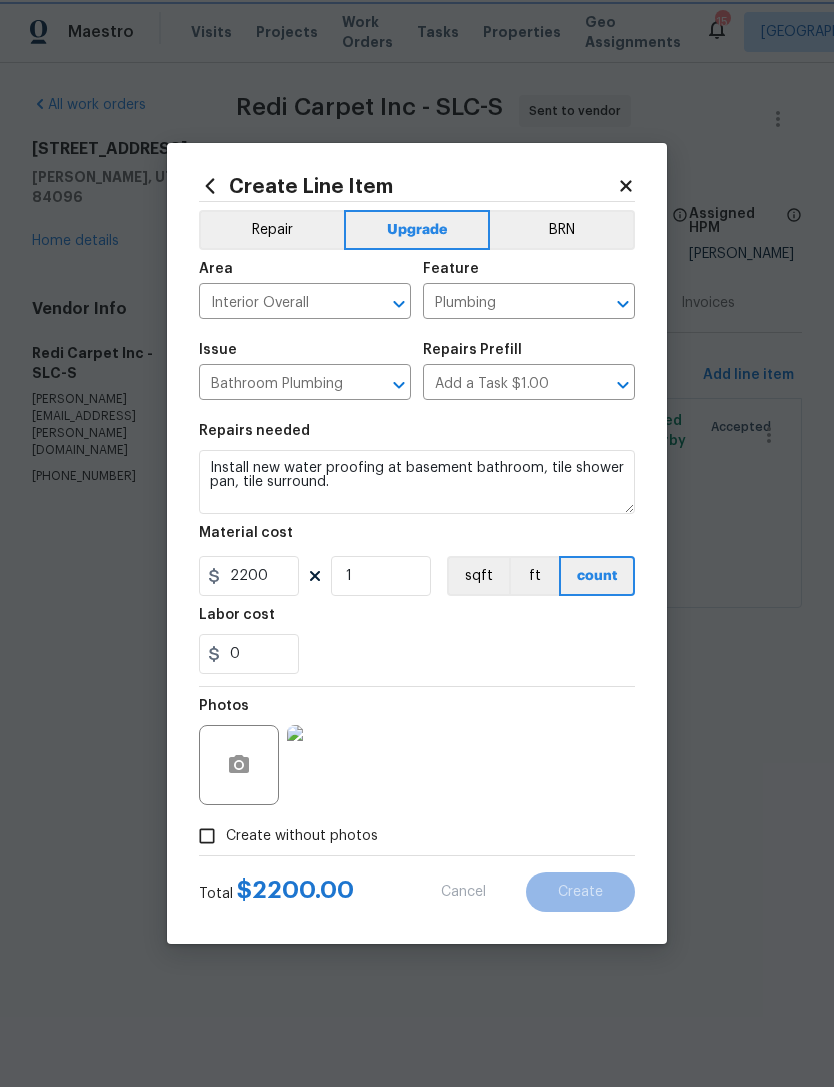 type 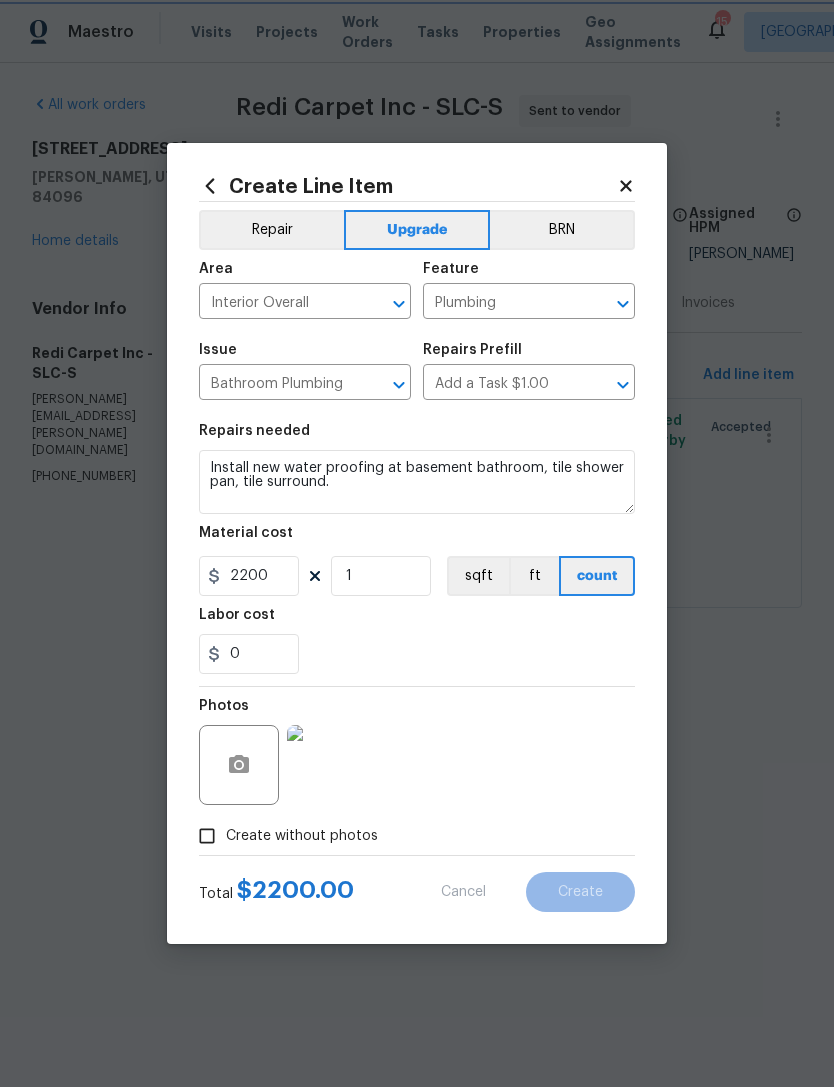 type 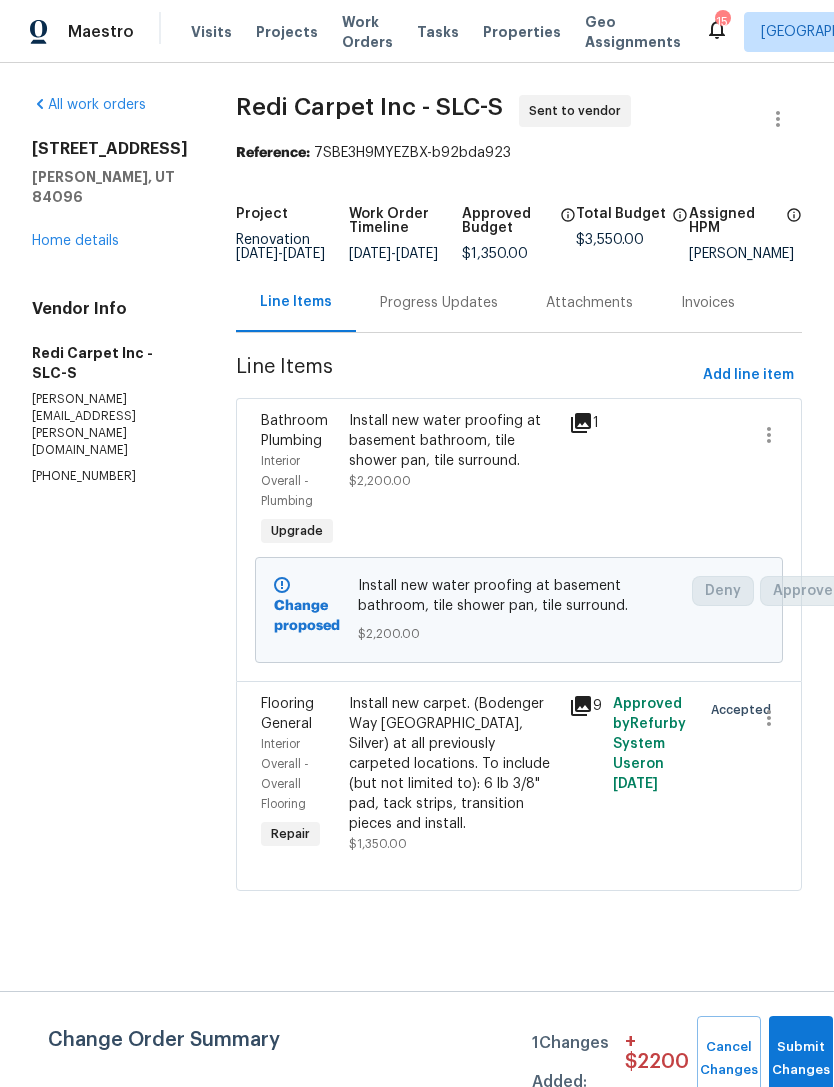 click on "Install new water proofing at basement bathroom, tile shower pan, tile surround." at bounding box center (453, 441) 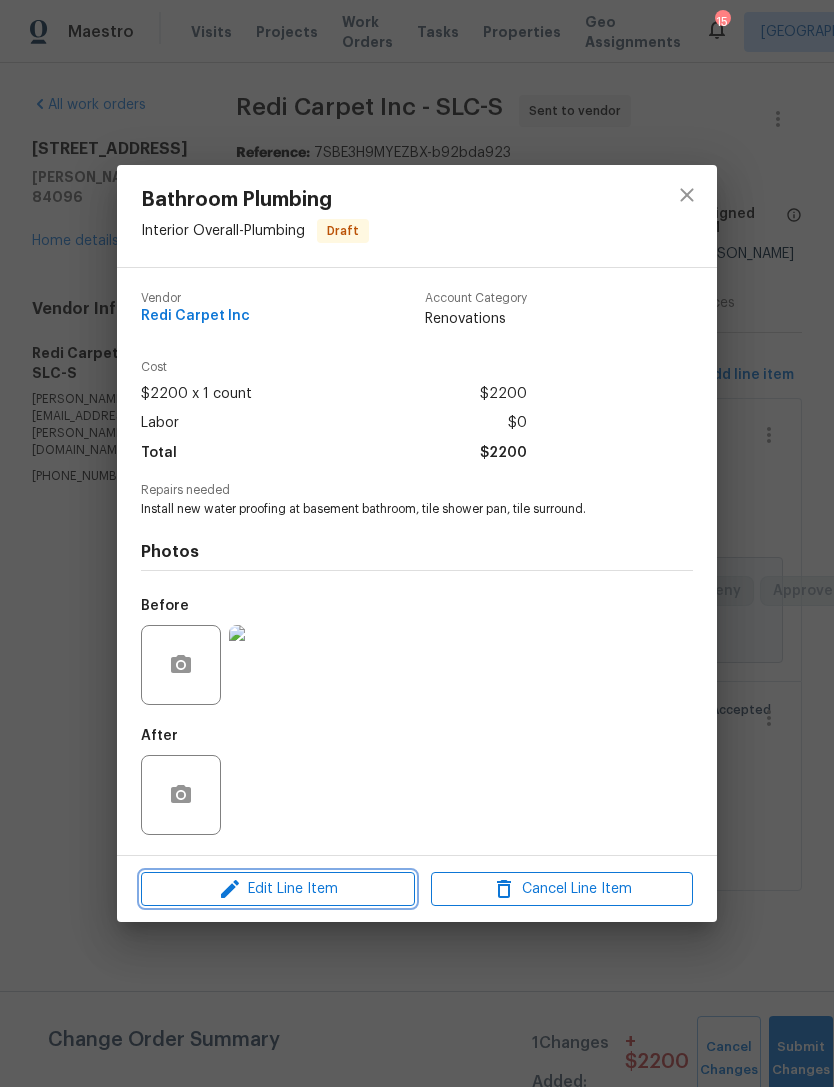 click on "Edit Line Item" at bounding box center [278, 889] 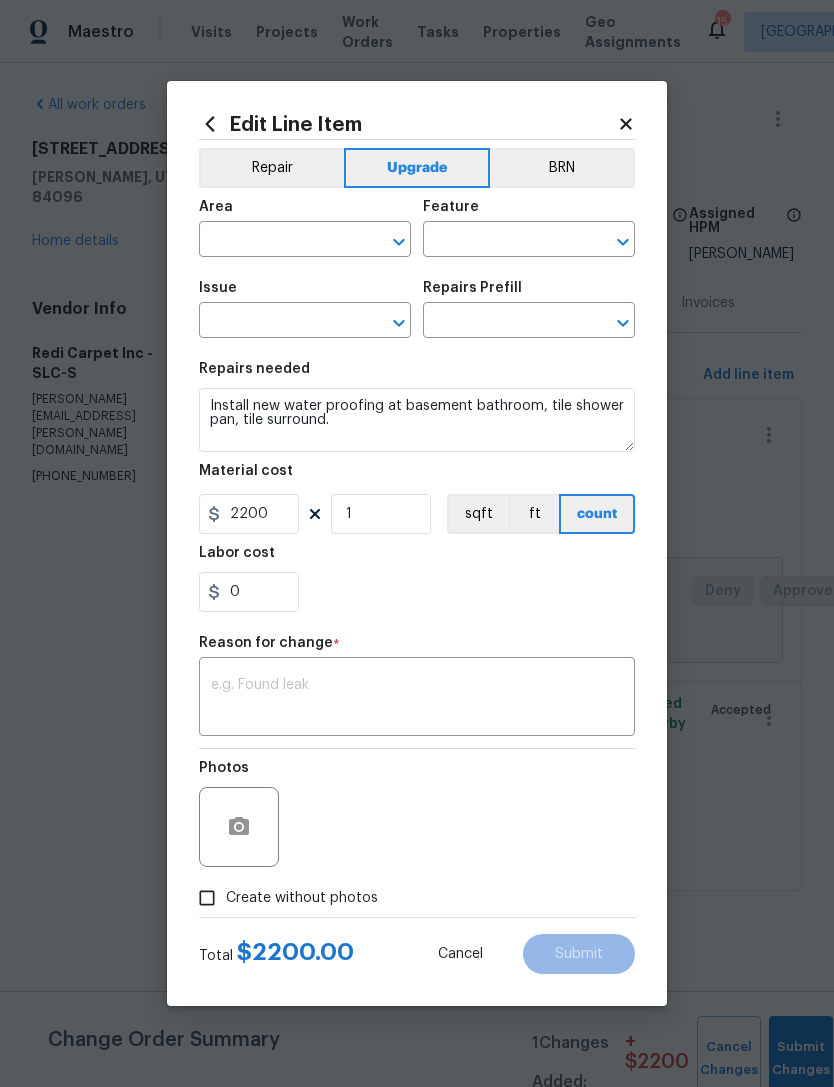 type on "Interior Overall" 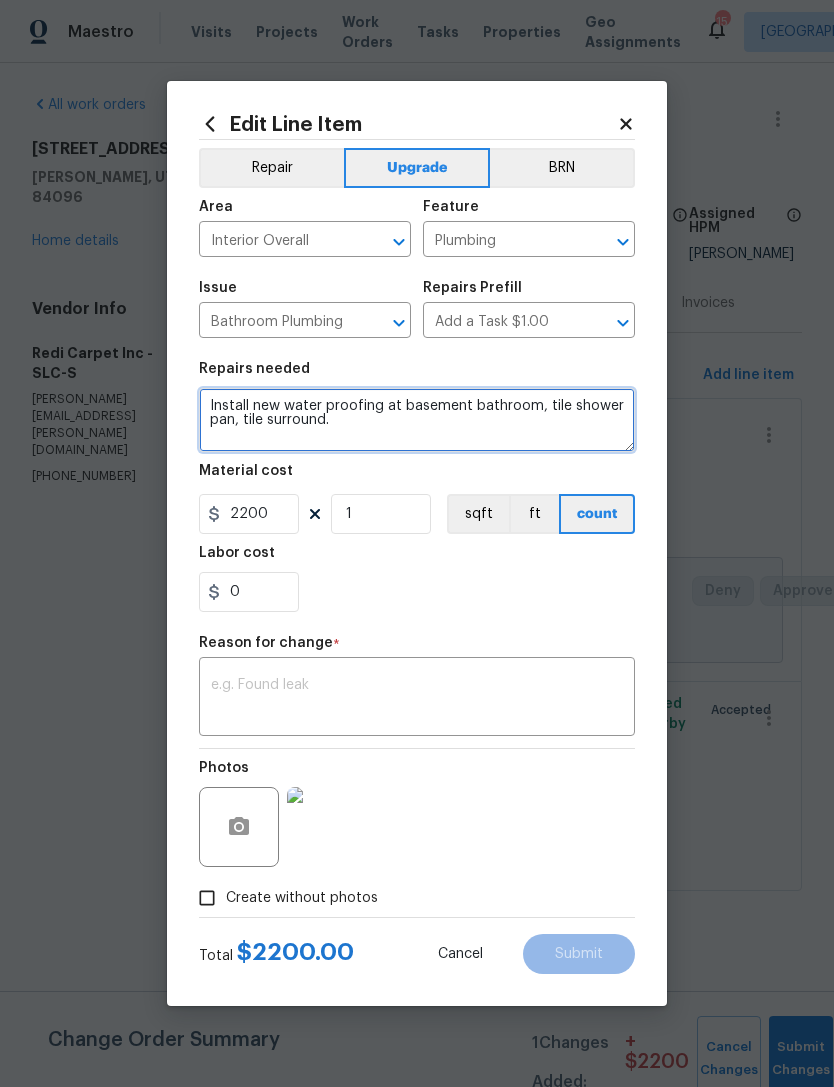 click on "Install new water proofing at basement bathroom, tile shower pan, tile surround." at bounding box center (417, 420) 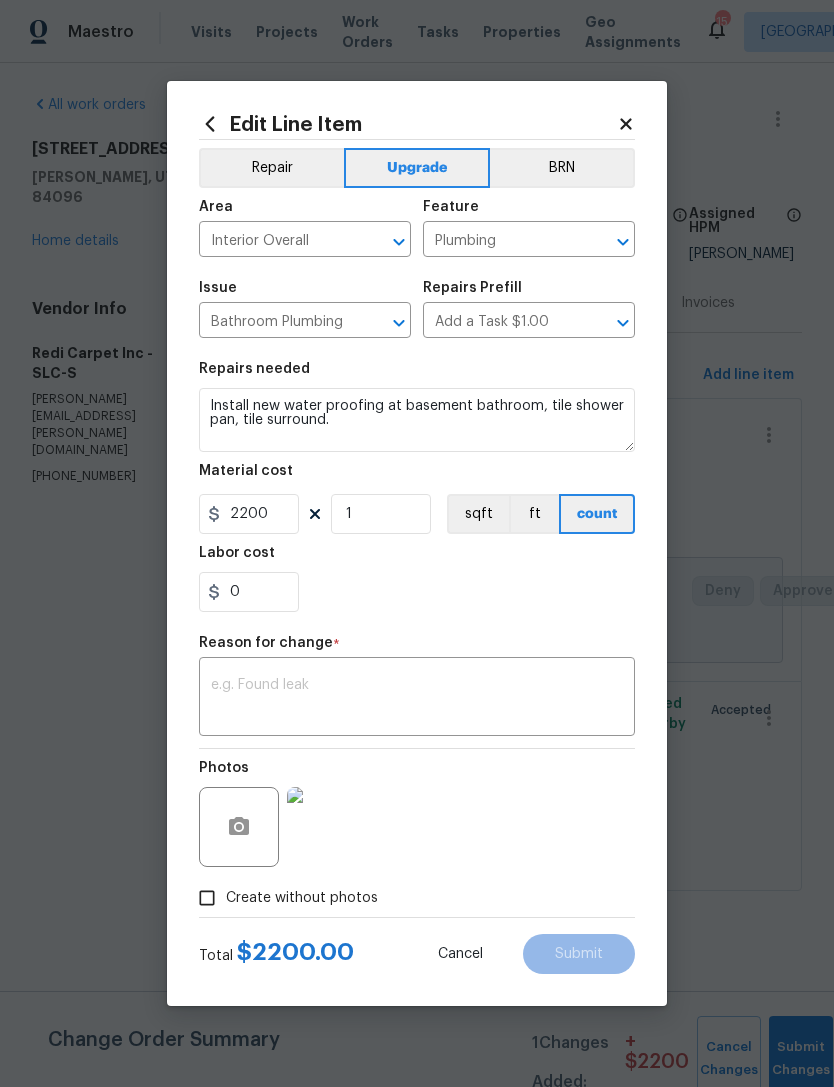 click on "Edit Line Item Repair Upgrade BRN Area Interior Overall ​ Feature Plumbing ​ Issue Bathroom Plumbing ​ Repairs Prefill Add a Task $1.00 ​ Repairs needed Install new water proofing at basement bathroom, tile shower pan, tile surround. Material cost 2200 1 sqft ft count Labor cost 0 Reason for change * x ​ Photos Create without photos Total   $ 2200.00 Cancel Submit" at bounding box center [417, 543] 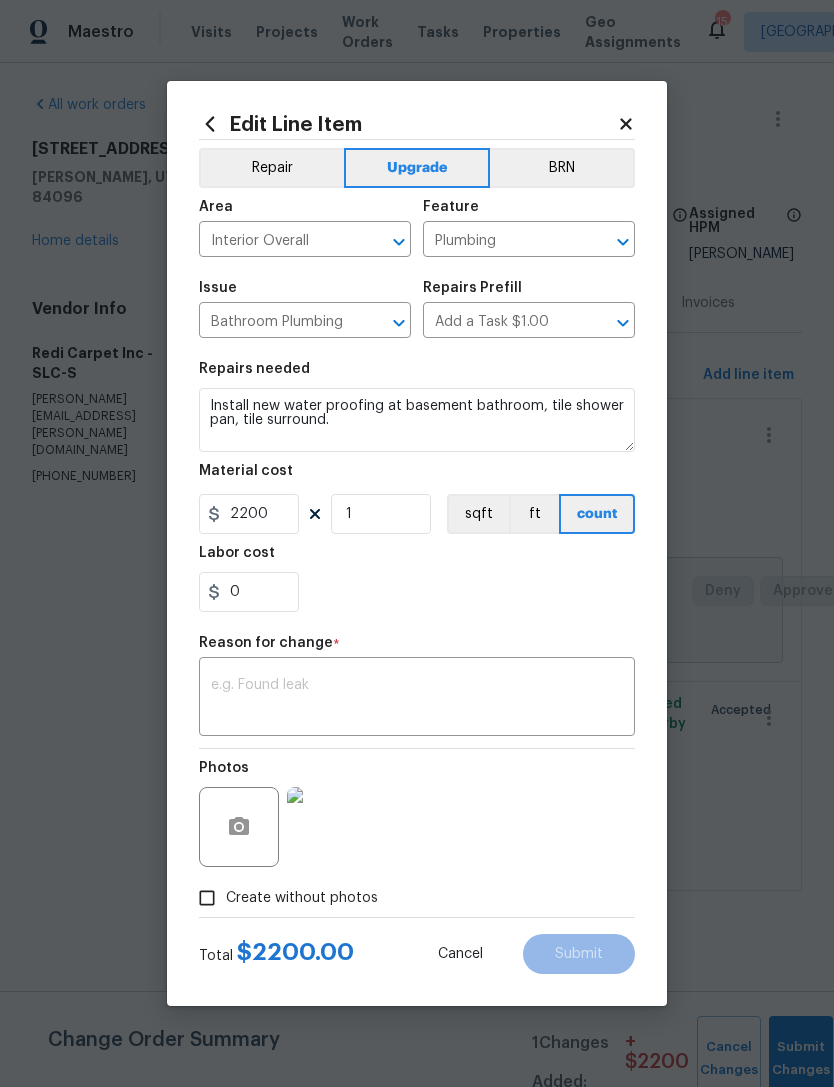 click on "Cancel" at bounding box center (460, 954) 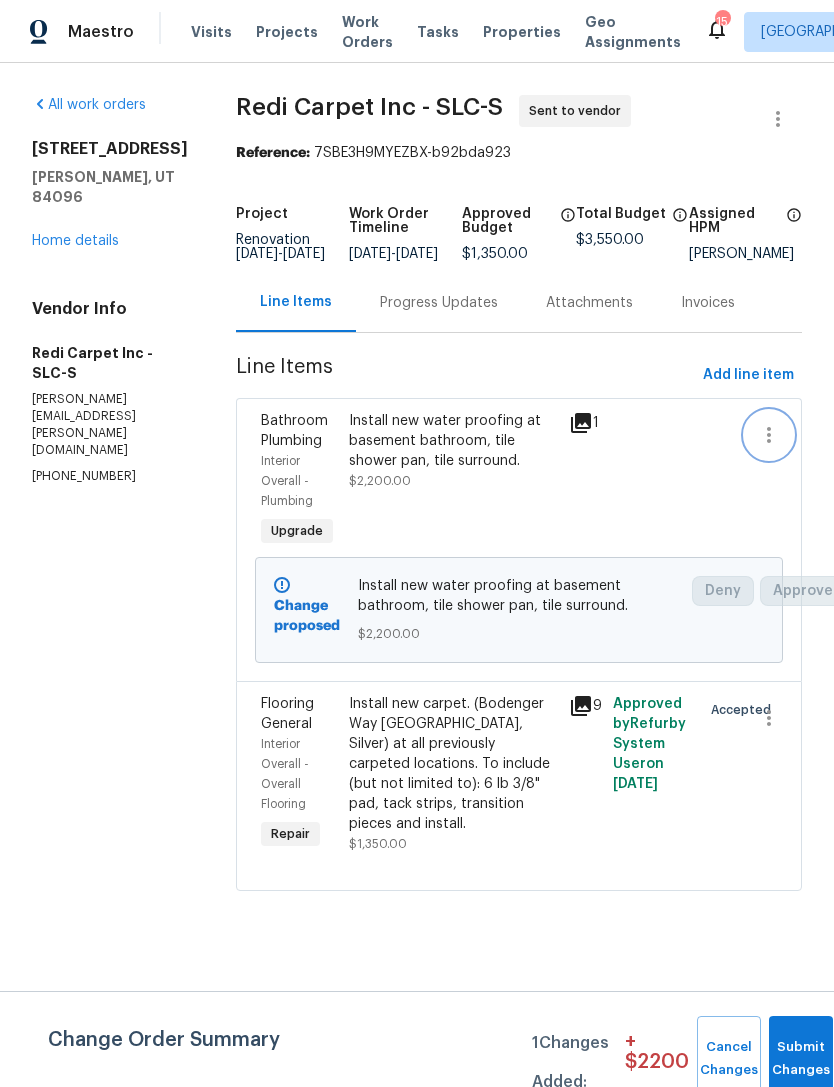 click 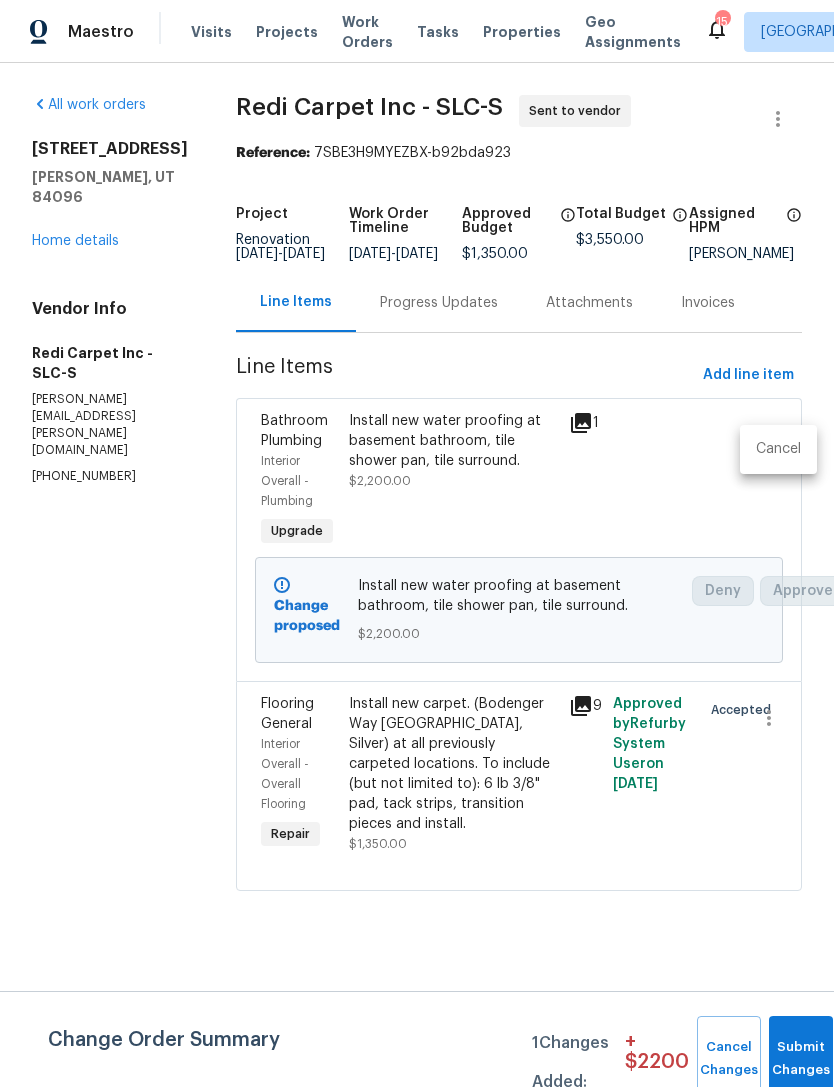 click on "Cancel" at bounding box center (778, 449) 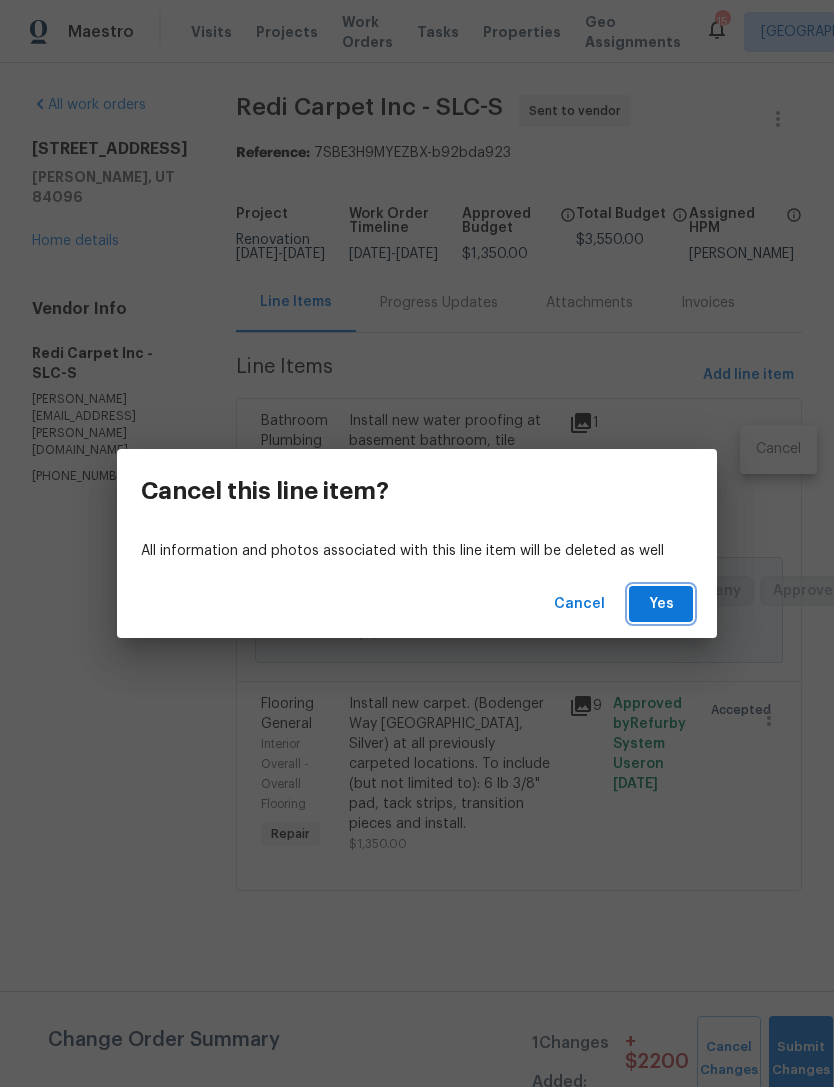 click on "Yes" at bounding box center [661, 604] 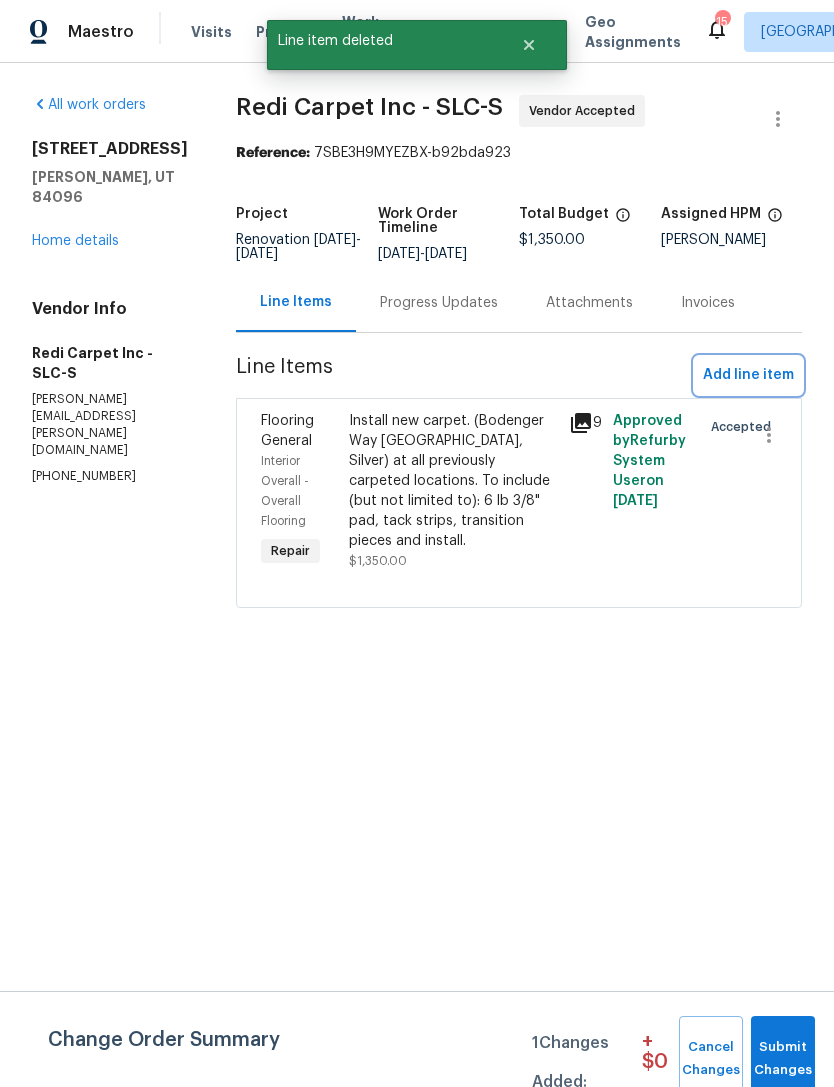 click on "Add line item" at bounding box center (748, 375) 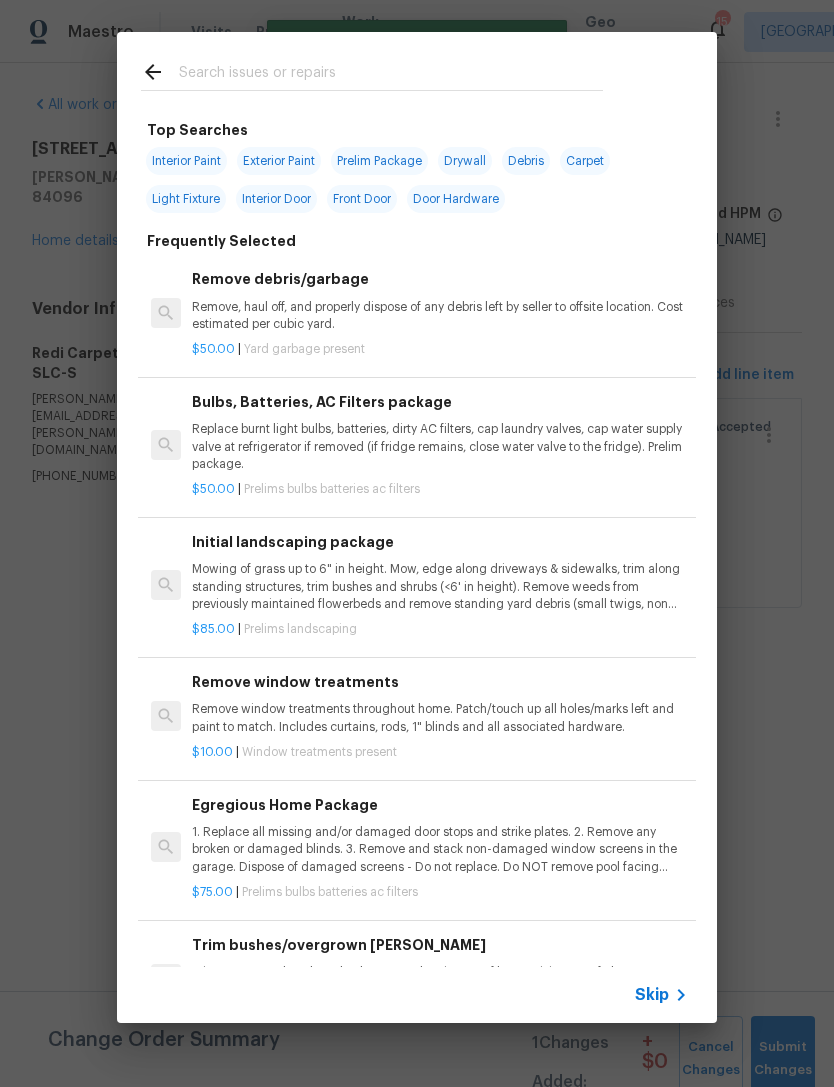 click on "Skip" at bounding box center [652, 995] 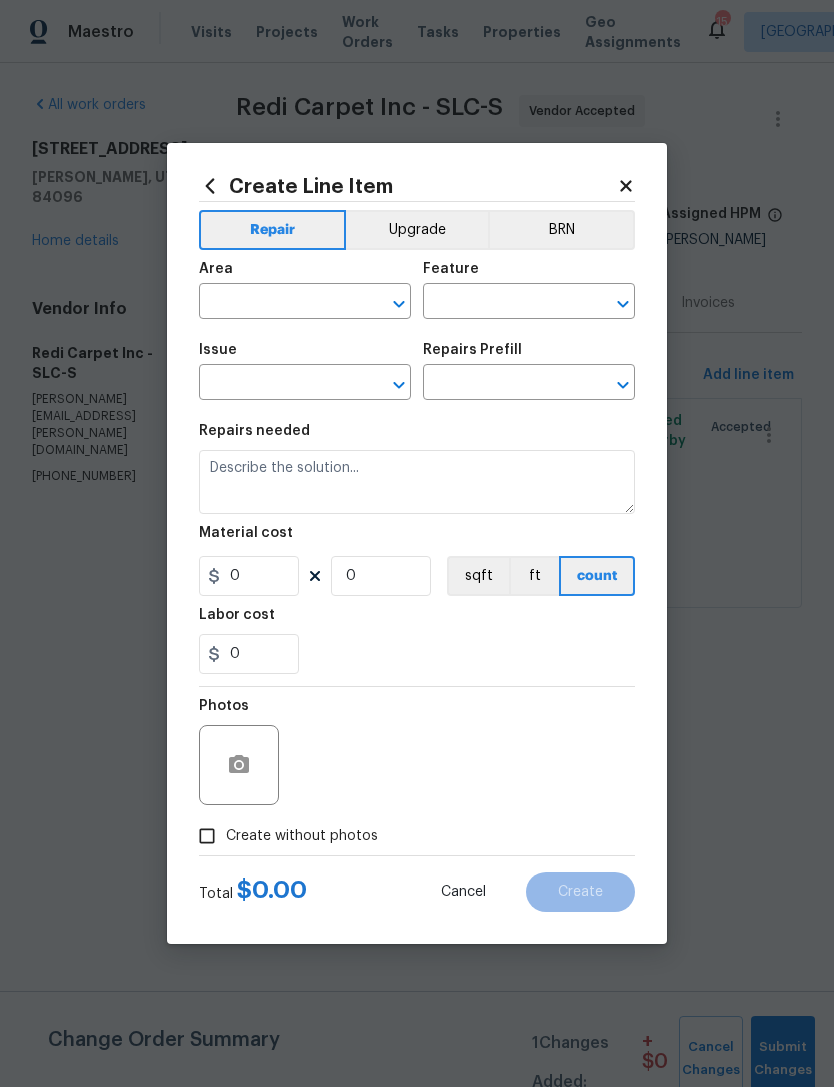 click at bounding box center (277, 303) 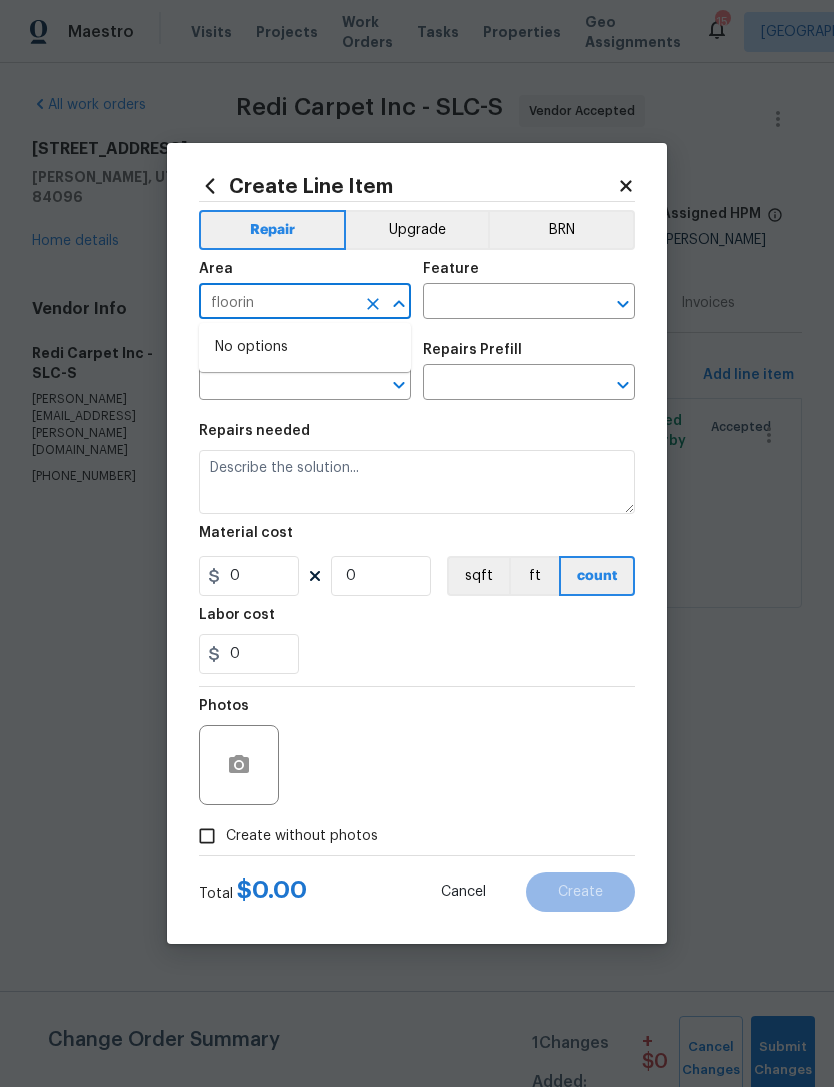 type on "flooring" 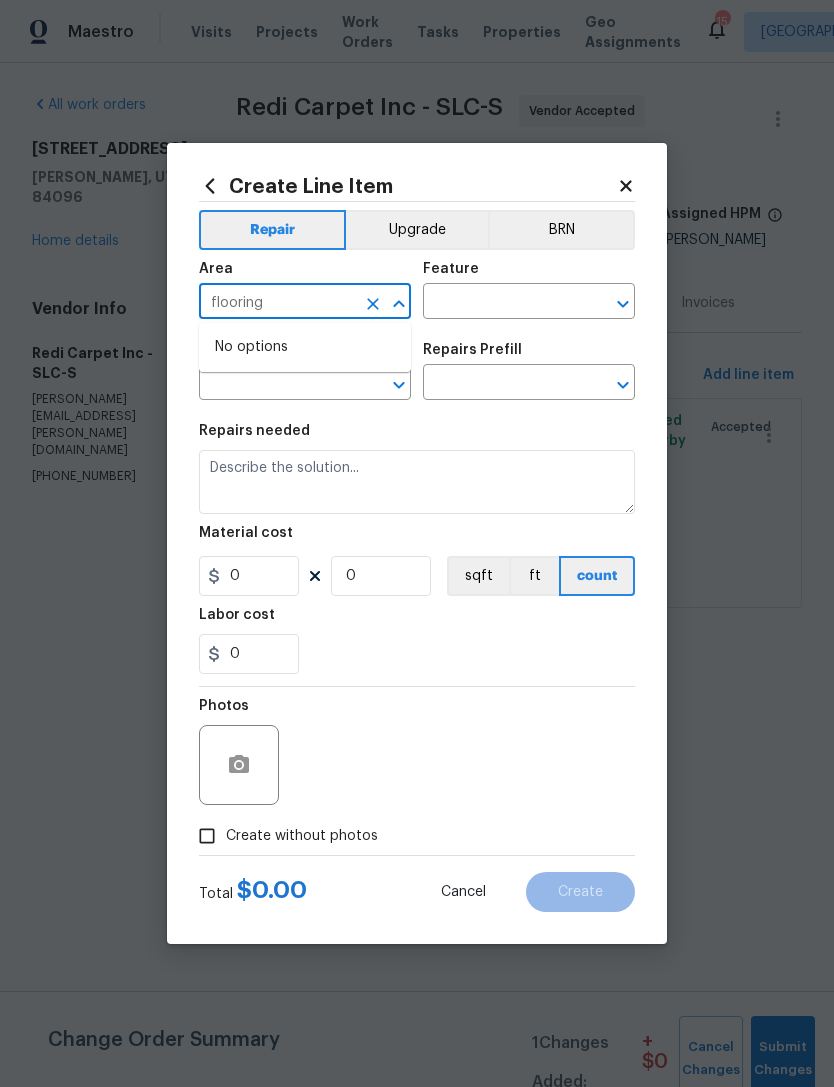 click 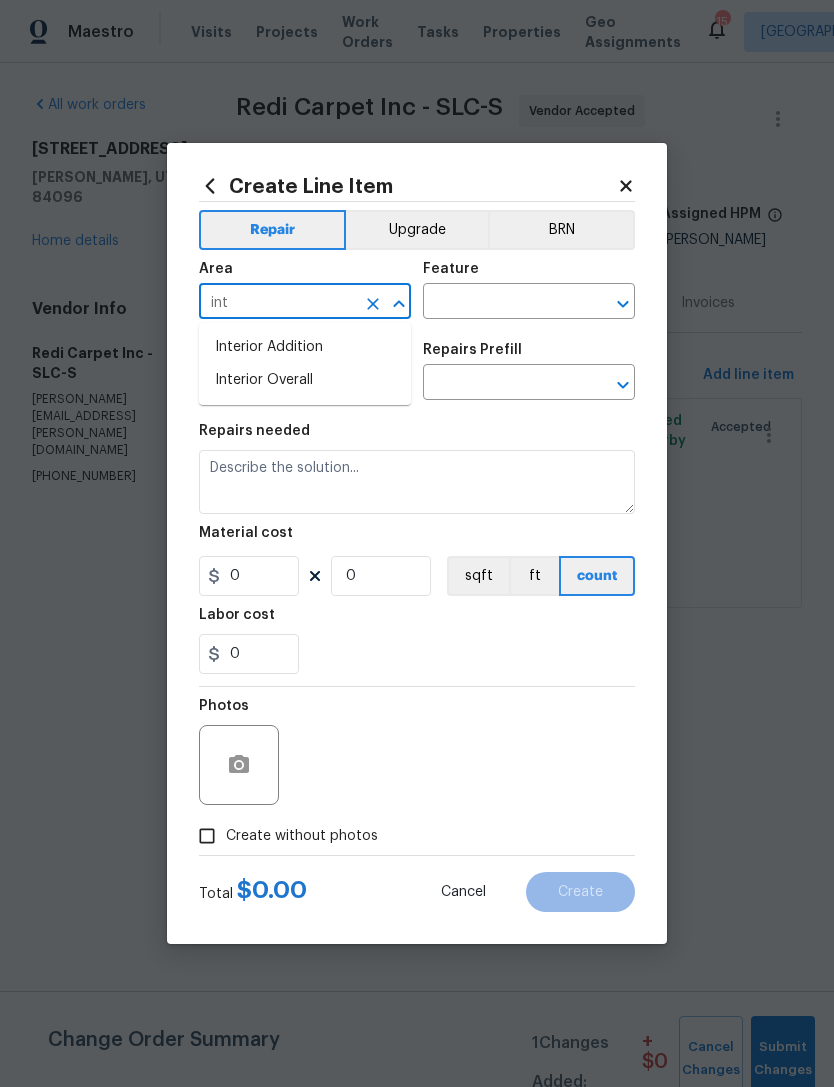 click on "Interior Overall" at bounding box center [305, 380] 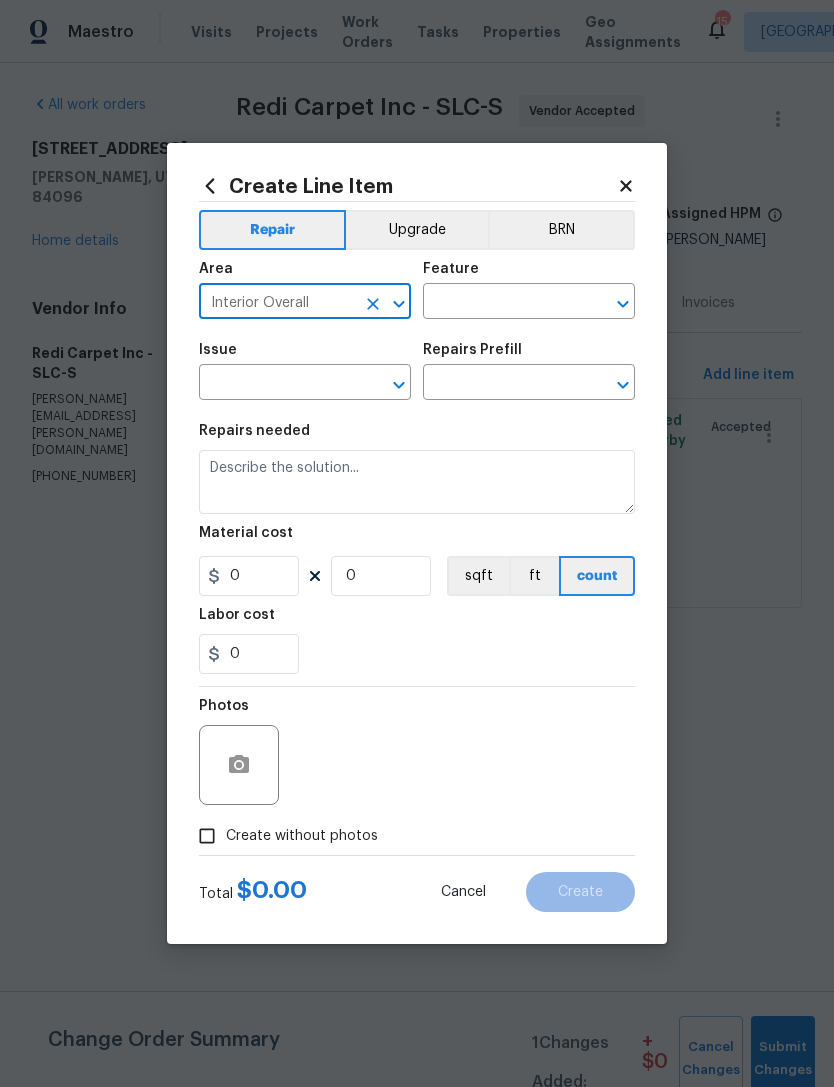 click at bounding box center [501, 303] 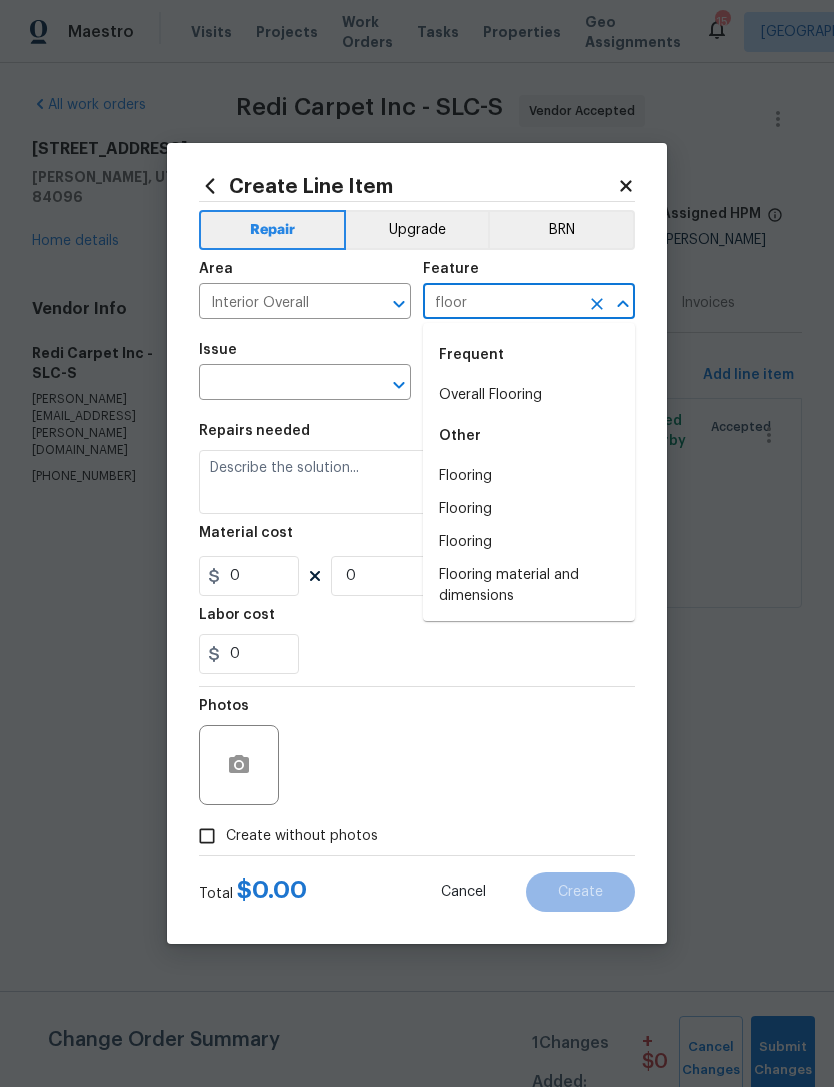 click on "Overall Flooring" at bounding box center [529, 395] 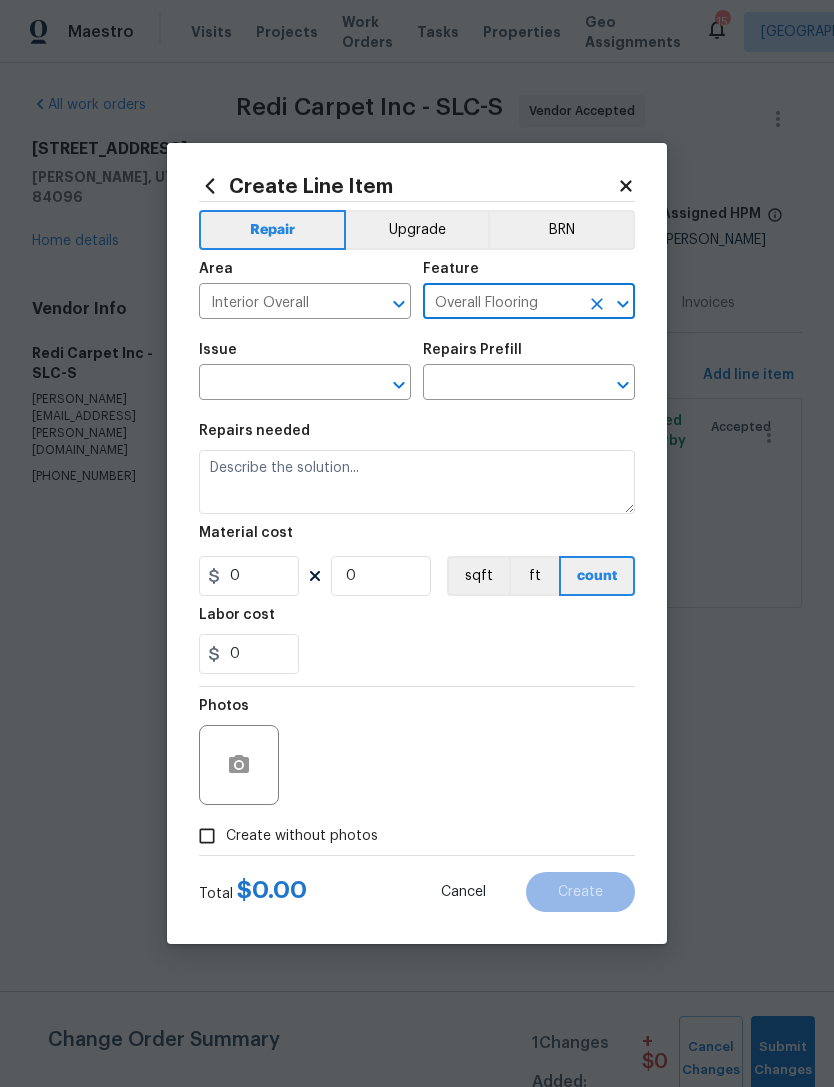 click at bounding box center [501, 384] 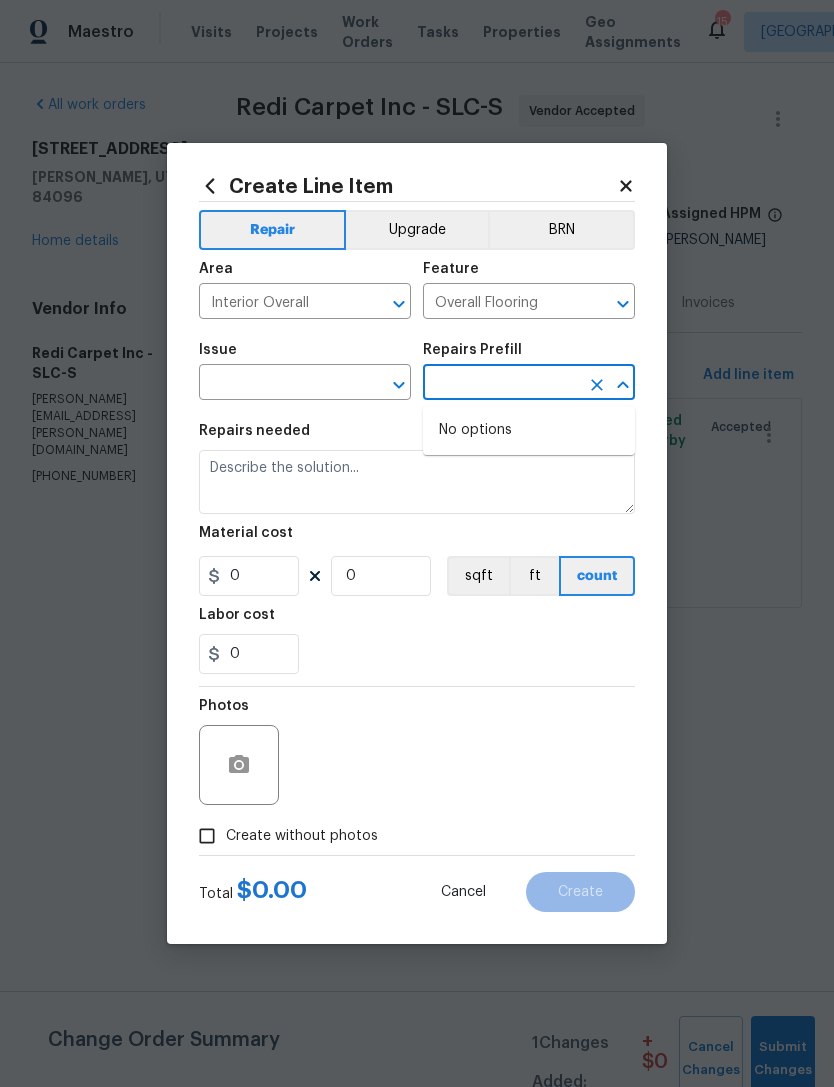 click 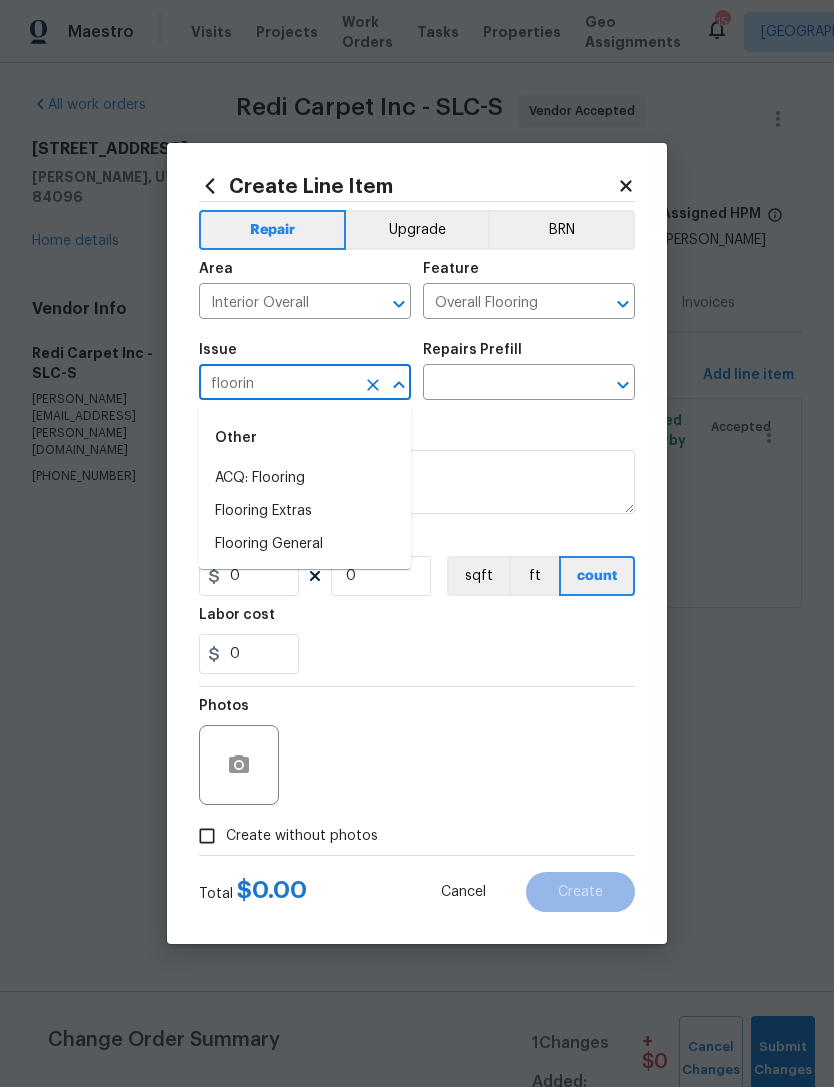 click on "Flooring General" at bounding box center (305, 544) 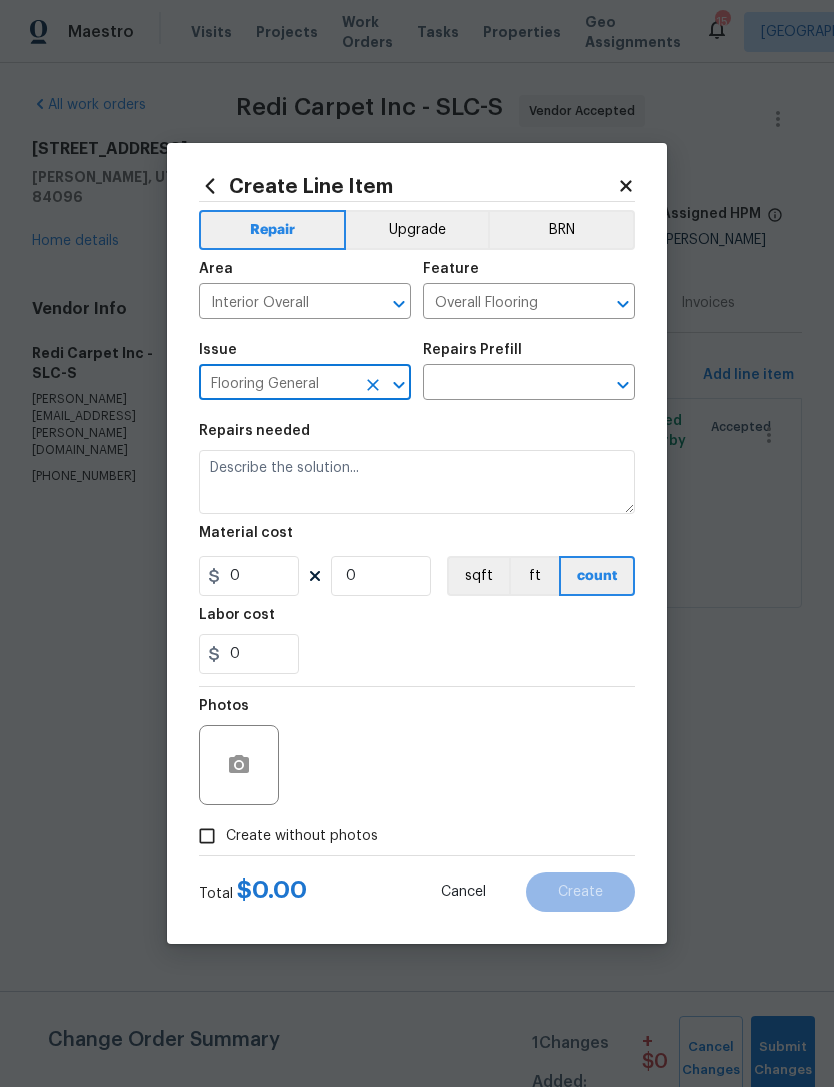 click on "Repairs Prefill" at bounding box center [529, 356] 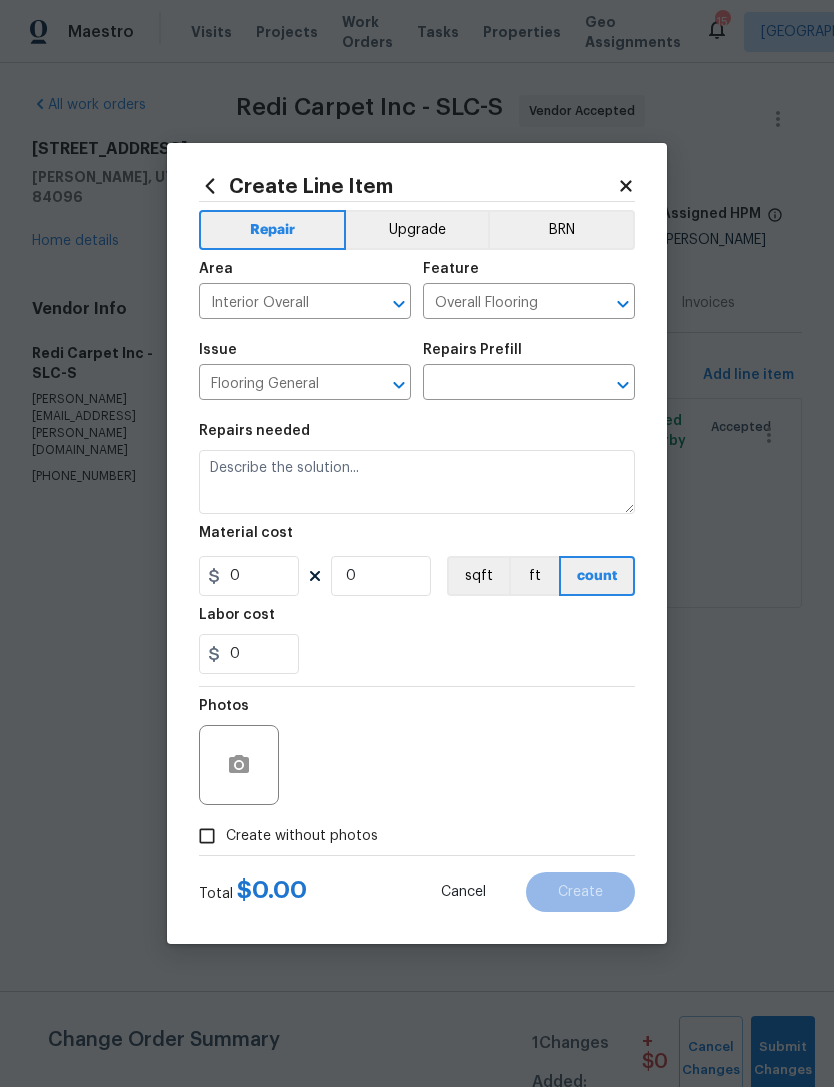 click at bounding box center (501, 384) 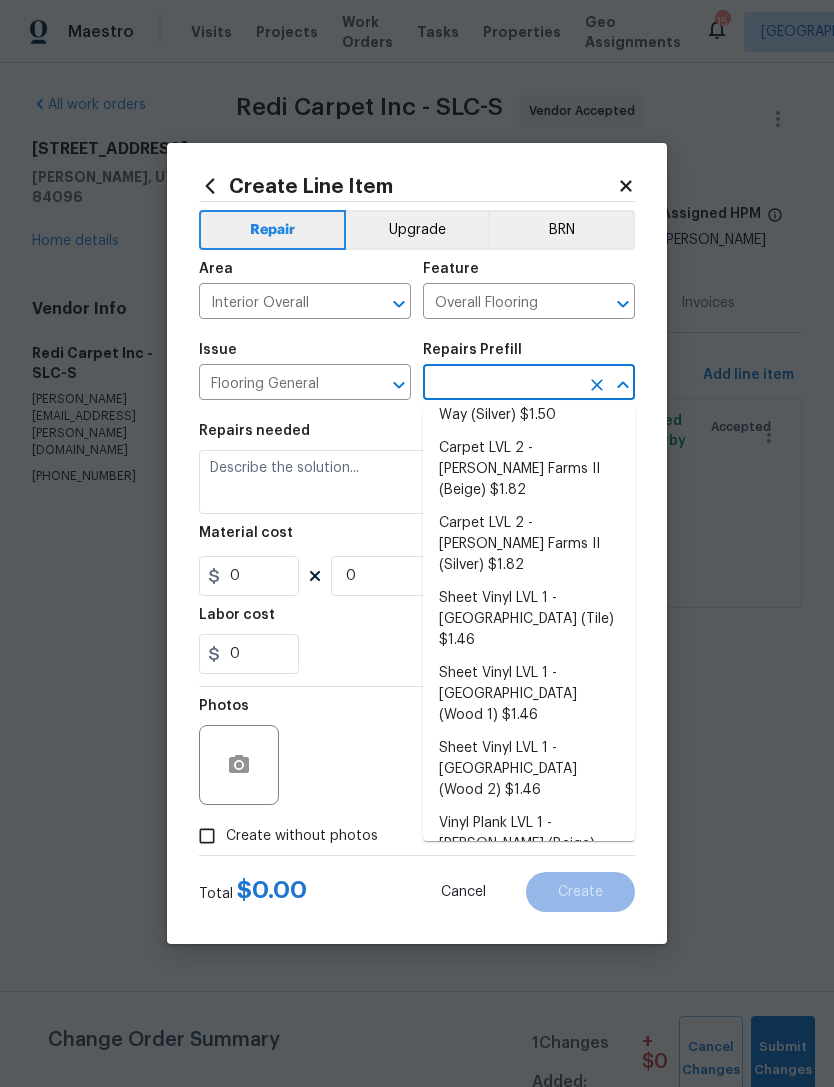 scroll, scrollTop: 91, scrollLeft: 0, axis: vertical 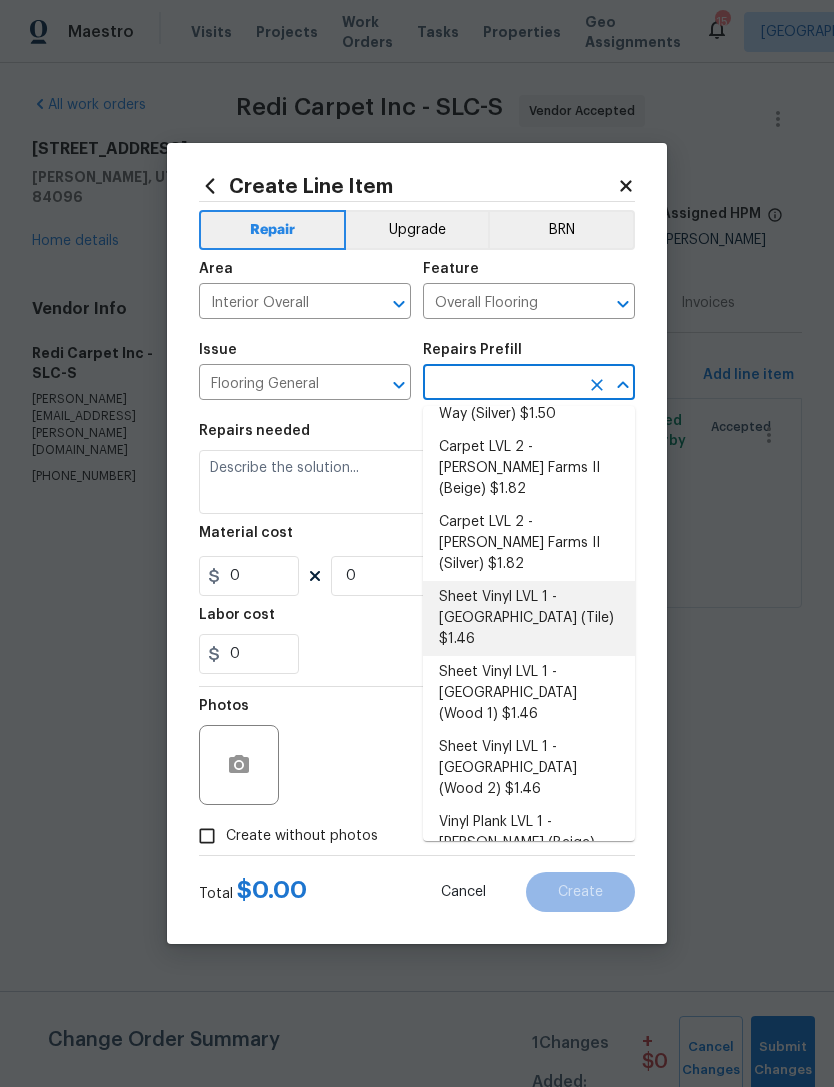 click on "Sheet Vinyl LVL 1 - [GEOGRAPHIC_DATA] (Tile) $1.46" at bounding box center (529, 618) 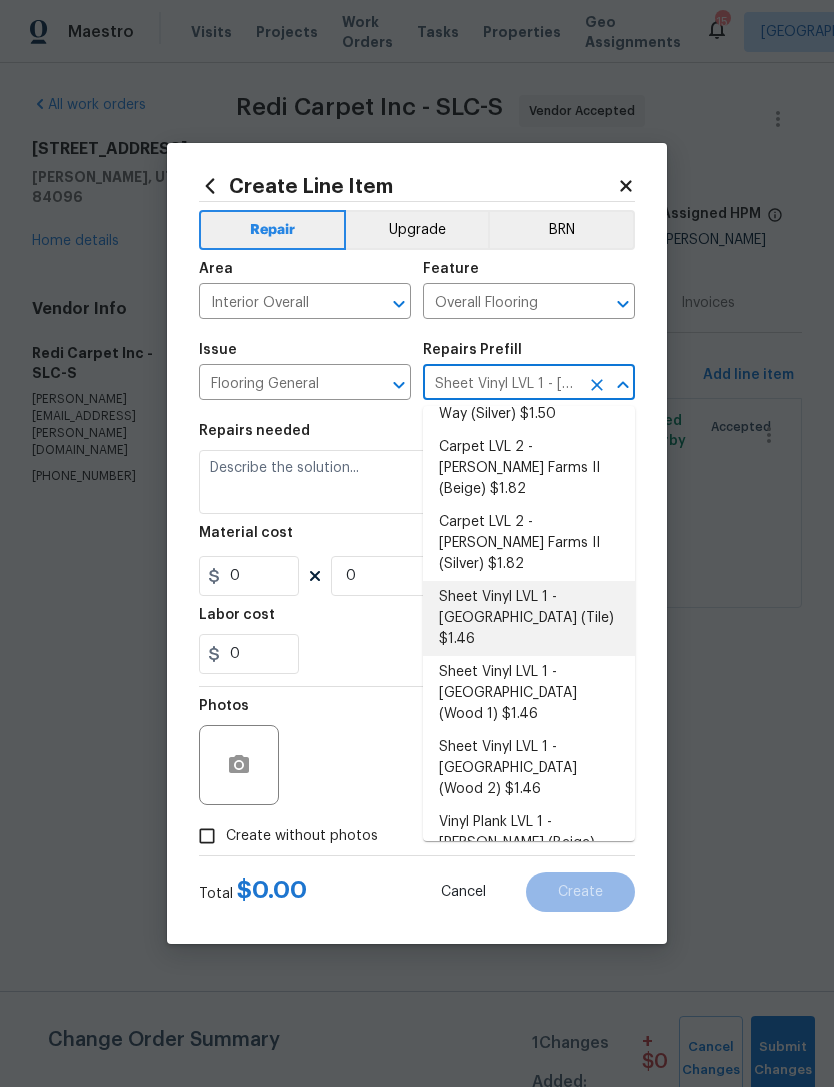 type 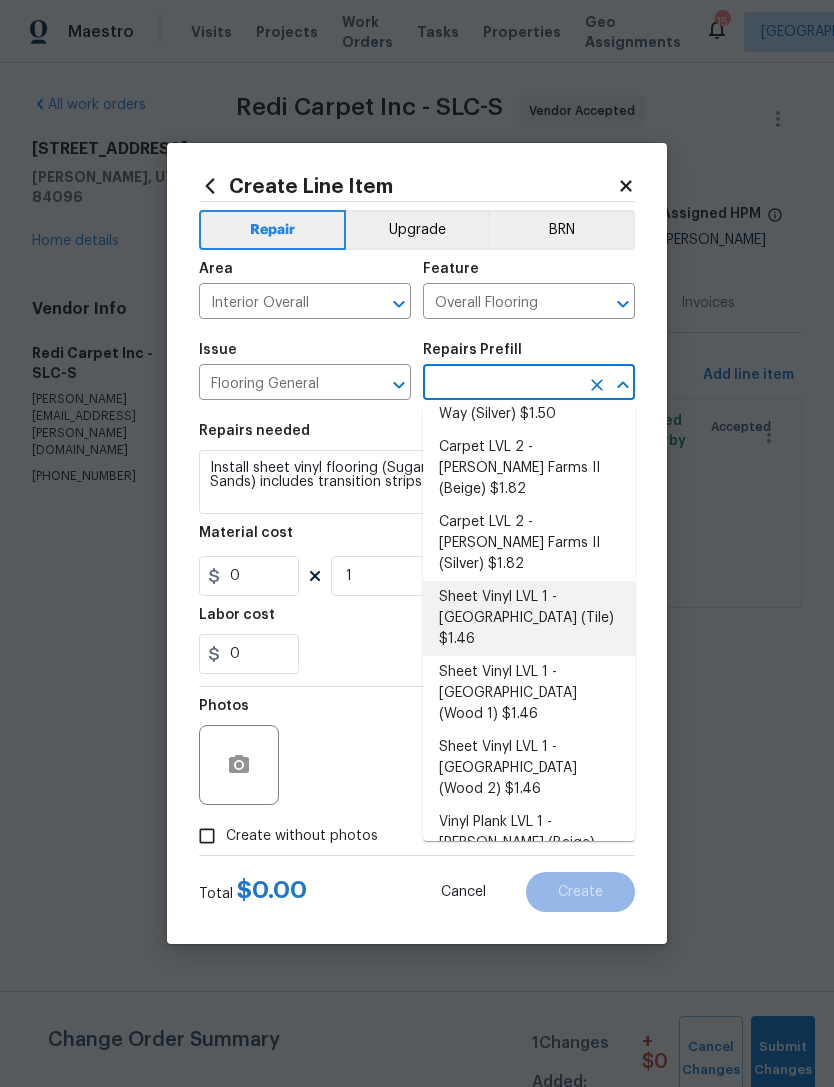 type on "Sheet Vinyl LVL 1 - [GEOGRAPHIC_DATA] (Tile) $1.46" 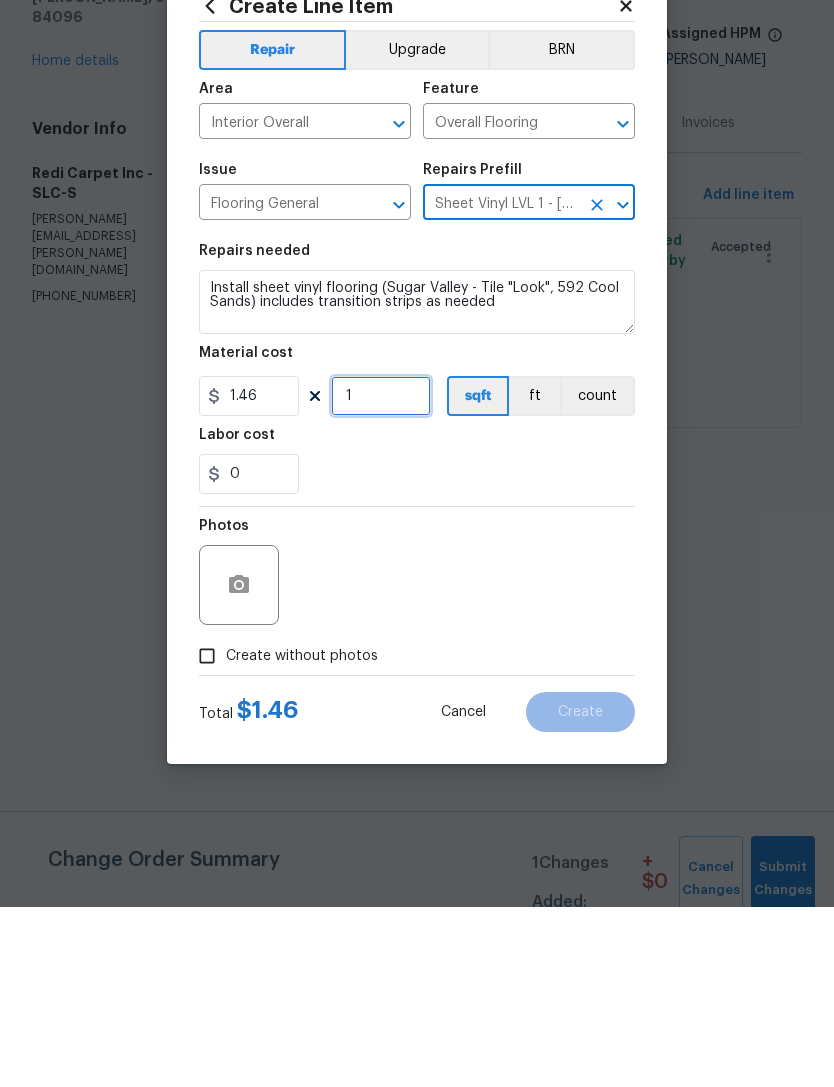 click on "1" at bounding box center [381, 576] 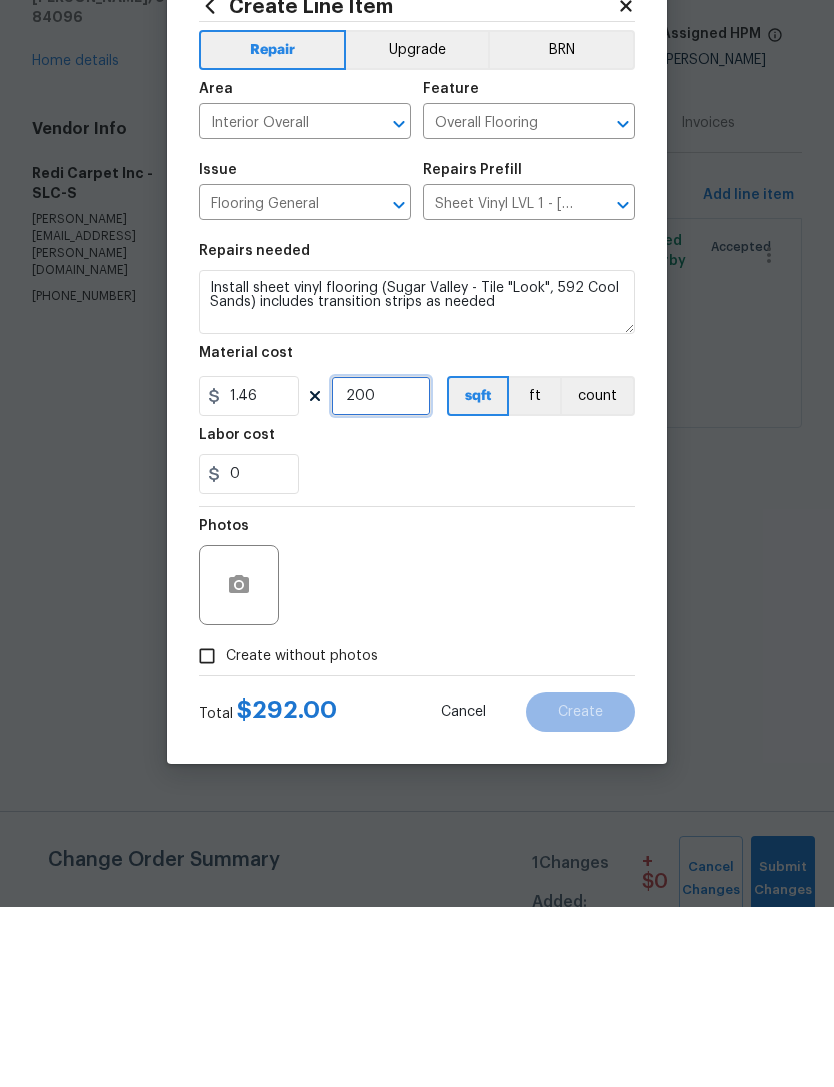 type on "200" 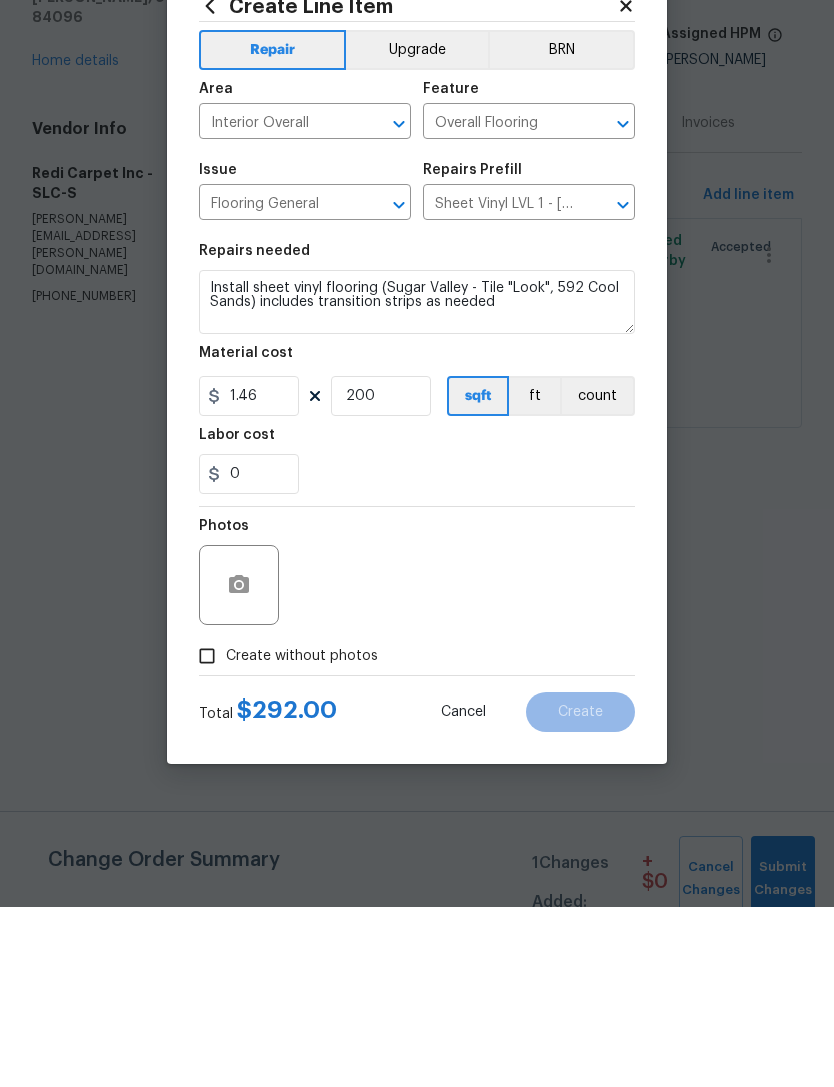 click on "Photos" at bounding box center (417, 752) 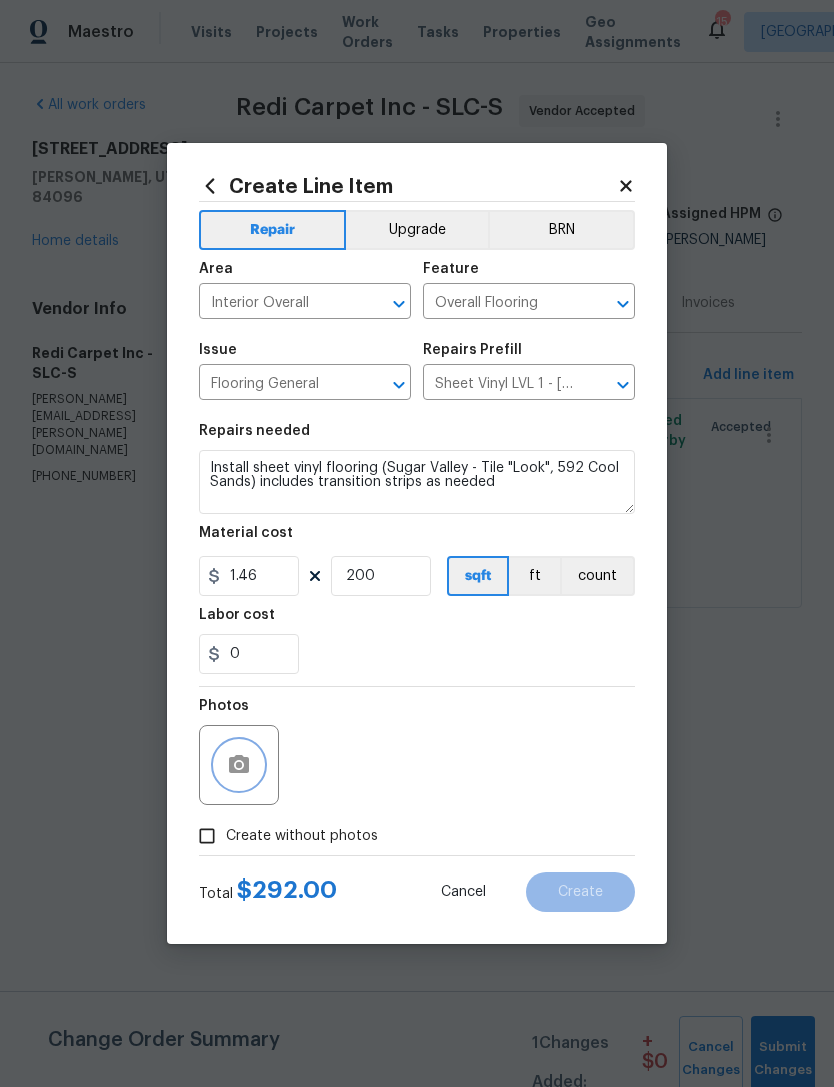 click 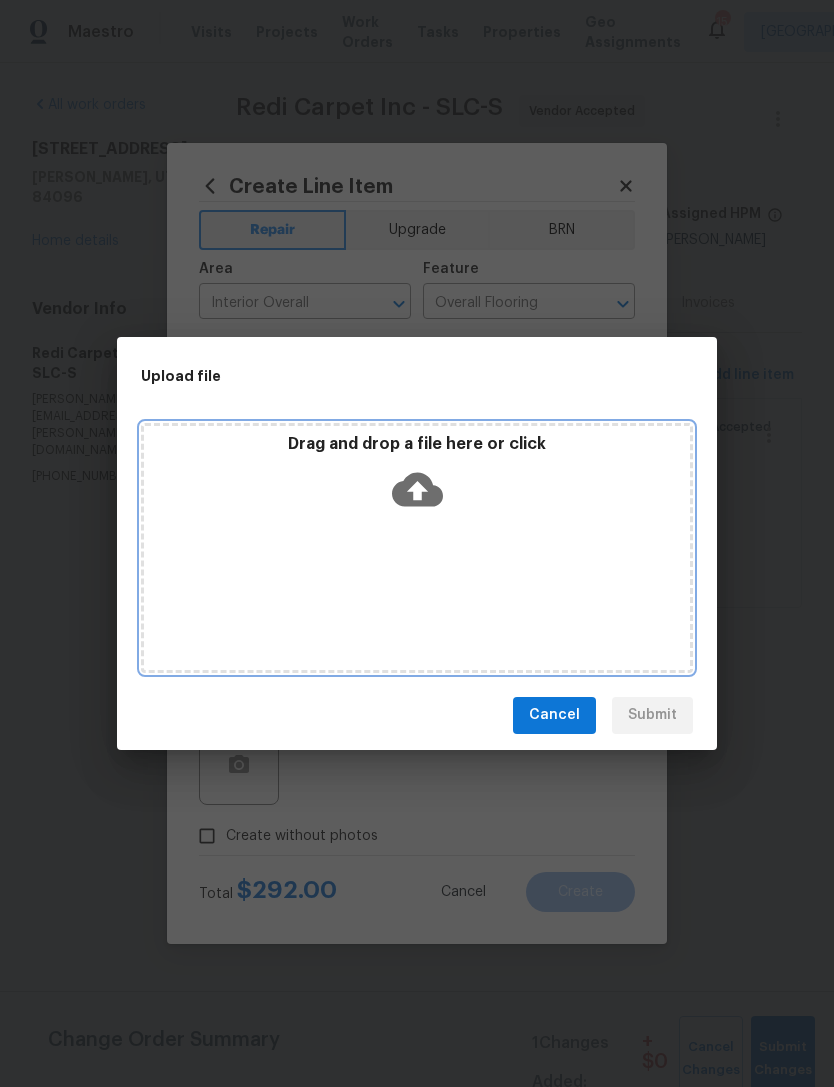 click 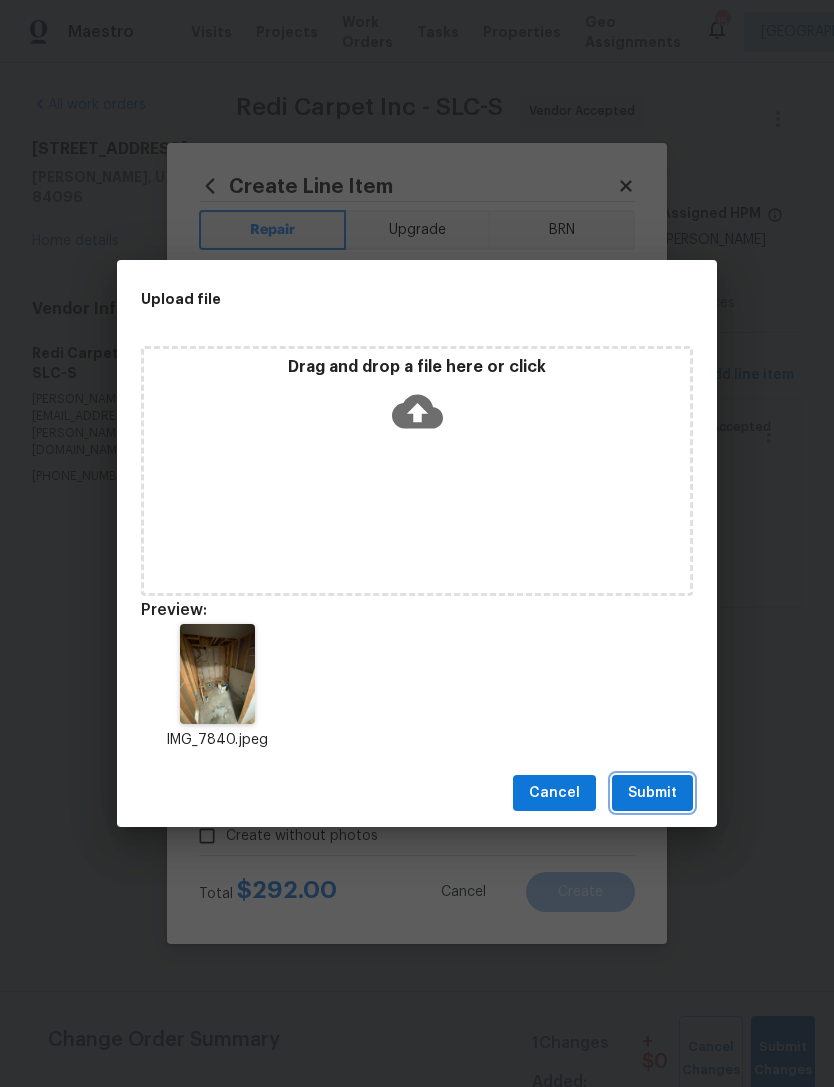 click on "Submit" at bounding box center (652, 793) 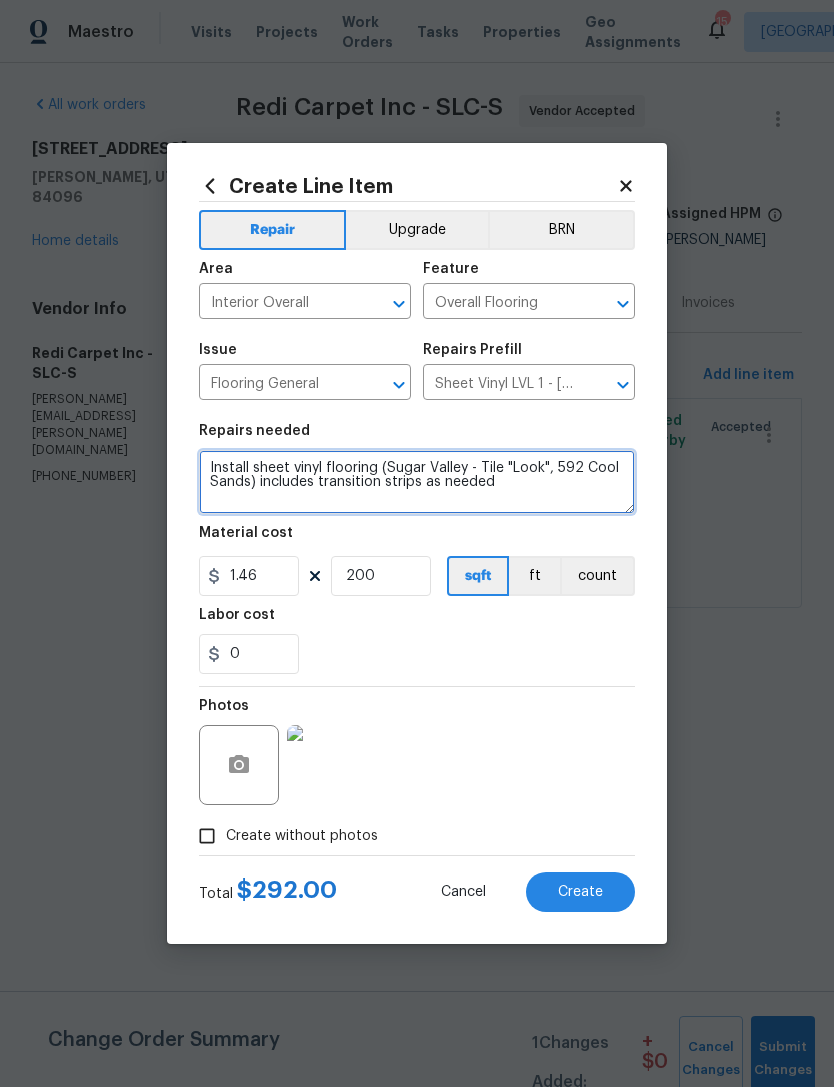 click on "Install sheet vinyl flooring (Sugar Valley - Tile "Look", 592 Cool Sands) includes transition strips as needed" at bounding box center [417, 482] 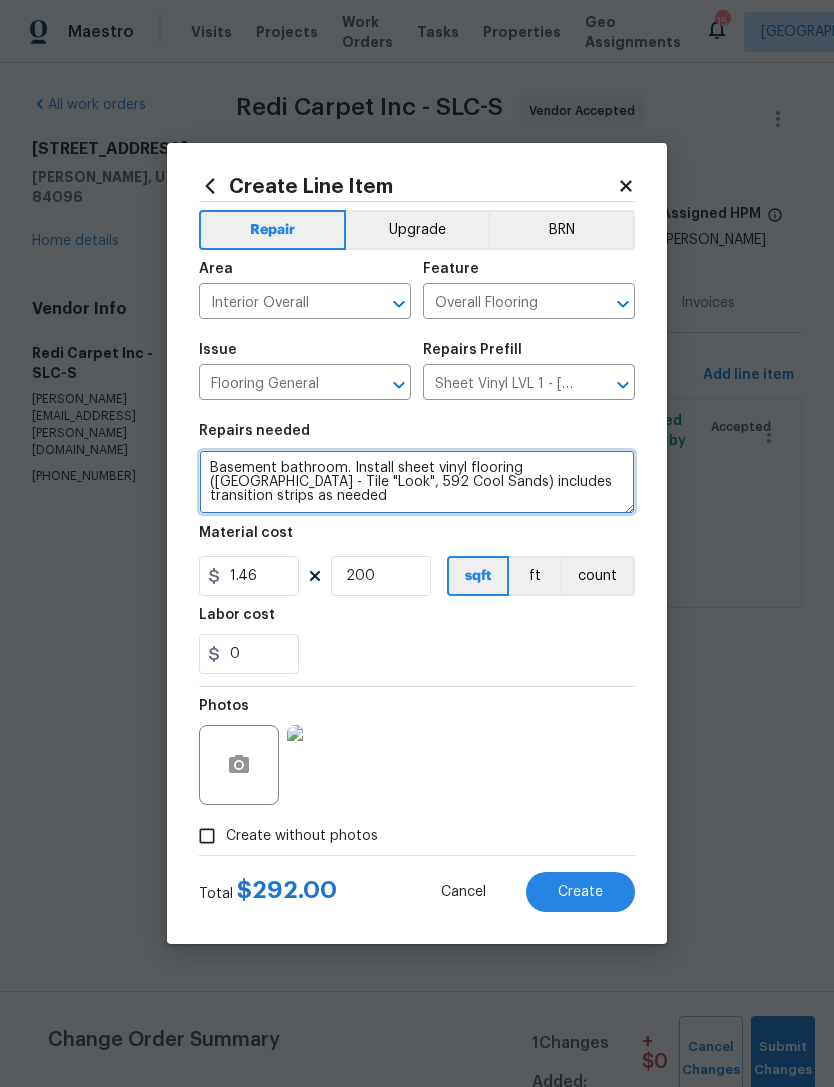 type on "Basement bathroom. Install sheet vinyl flooring ([GEOGRAPHIC_DATA] - Tile "Look", 592 Cool Sands) includes transition strips as needed" 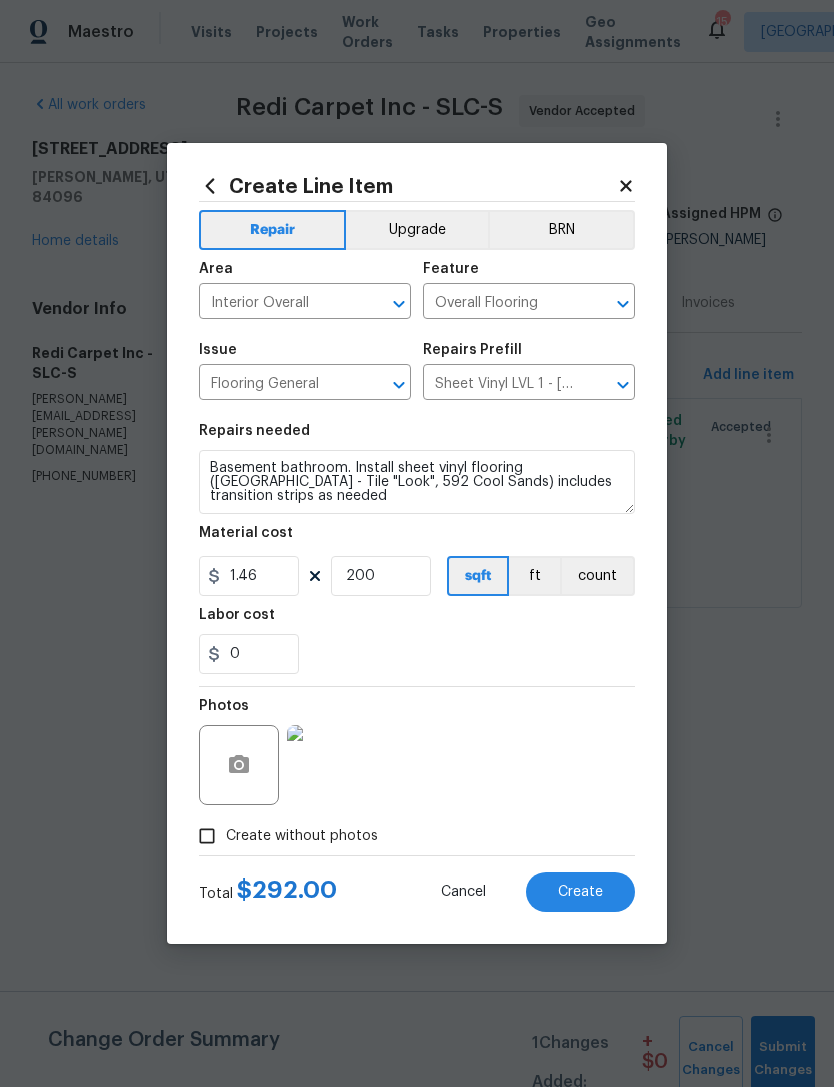 click on "0" at bounding box center (417, 654) 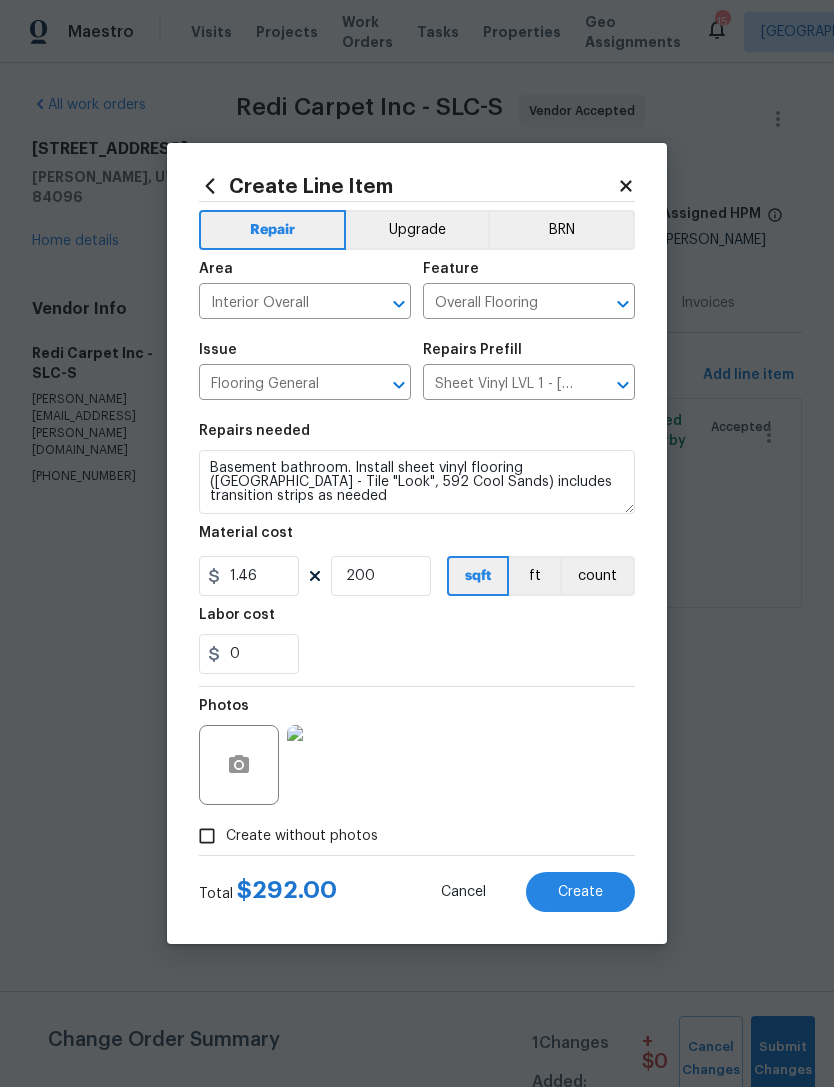 click on "Create" at bounding box center [580, 892] 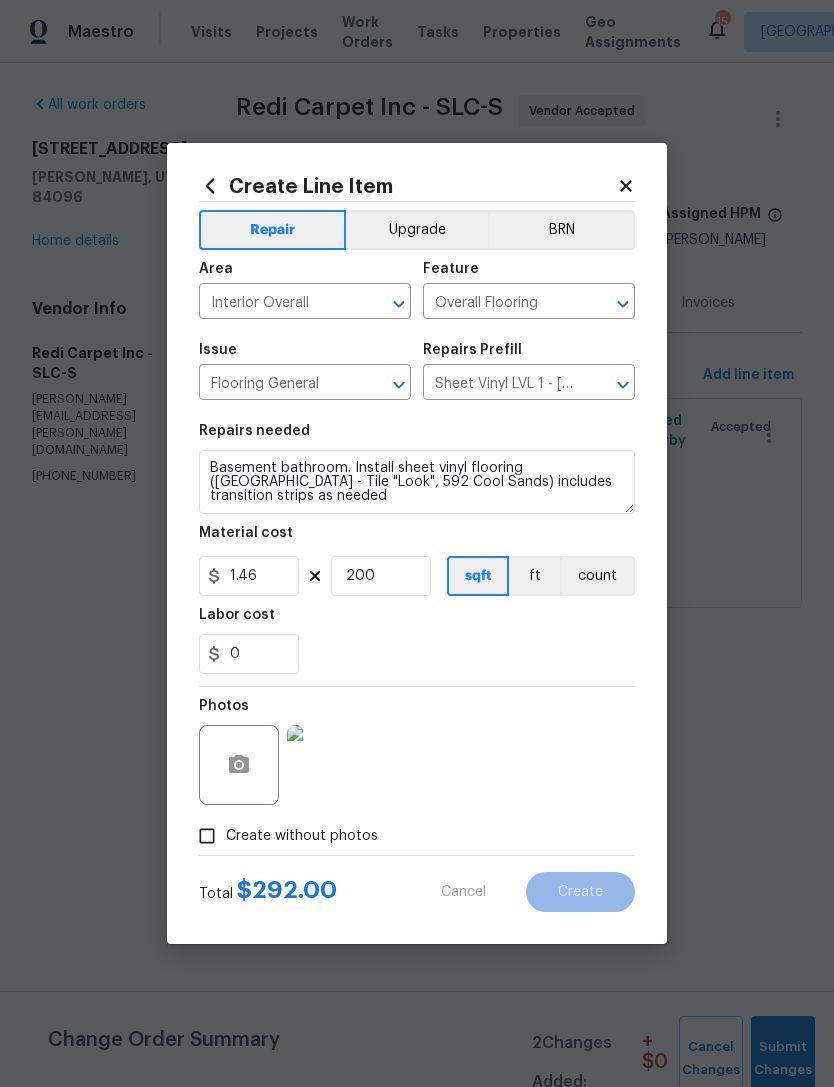 type on "0" 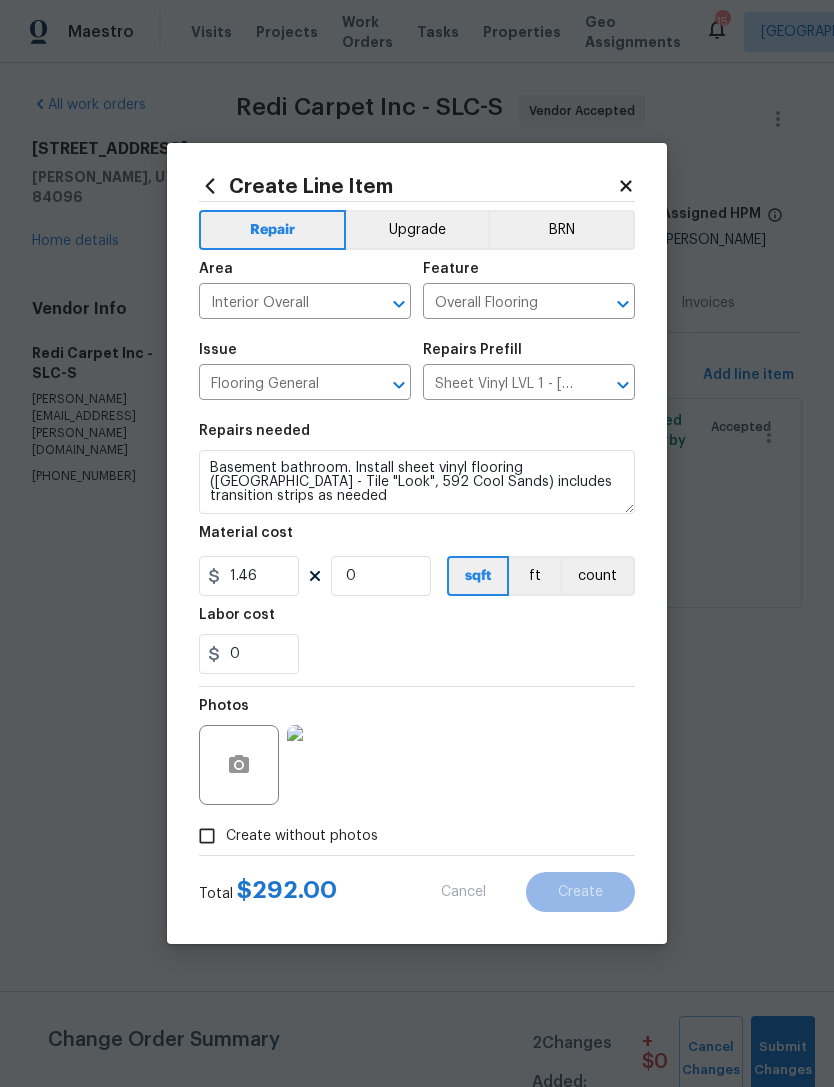 type 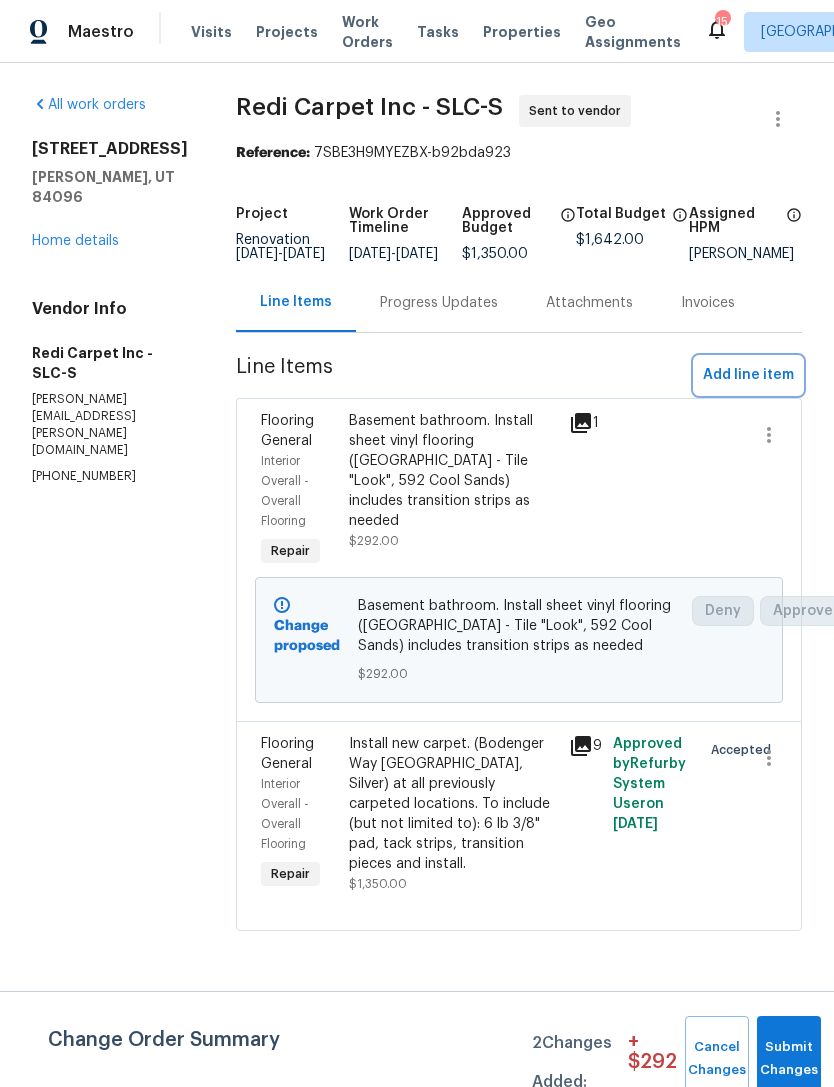 click on "Add line item" at bounding box center [748, 375] 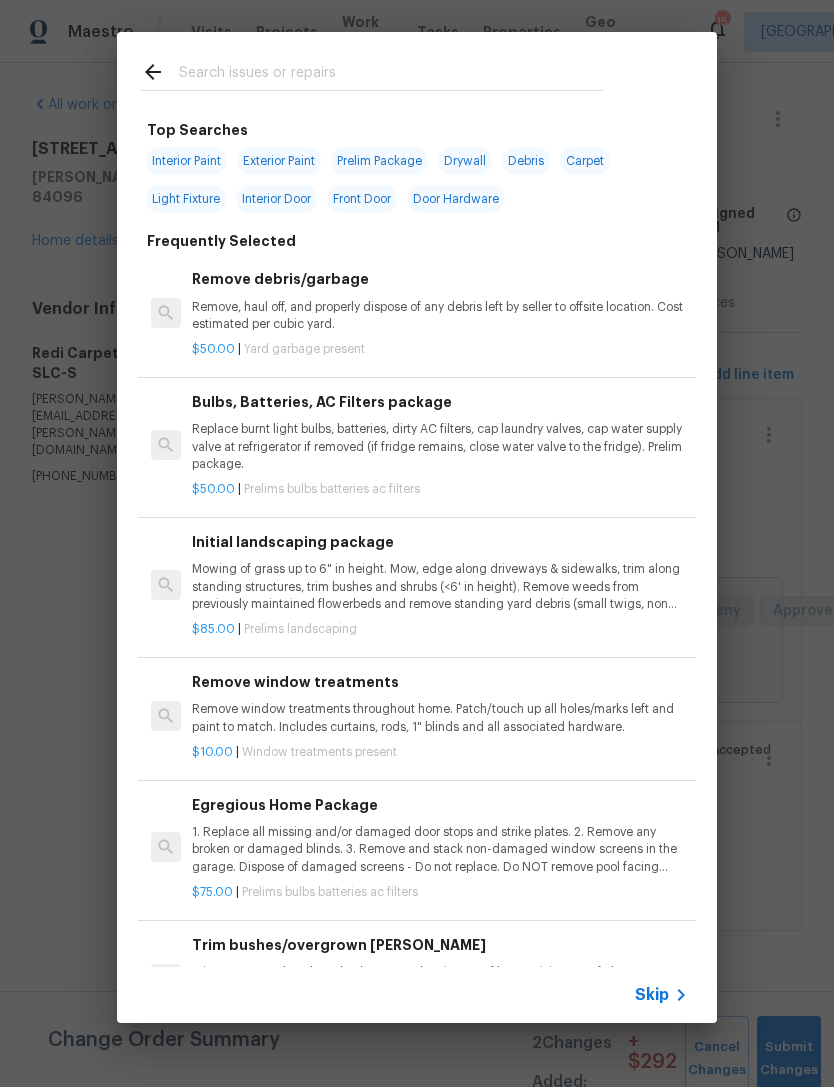 click on "Skip" at bounding box center [652, 995] 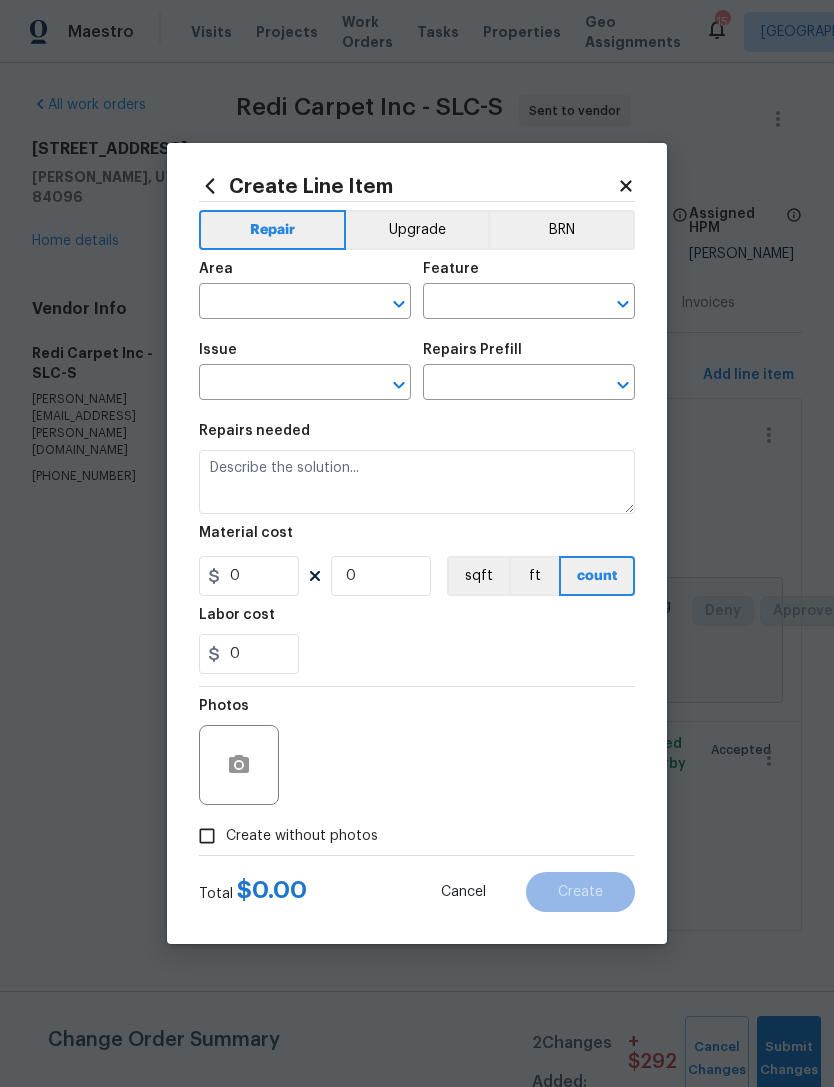 click at bounding box center (277, 303) 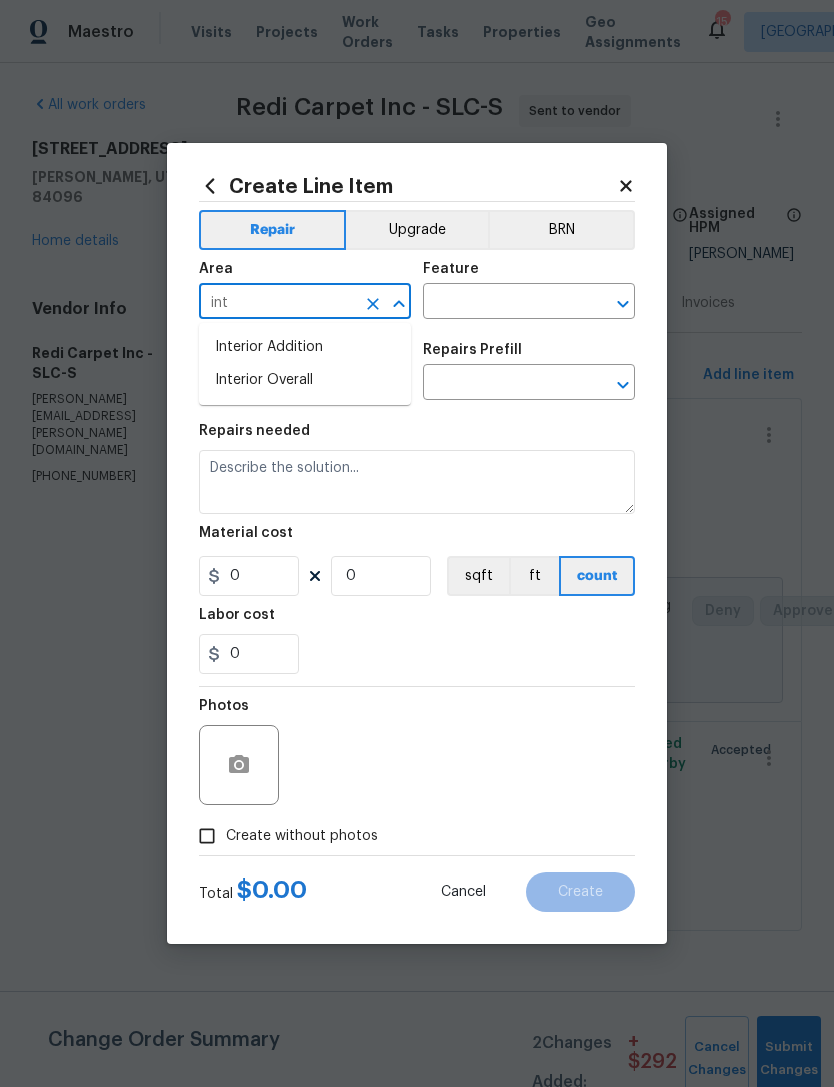 click on "Interior Overall" at bounding box center (305, 380) 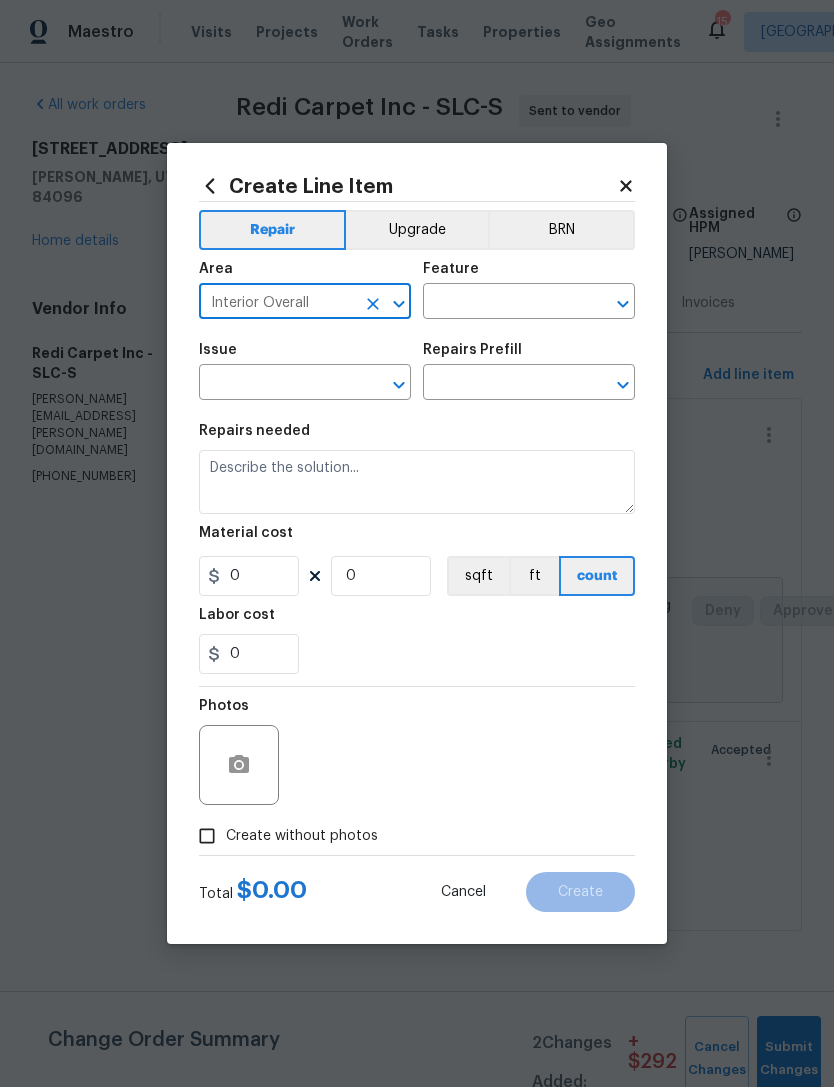 click at bounding box center [501, 303] 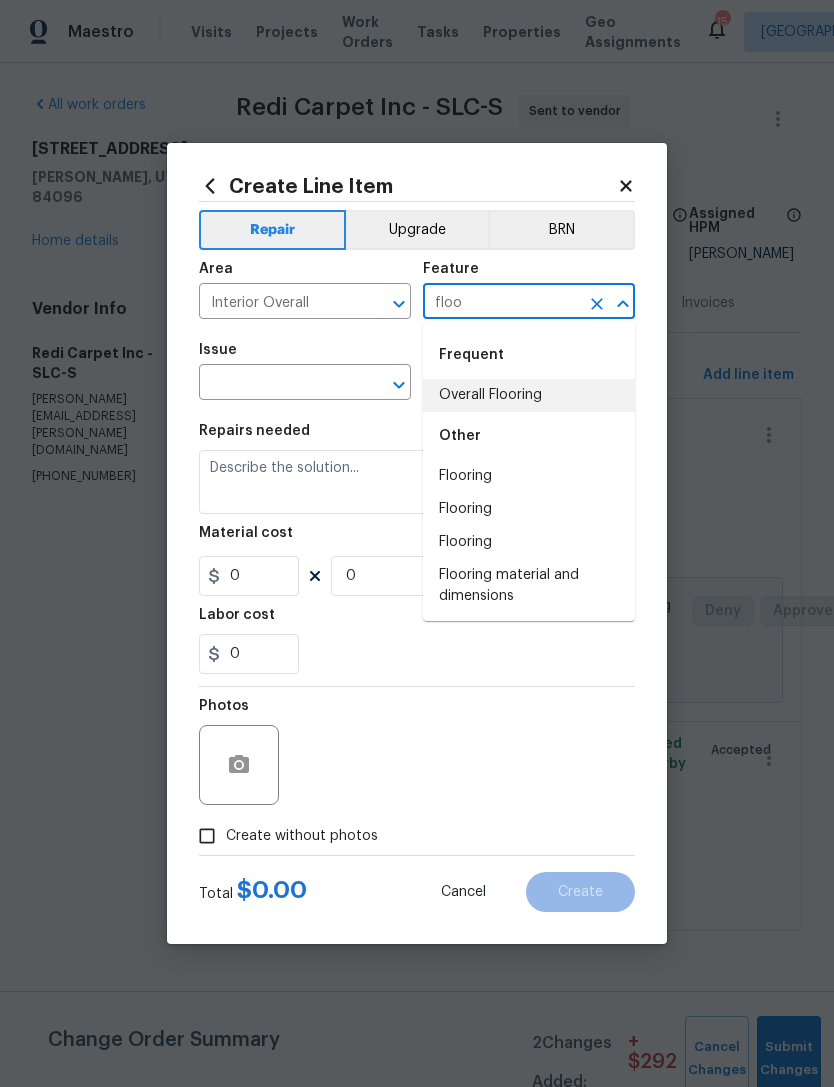 click on "Overall Flooring" at bounding box center [529, 395] 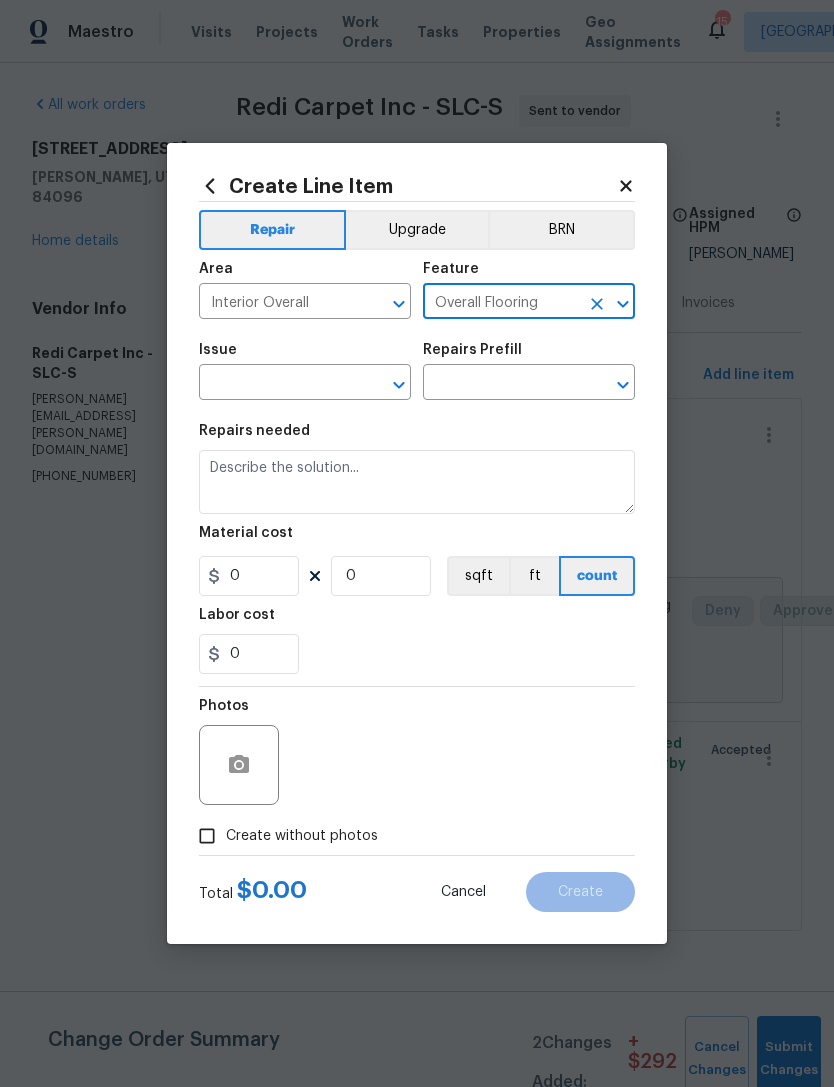 click at bounding box center [277, 384] 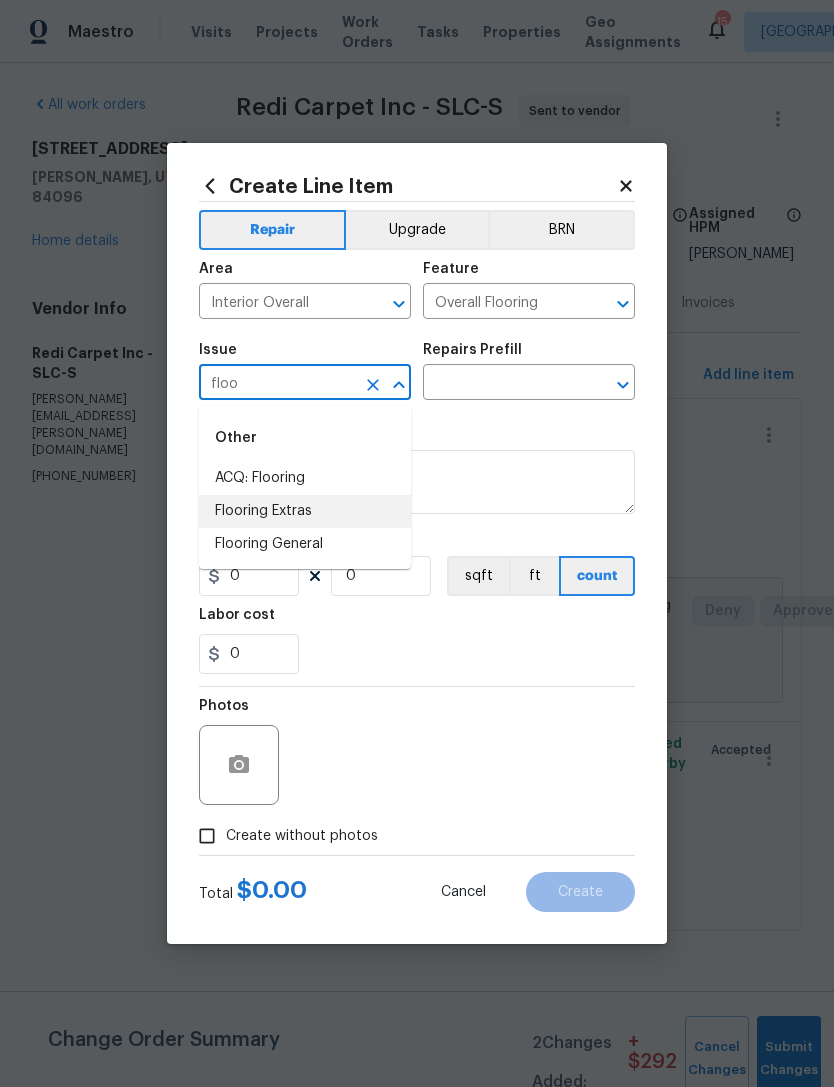 click on "Flooring Extras" at bounding box center (305, 511) 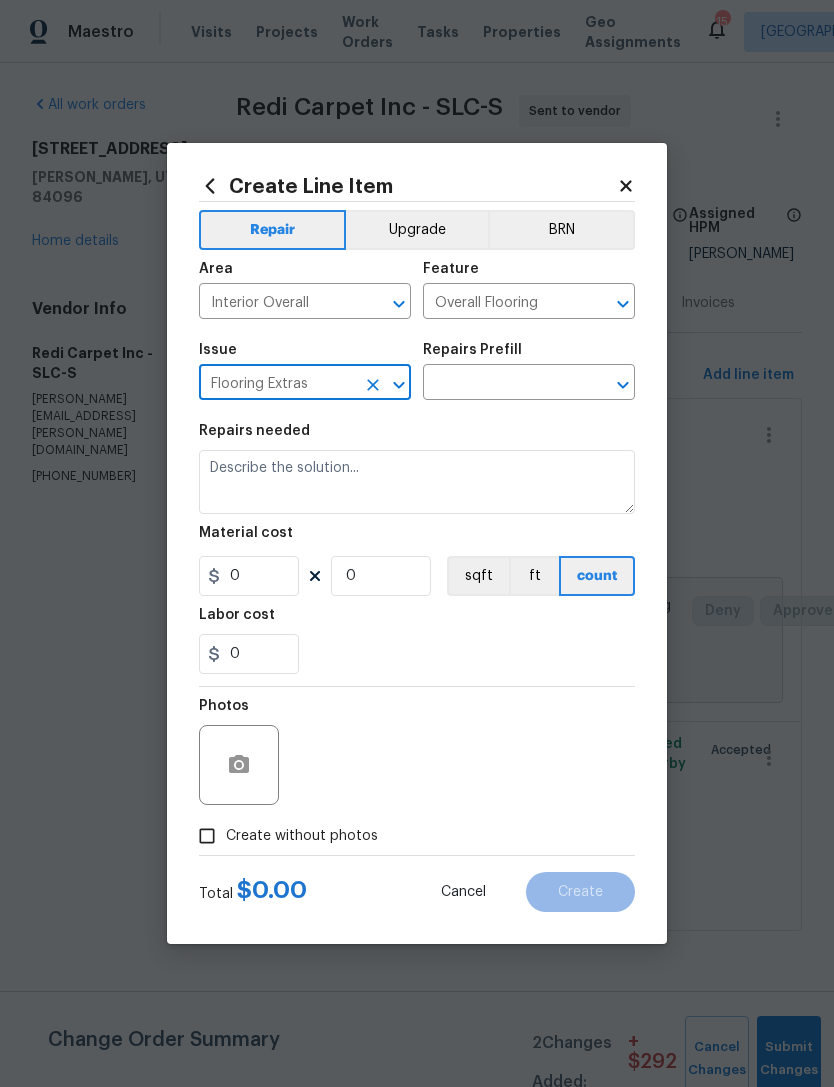 click at bounding box center (501, 384) 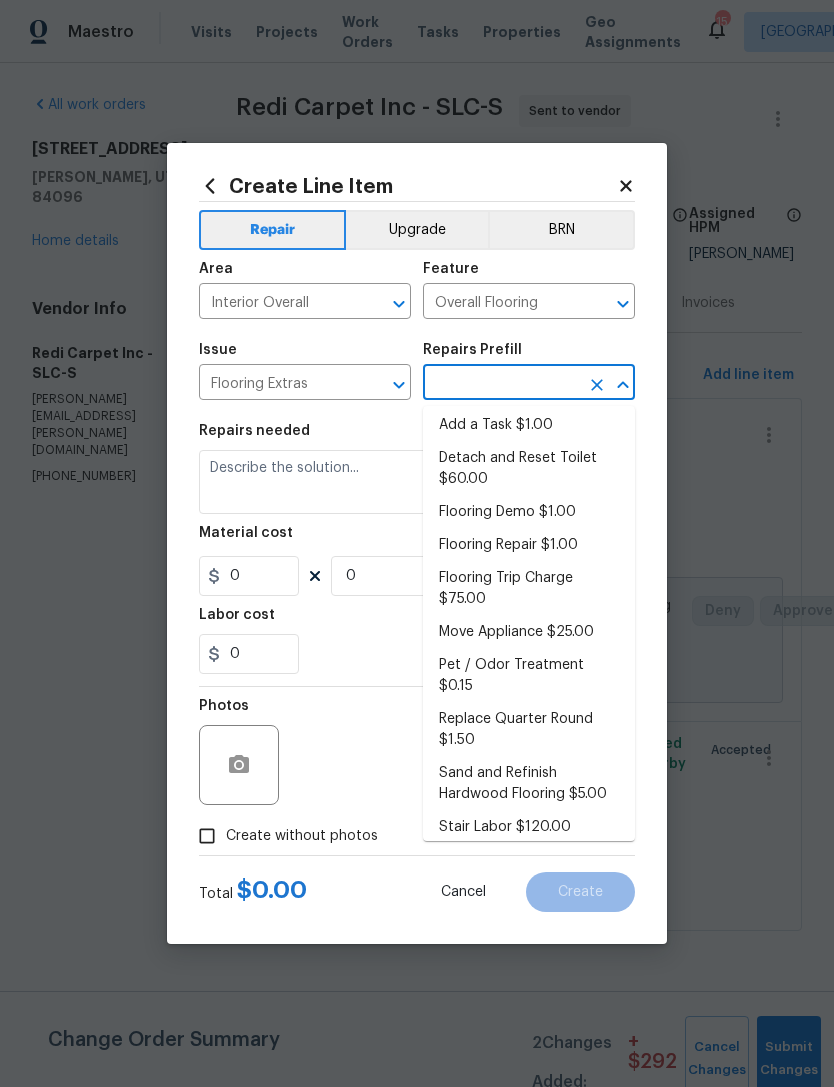 scroll, scrollTop: 4, scrollLeft: 0, axis: vertical 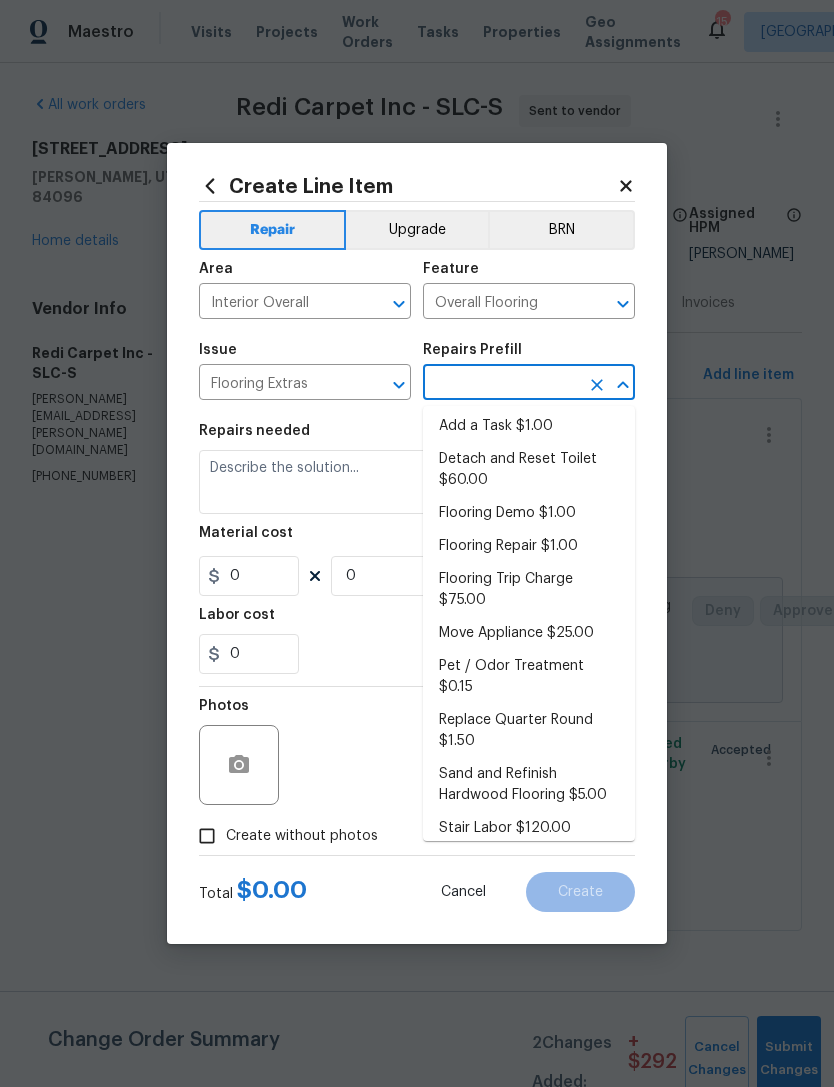 click at bounding box center [501, 384] 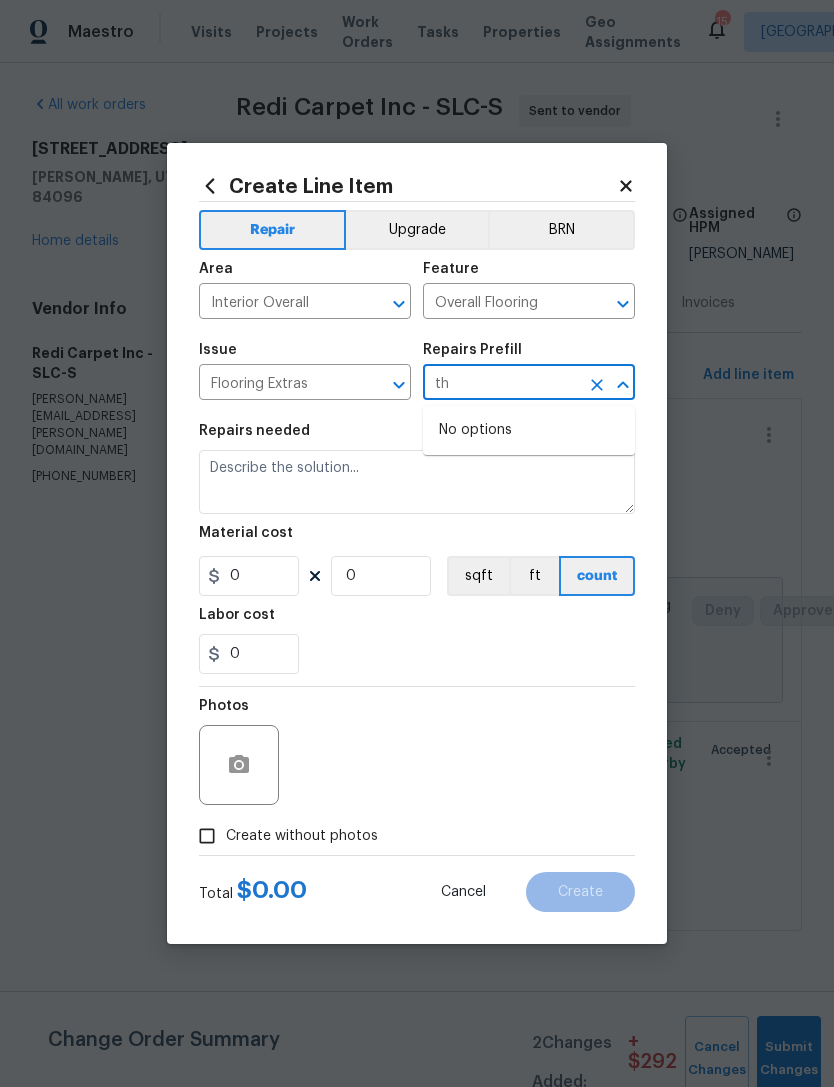 type on "t" 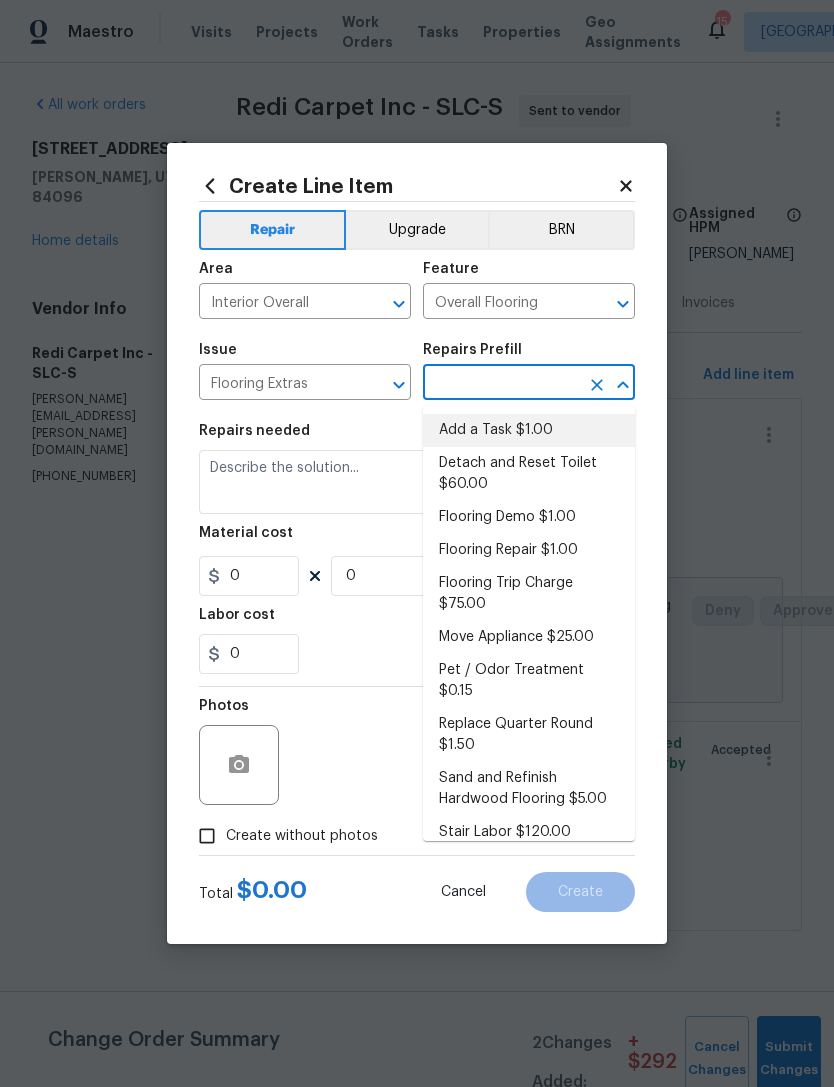 click on "Add a Task $1.00" at bounding box center [529, 430] 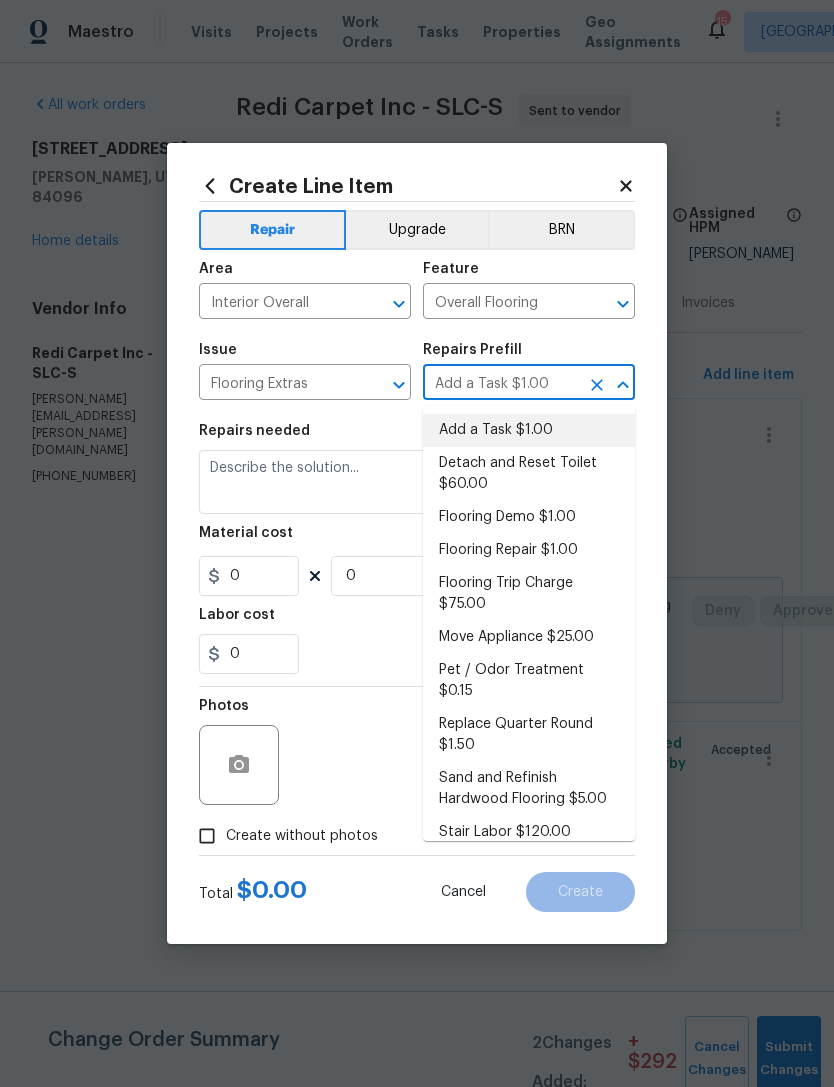 type 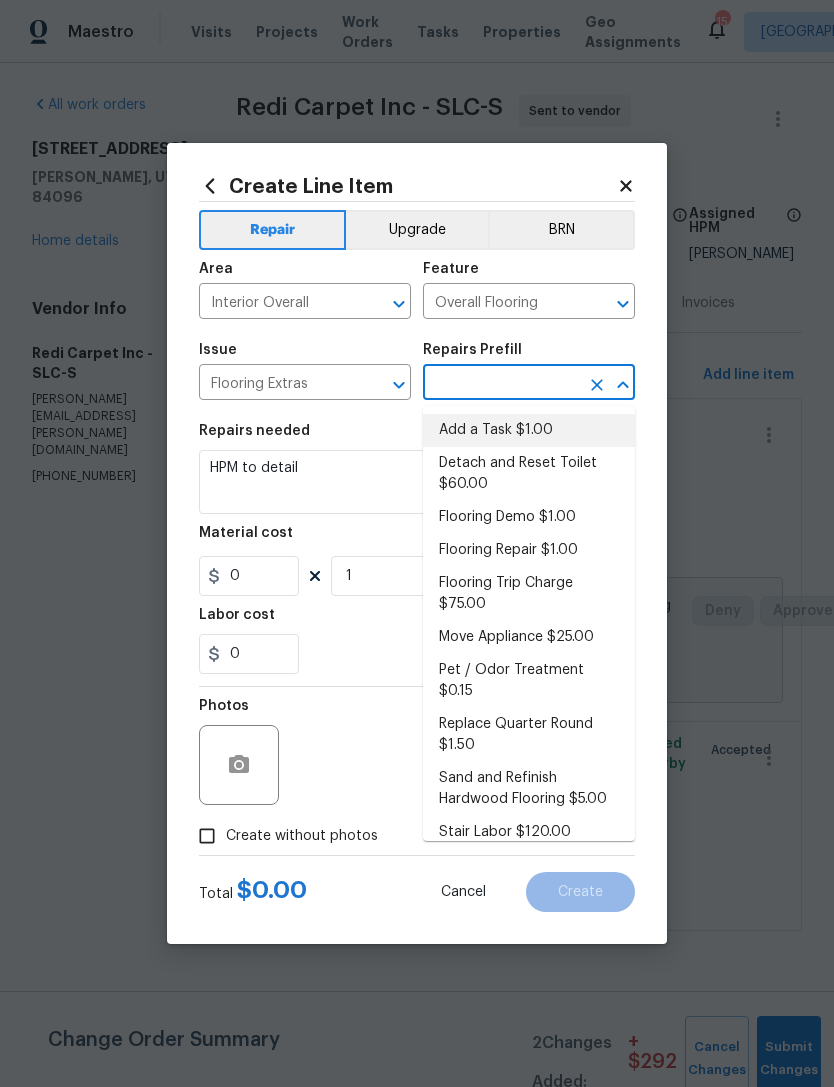 type on "Add a Task $1.00" 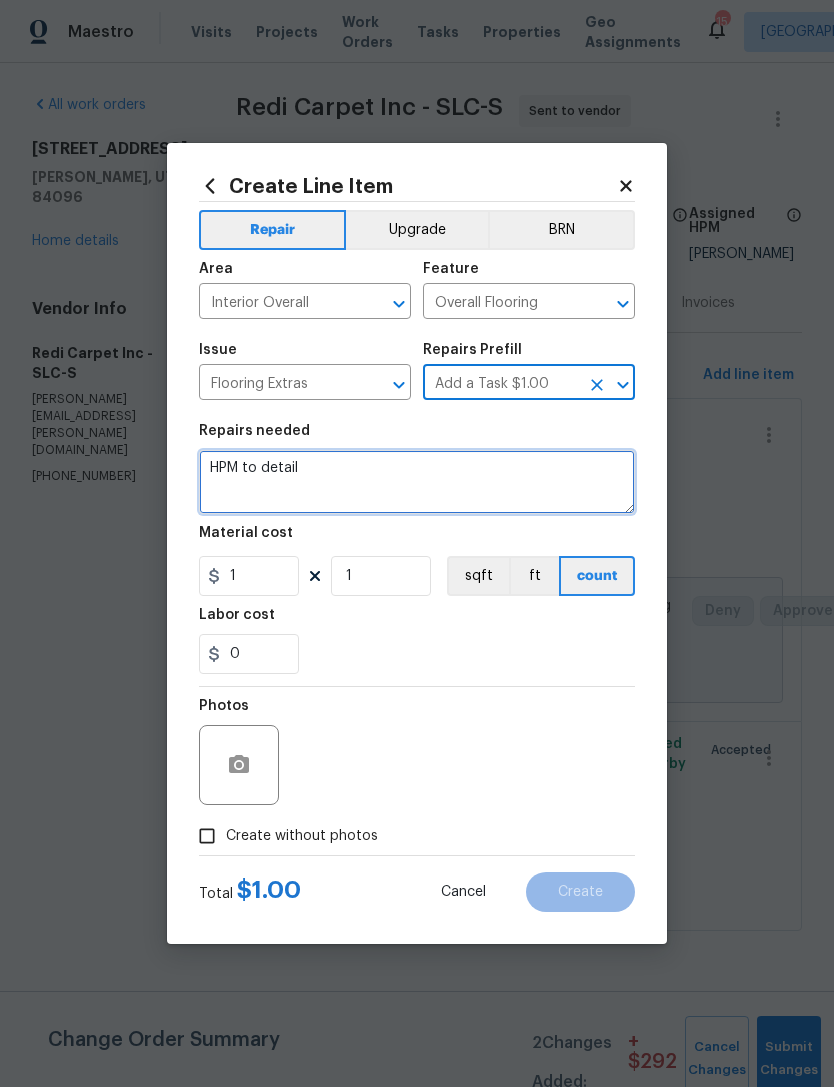 click on "HPM to detail" at bounding box center [417, 482] 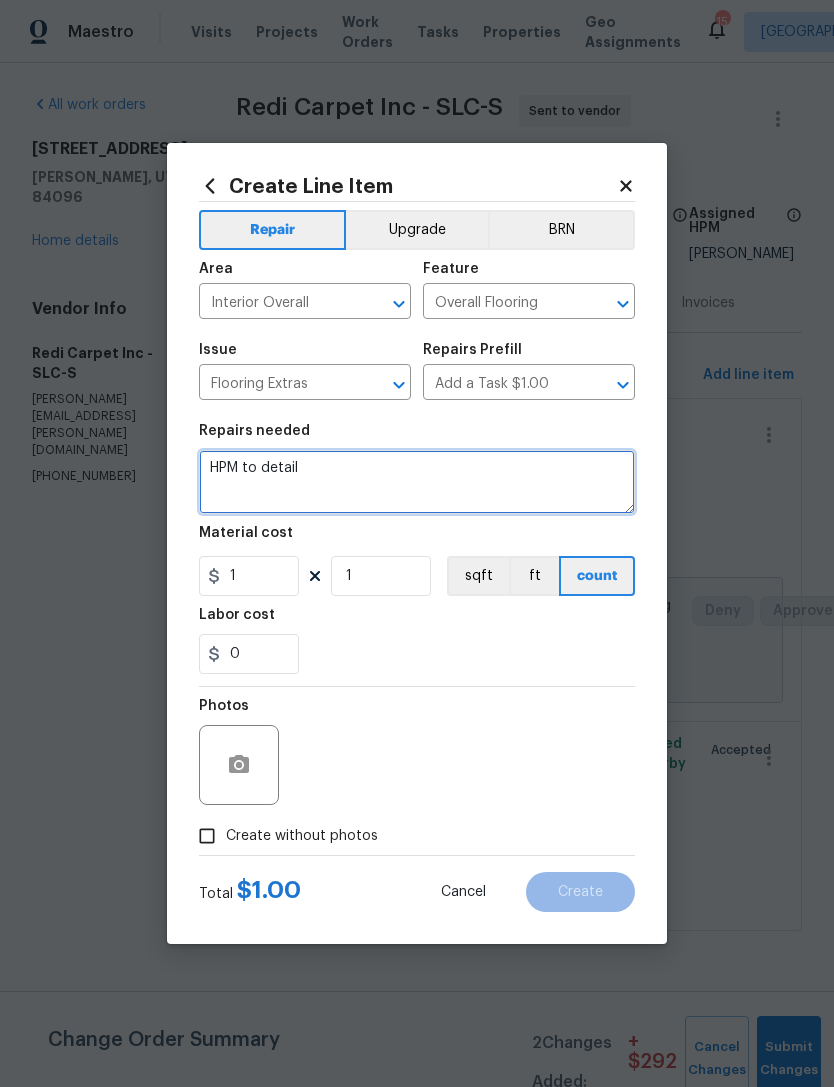 click on "HPM to detail" at bounding box center [417, 482] 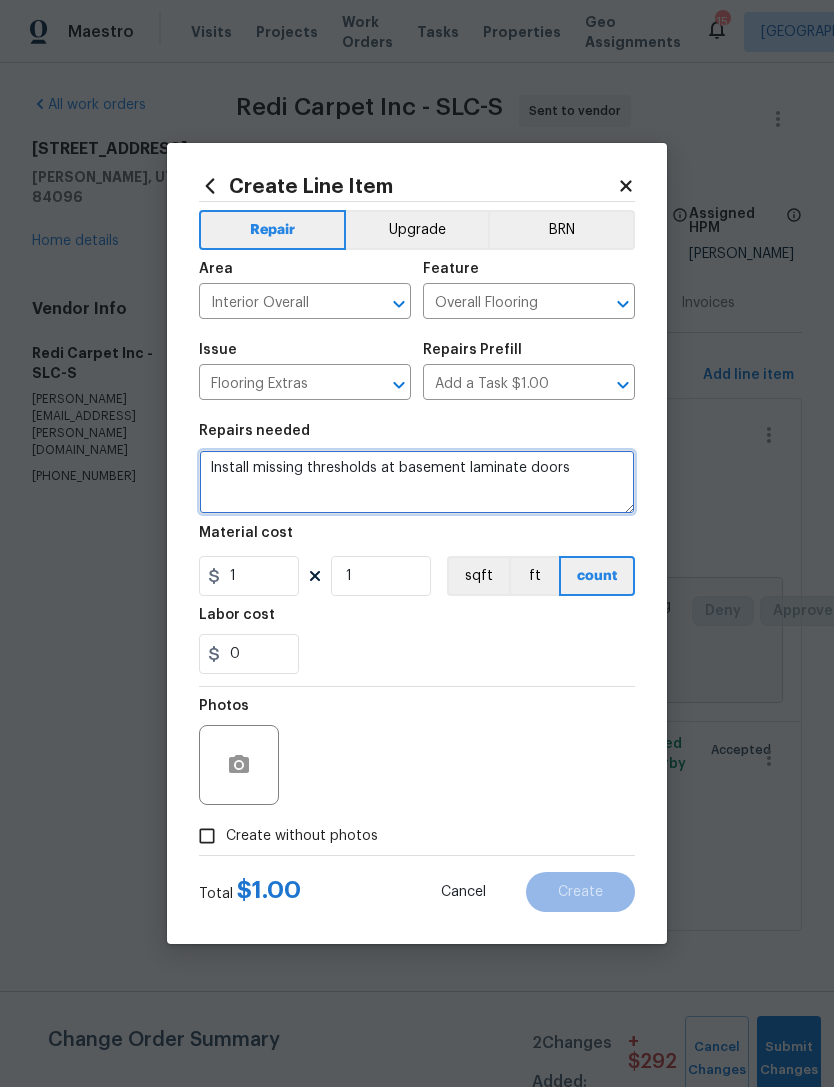 type on "Install missing thresholds at basement laminate doors" 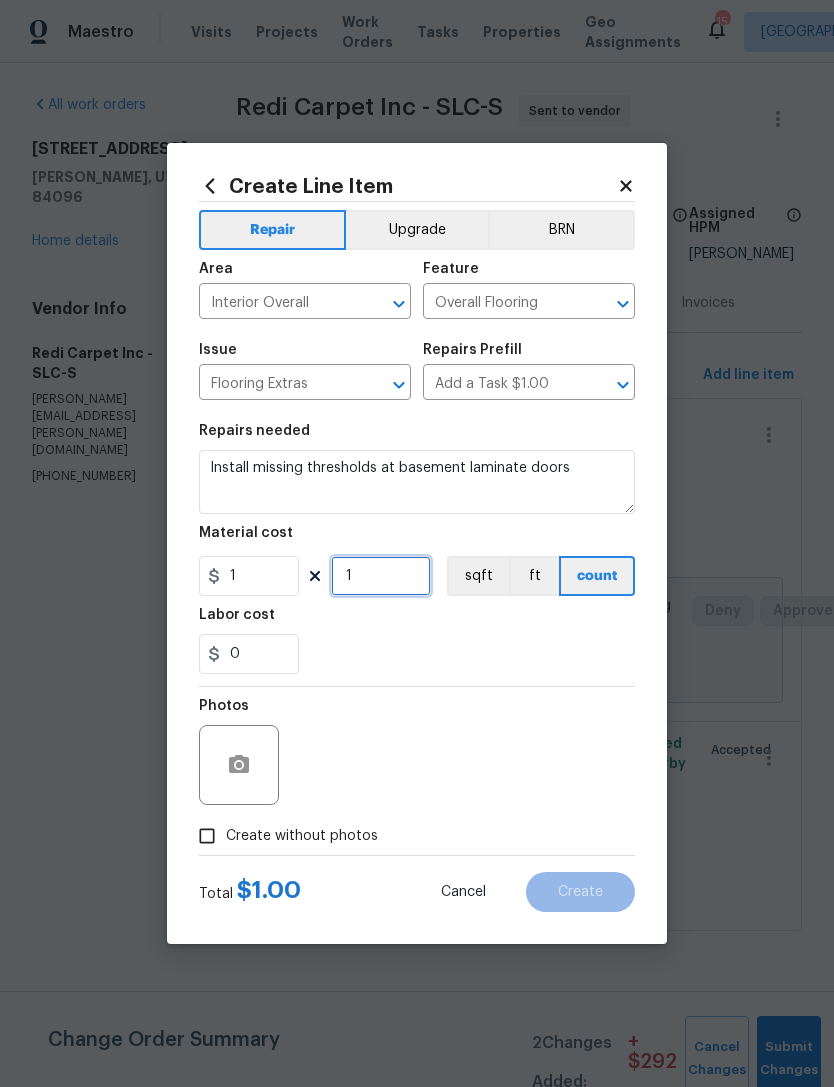 click on "1" at bounding box center (381, 576) 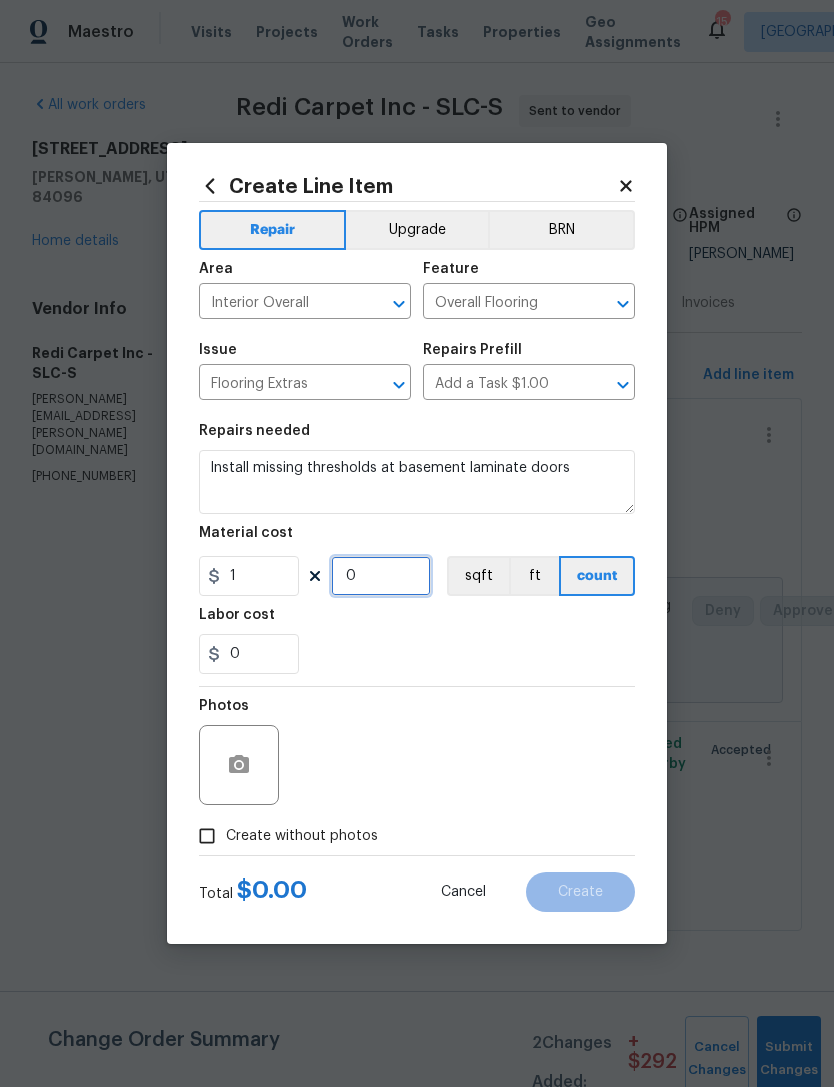 type on "4" 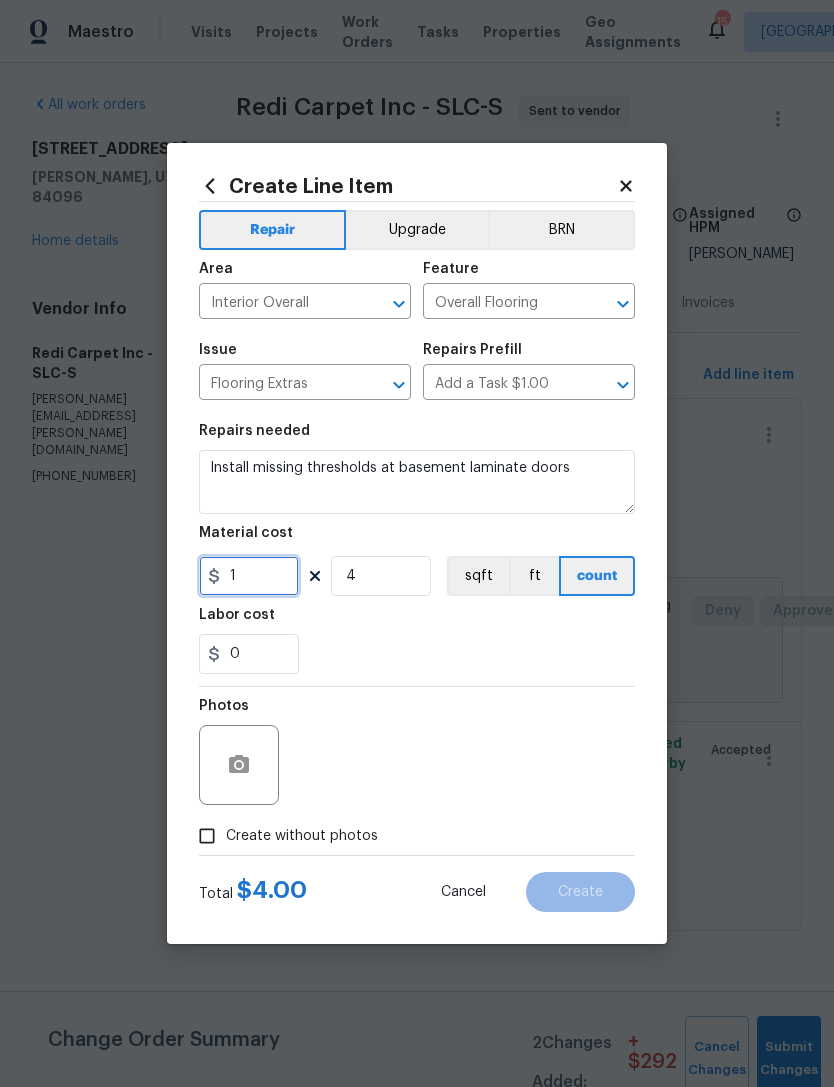 click on "1" at bounding box center [249, 576] 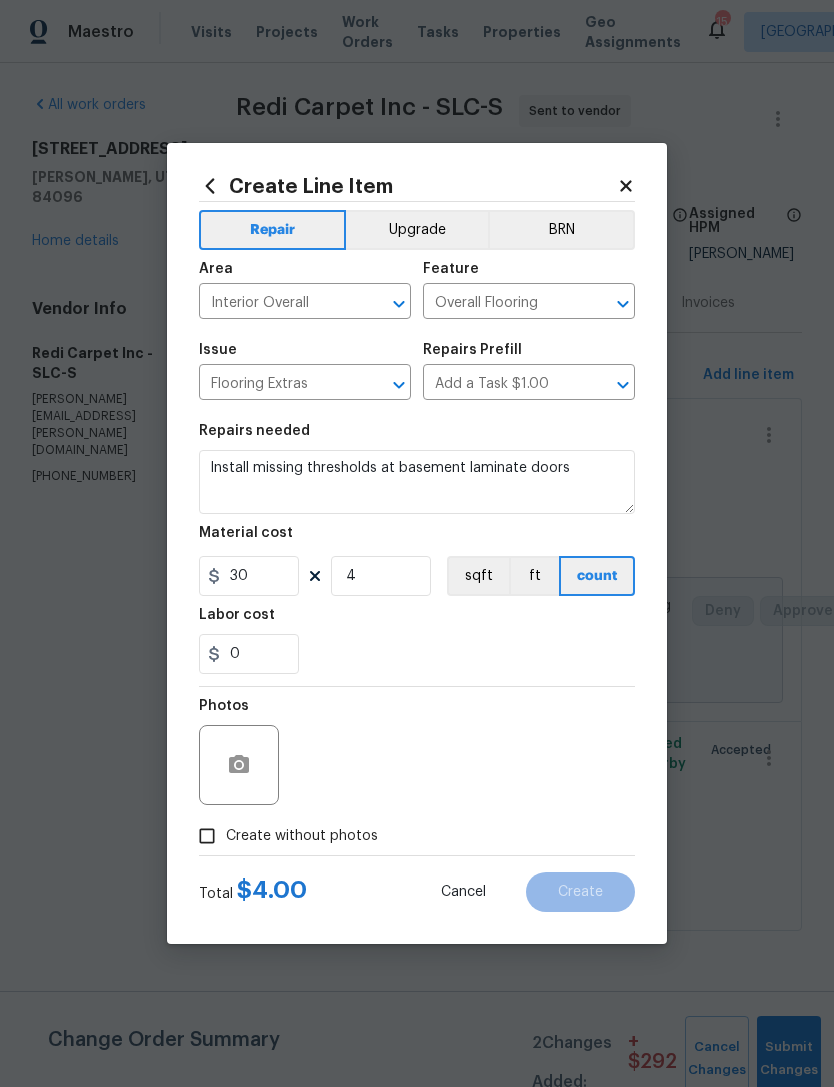 click on "0" at bounding box center (417, 654) 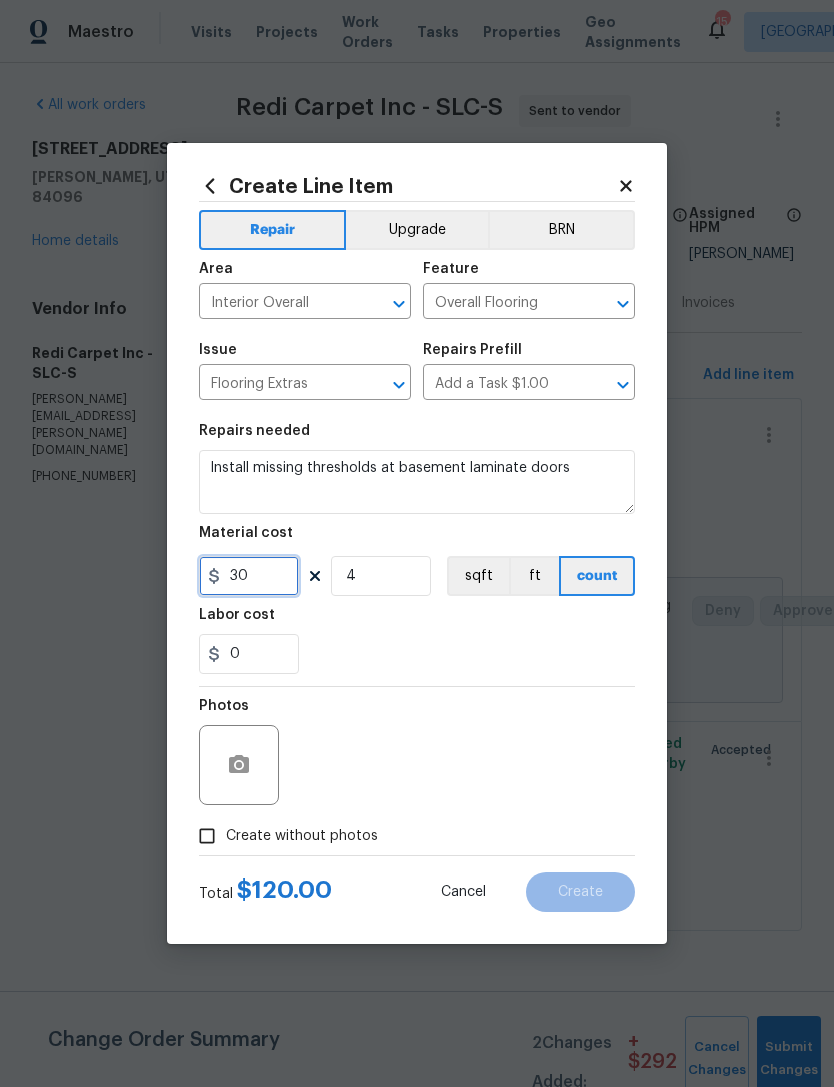 click on "30" at bounding box center (249, 576) 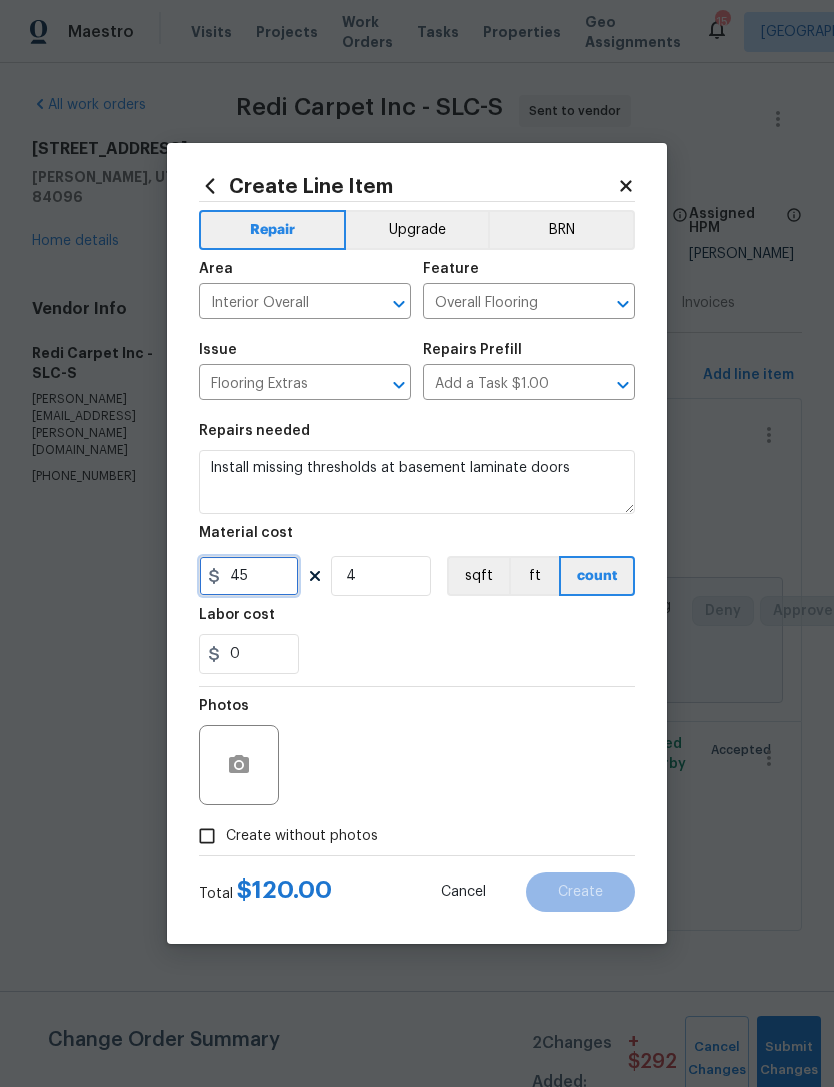 type on "45" 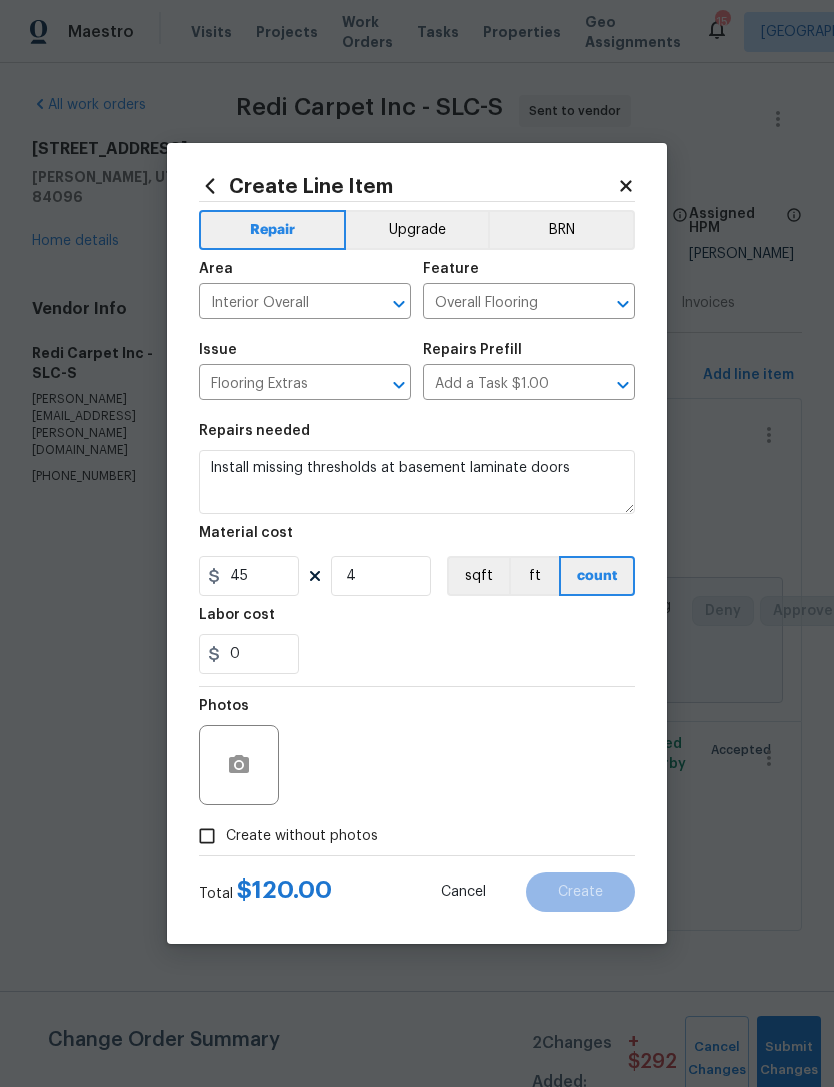 click on "0" at bounding box center (417, 654) 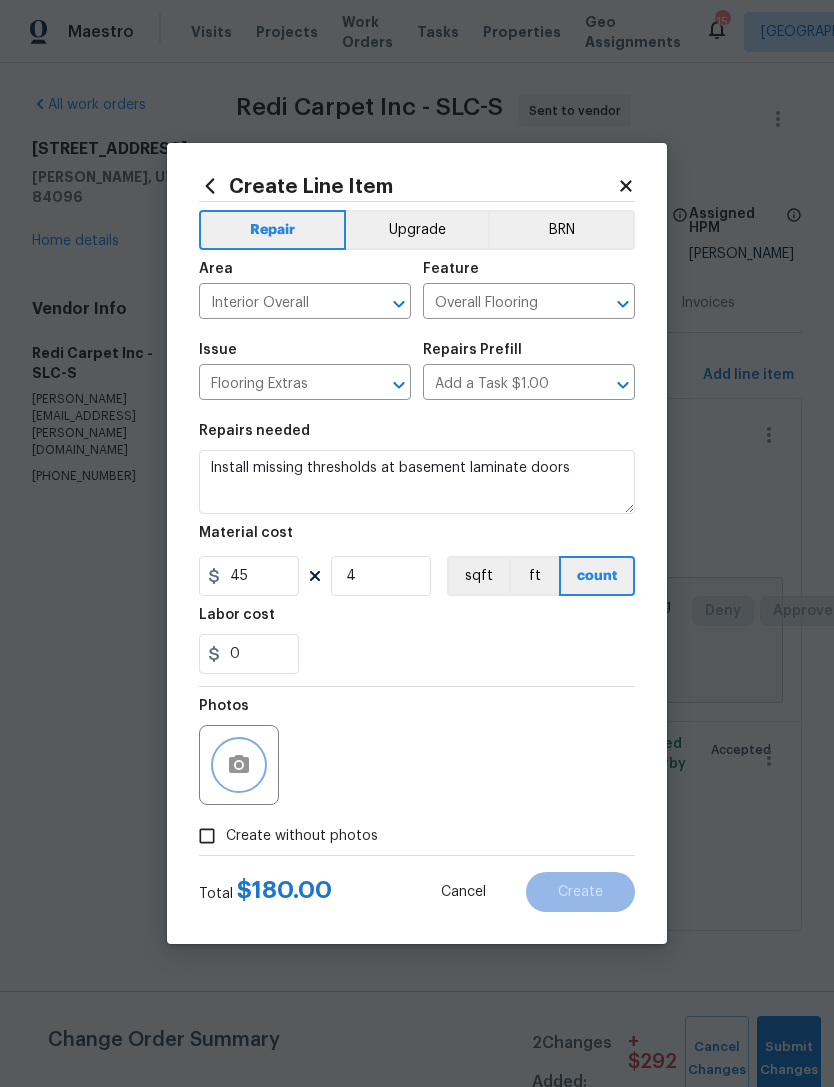 click at bounding box center (239, 765) 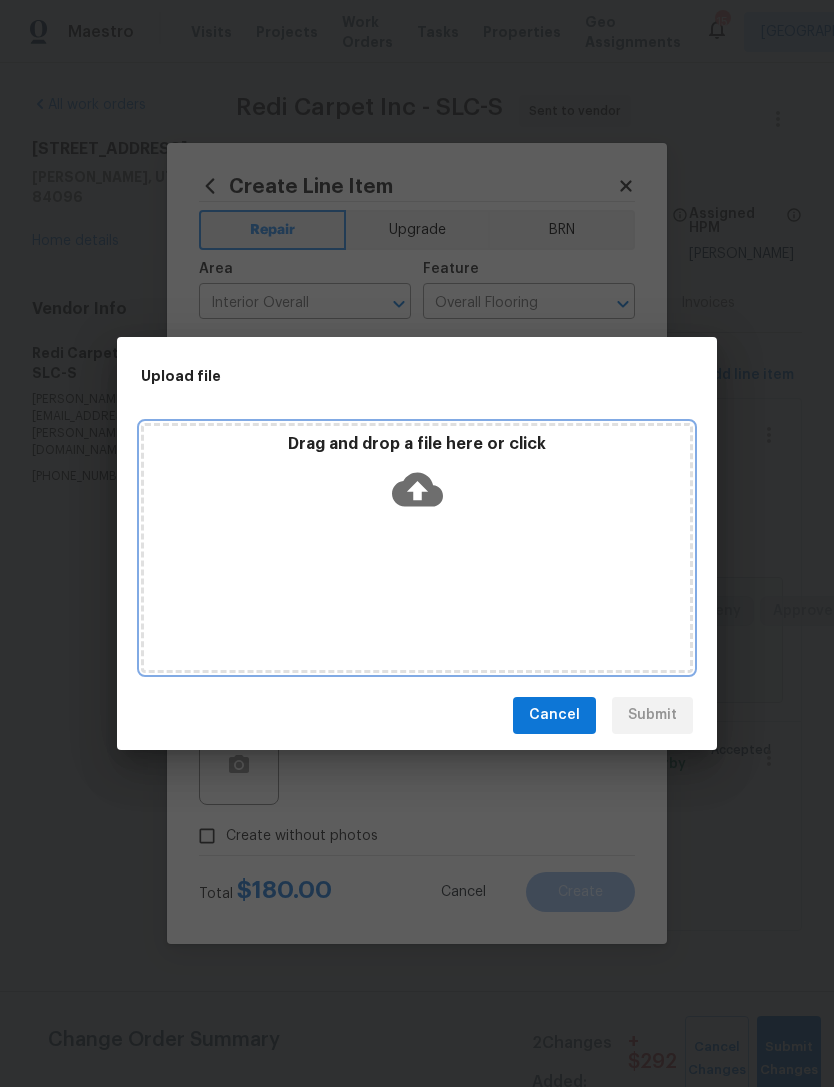 click 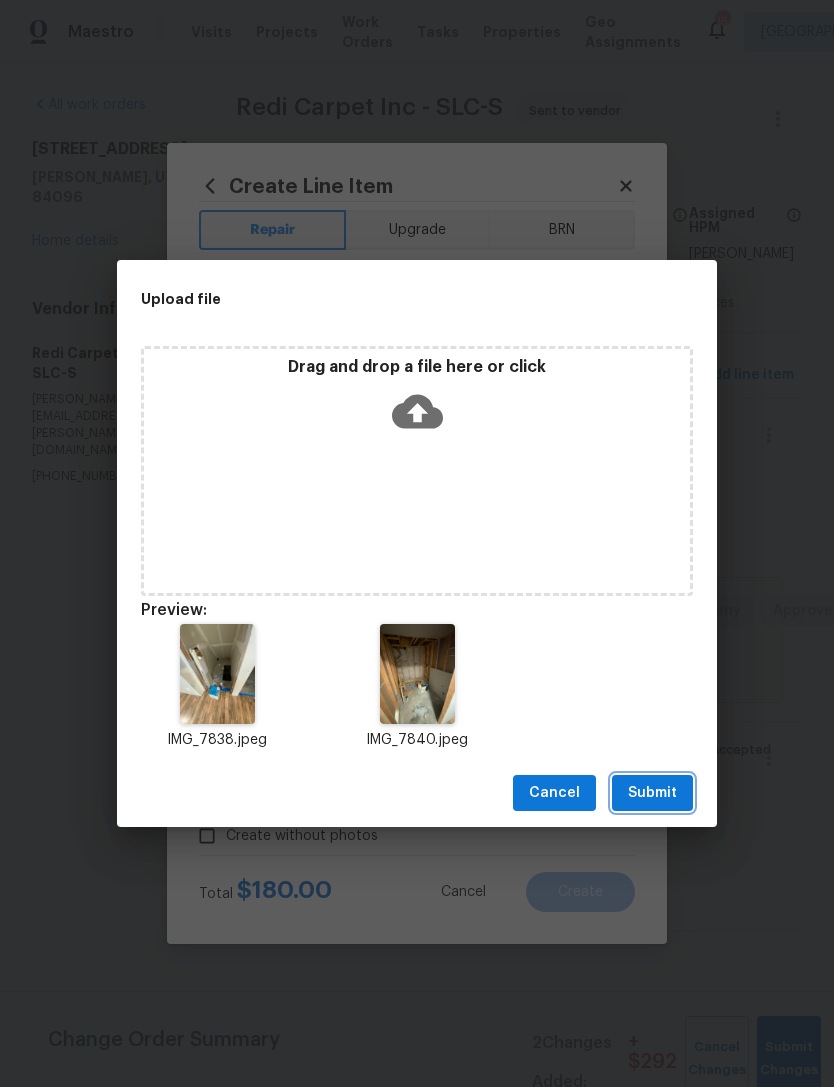 click on "Submit" at bounding box center (652, 793) 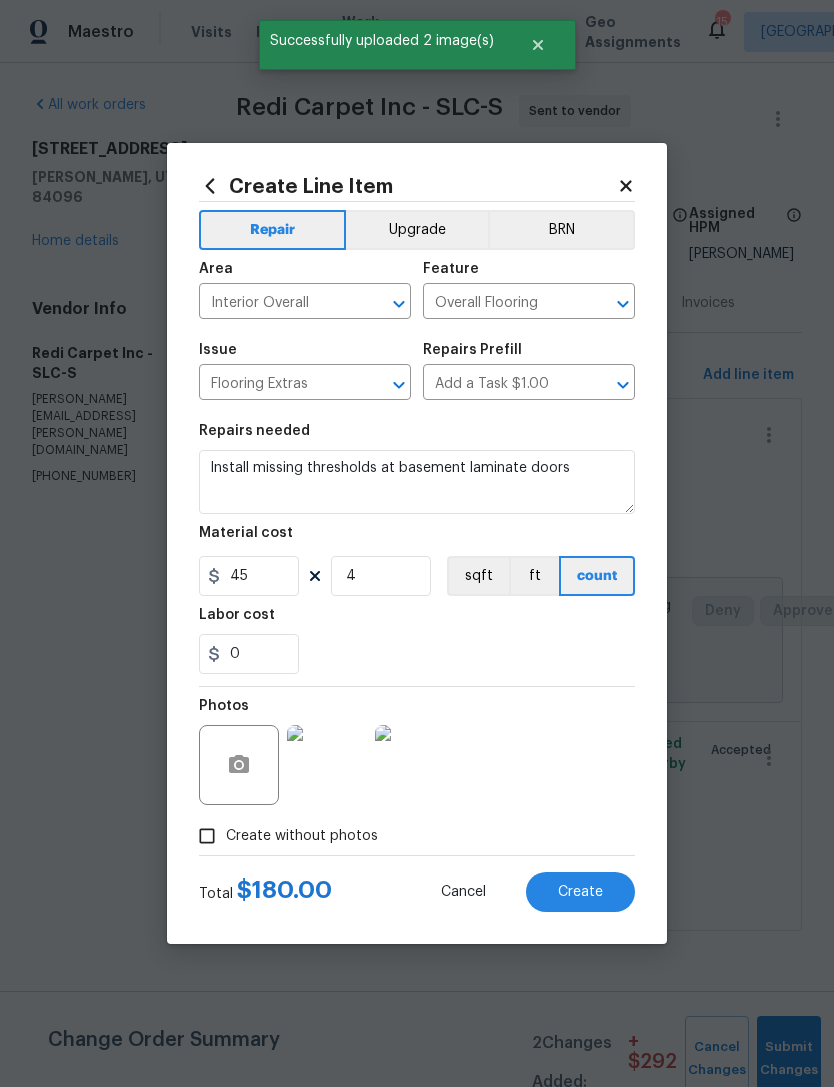 click on "Upgrade" at bounding box center (417, 230) 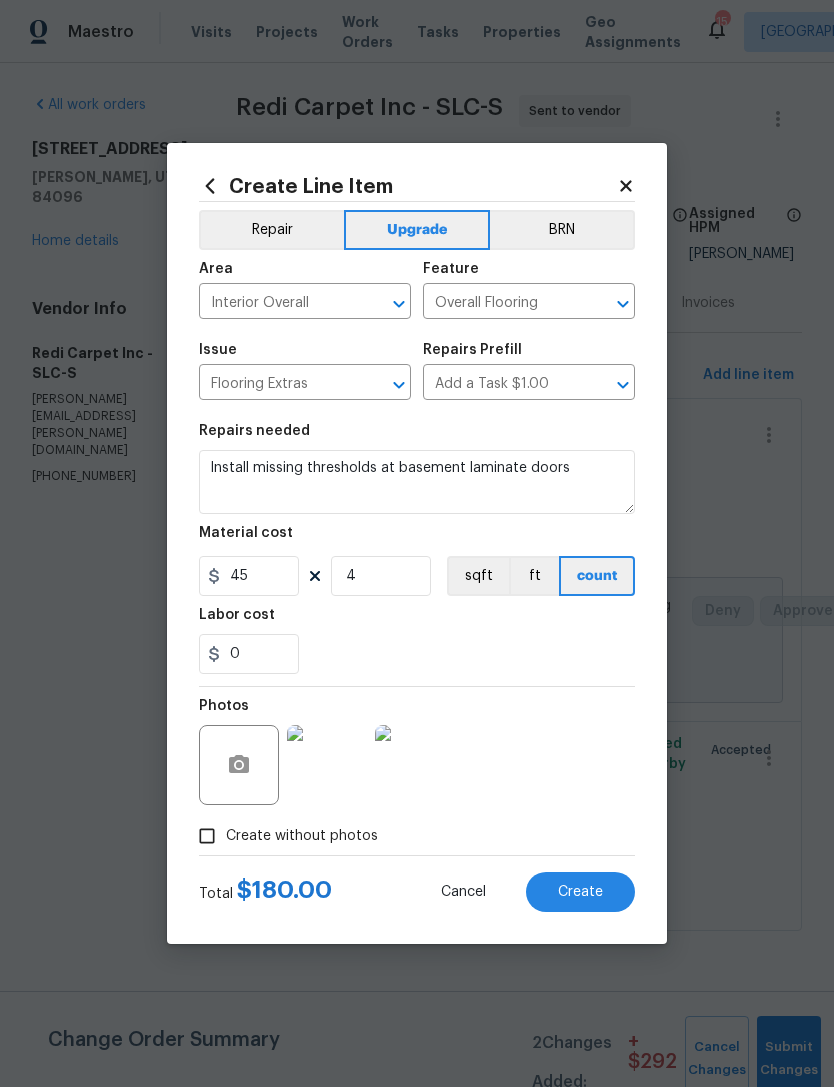click on "Create" at bounding box center (580, 892) 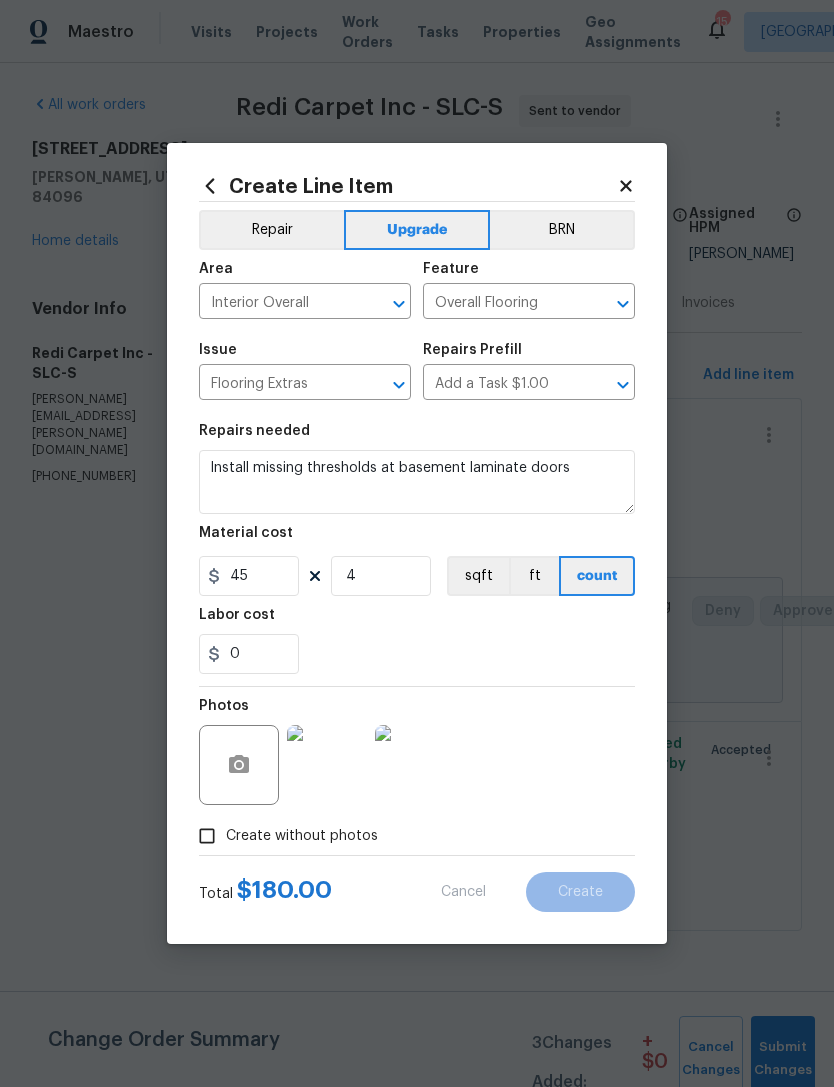type on "0" 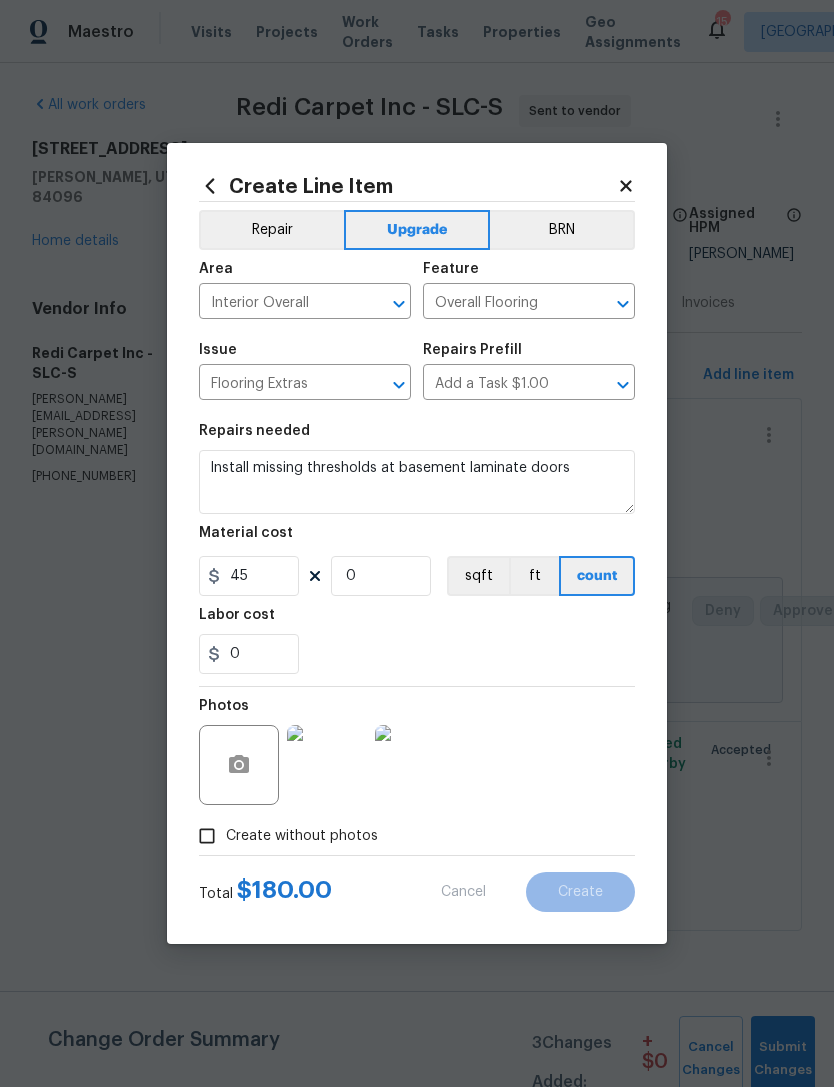 type 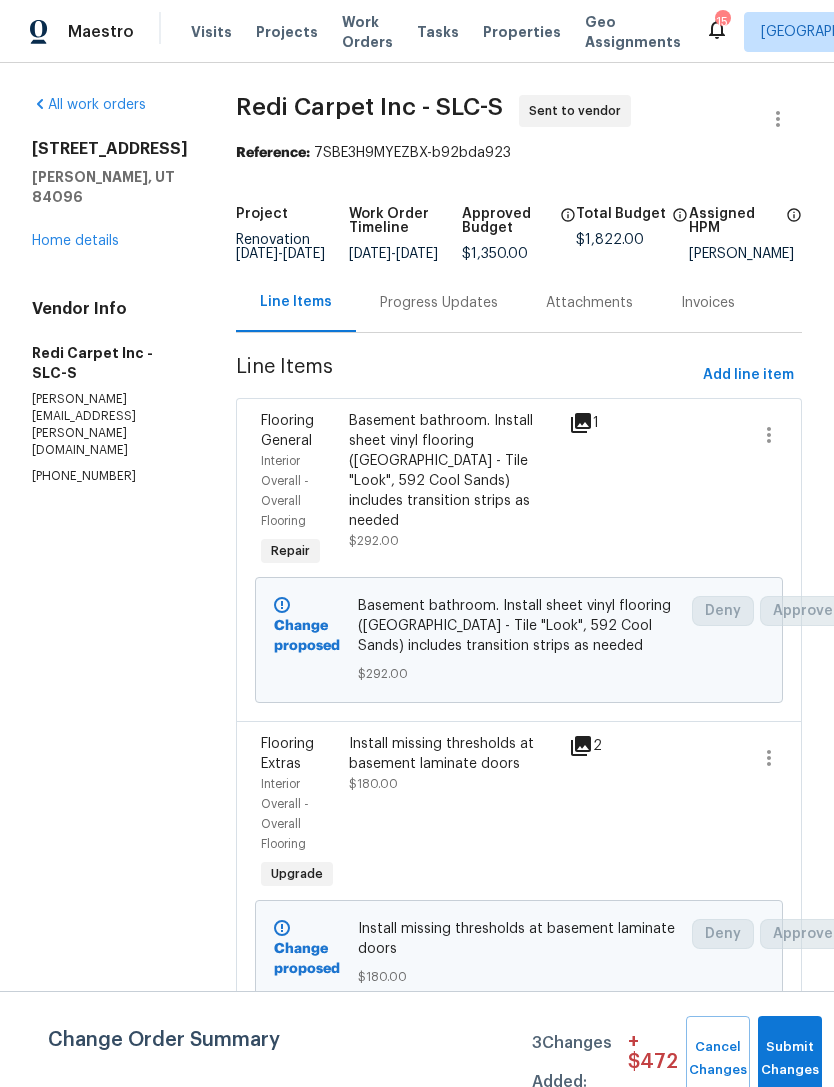 click on "Basement bathroom. Install sheet vinyl flooring ([GEOGRAPHIC_DATA] - Tile "Look", 592 Cool Sands) includes transition strips as needed" at bounding box center (453, 471) 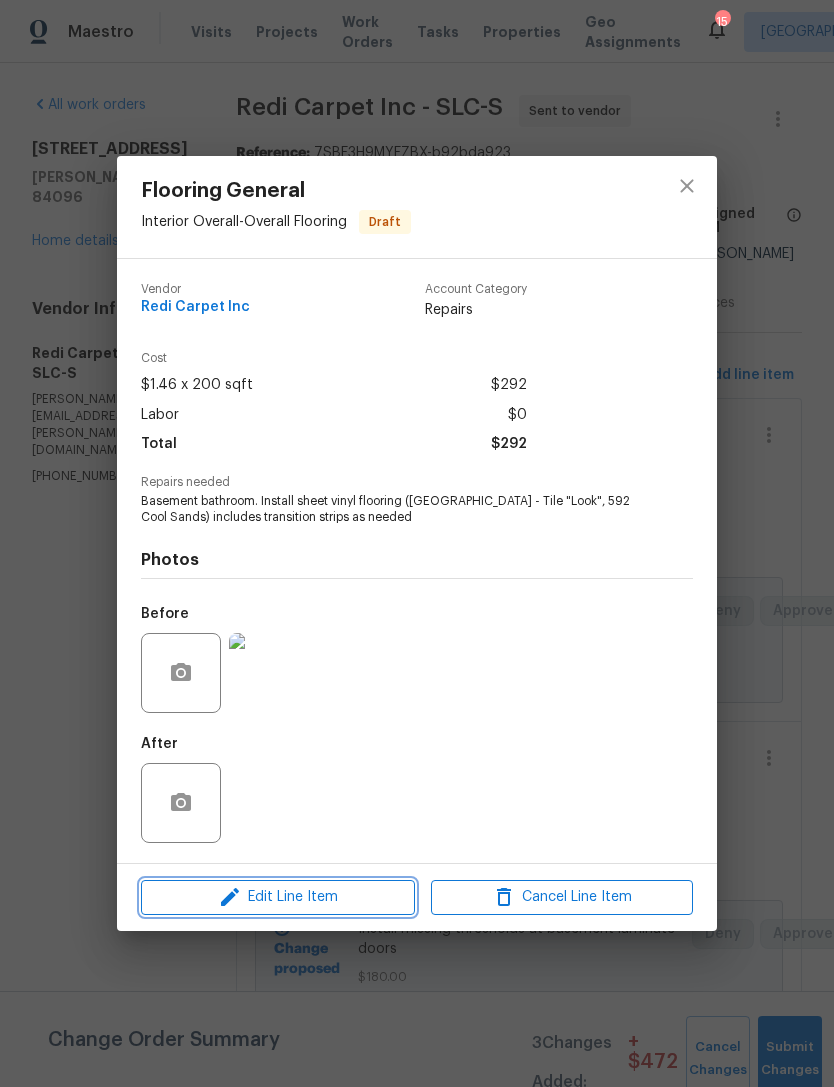 click on "Edit Line Item" at bounding box center (278, 897) 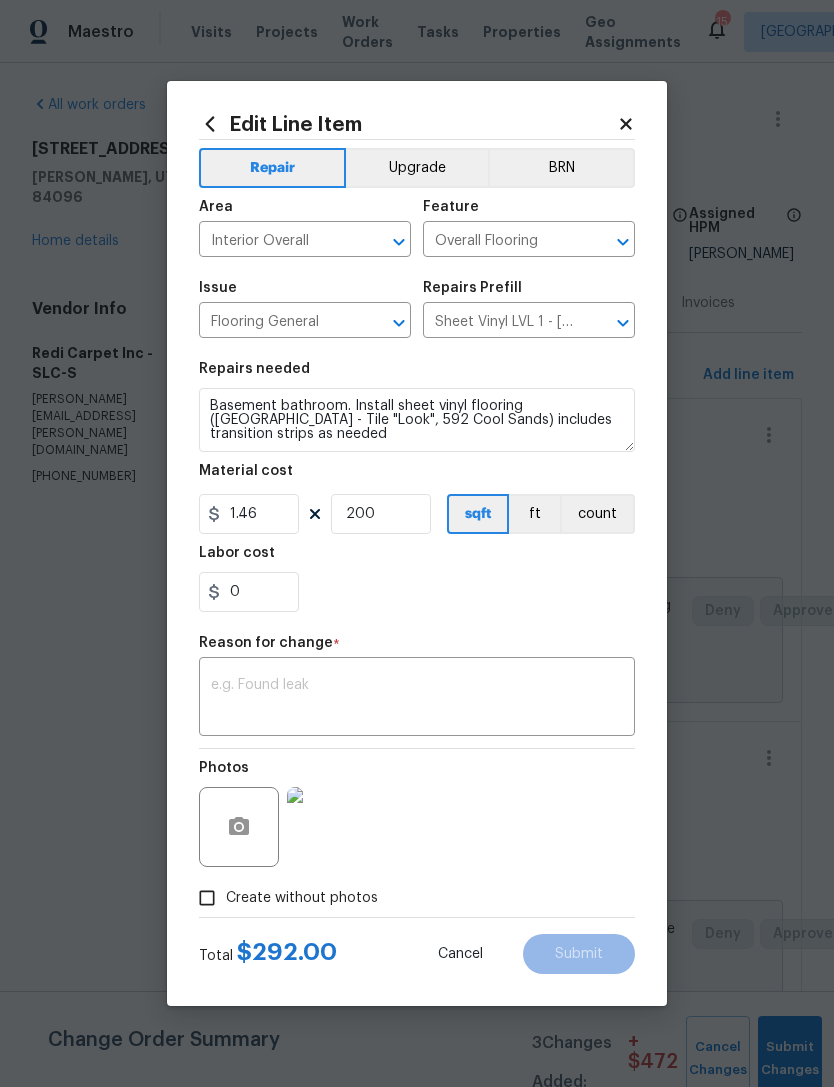 click on "Upgrade" at bounding box center [417, 168] 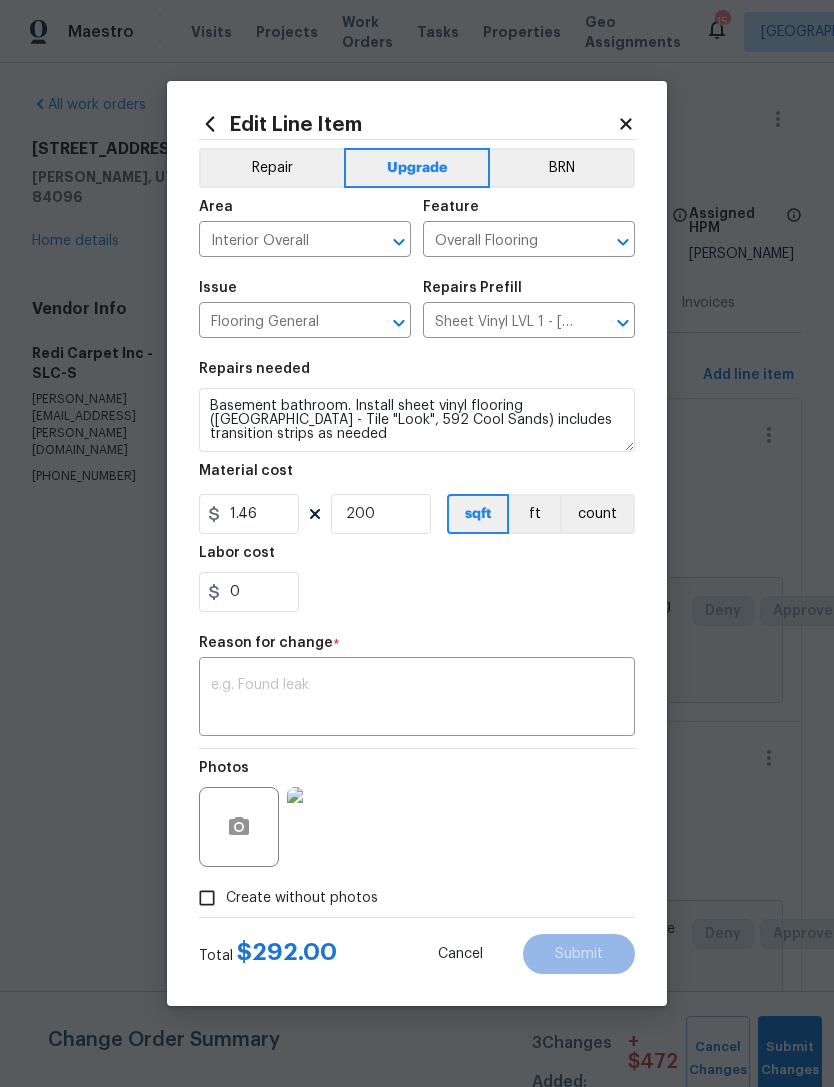 click at bounding box center [417, 699] 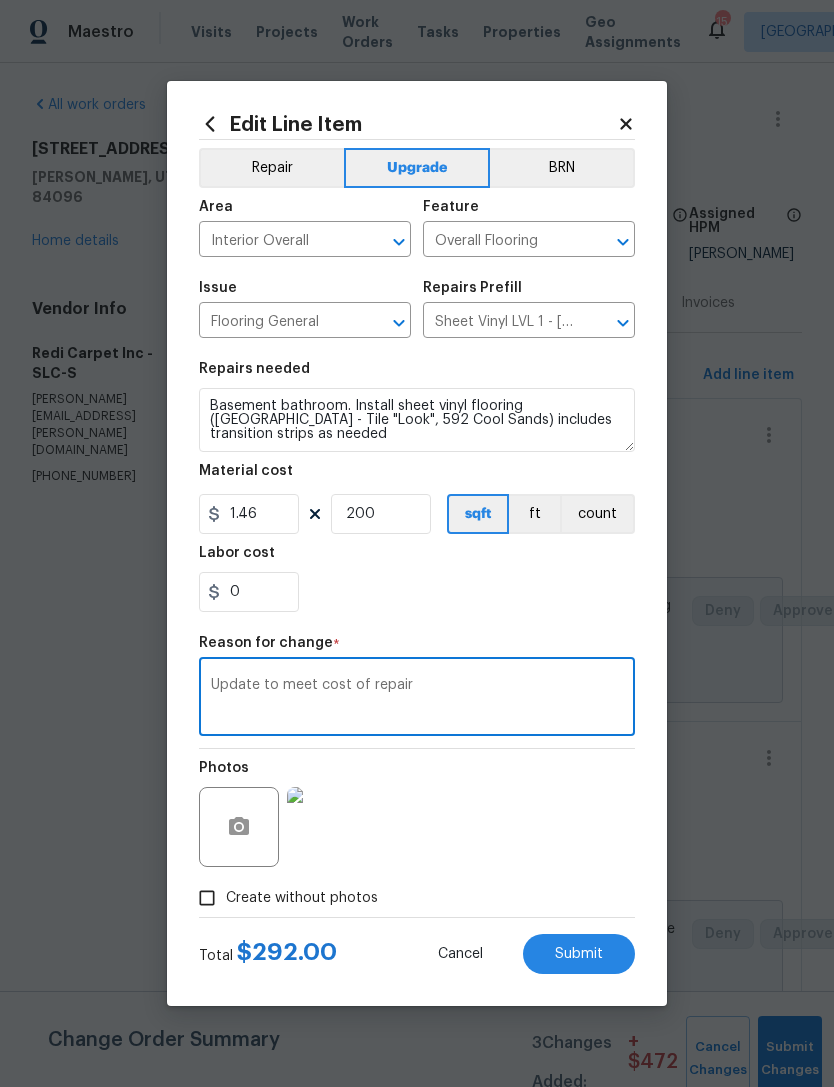 type on "Update to meet cost of repair" 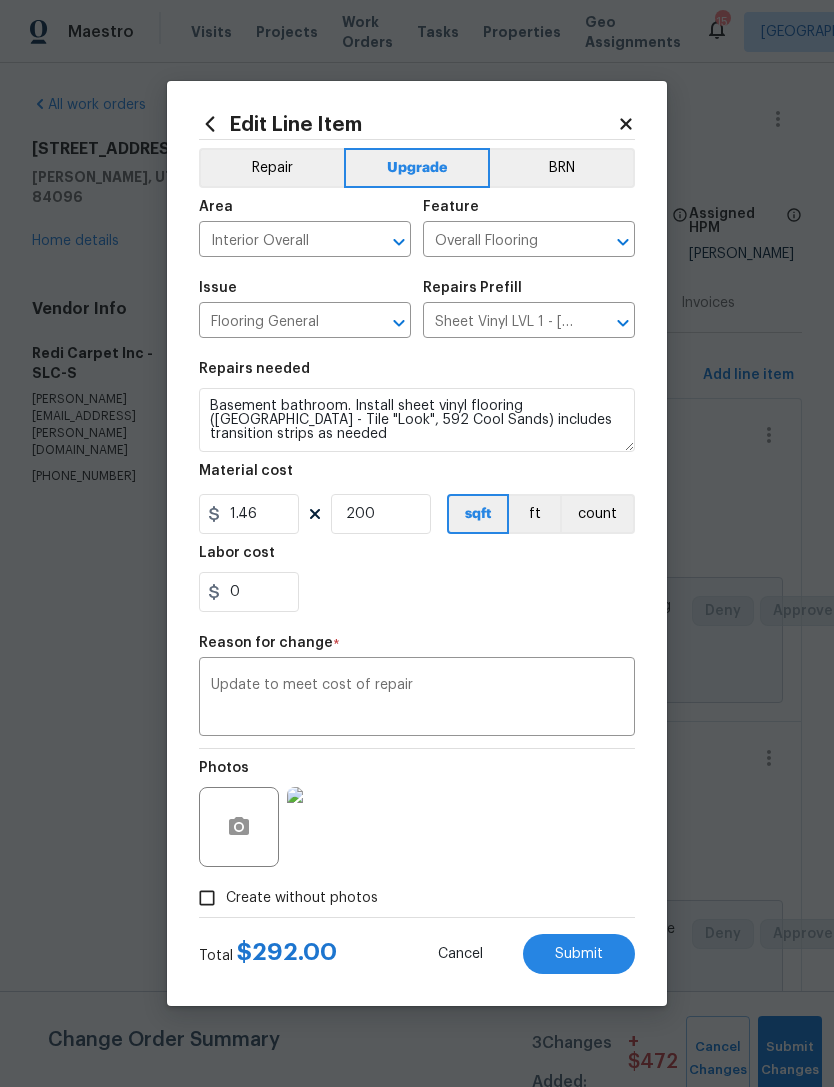 click on "Submit" at bounding box center [579, 954] 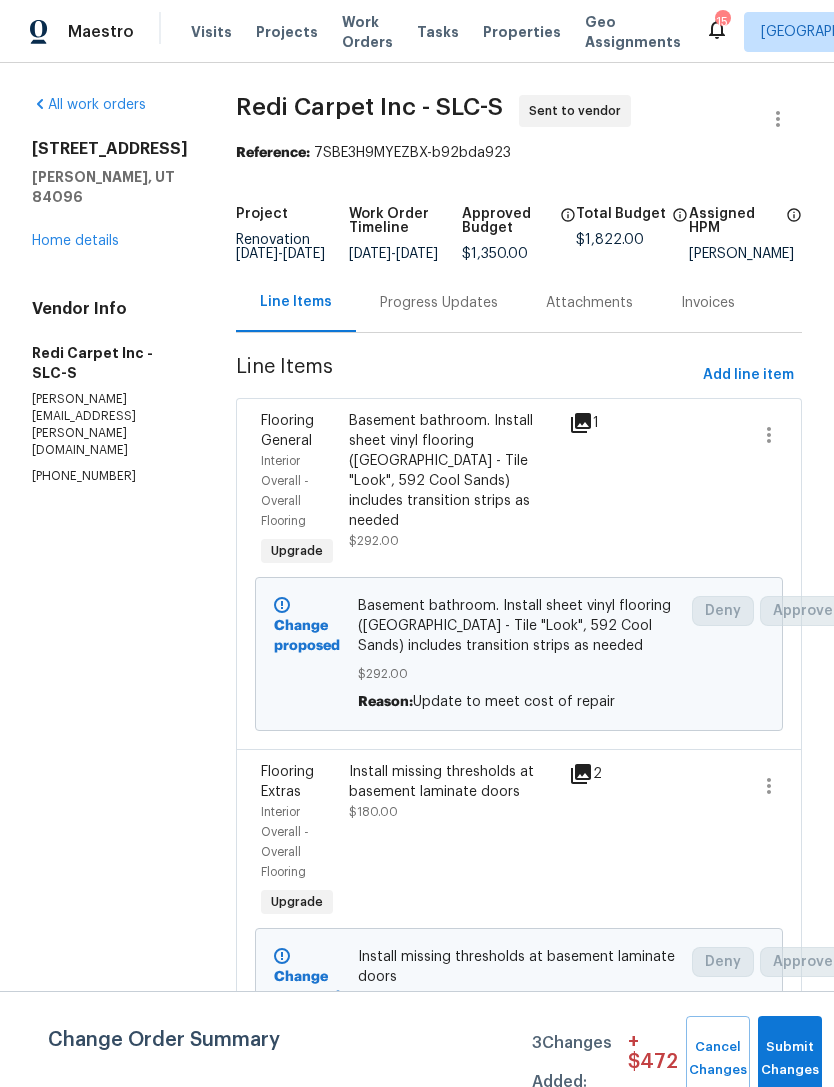 scroll, scrollTop: 0, scrollLeft: 0, axis: both 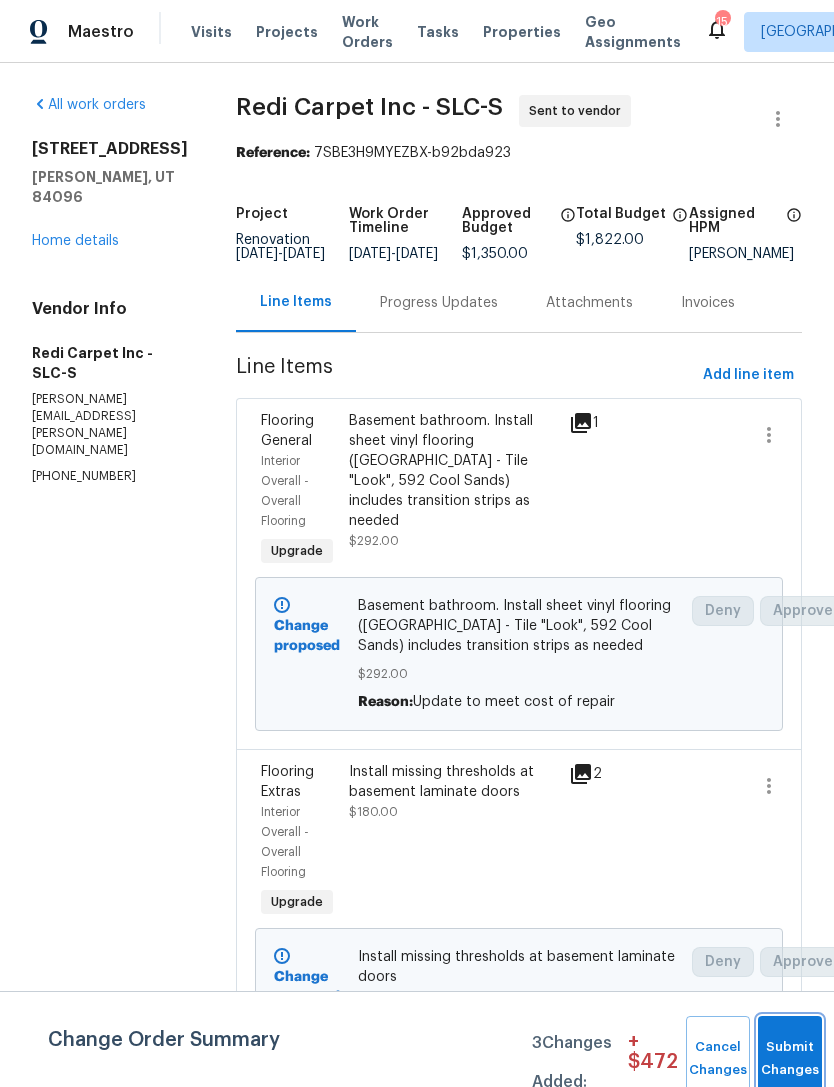 click on "Submit Changes" at bounding box center [790, 1059] 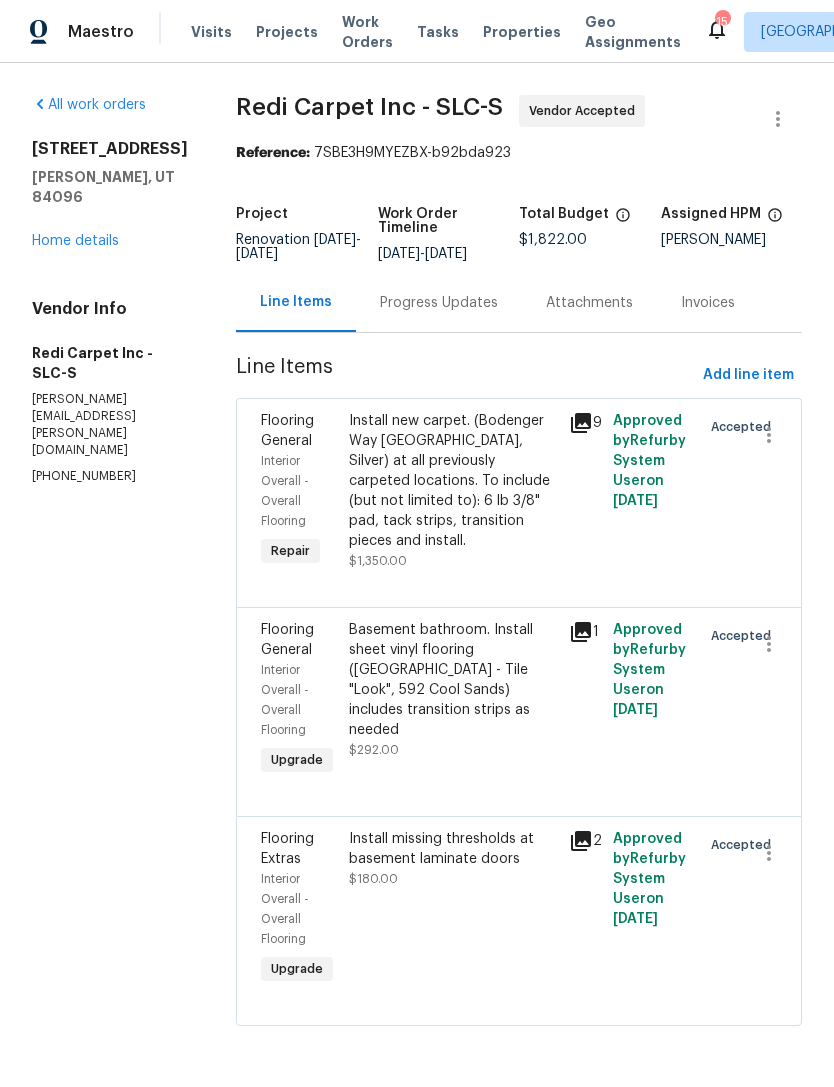click on "Home details" at bounding box center [75, 241] 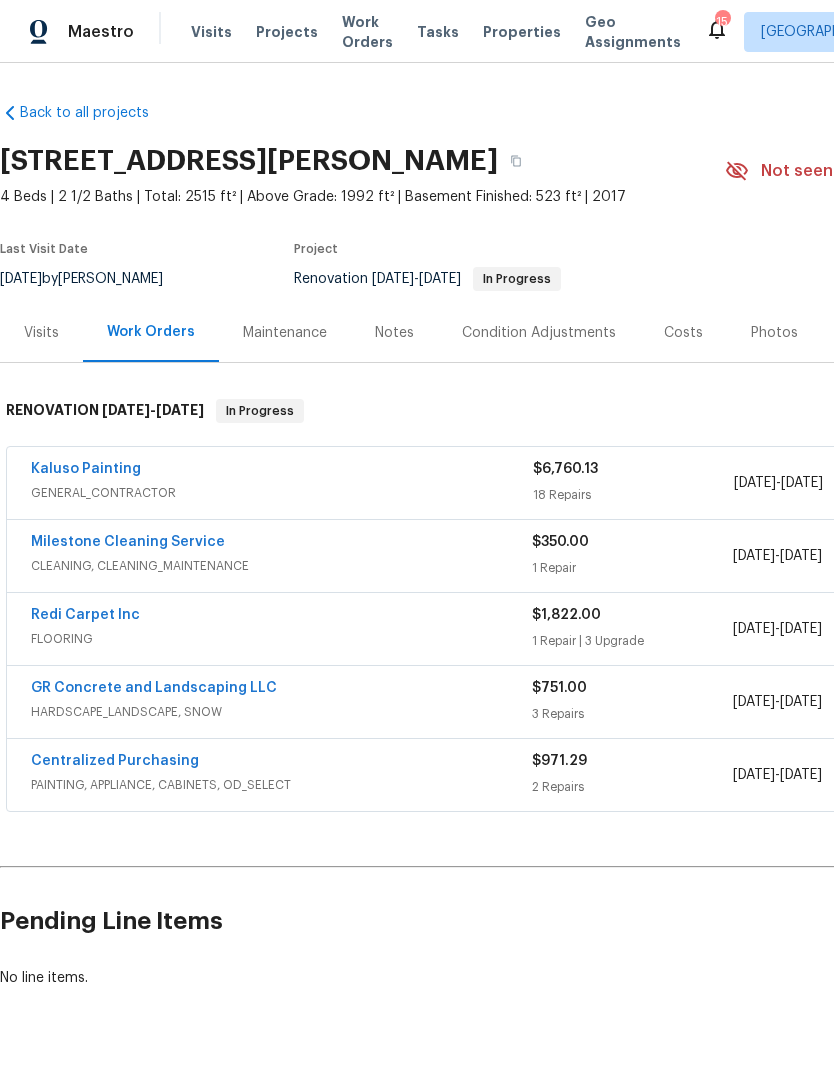 click on "Kaluso Painting" at bounding box center [86, 469] 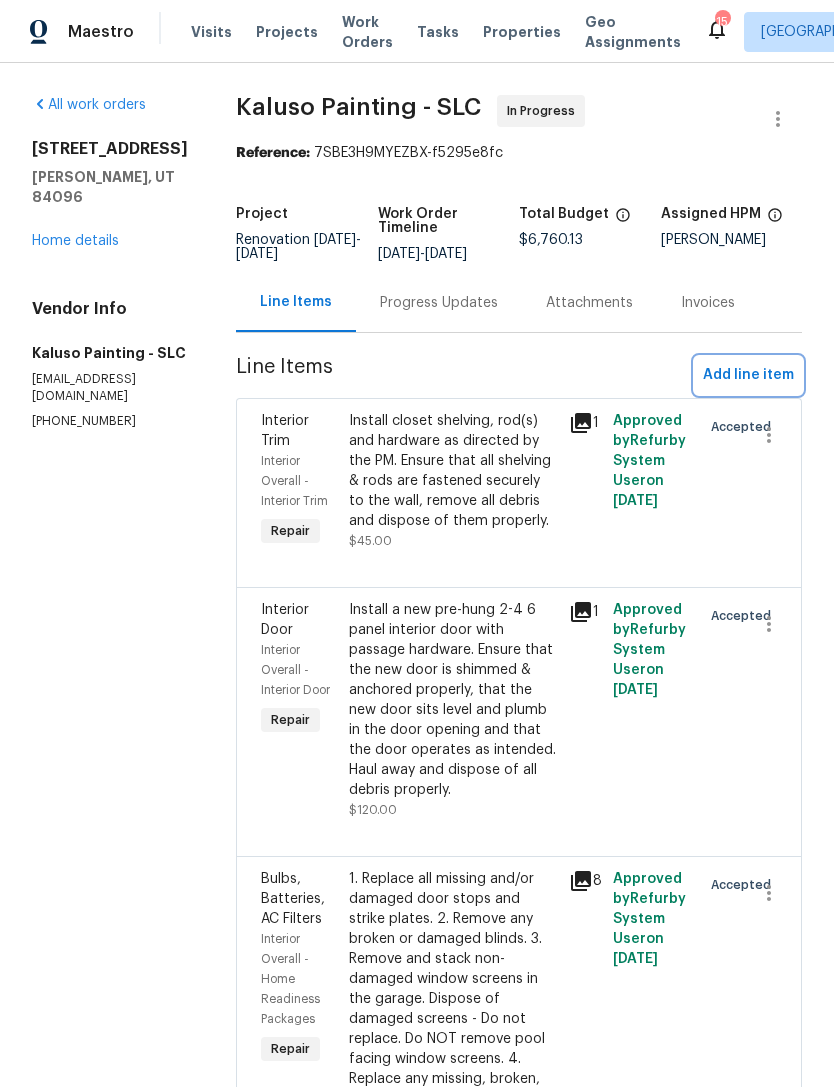 click on "Add line item" at bounding box center [748, 375] 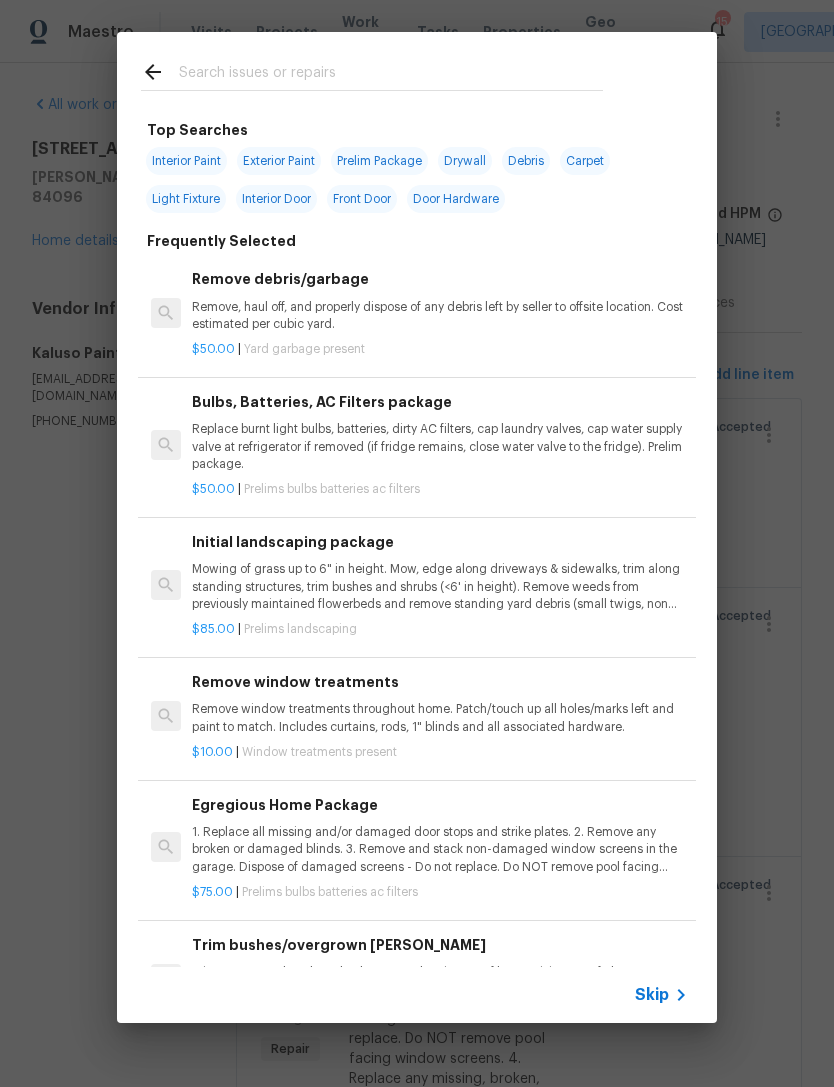 click on "Skip" at bounding box center [664, 995] 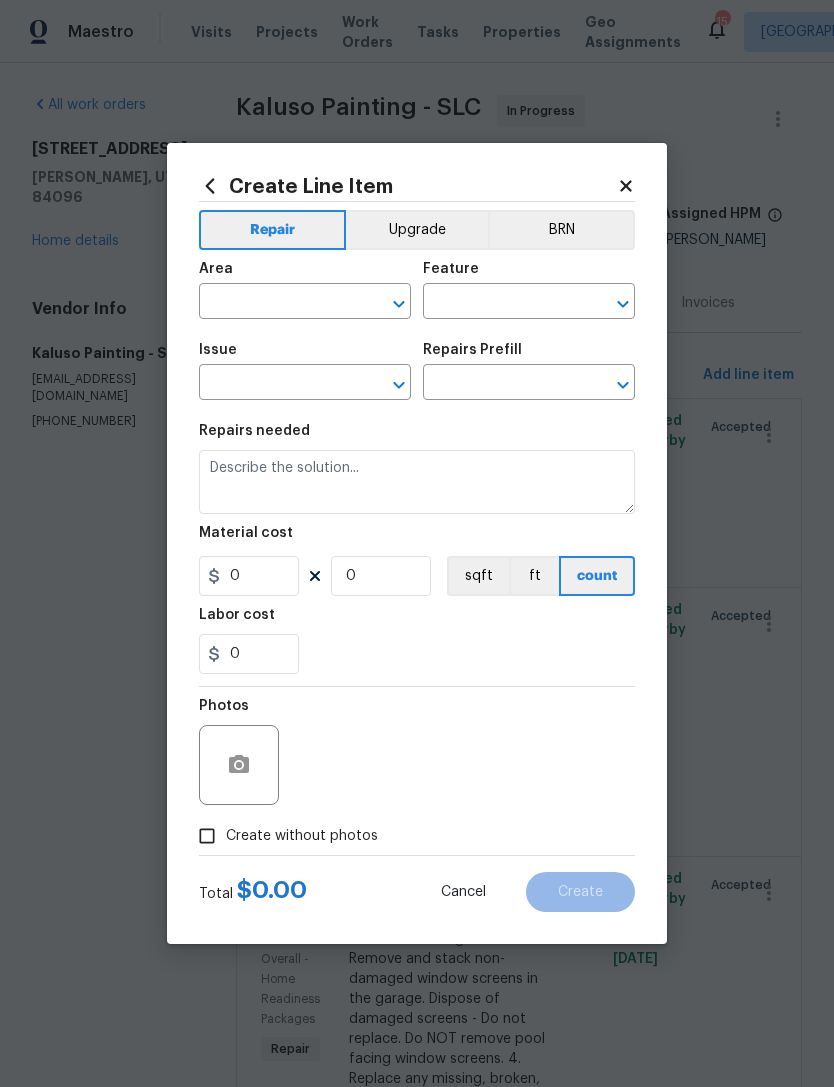 click on "Upgrade" at bounding box center (417, 230) 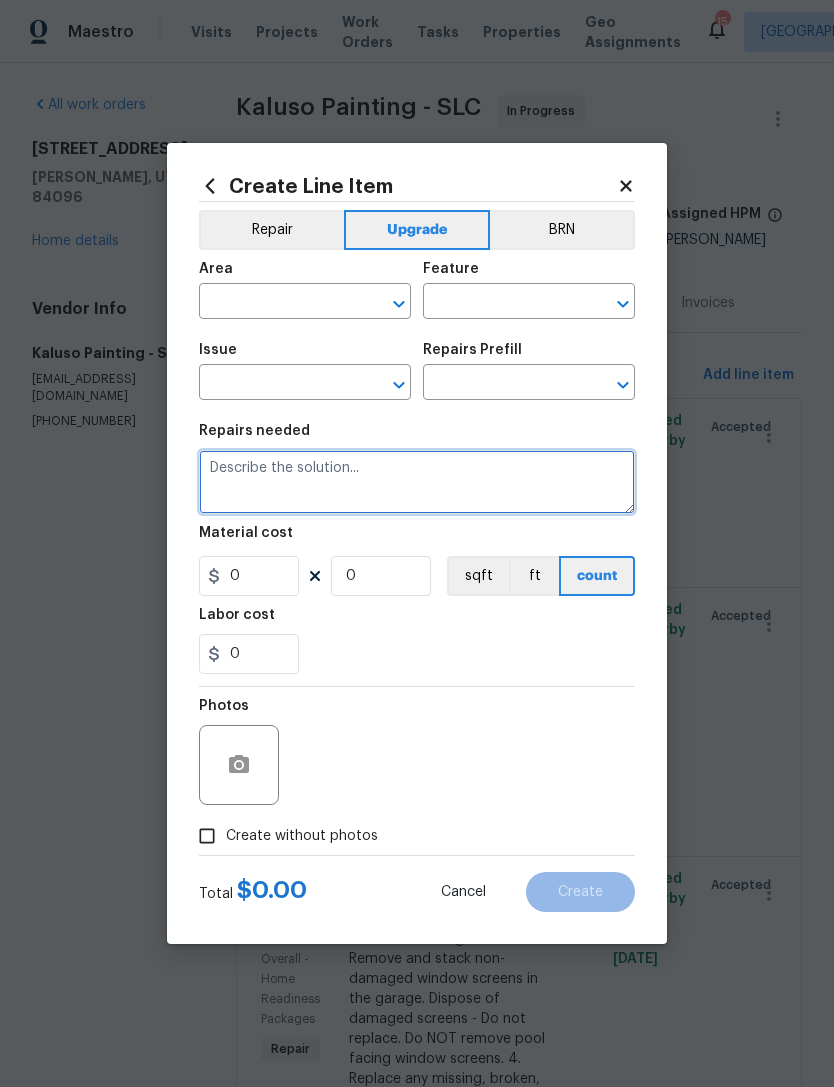 click at bounding box center [417, 482] 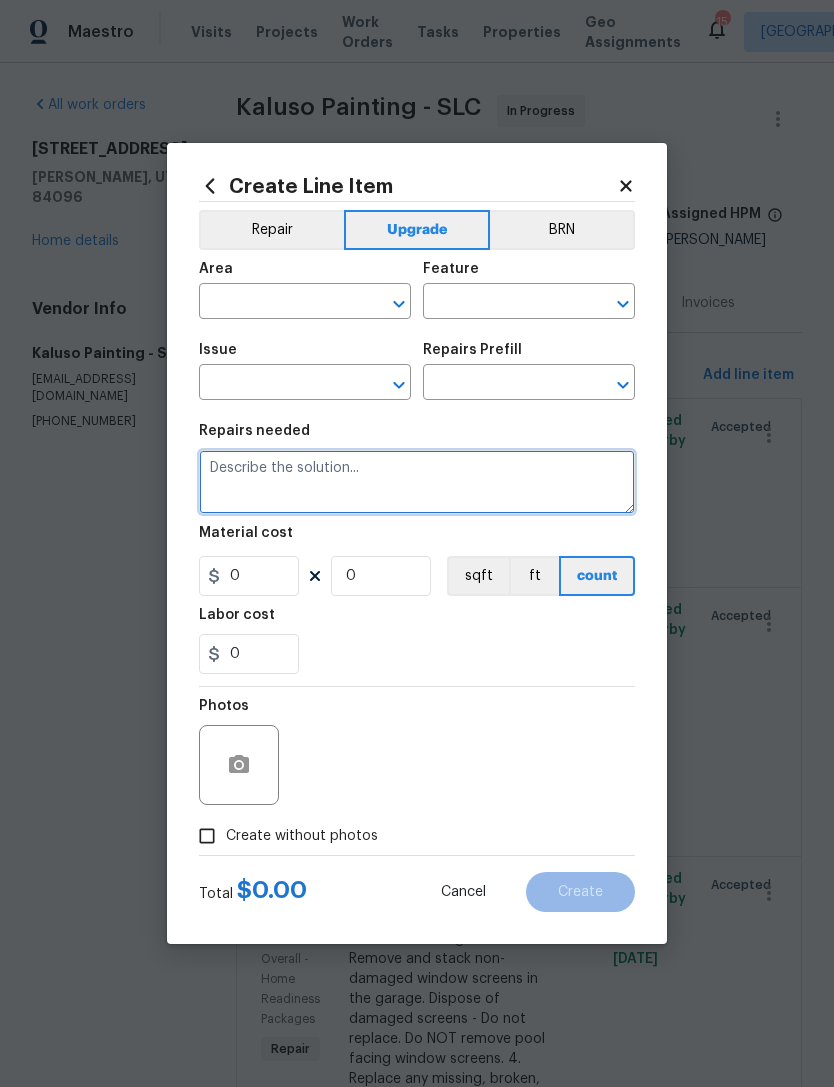 paste on "Install new water proofing at basement bathroom, tile shower pan, tile surround." 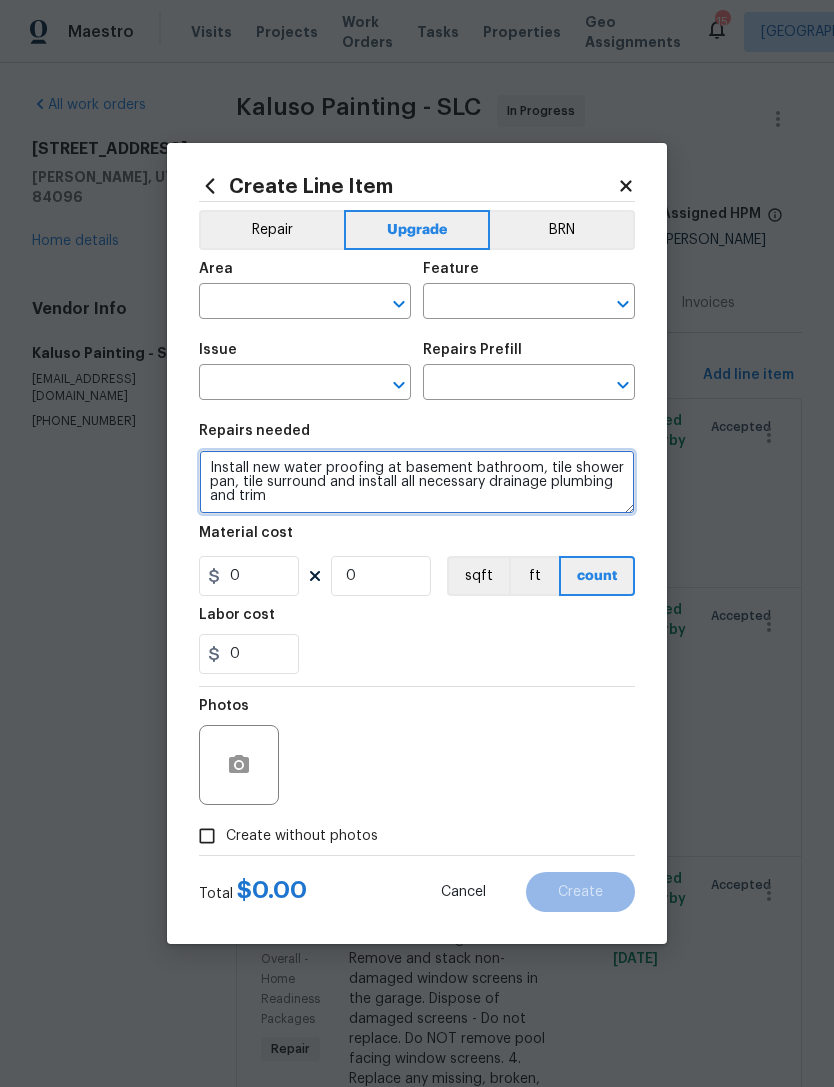 type on "Install new water proofing at basement bathroom, tile shower pan, tile surround and install all necessary drainage plumbing and trim" 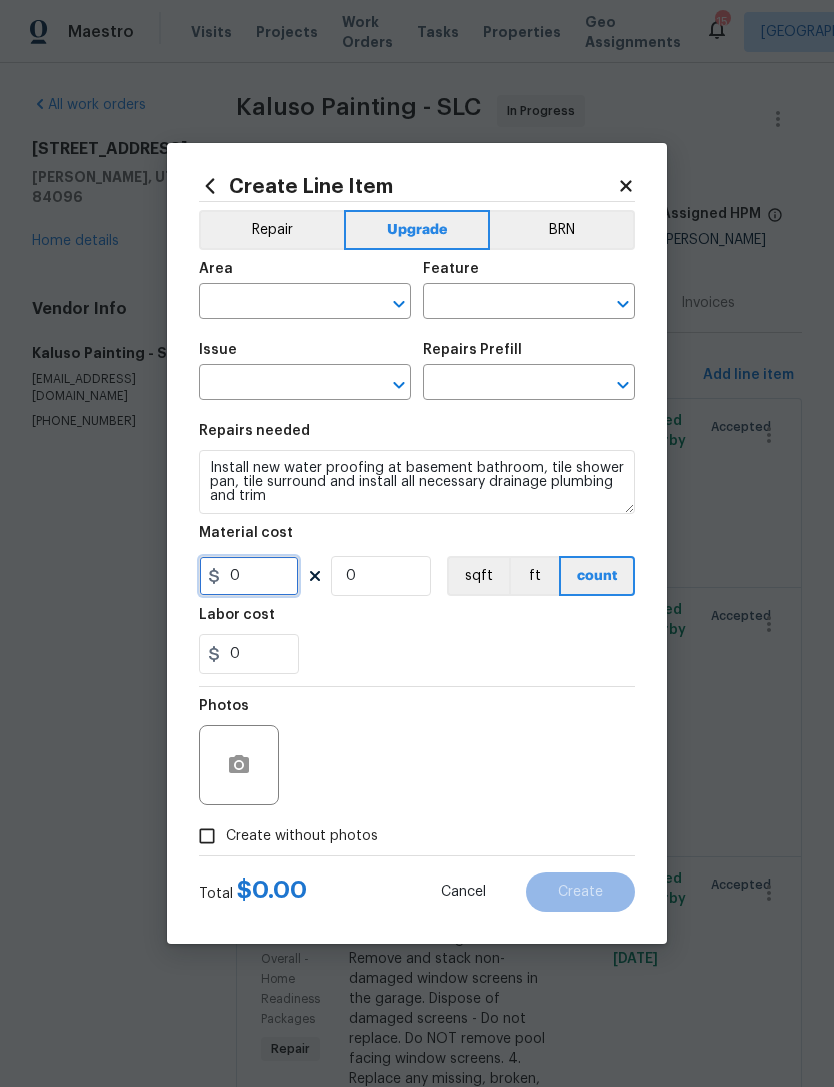 click on "0" at bounding box center (249, 576) 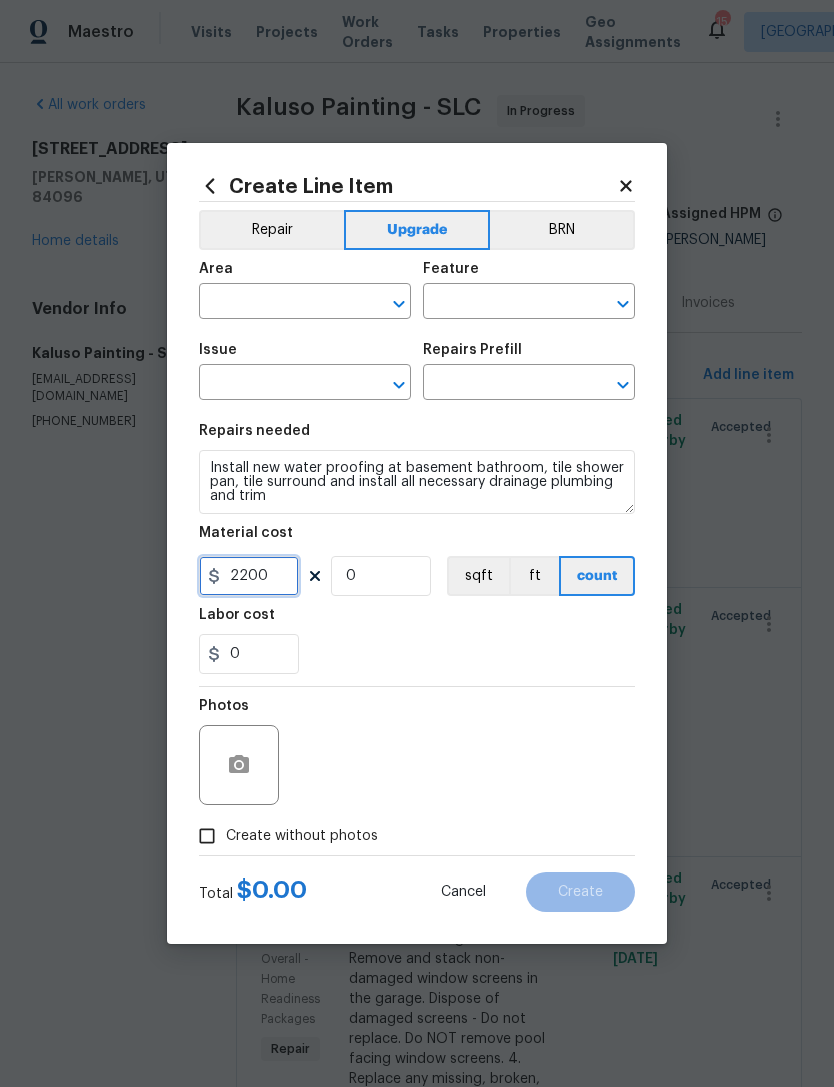 type on "2200" 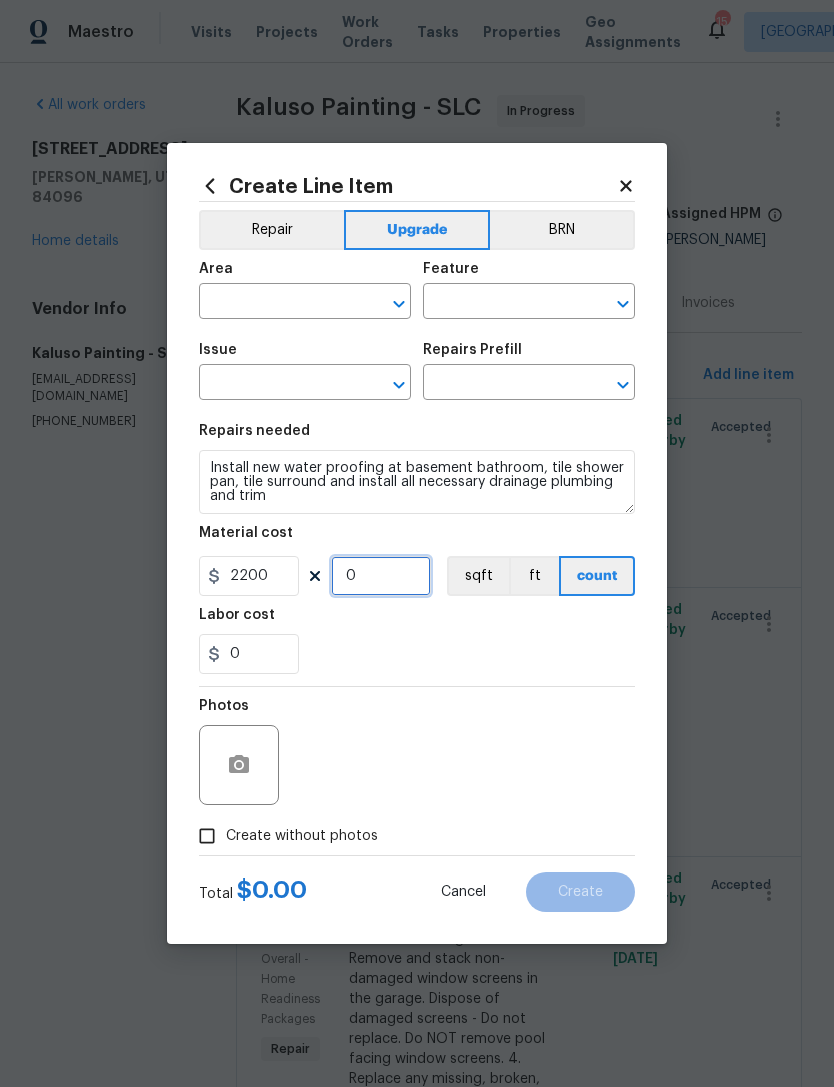 click on "0" at bounding box center [381, 576] 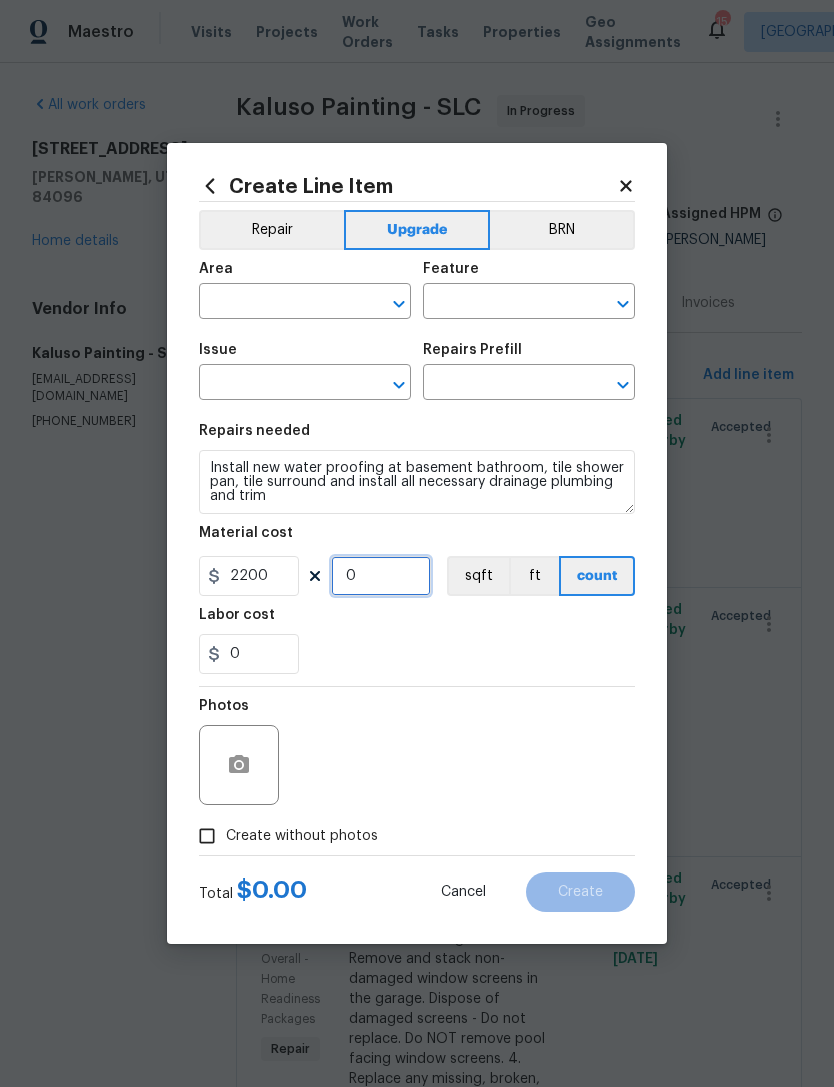 type on "1" 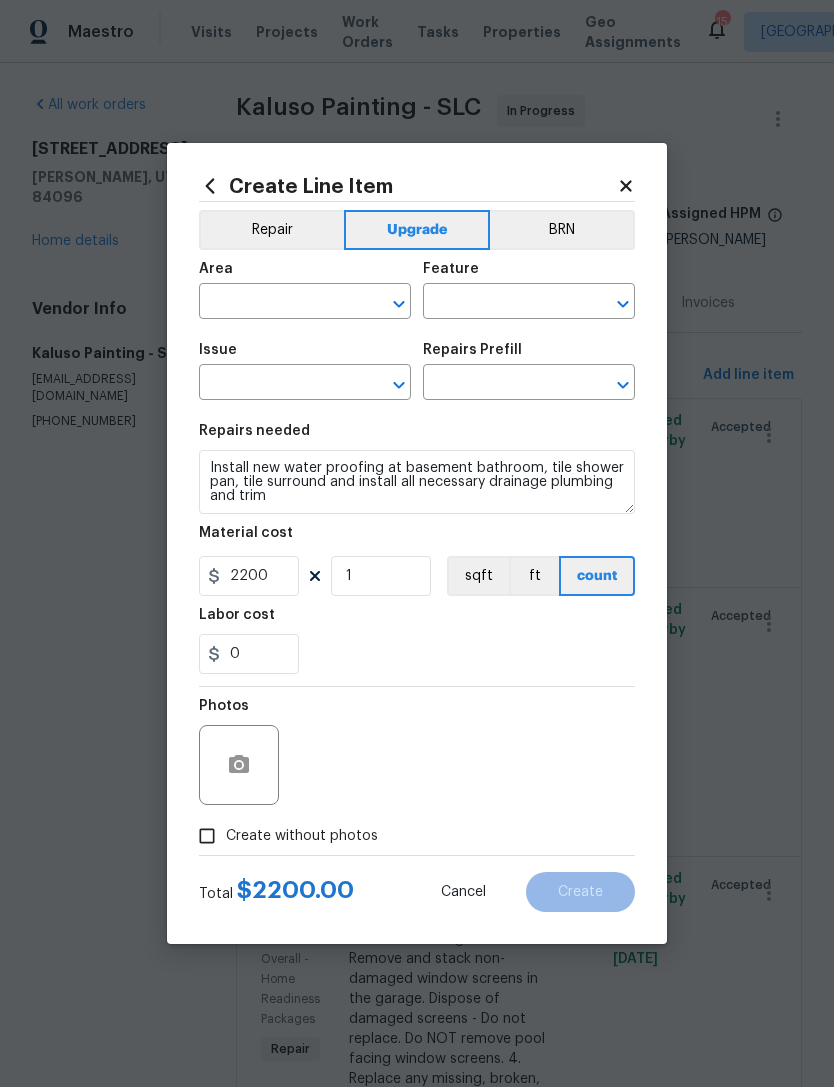 click on "0" at bounding box center (417, 654) 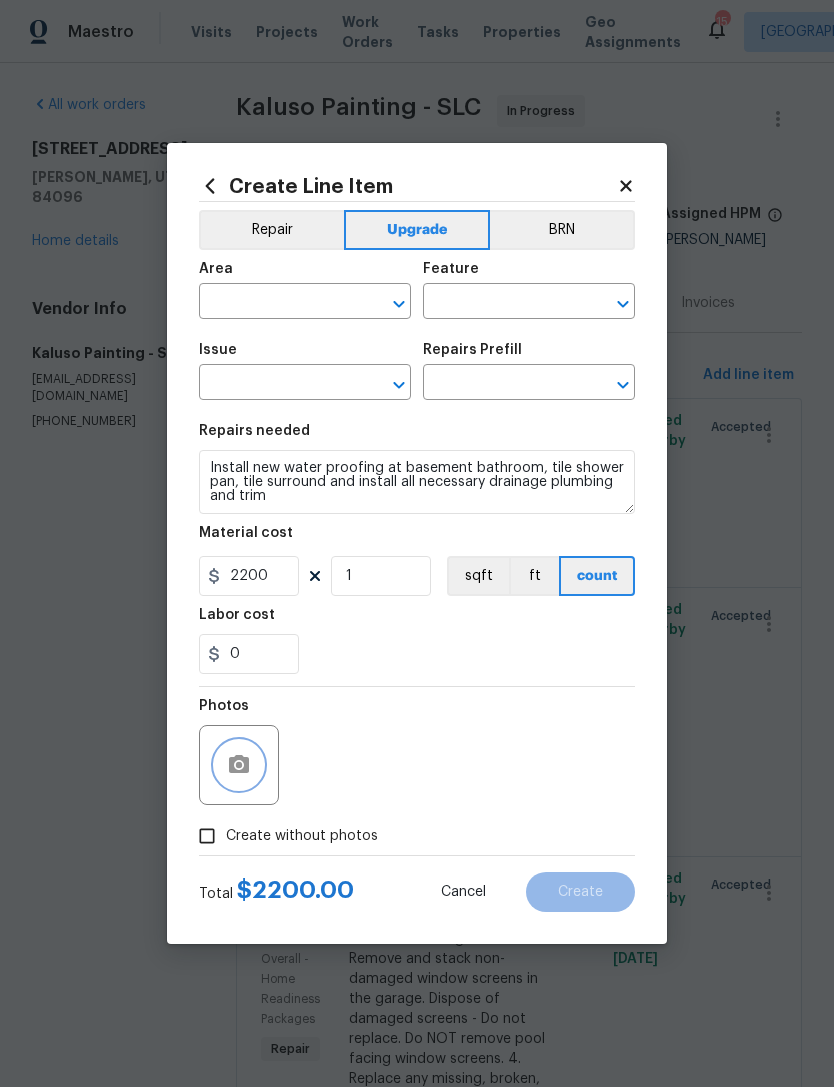 click at bounding box center [239, 765] 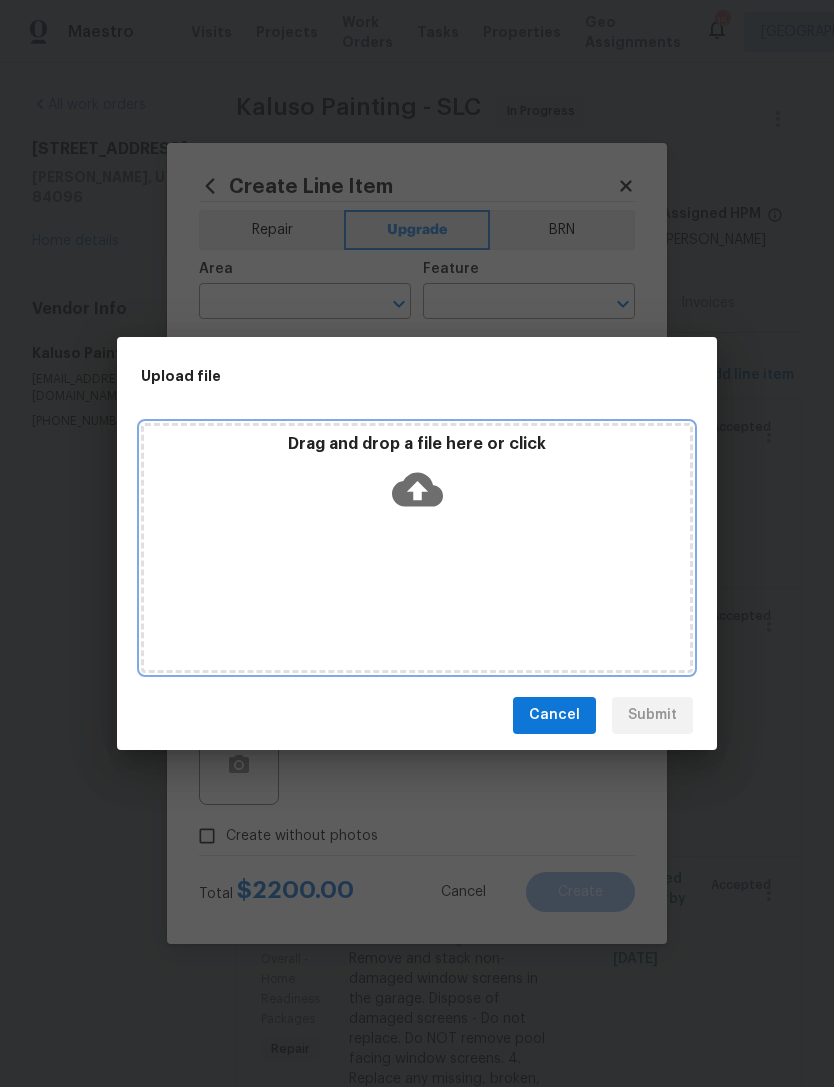 click 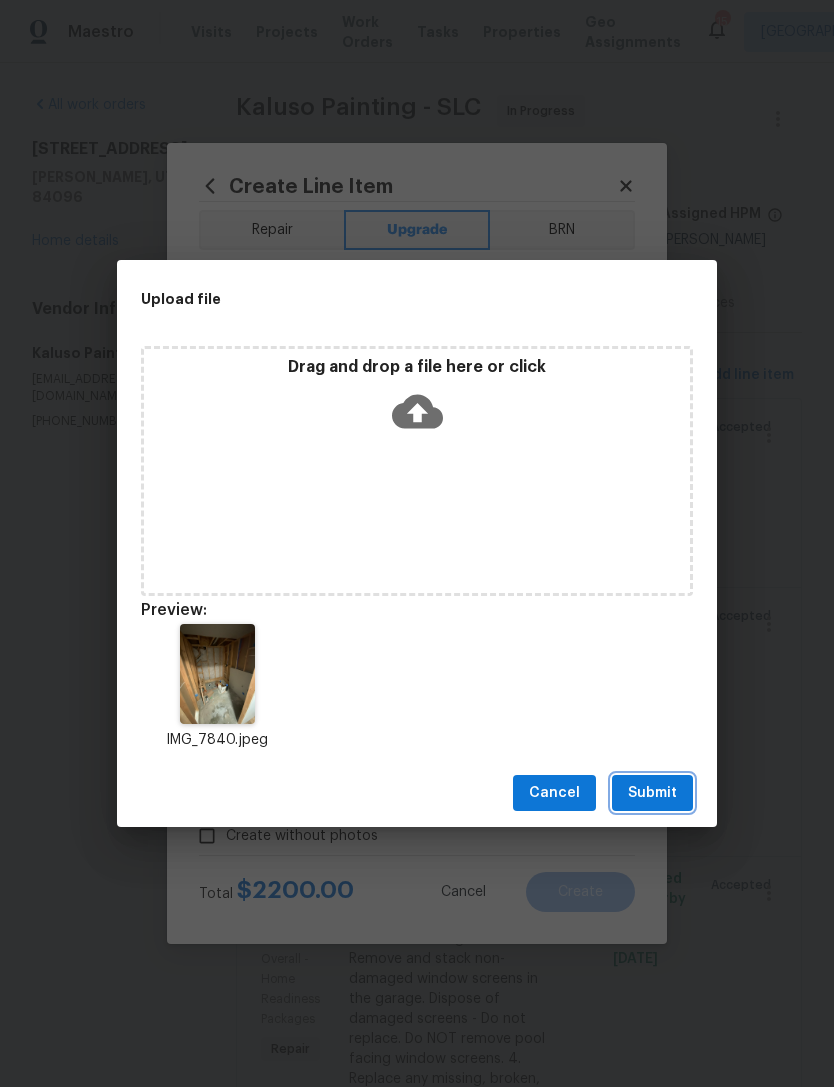 click on "Submit" at bounding box center (652, 793) 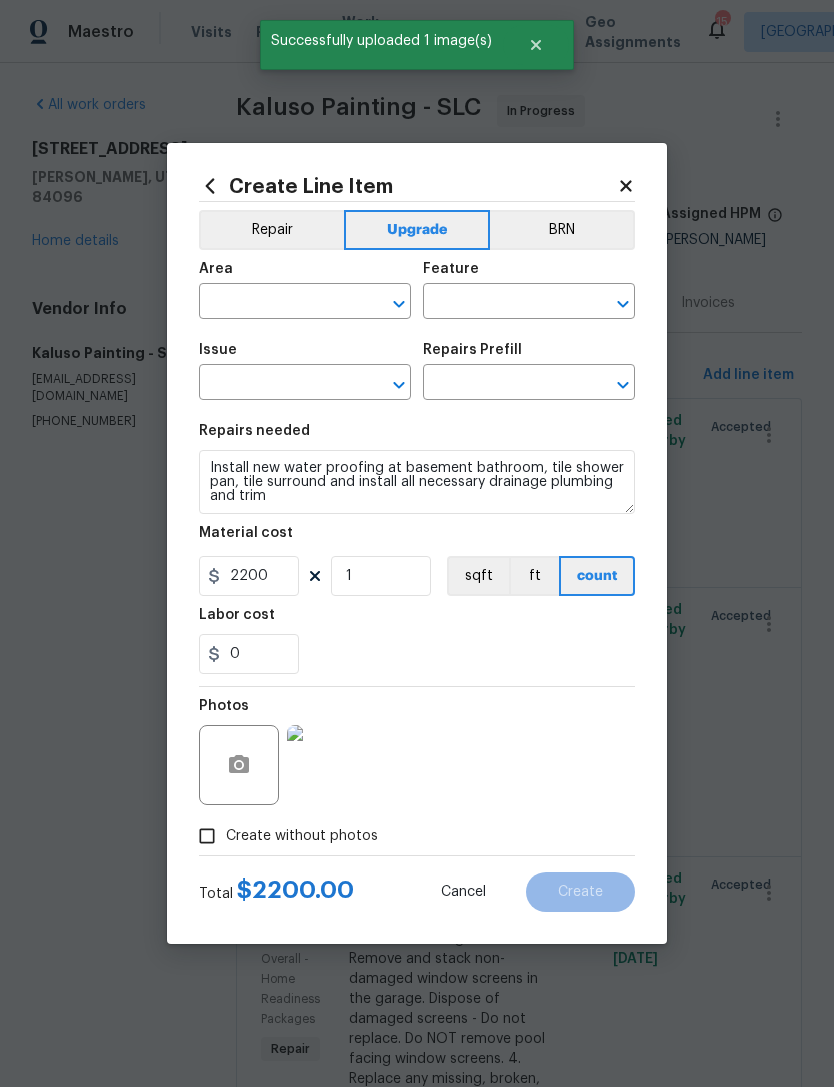 click at bounding box center (277, 303) 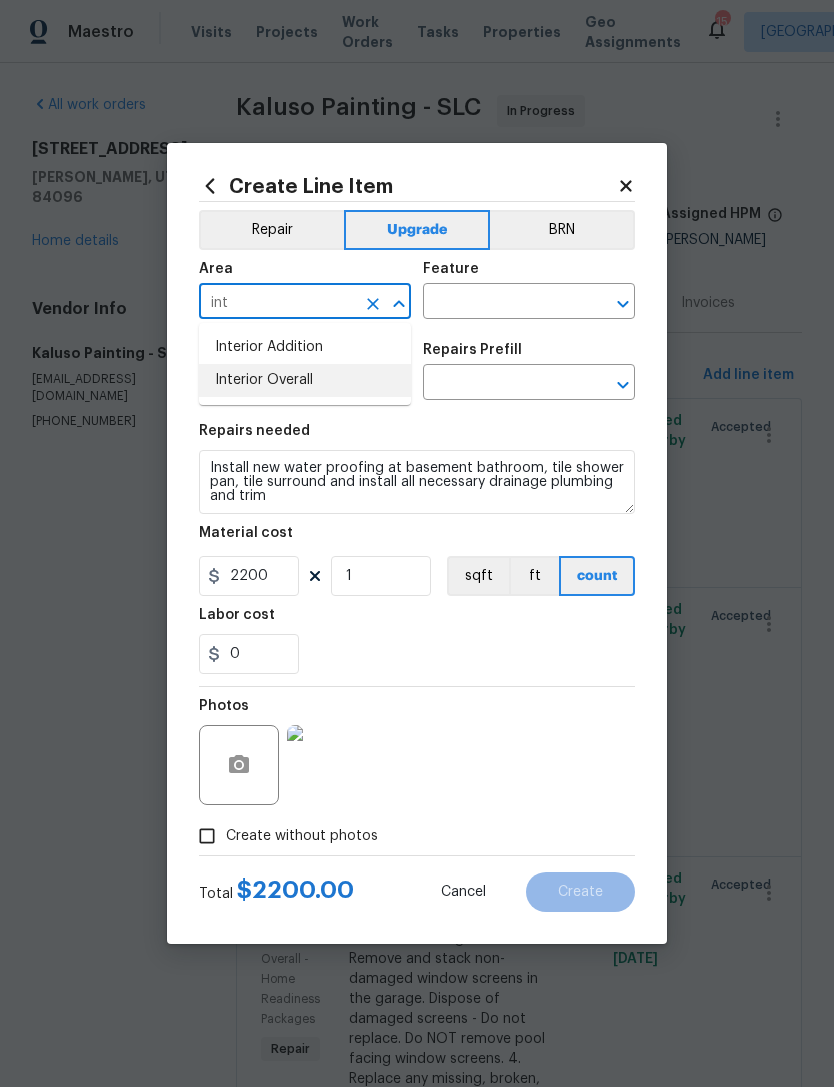 click on "Interior Overall" at bounding box center (305, 380) 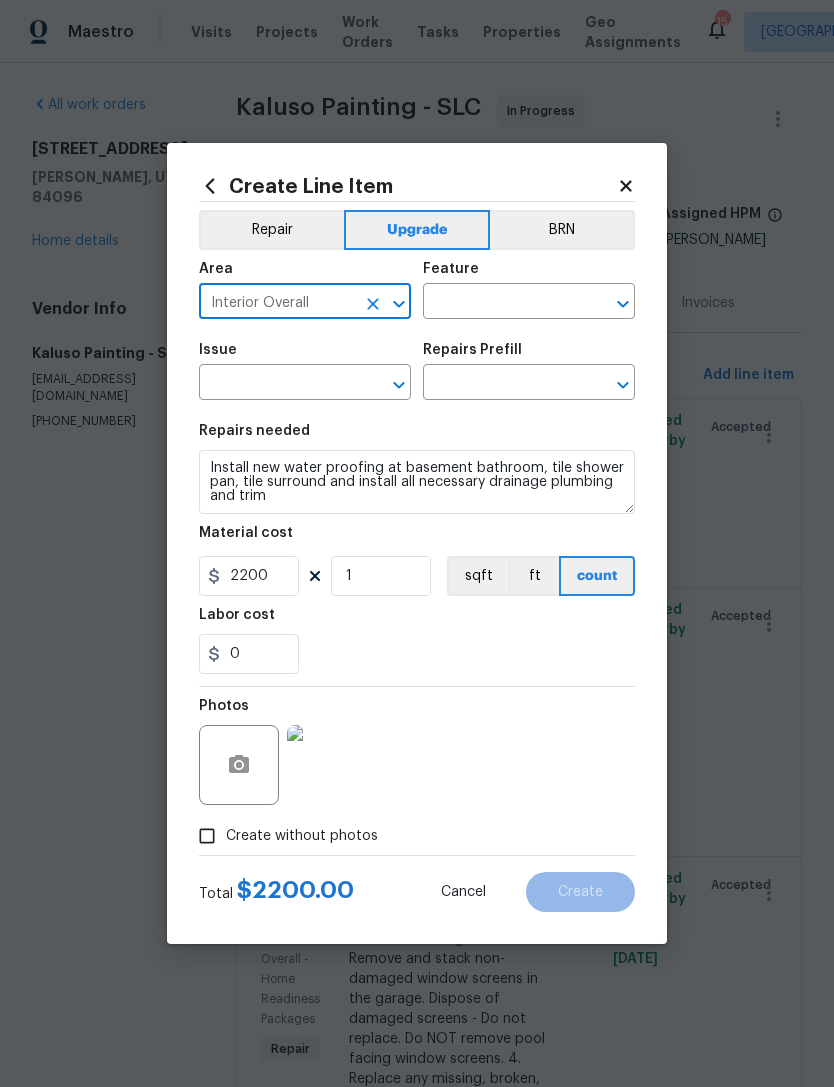 click at bounding box center [501, 303] 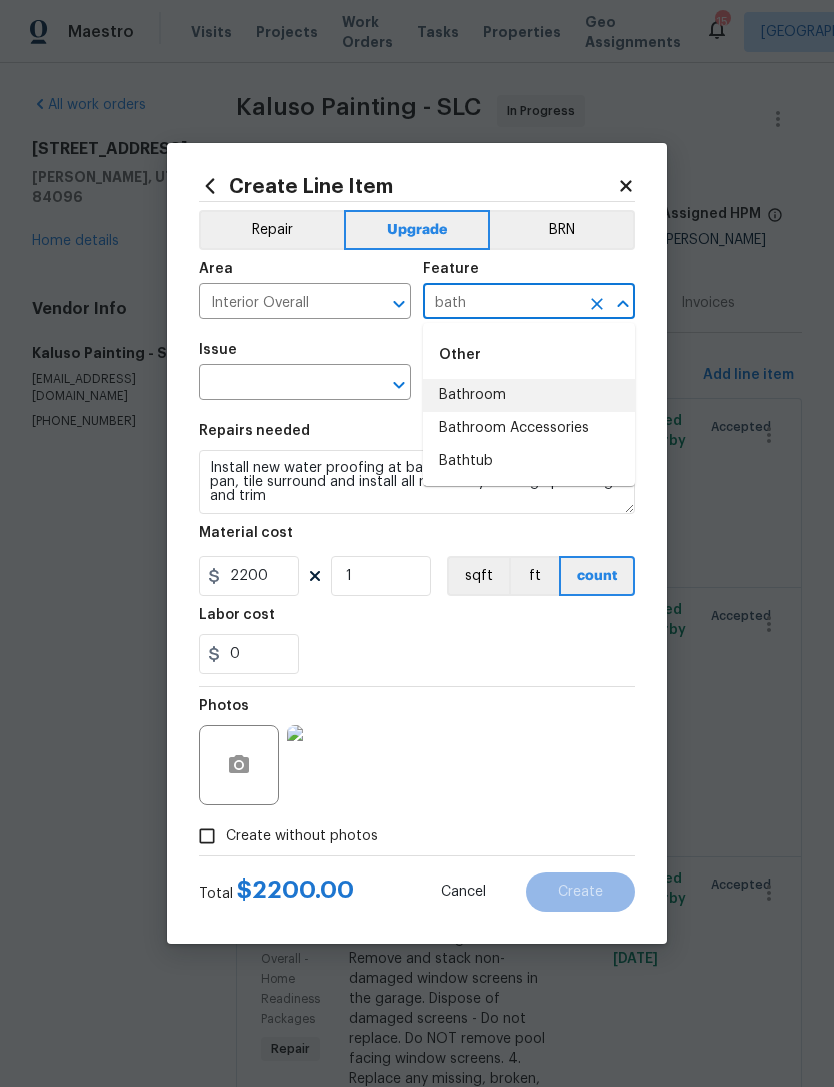 click on "Bathroom" at bounding box center (529, 395) 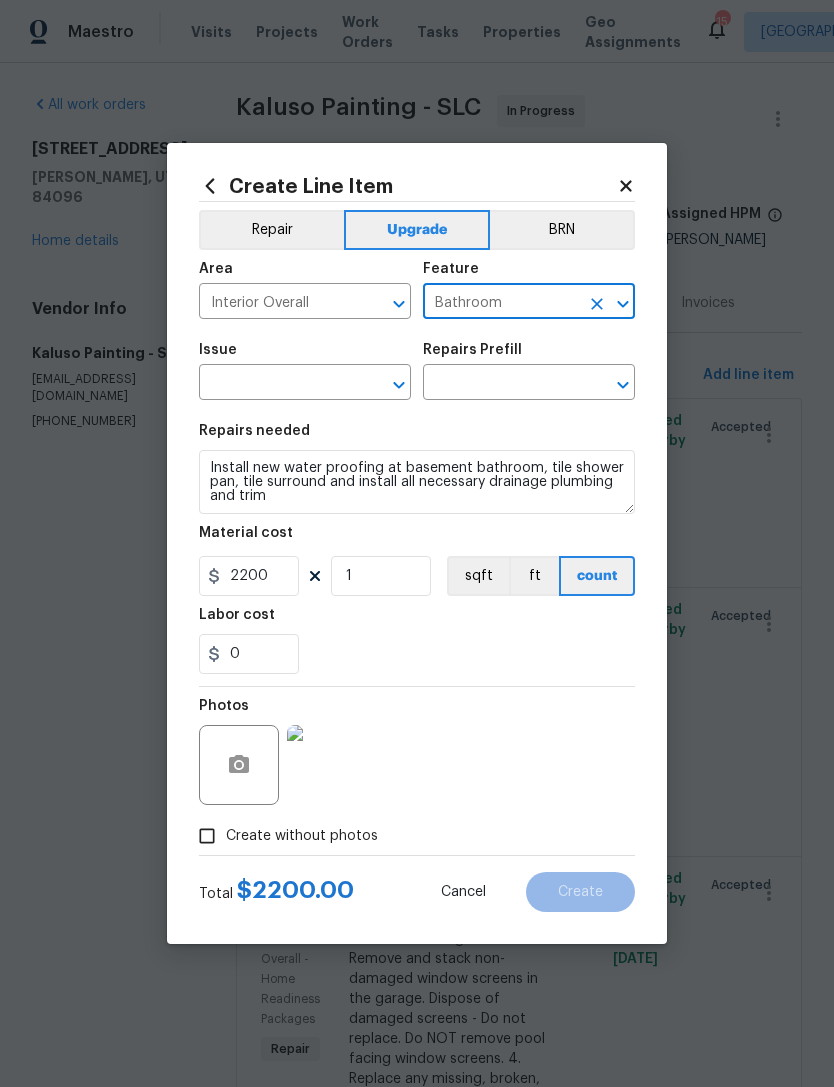 click at bounding box center [277, 384] 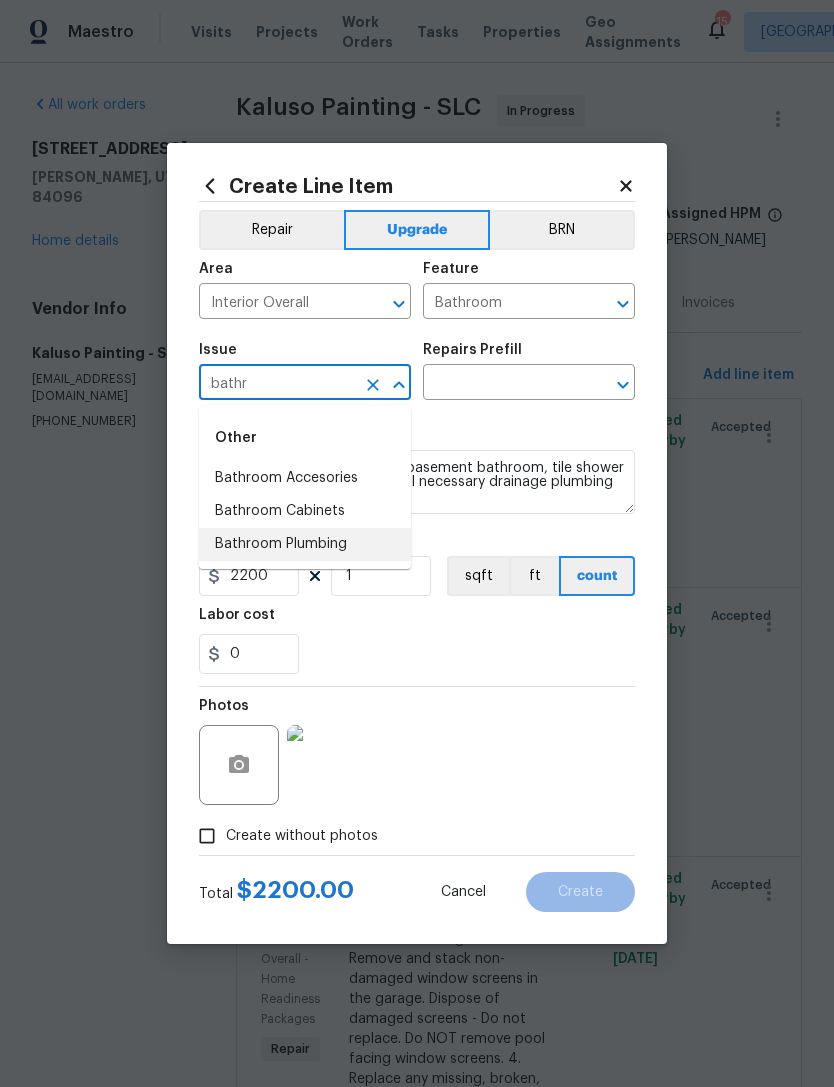 click on "Bathroom Plumbing" at bounding box center [305, 544] 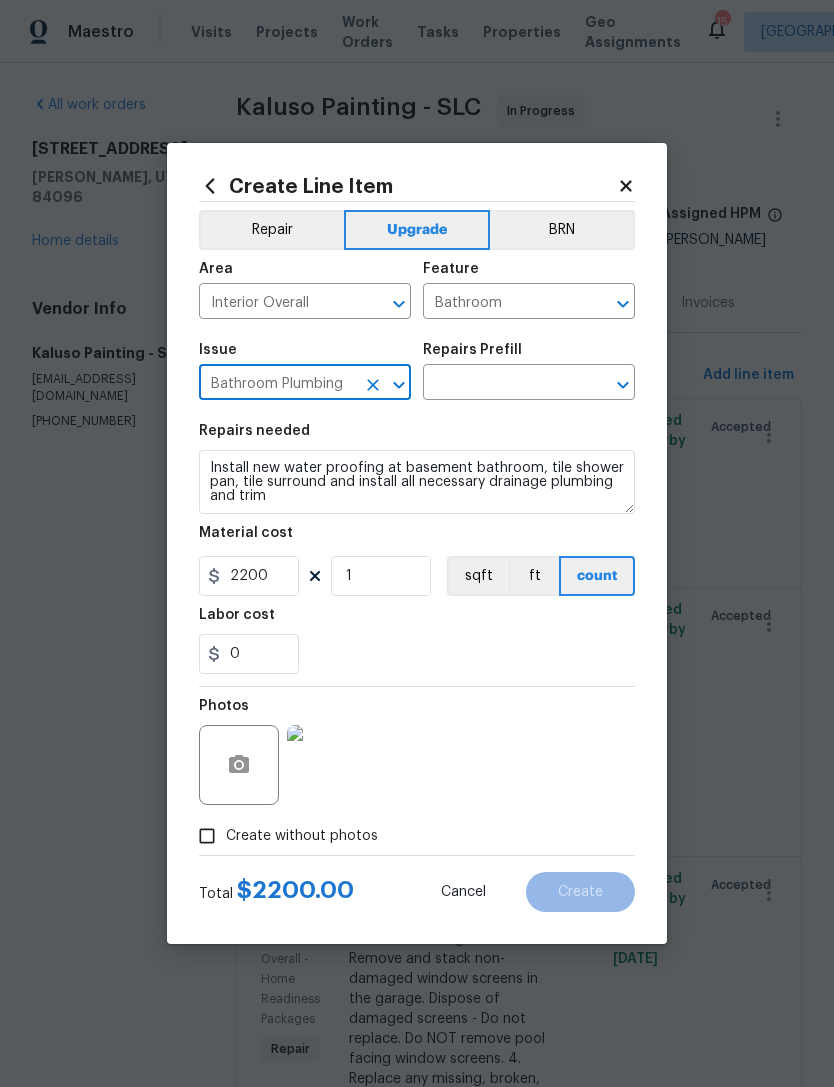 click at bounding box center (501, 384) 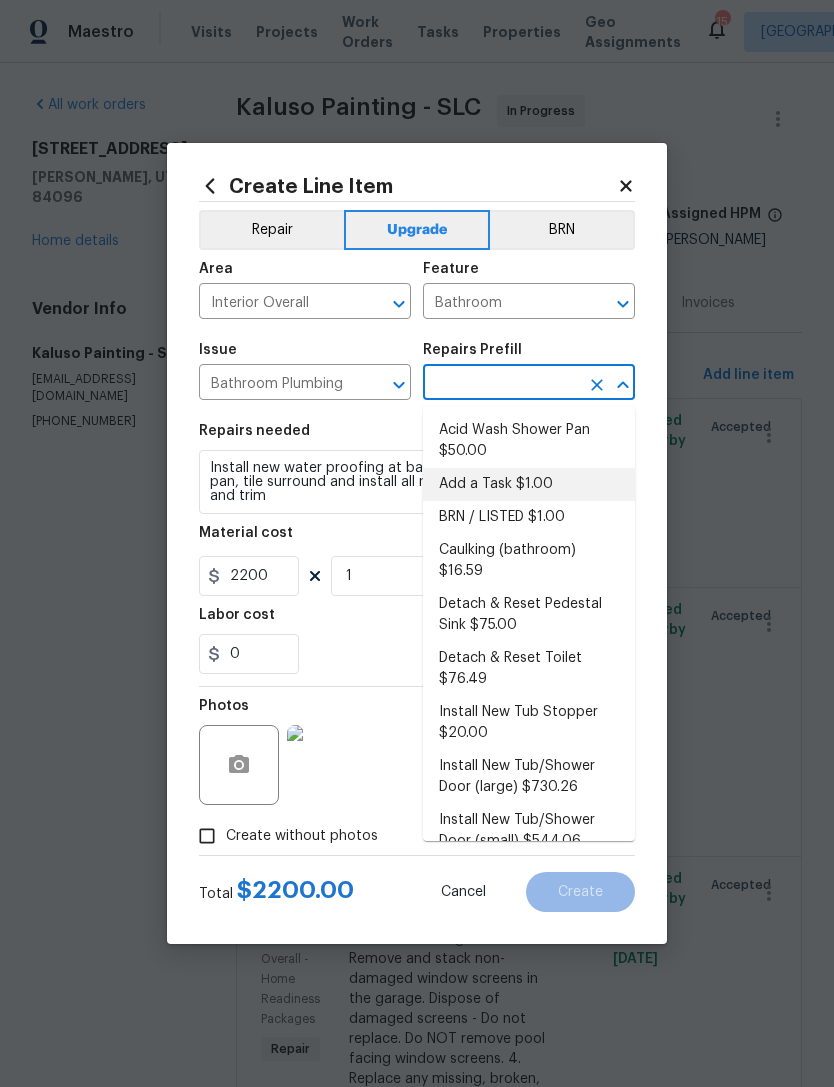 click on "Add a Task $1.00" at bounding box center [529, 484] 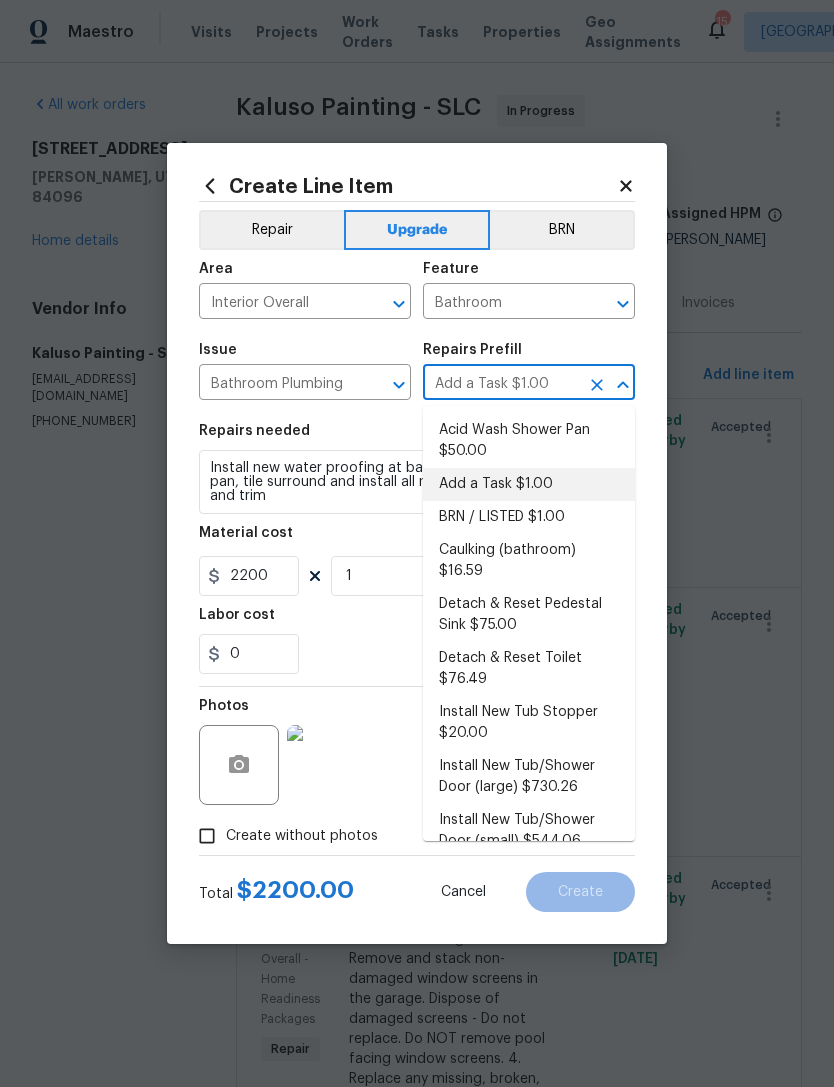 type on "Plumbing" 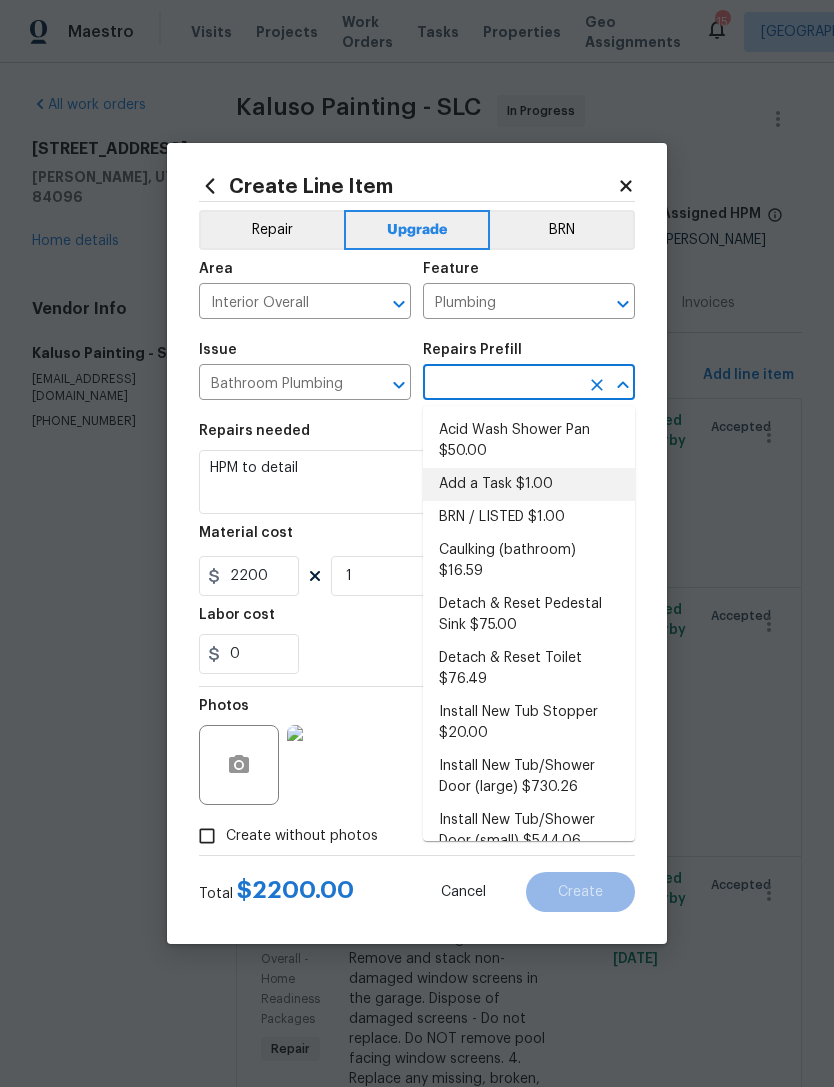type on "Add a Task $1.00" 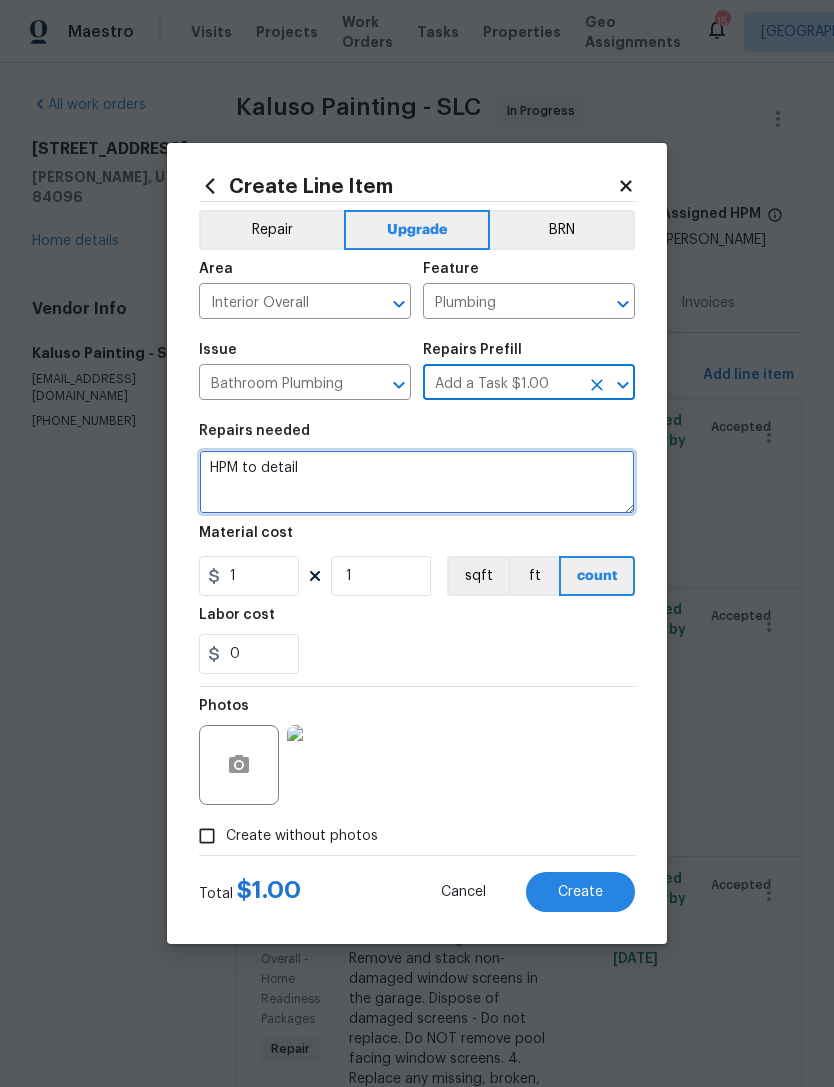 click on "HPM to detail" at bounding box center (417, 482) 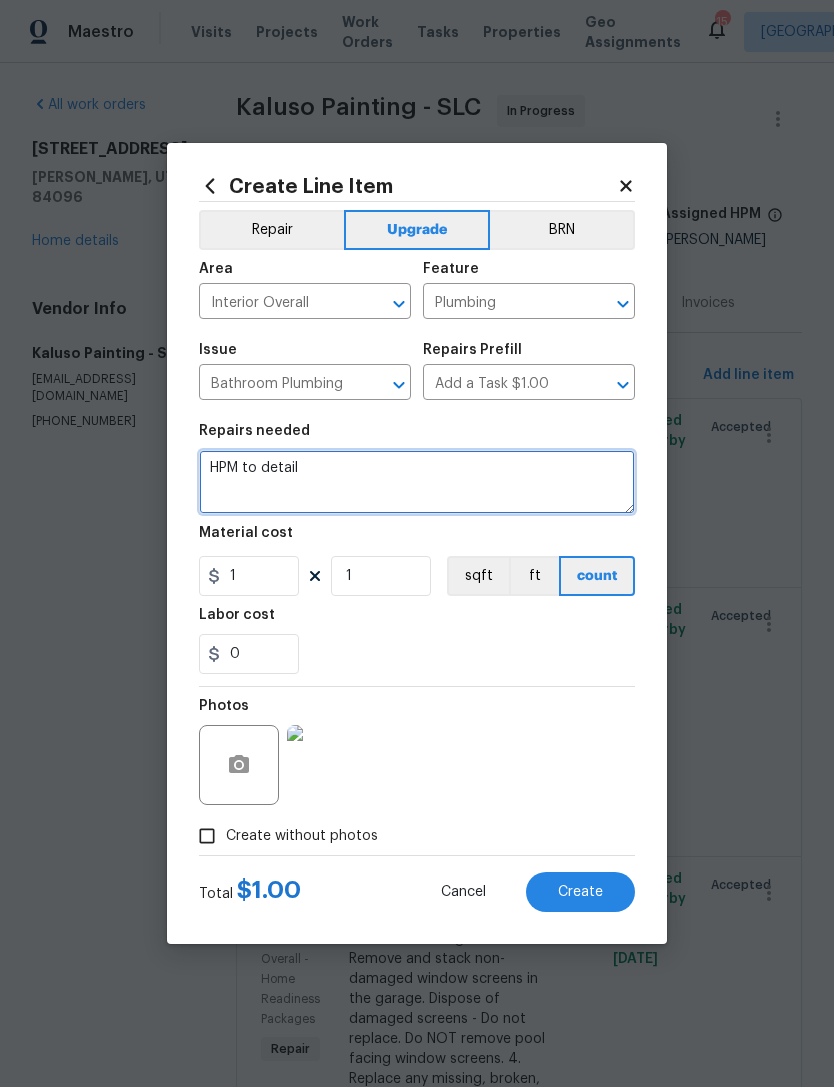 click on "HPM to detail" at bounding box center (417, 482) 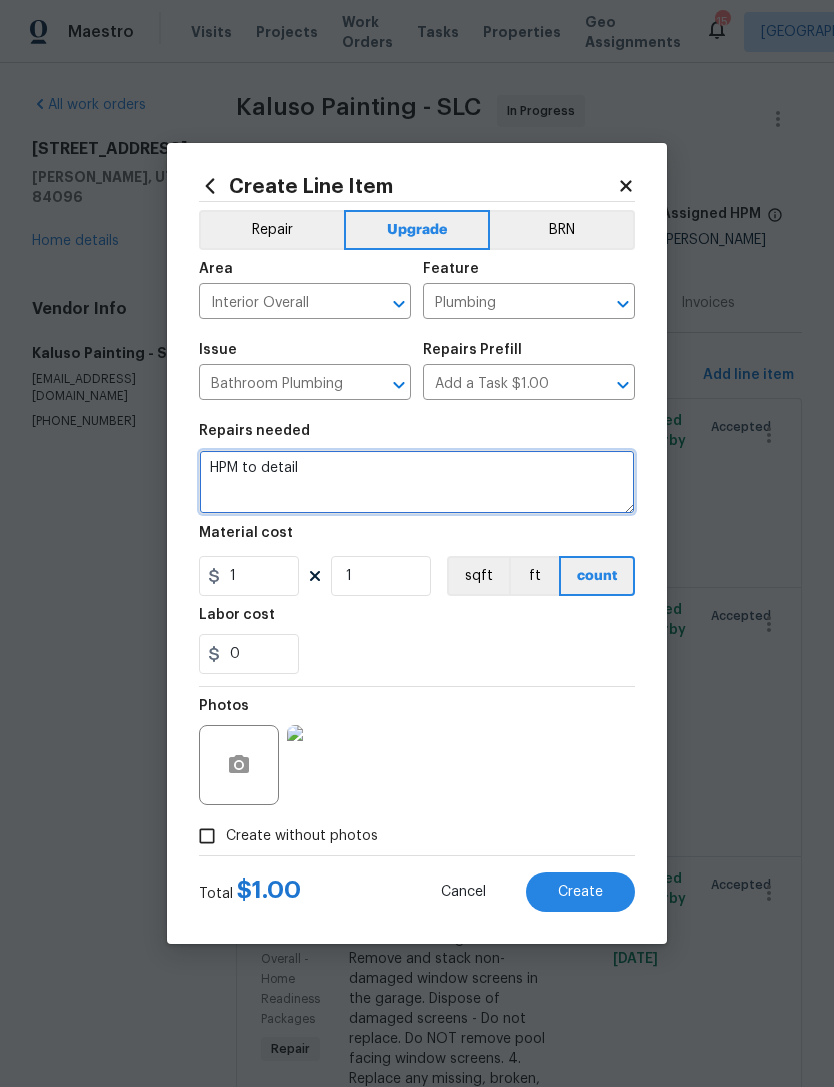 paste on "Install new water proofing at basement bathroom, tile shower pan, tile surround." 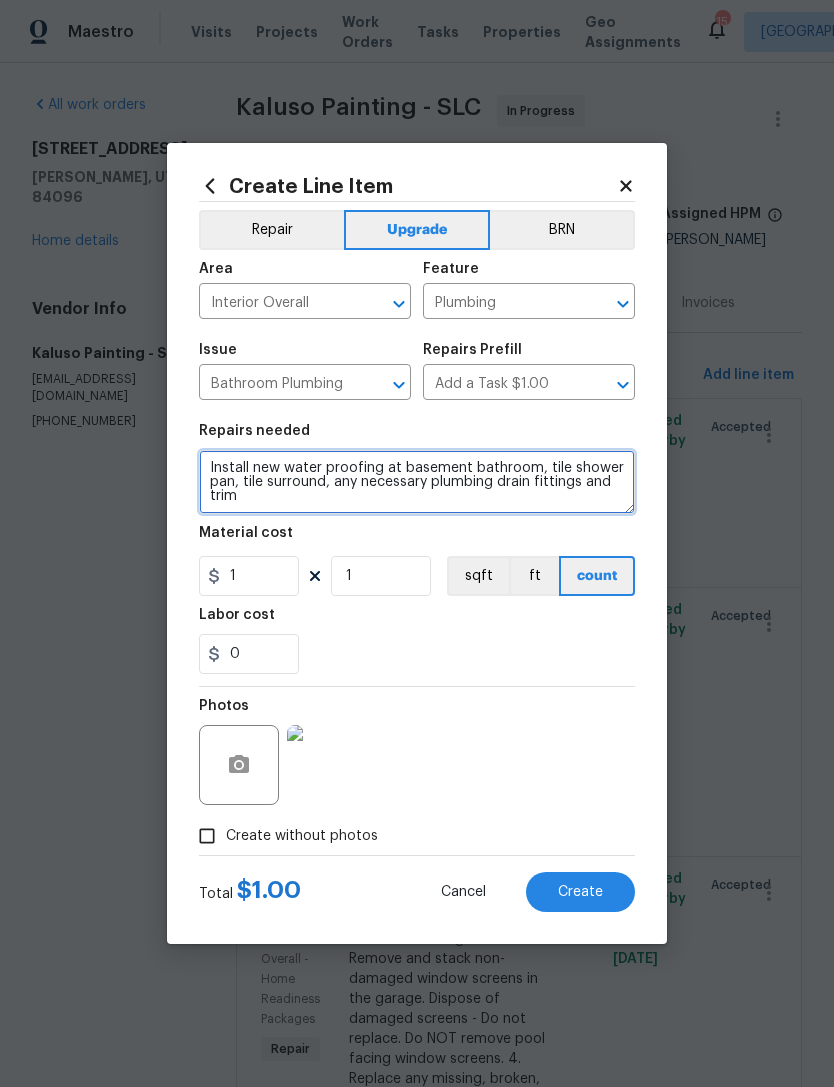 type on "Install new water proofing at basement bathroom, tile shower pan, tile surround, any necessary plumbing drain fittings and trim" 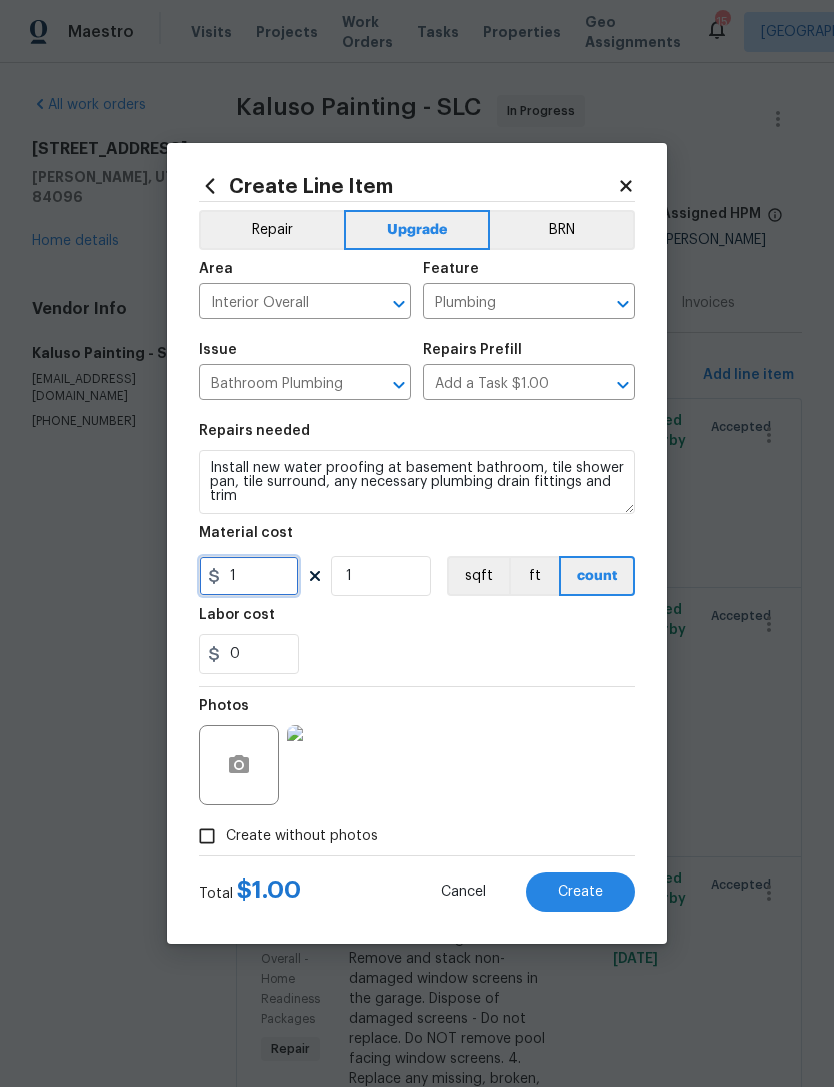 click on "1" at bounding box center [249, 576] 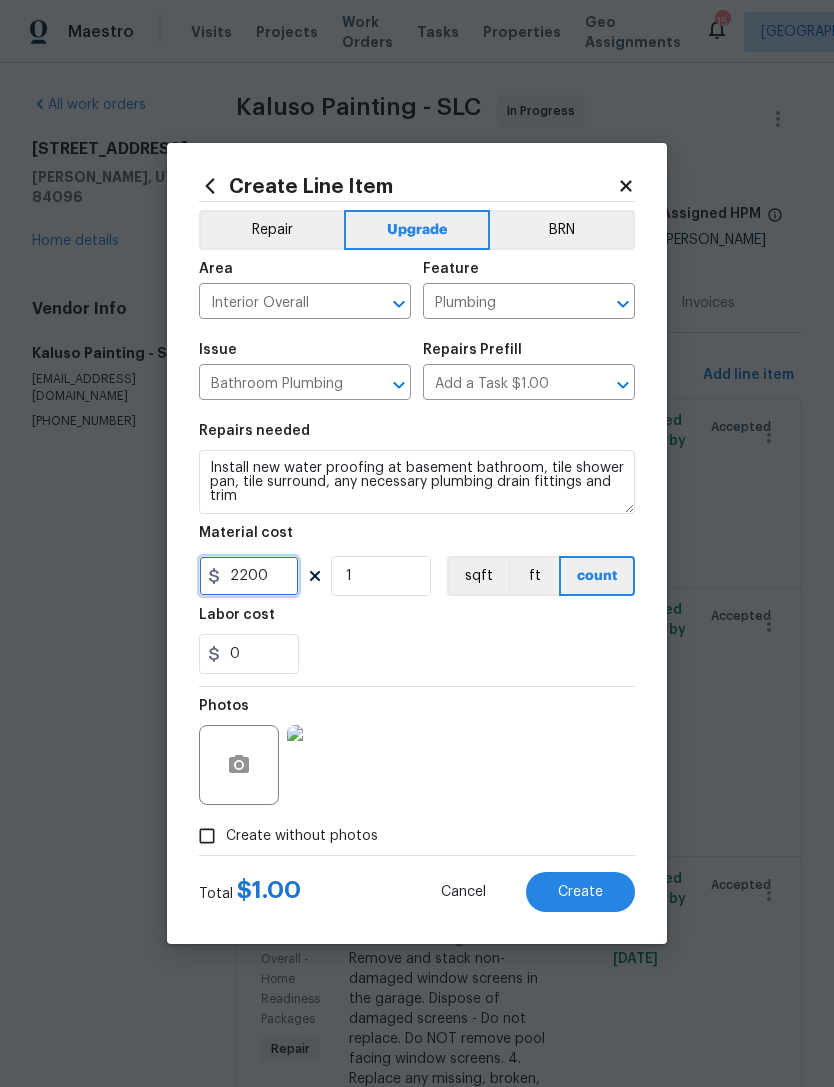 type on "2200" 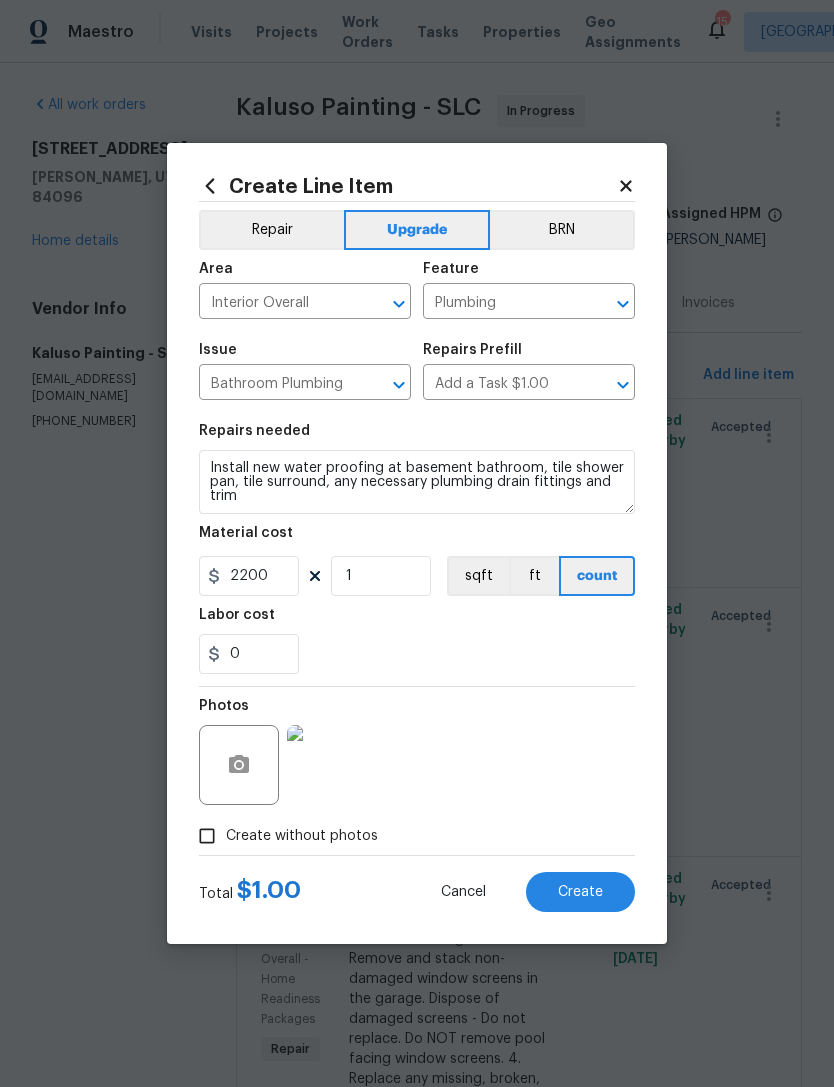 click on "0" at bounding box center [417, 654] 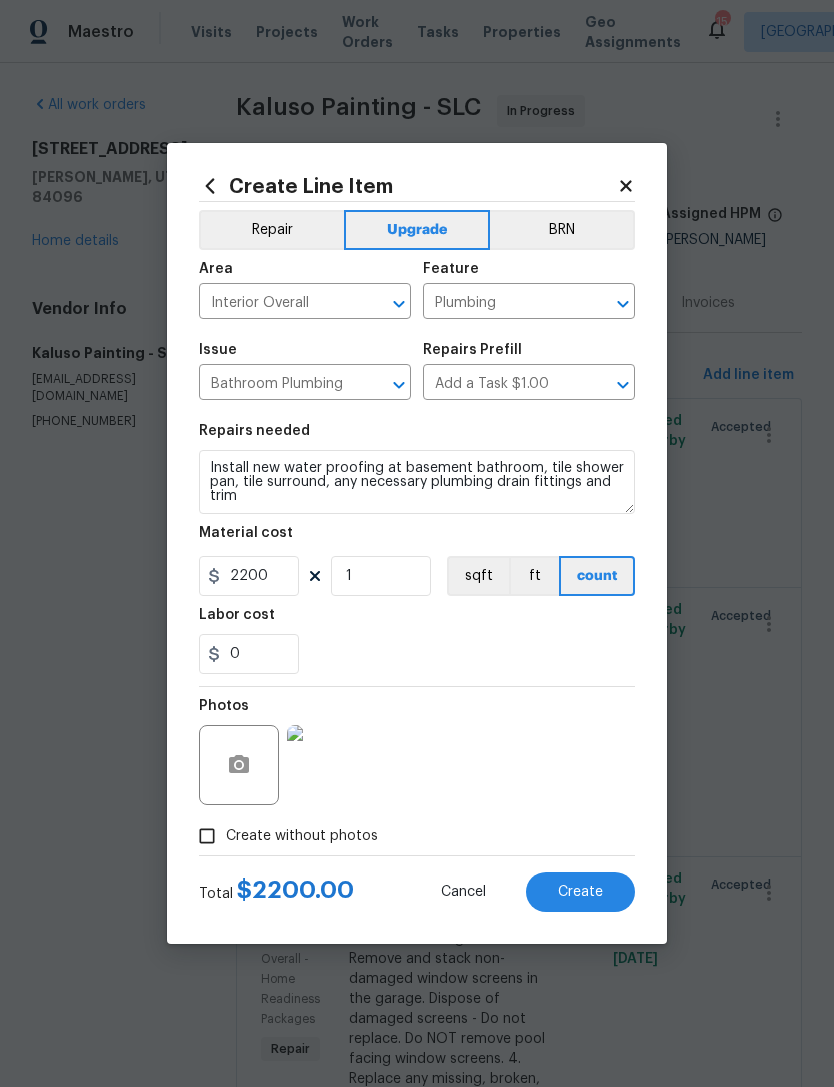 click on "Create" at bounding box center [580, 892] 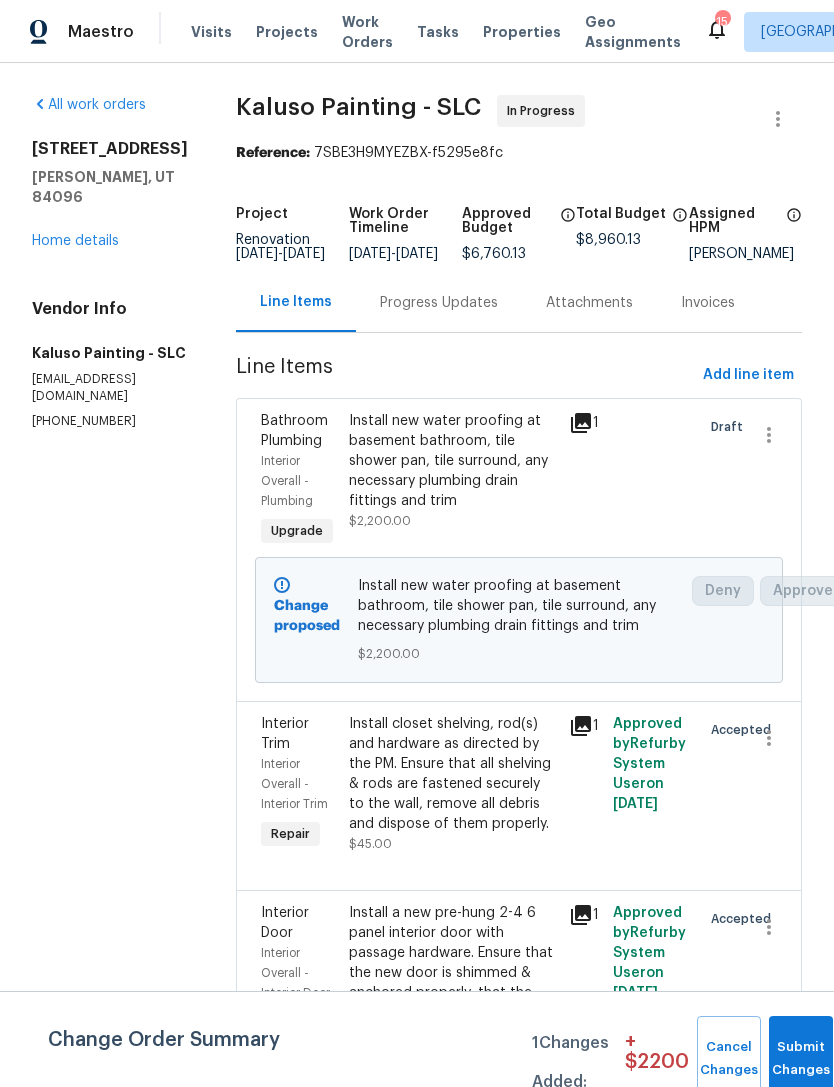 click on "Install new water proofing at basement bathroom, tile shower pan, tile surround, any necessary plumbing drain fittings and trim" at bounding box center (453, 461) 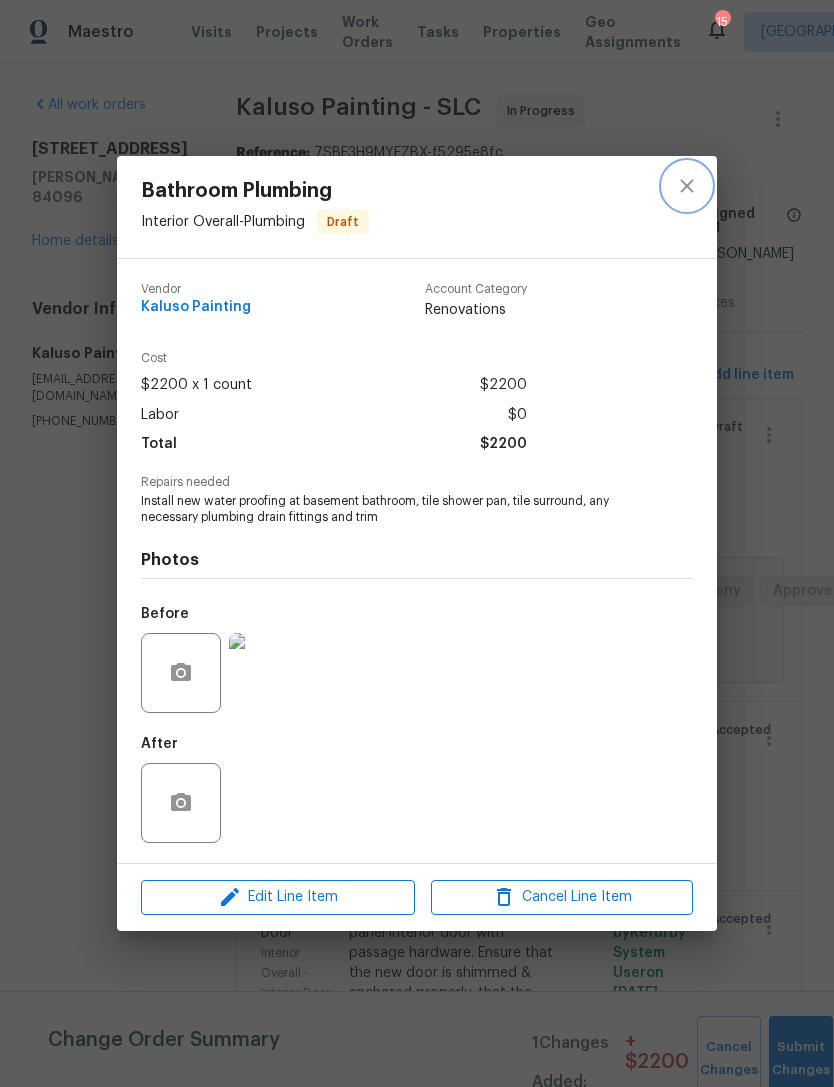 click 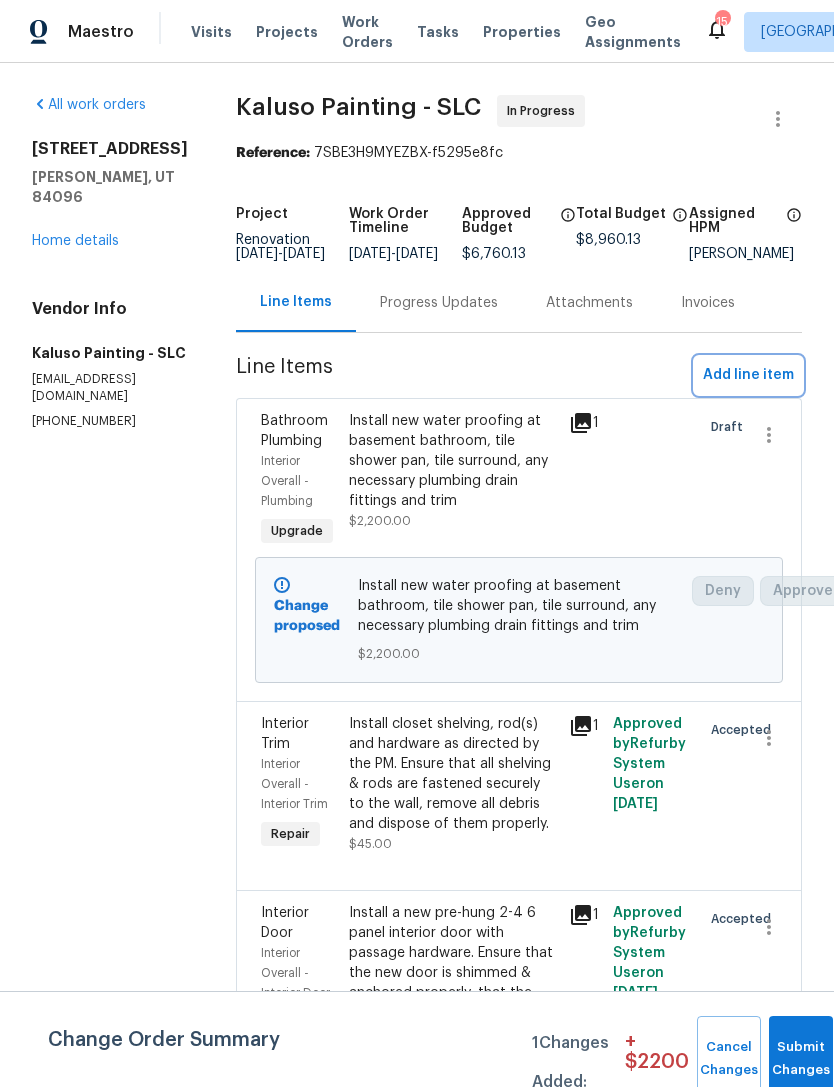 click on "Add line item" at bounding box center [748, 375] 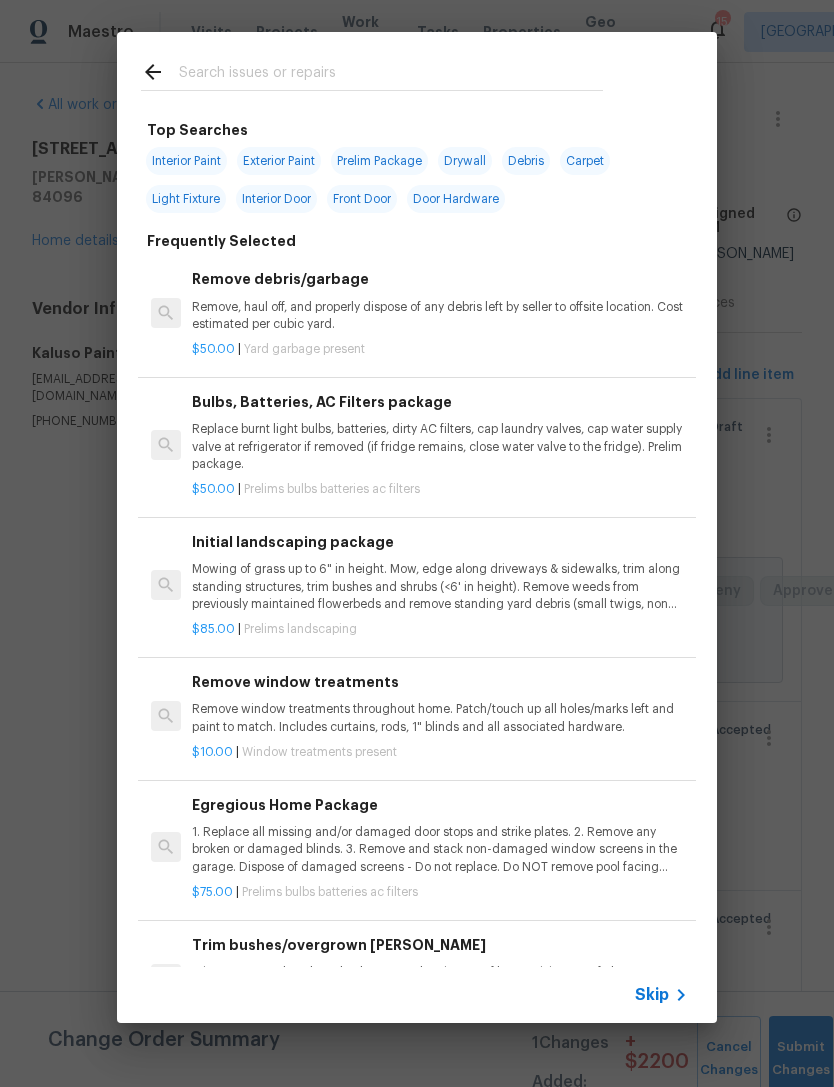 click on "Skip" at bounding box center (652, 995) 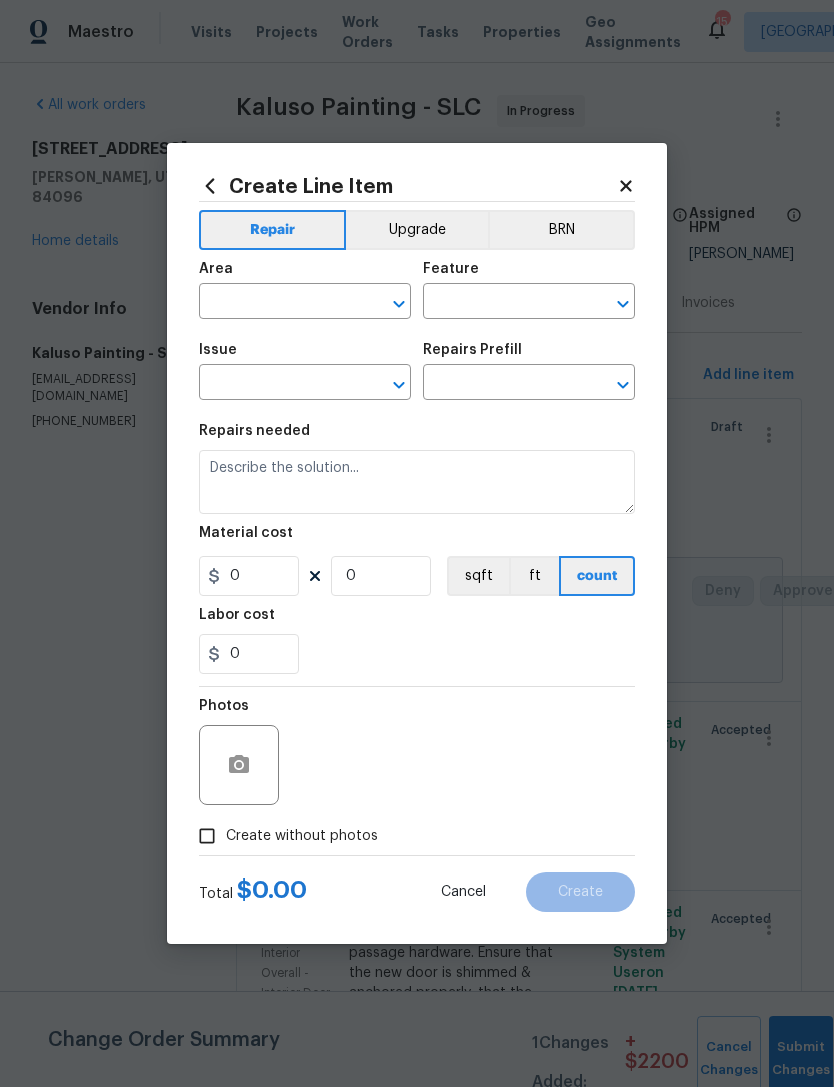 click at bounding box center (277, 303) 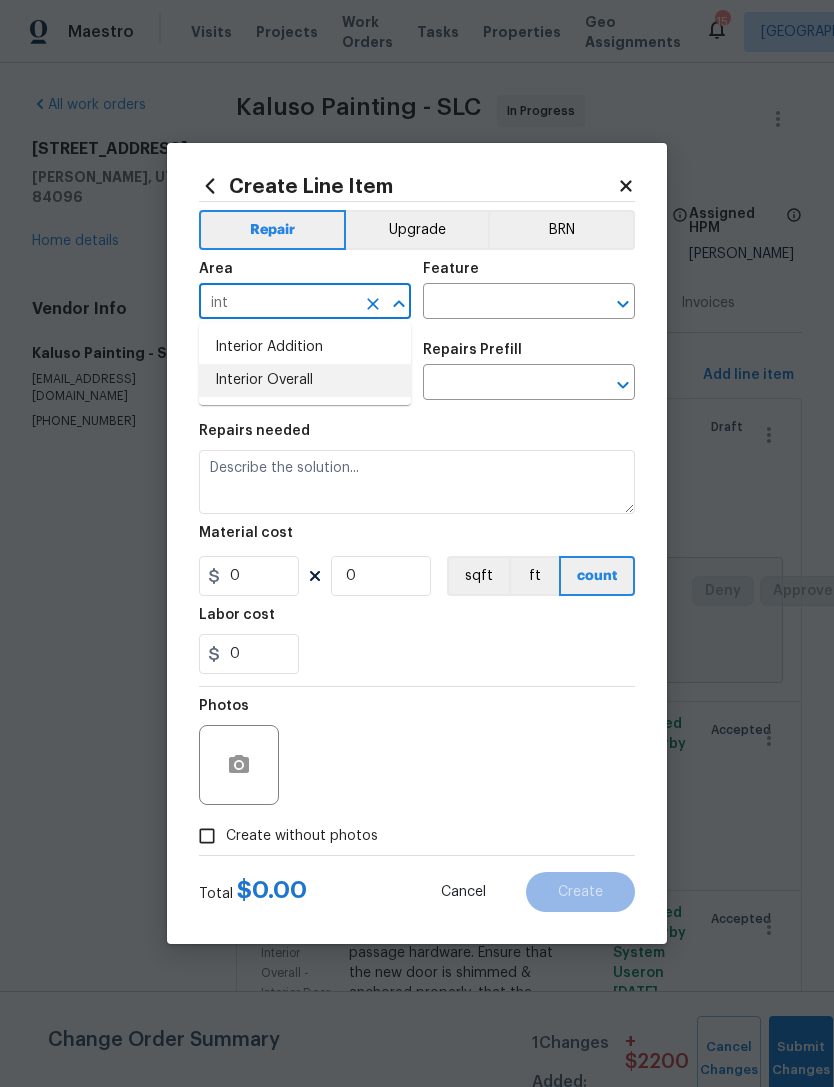 click on "Interior Overall" at bounding box center [305, 380] 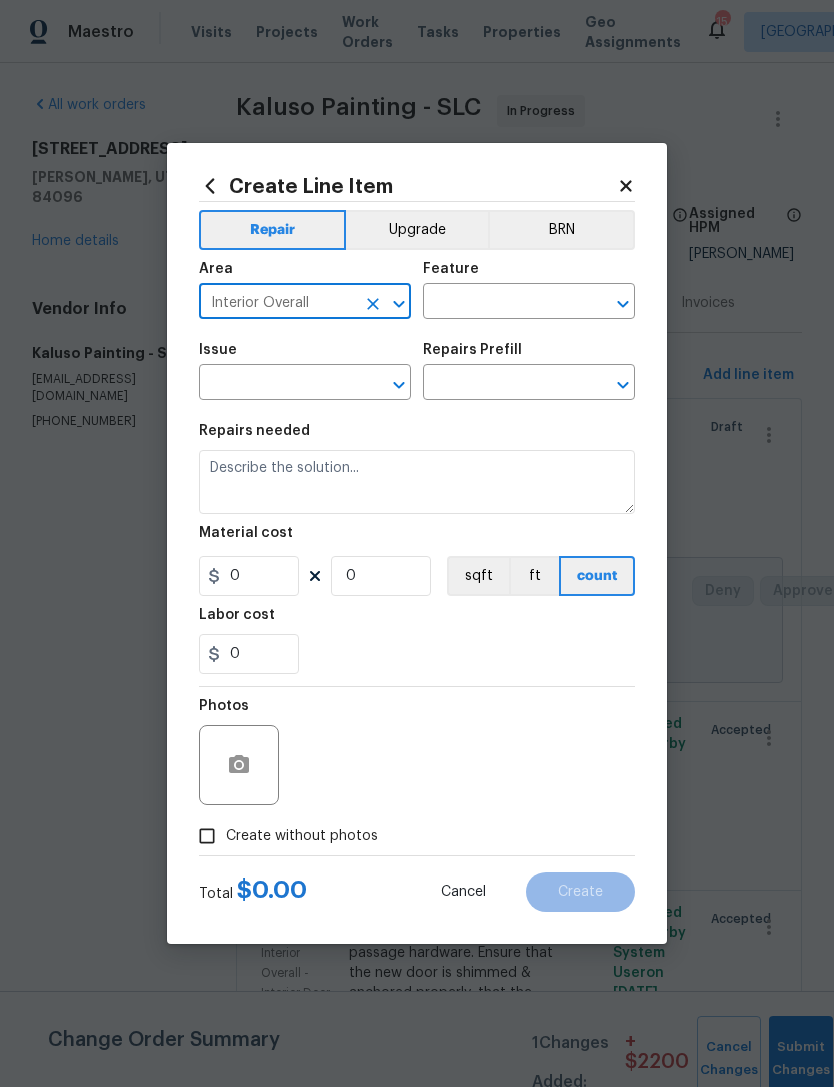 click at bounding box center [501, 303] 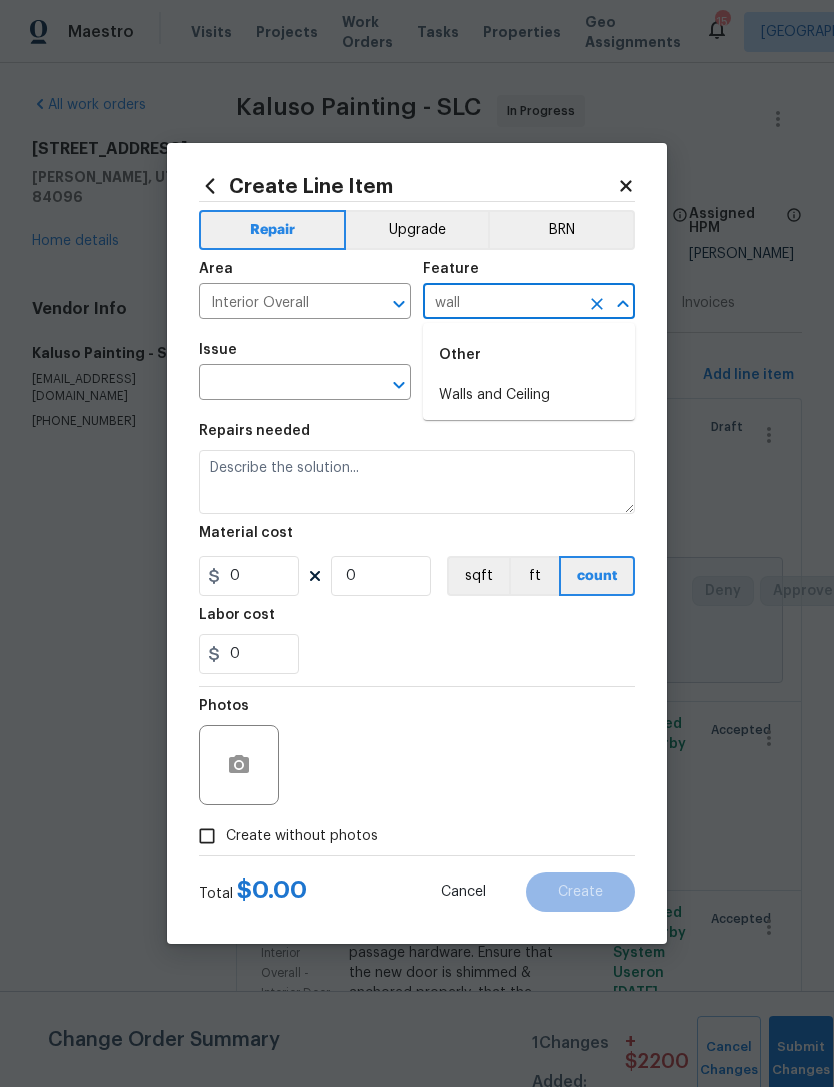 click on "Walls and Ceiling" at bounding box center [529, 395] 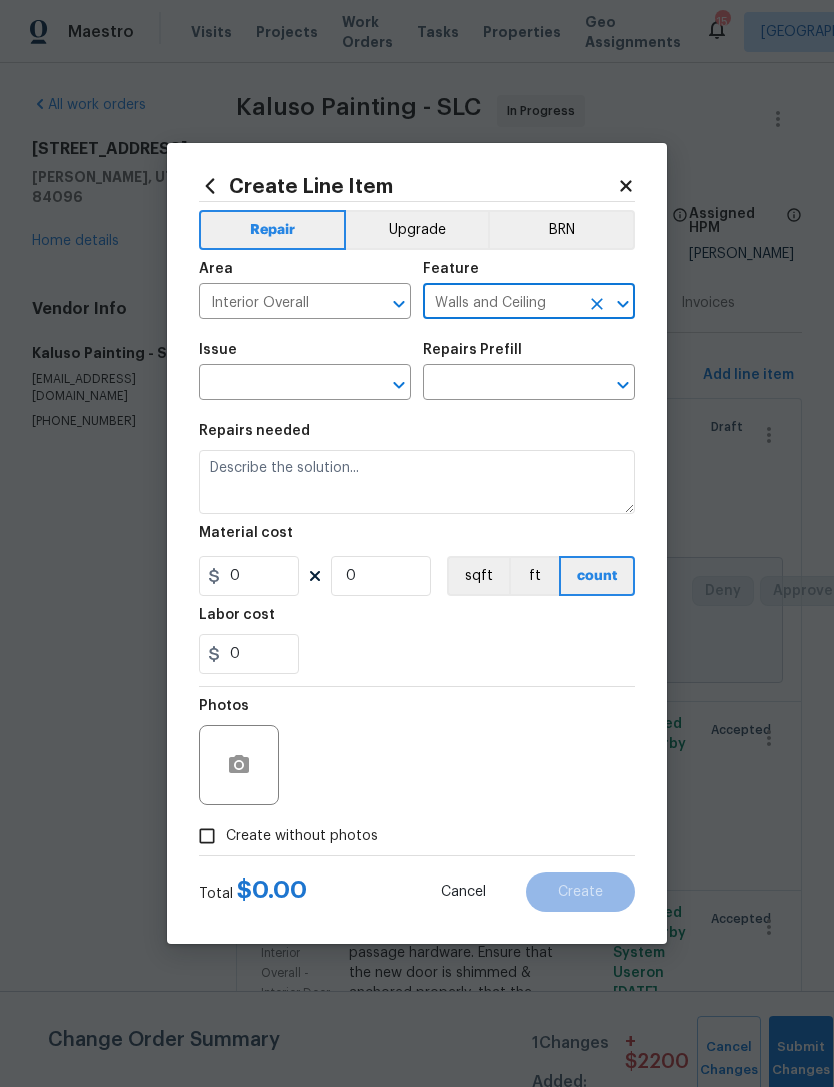 click at bounding box center [277, 384] 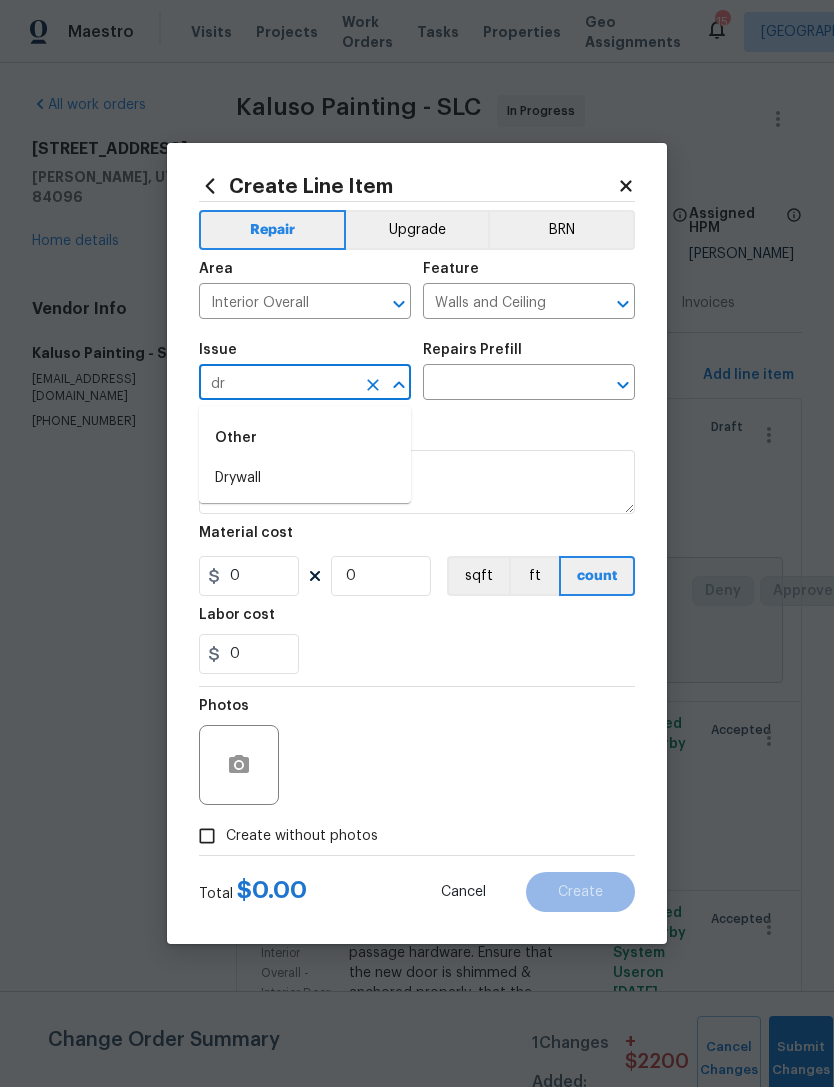 click on "Drywall" at bounding box center (305, 478) 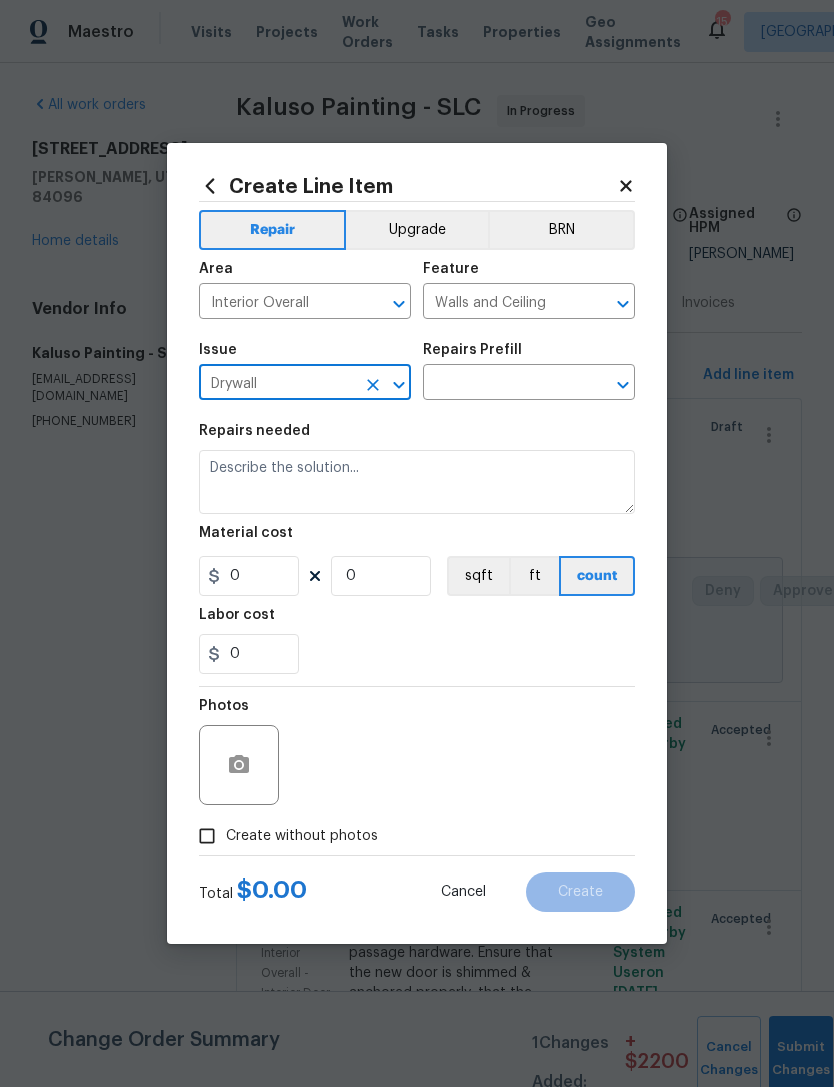 click at bounding box center [501, 384] 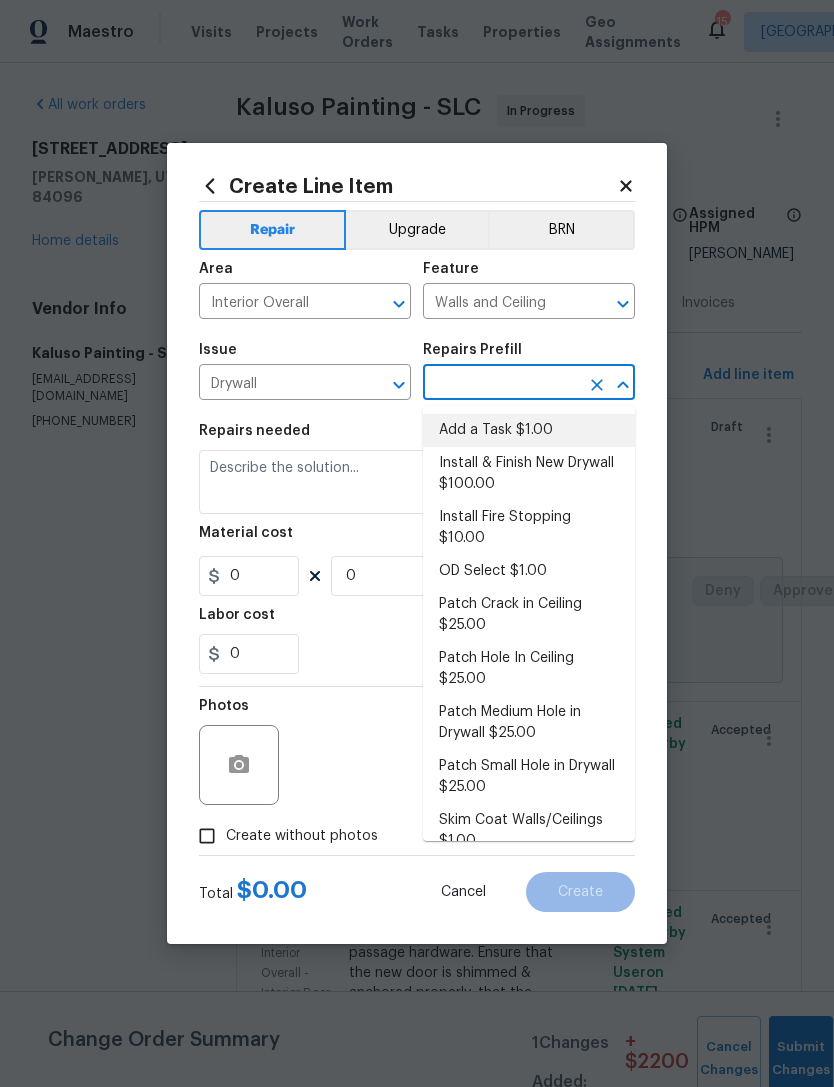 click on "Add a Task $1.00" at bounding box center [529, 430] 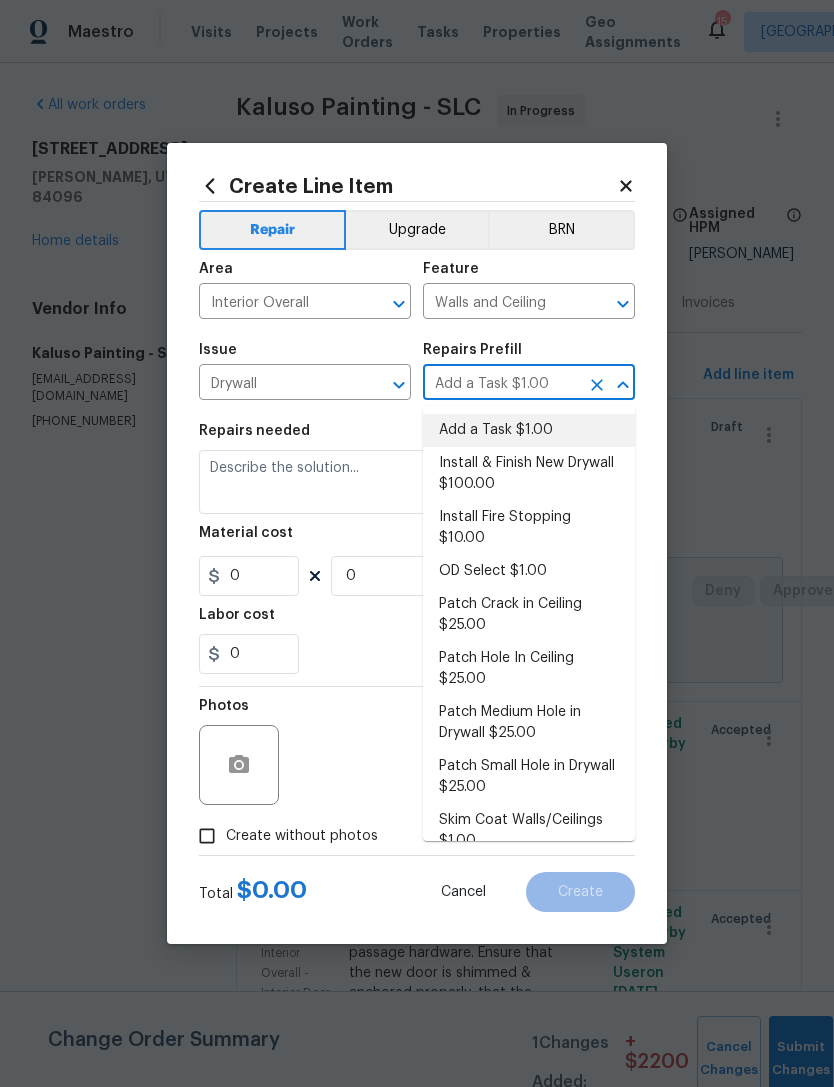 type 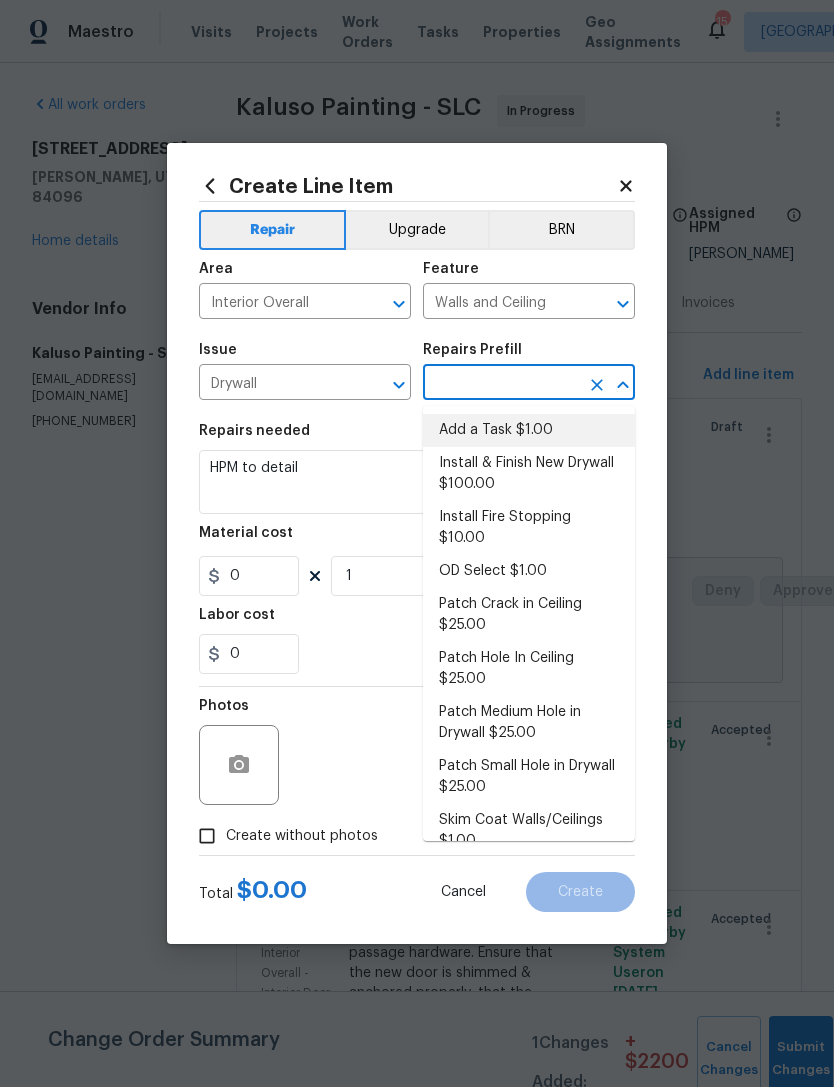 type on "Add a Task $1.00" 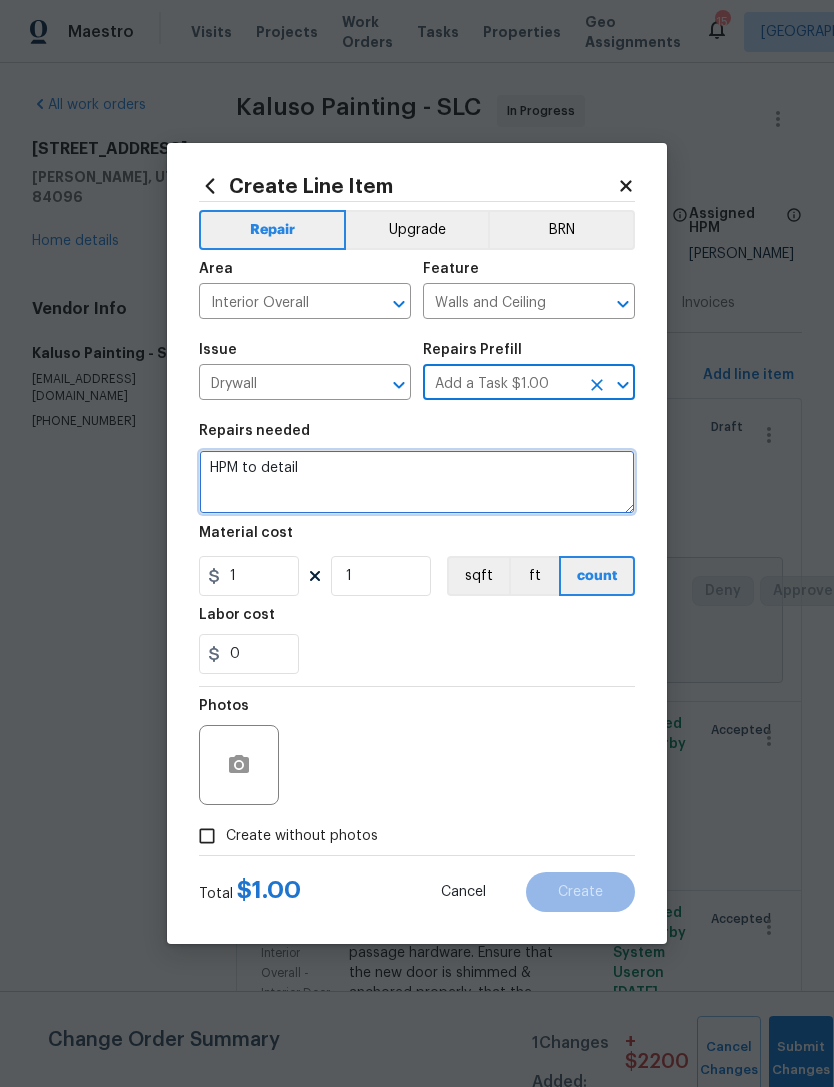 click on "HPM to detail" at bounding box center [417, 482] 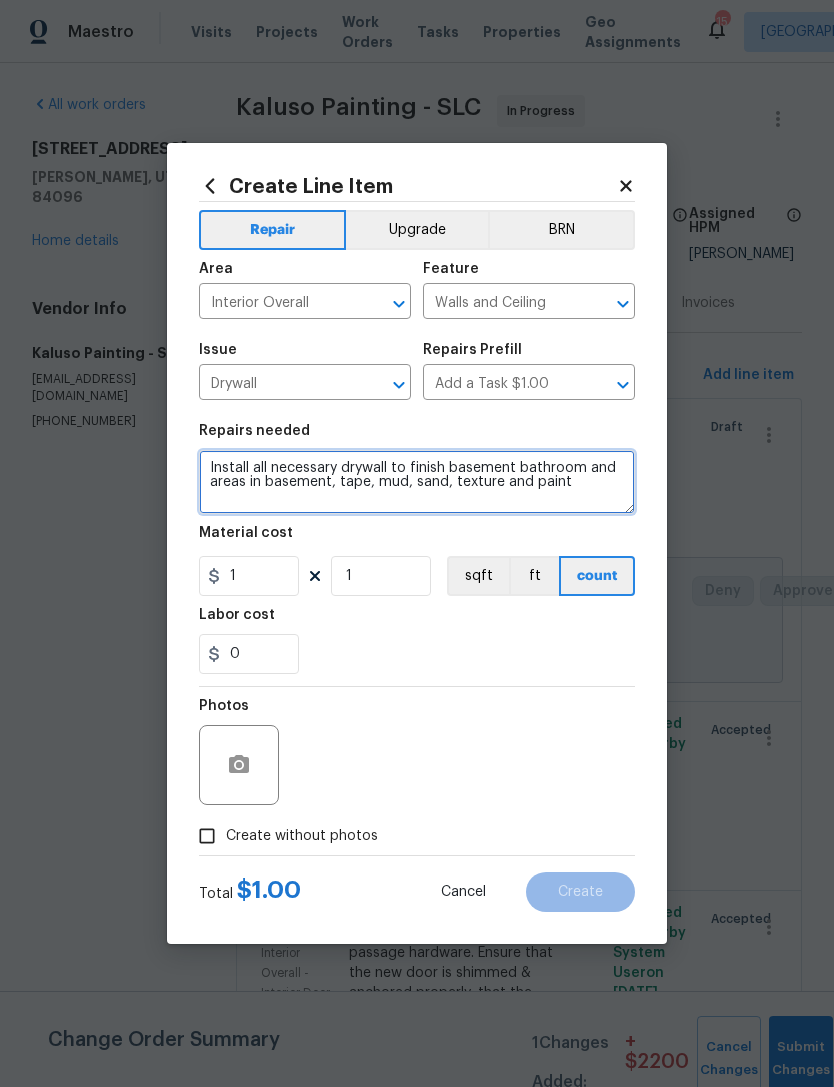 type on "Install all necessary drywall to finish basement bathroom and areas in basement, tape, mud, sand, texture and paint" 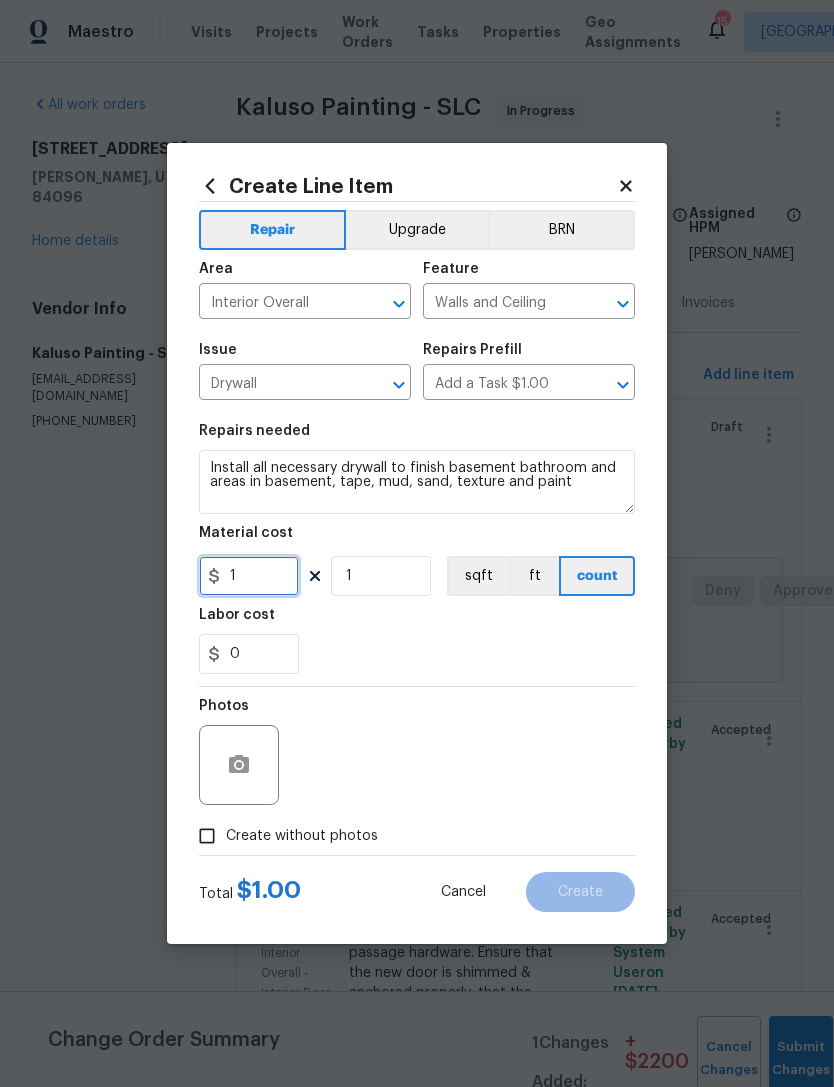 click on "1" at bounding box center [249, 576] 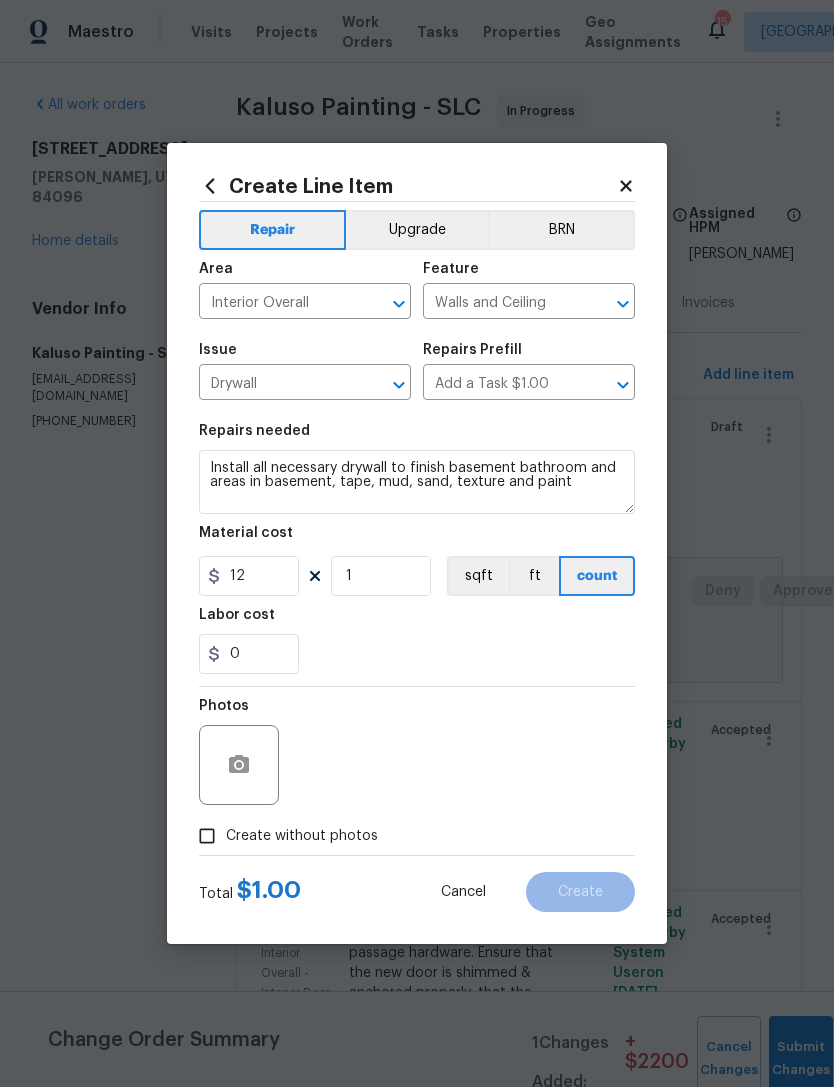 click on "Upgrade" at bounding box center (417, 230) 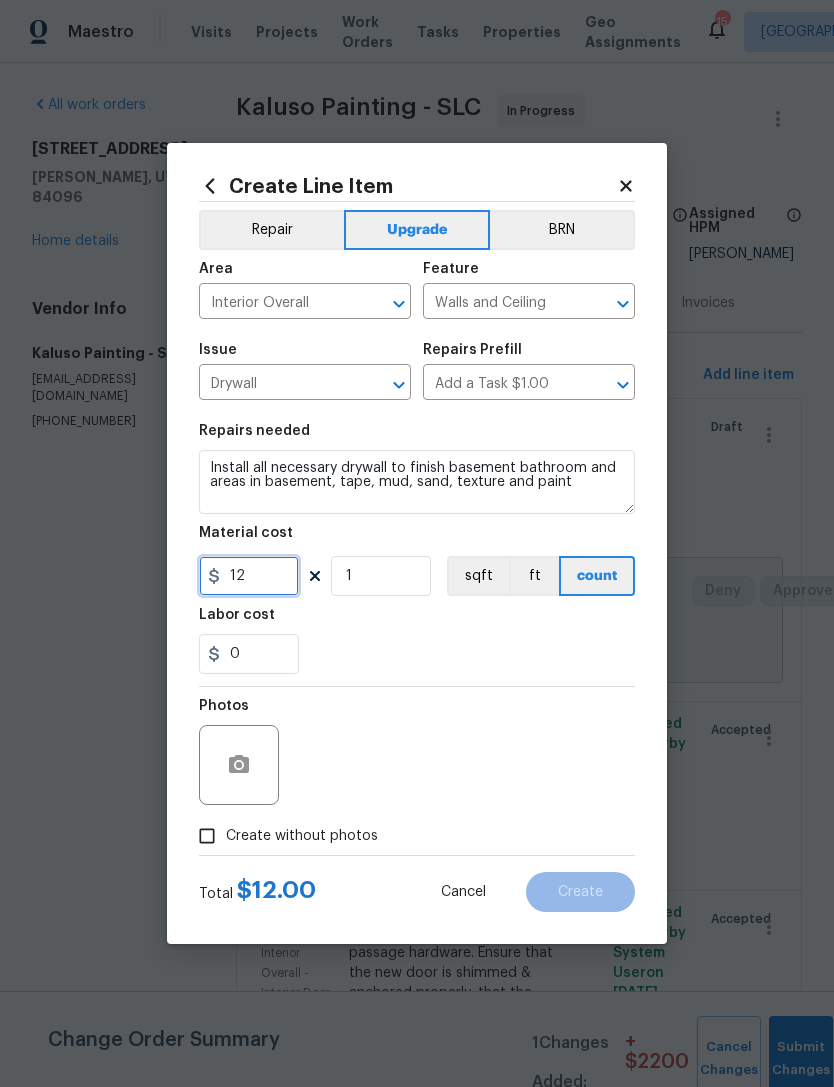click on "12" at bounding box center [249, 576] 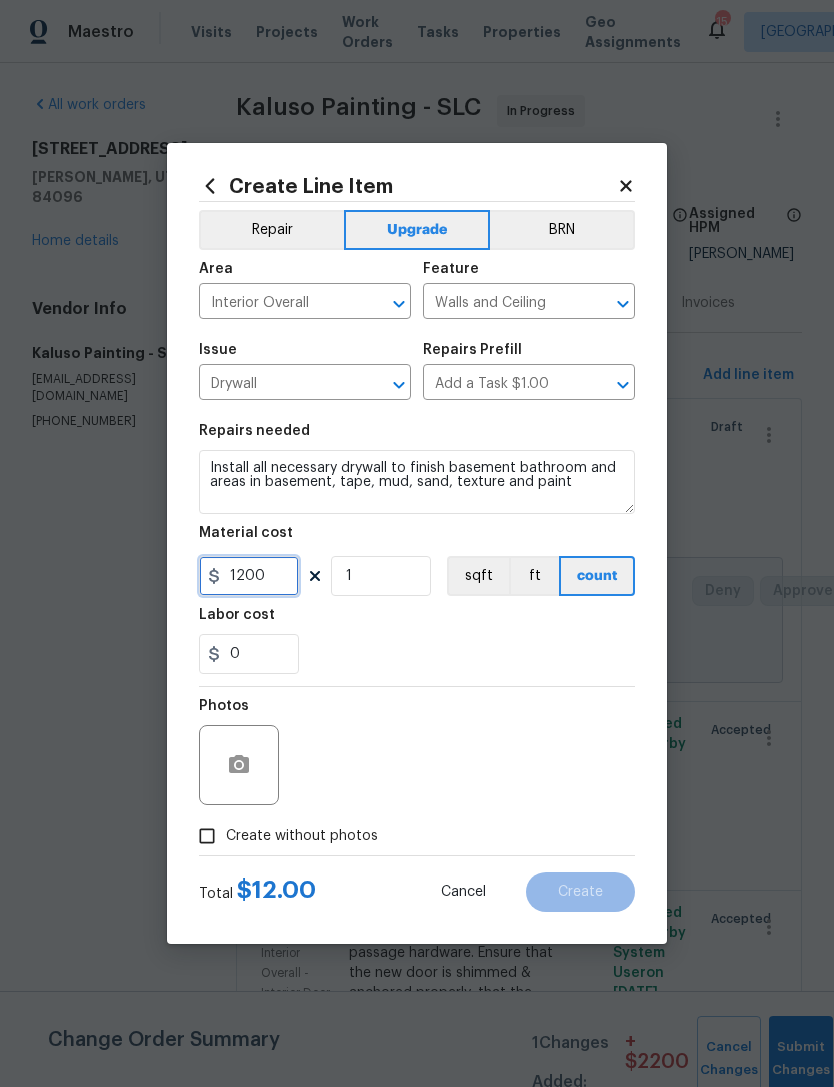 type on "1200" 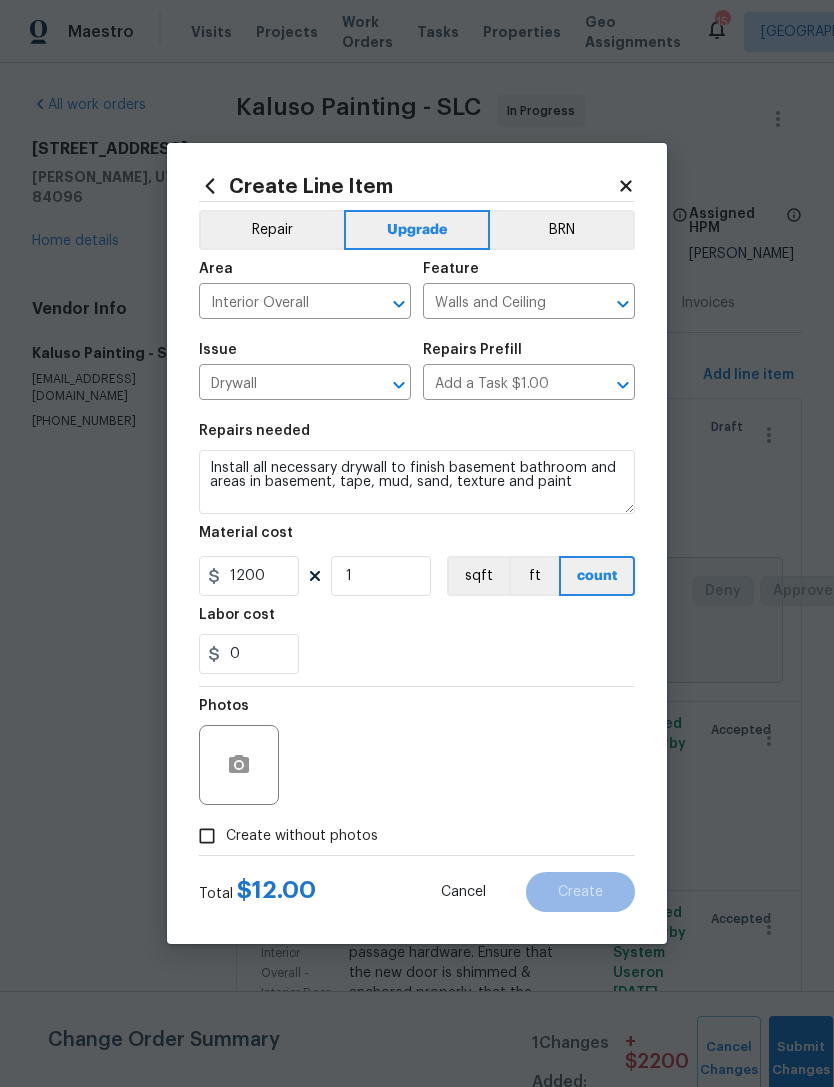click on "0" at bounding box center (417, 654) 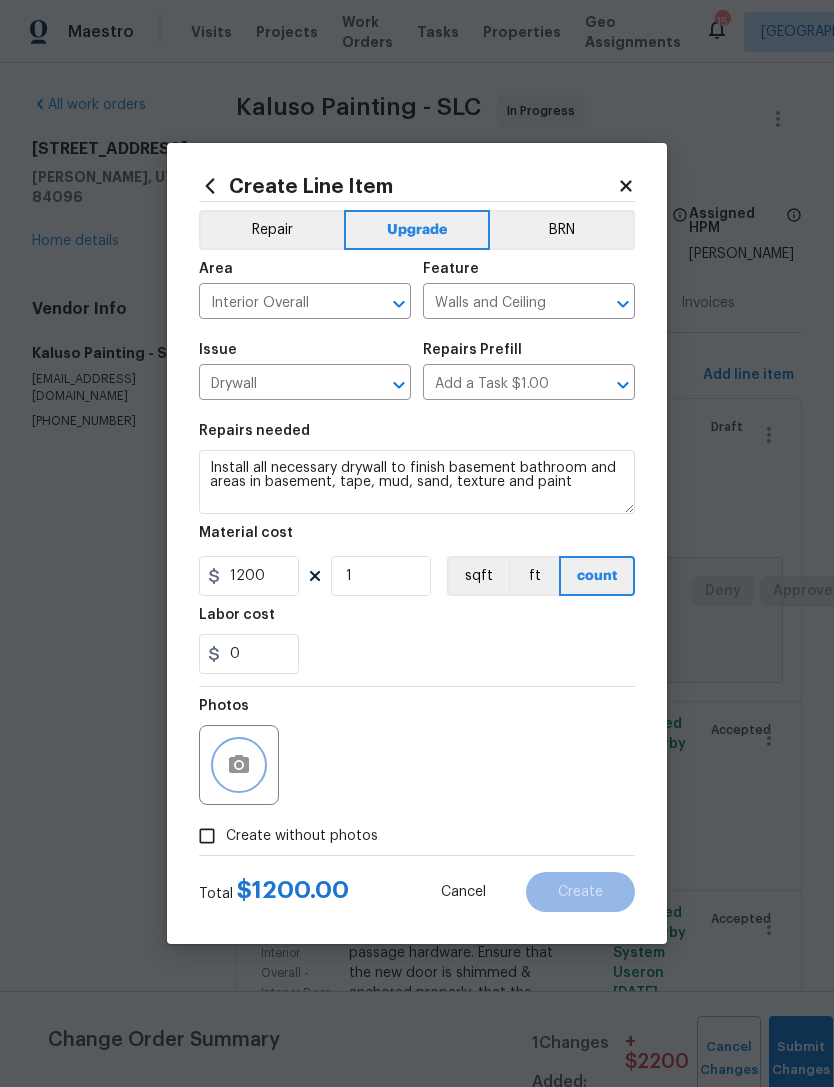 click at bounding box center (239, 765) 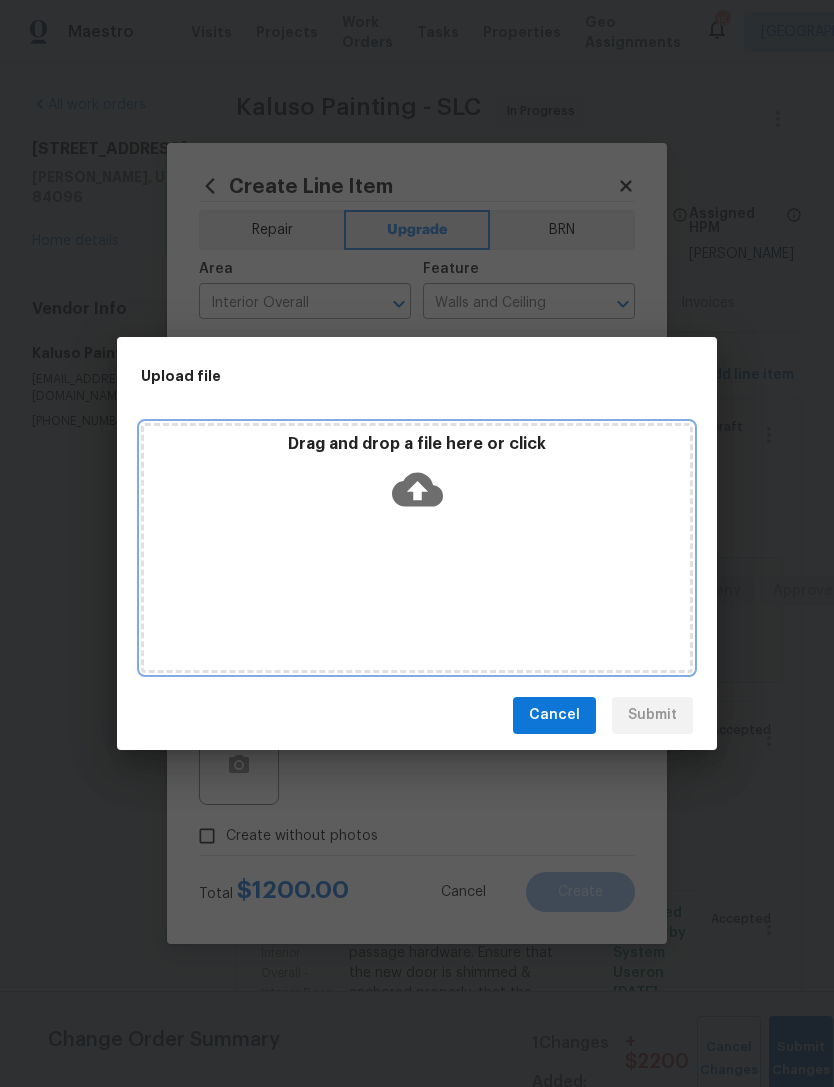 click 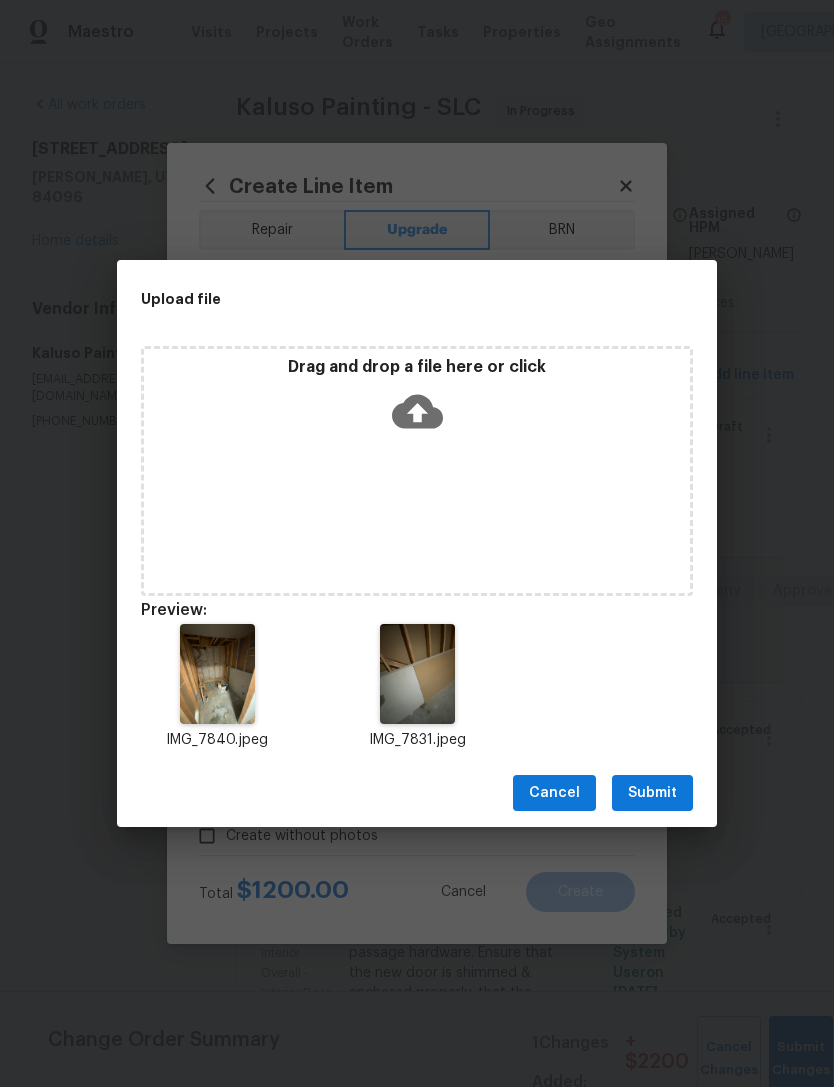 click on "Submit" at bounding box center [652, 793] 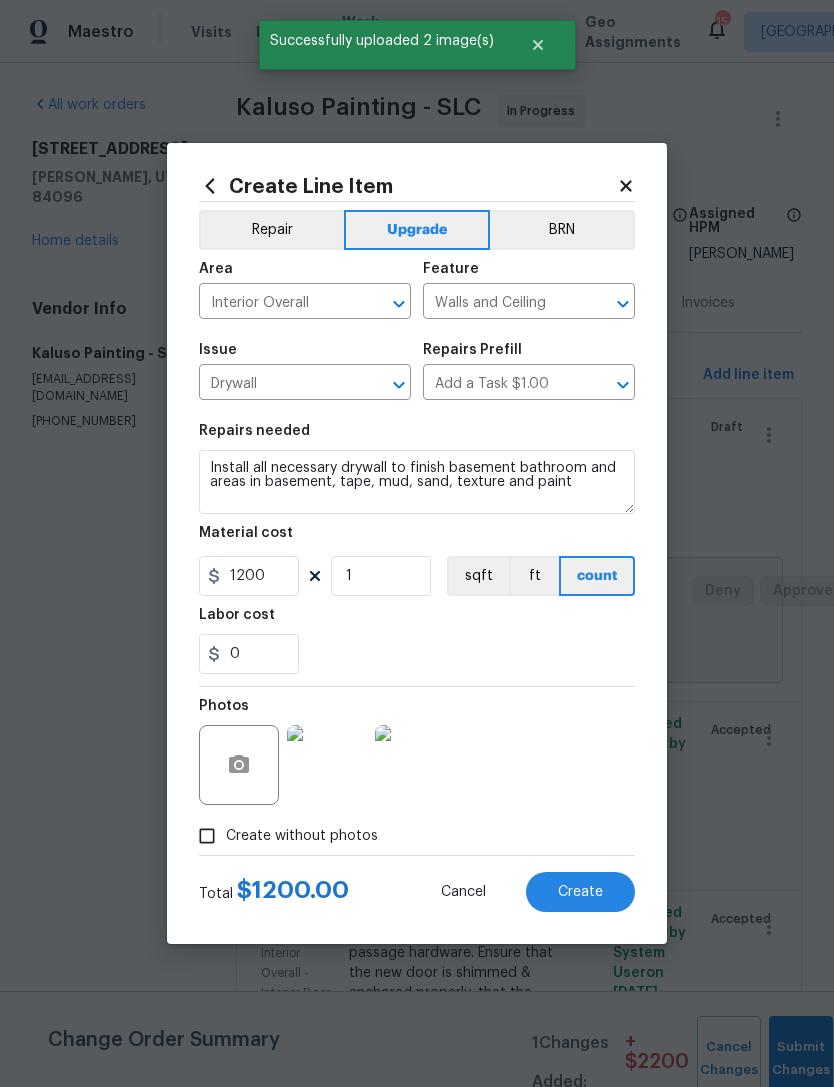 click at bounding box center [327, 765] 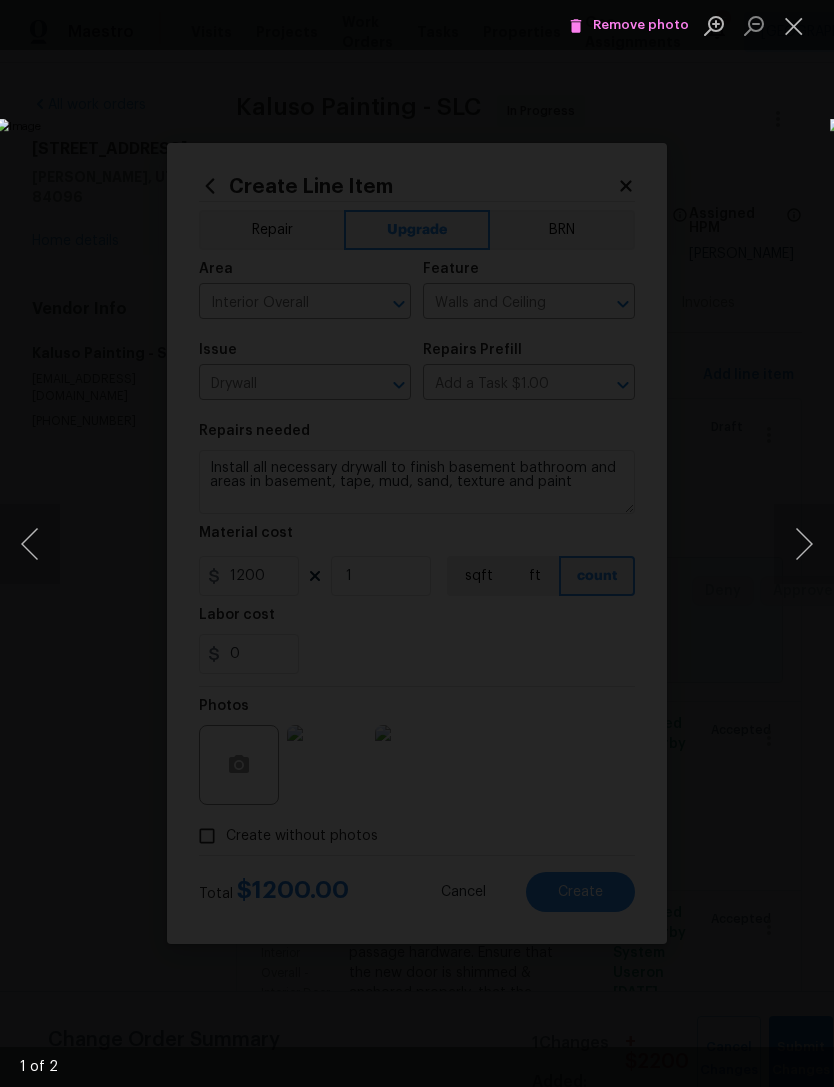 click at bounding box center [794, 25] 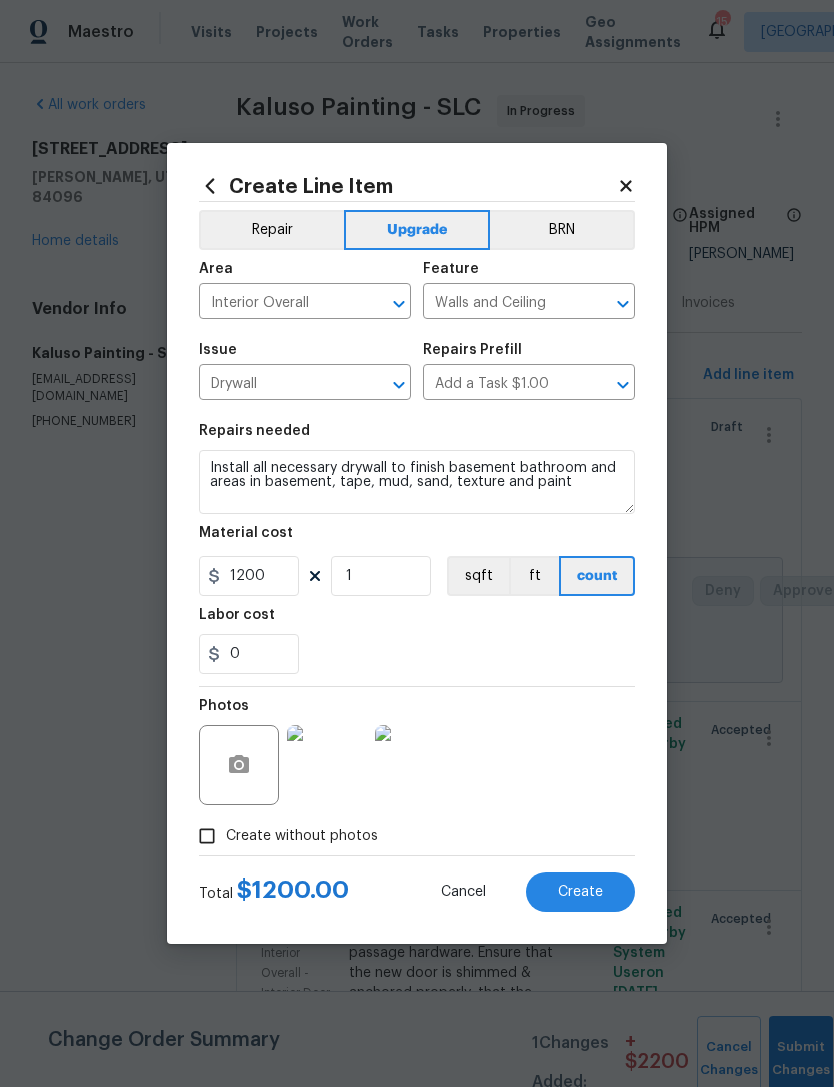 click at bounding box center [415, 765] 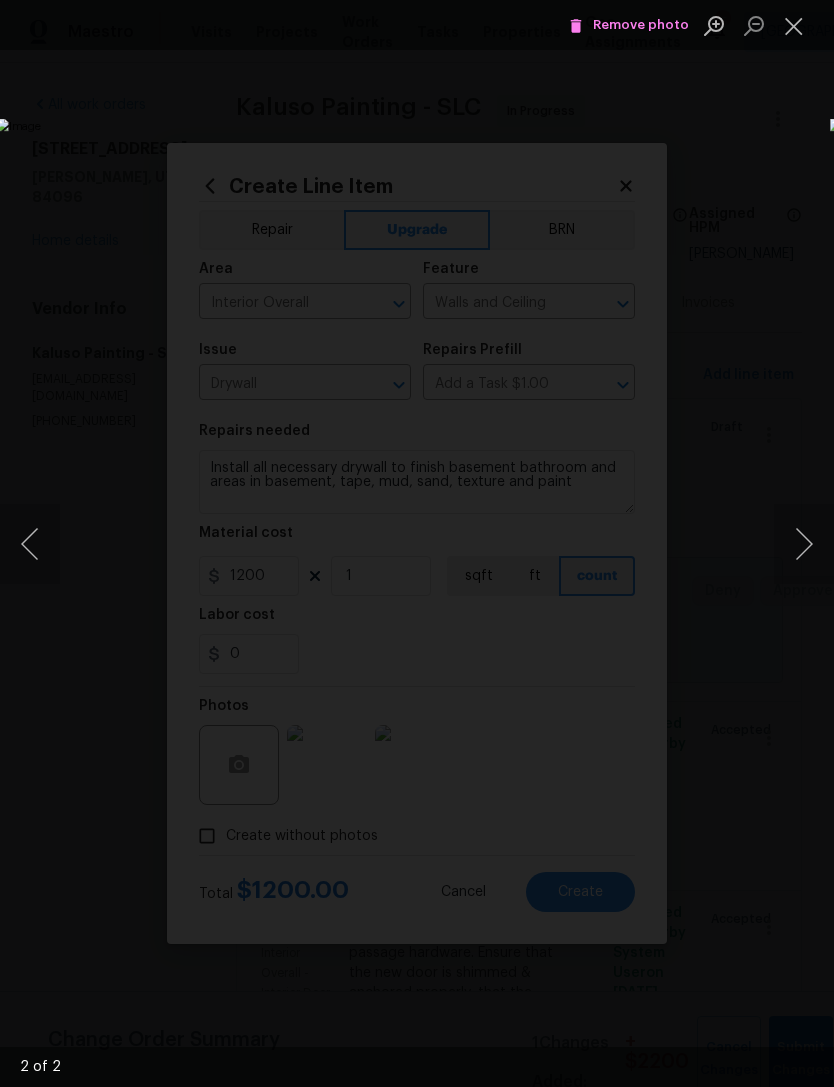 click at bounding box center (794, 25) 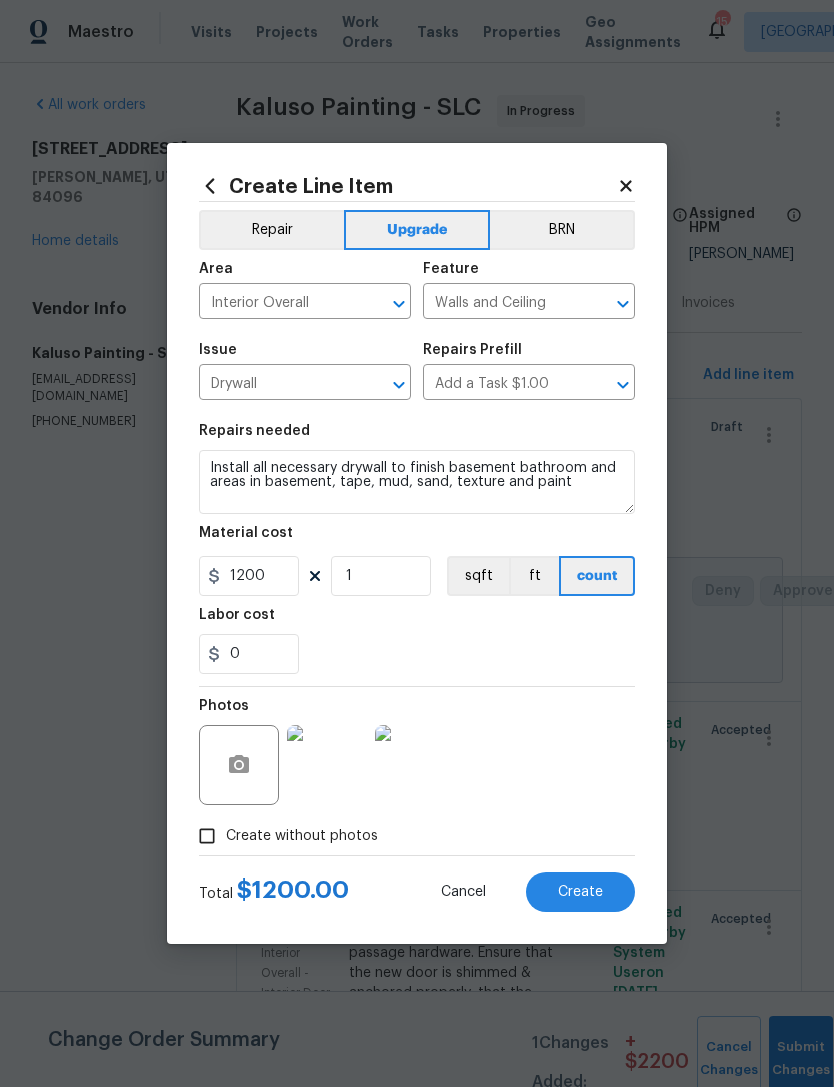 click on "Create" at bounding box center (580, 892) 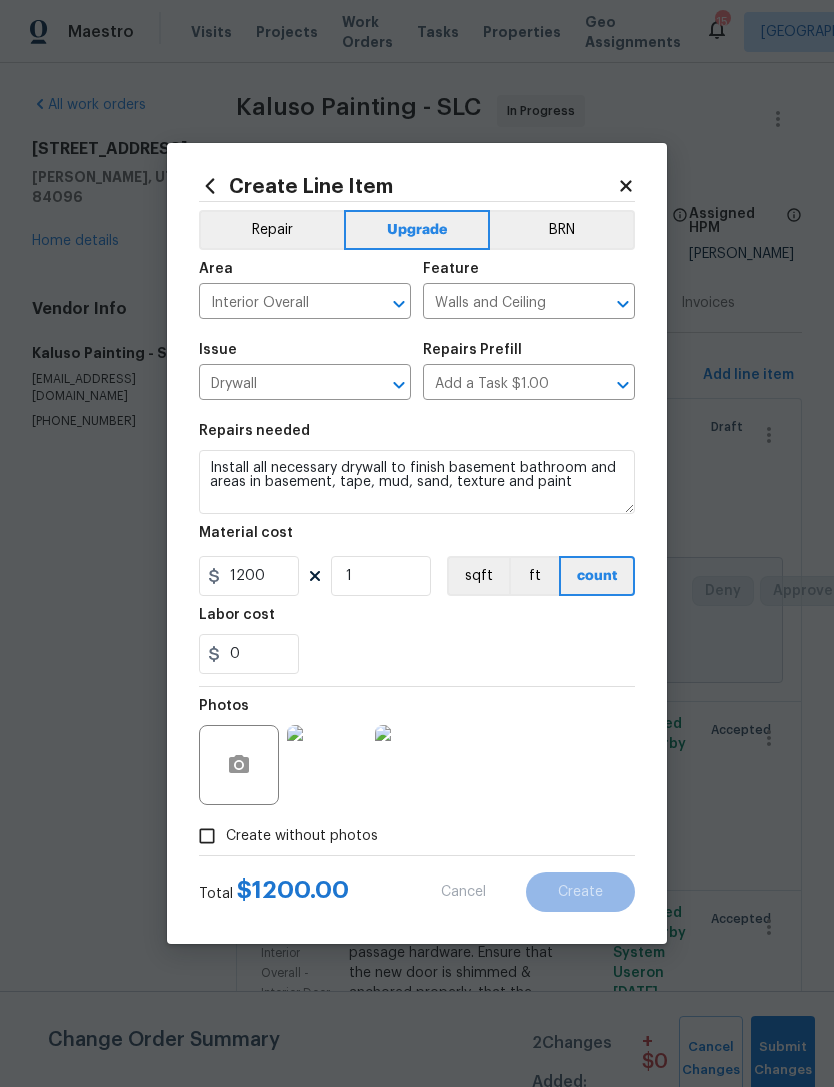 type on "0" 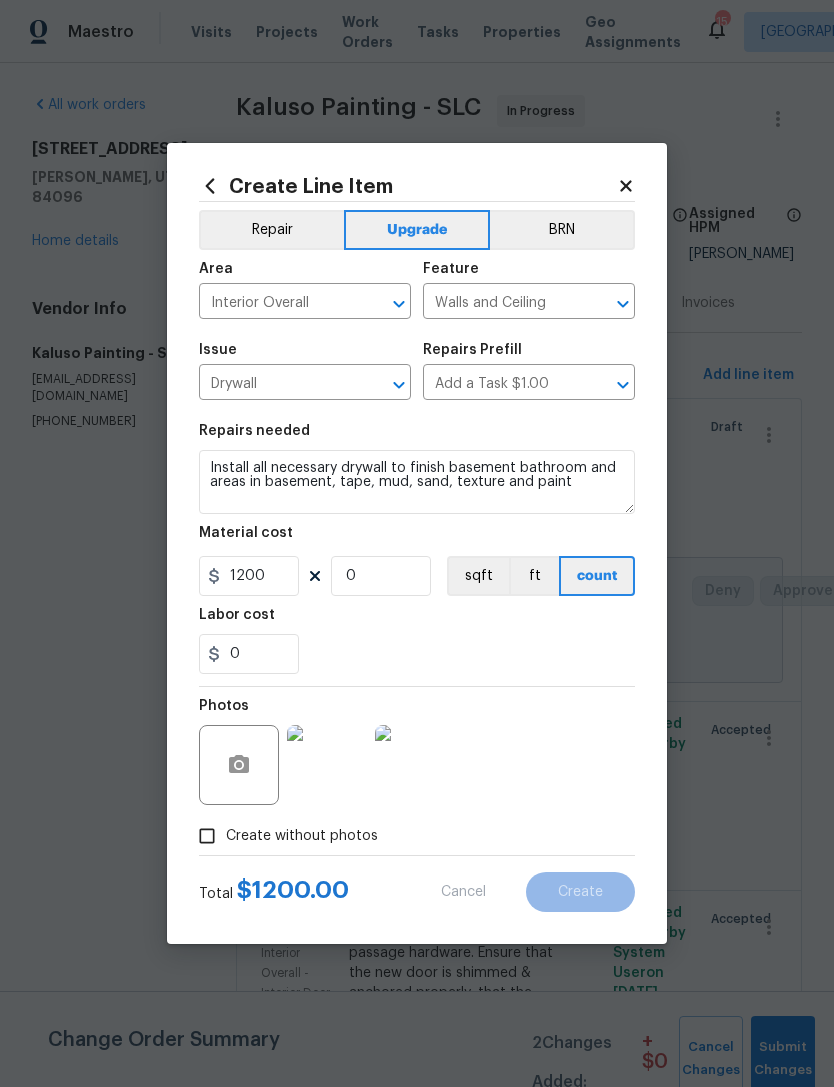type 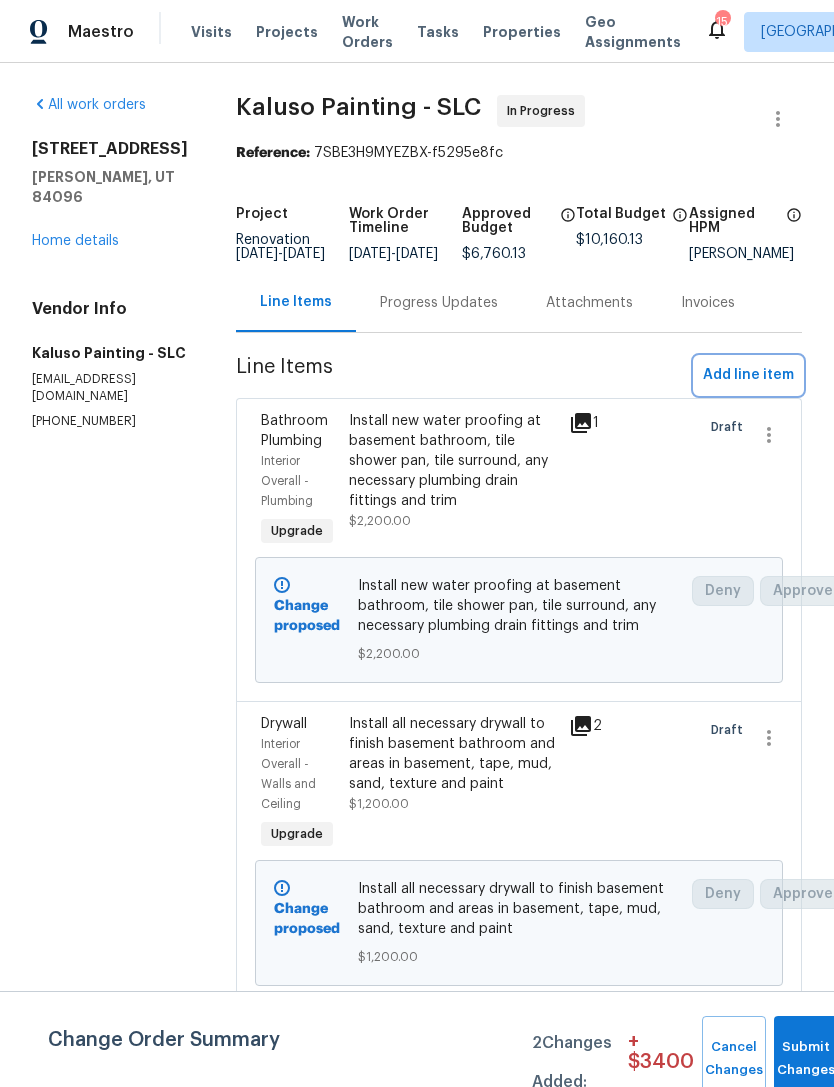 click on "Add line item" at bounding box center [748, 375] 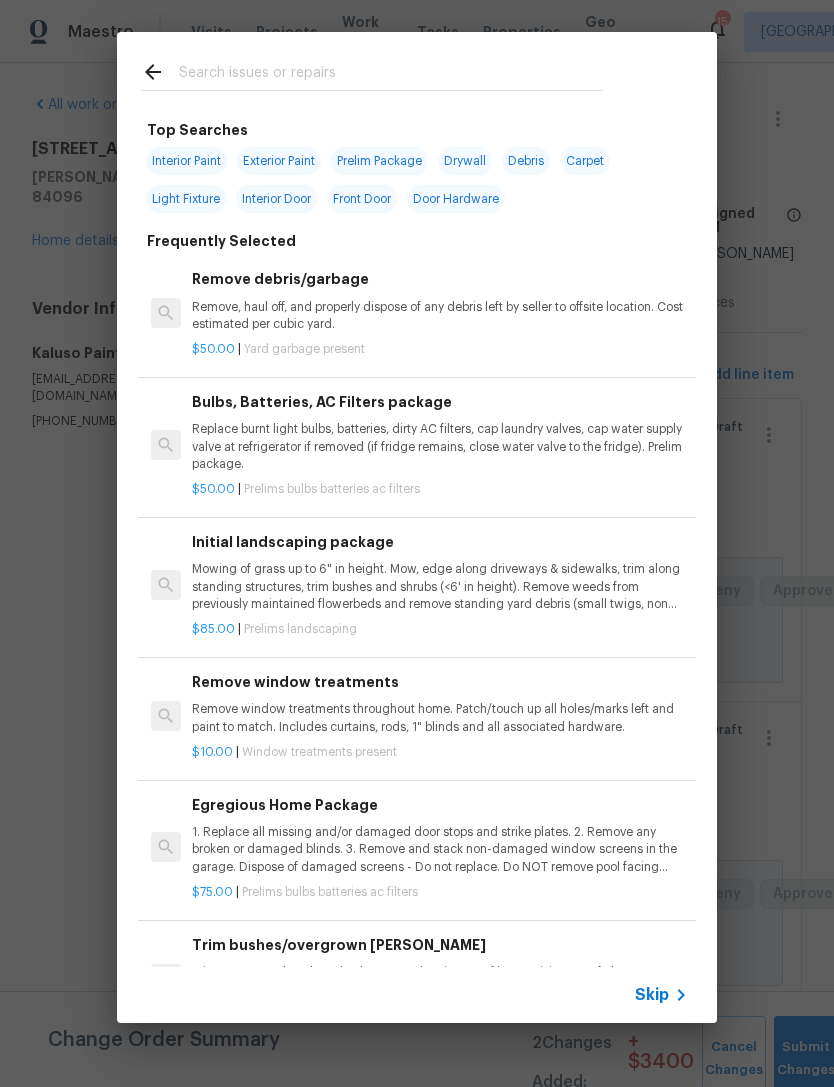 click on "Skip" at bounding box center (652, 995) 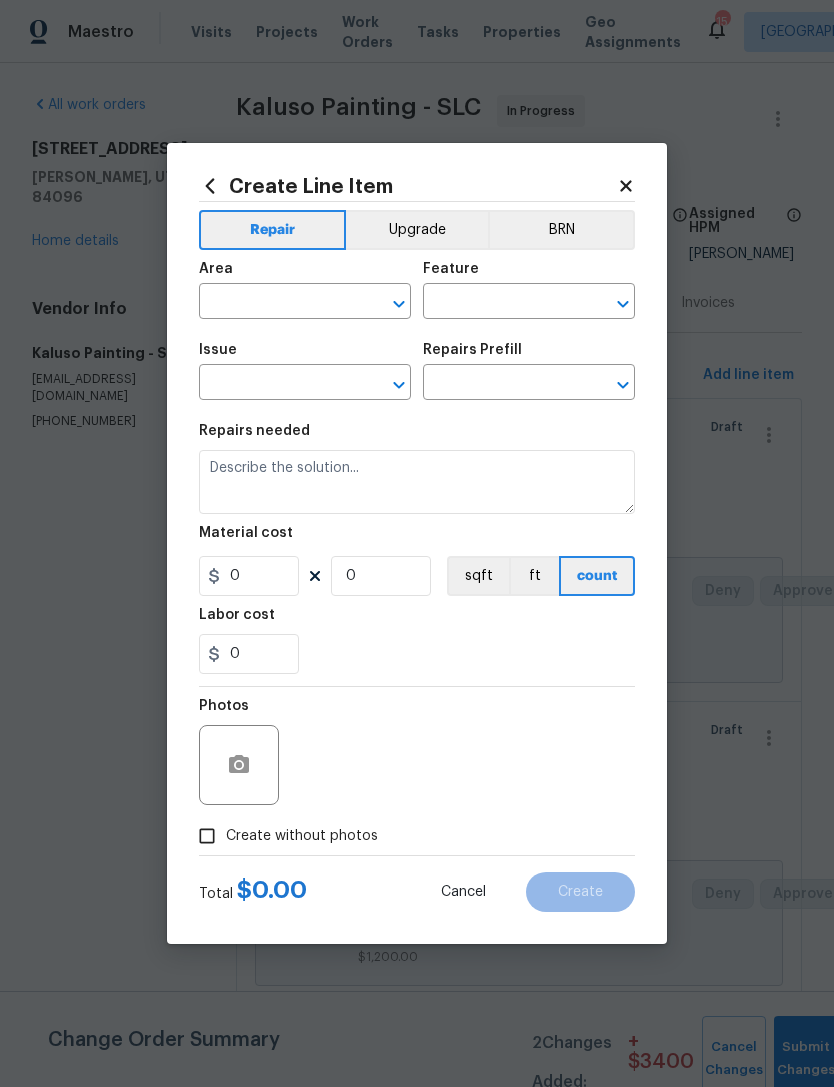 click at bounding box center (277, 303) 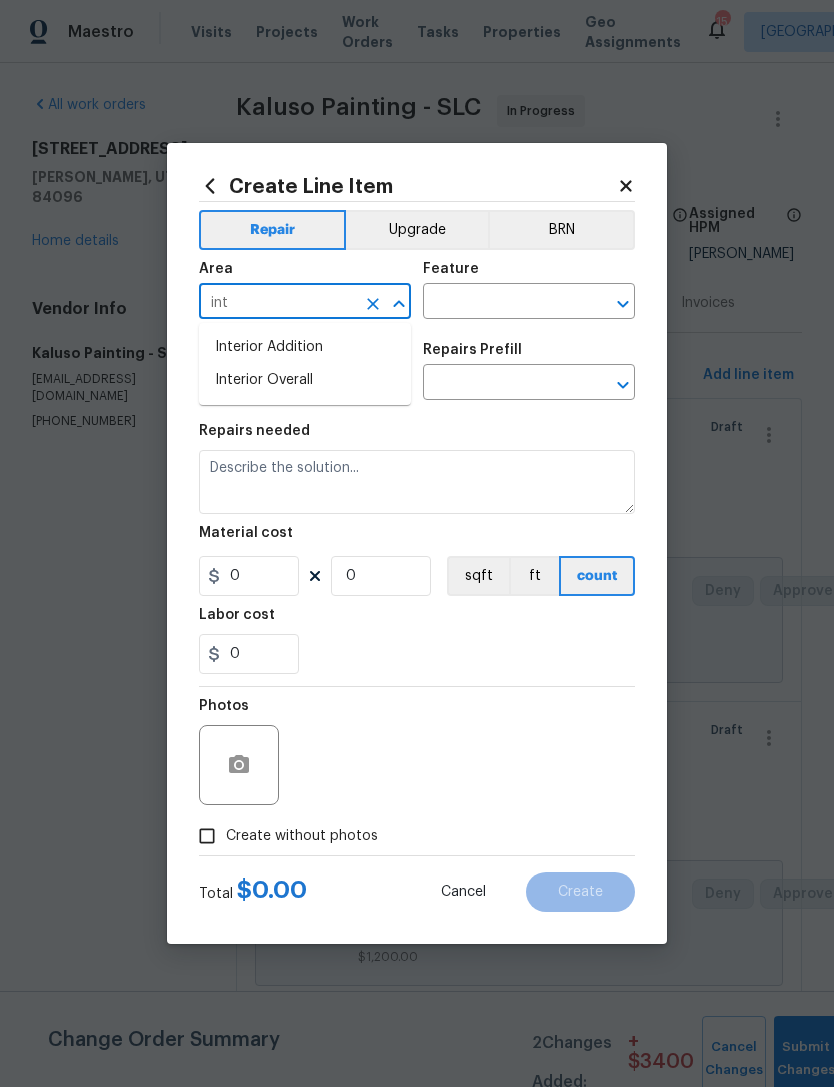 click on "Interior Overall" at bounding box center (305, 380) 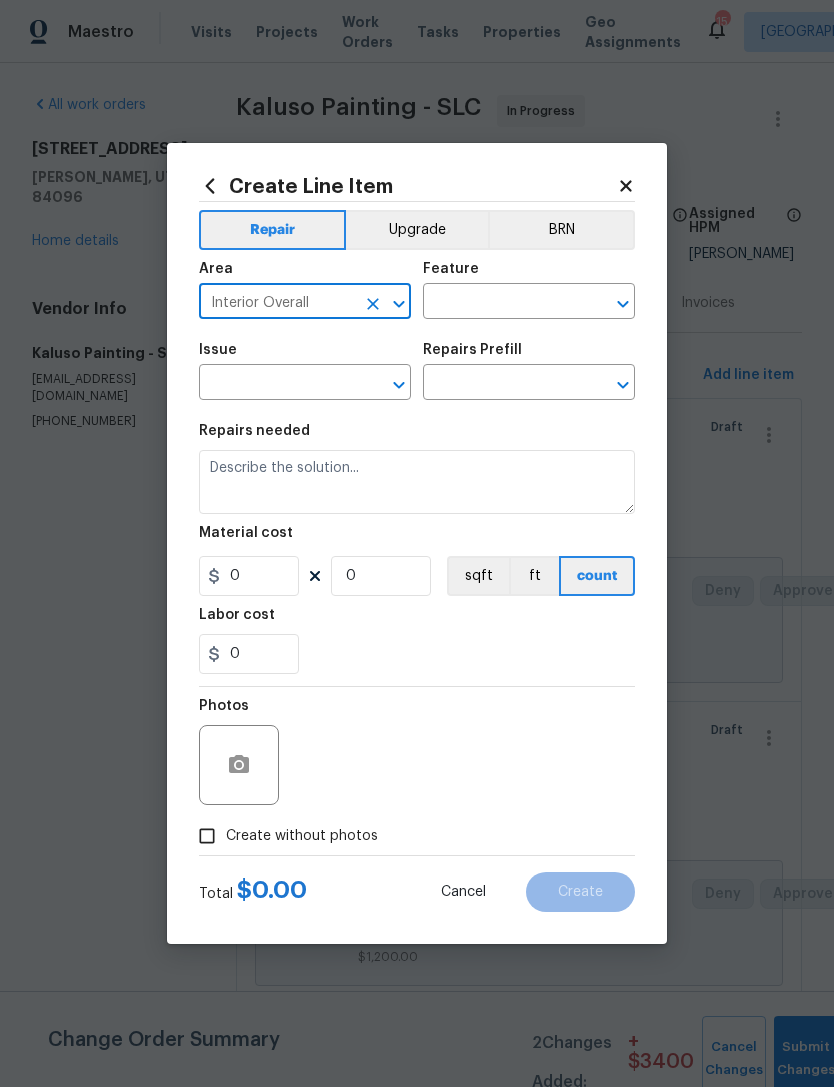 click at bounding box center [501, 303] 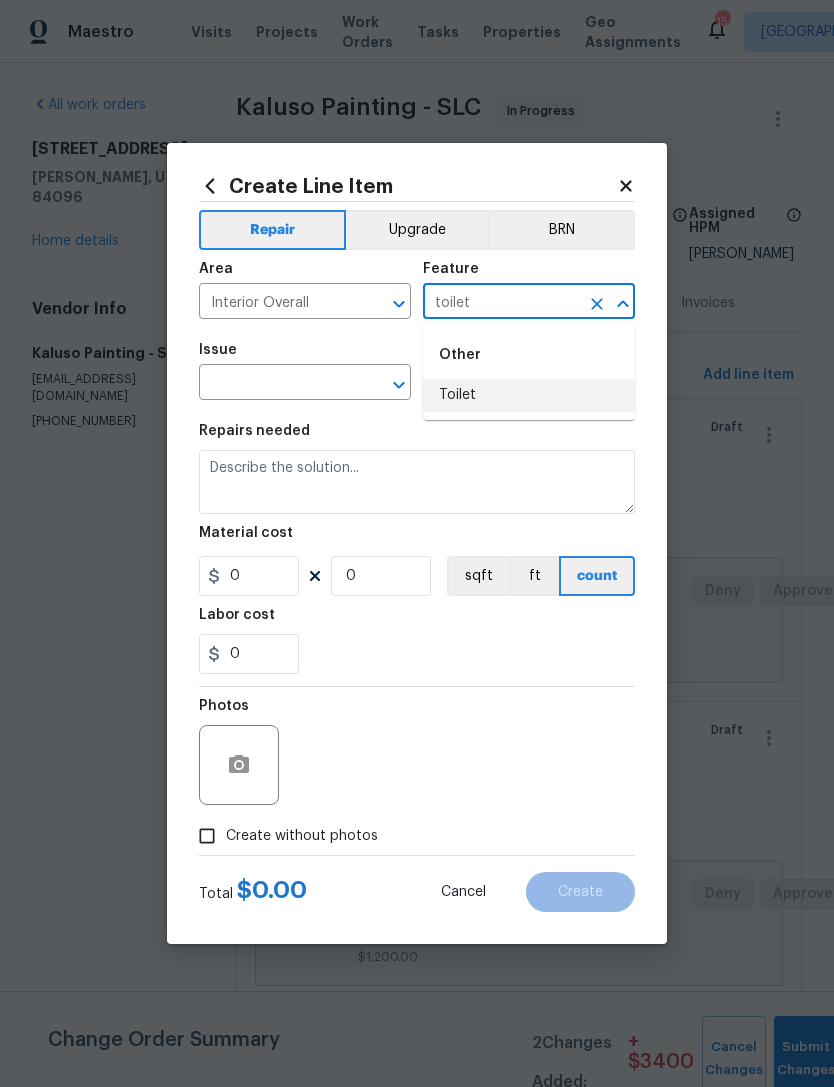 click on "Toilet" at bounding box center (529, 395) 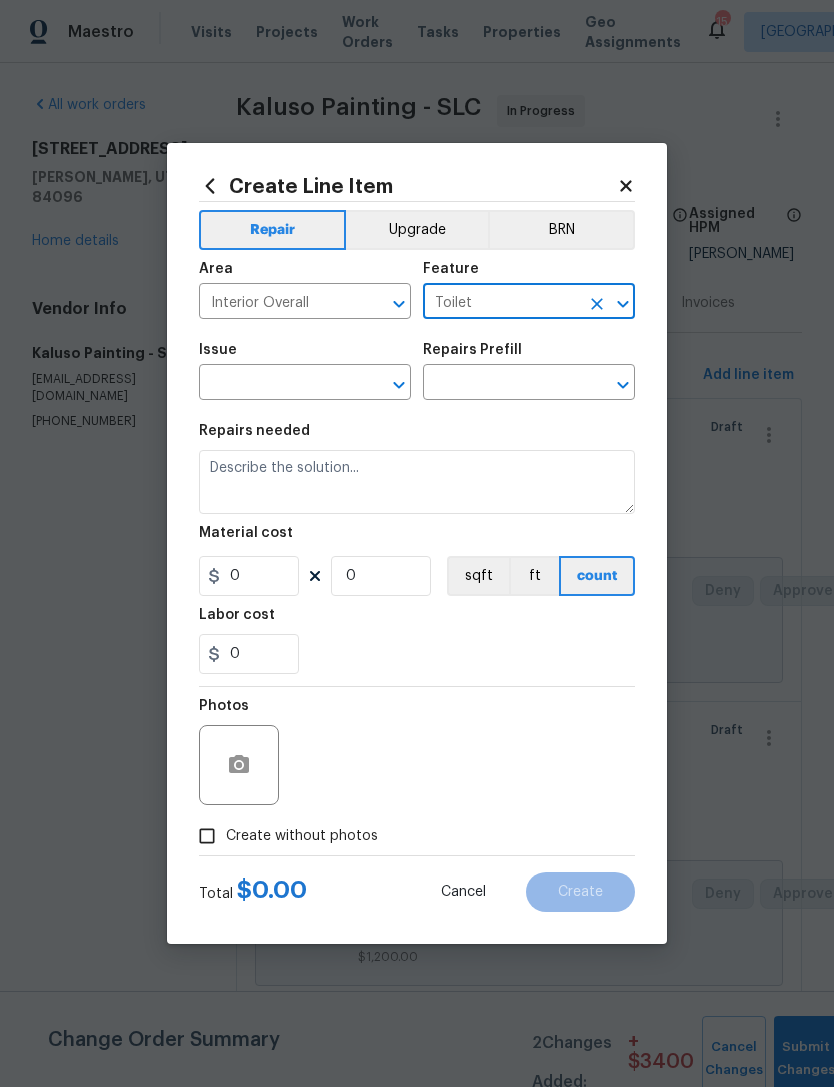 click at bounding box center (277, 384) 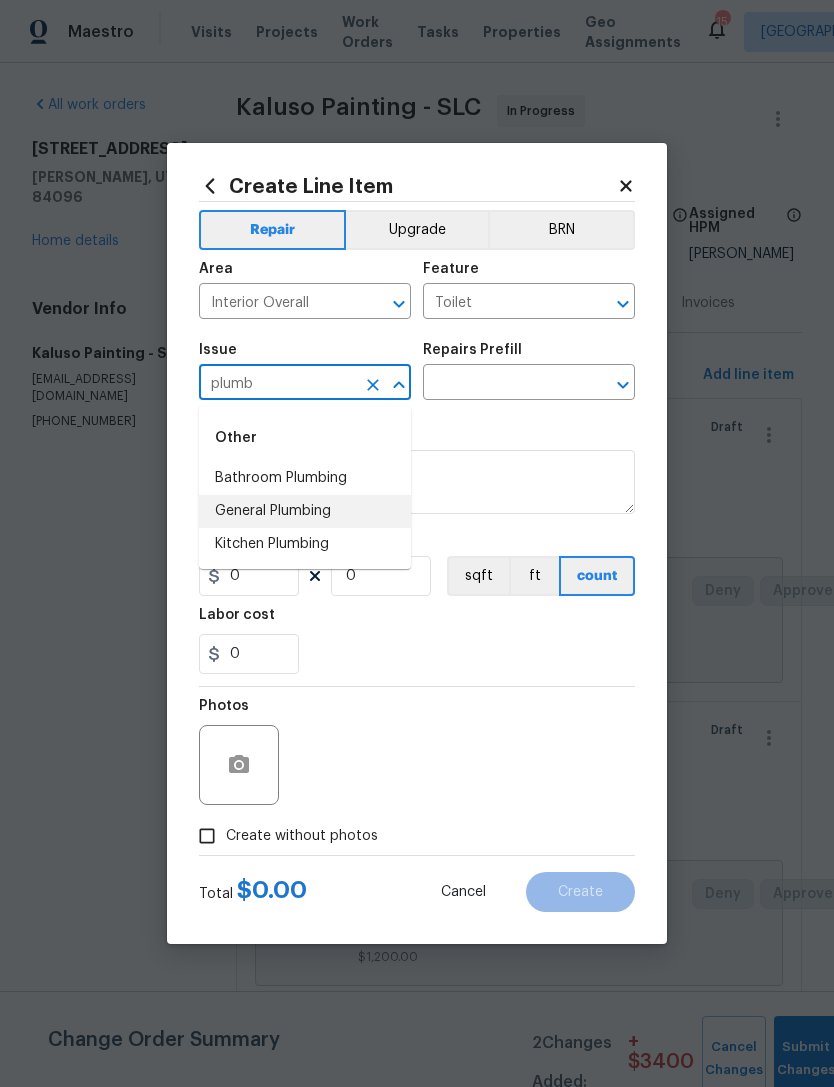 click on "General Plumbing" at bounding box center [305, 511] 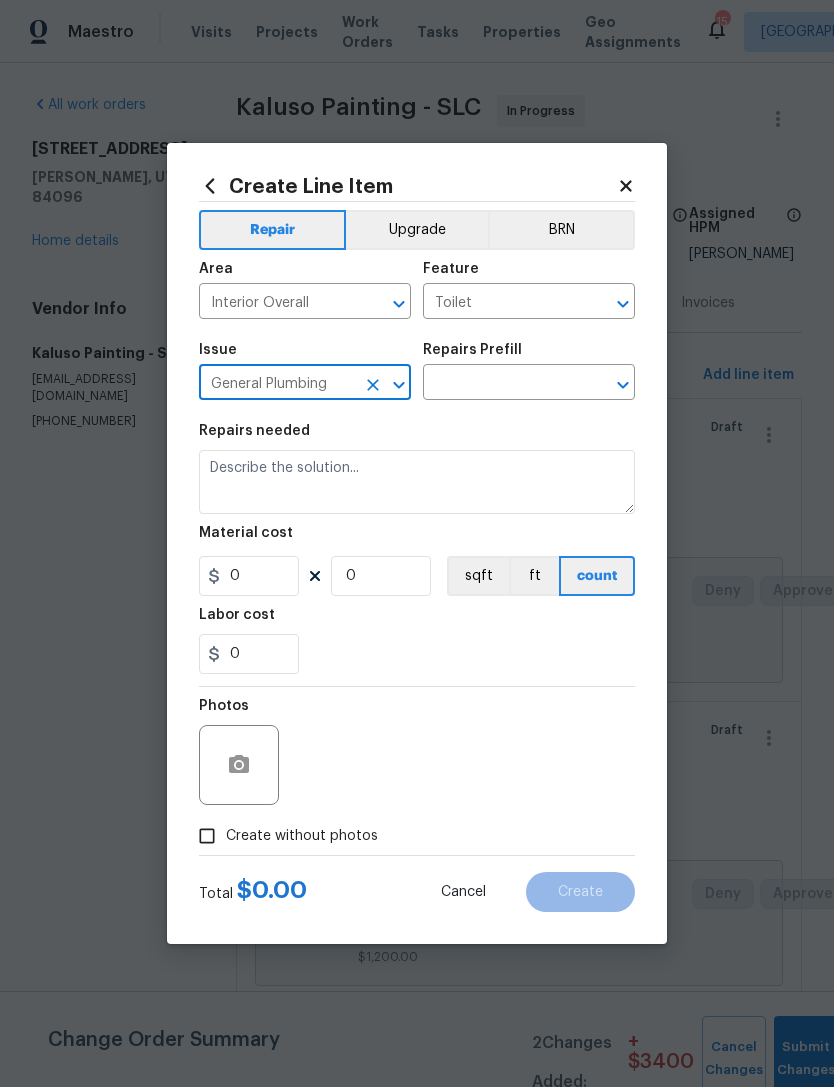 click at bounding box center [501, 384] 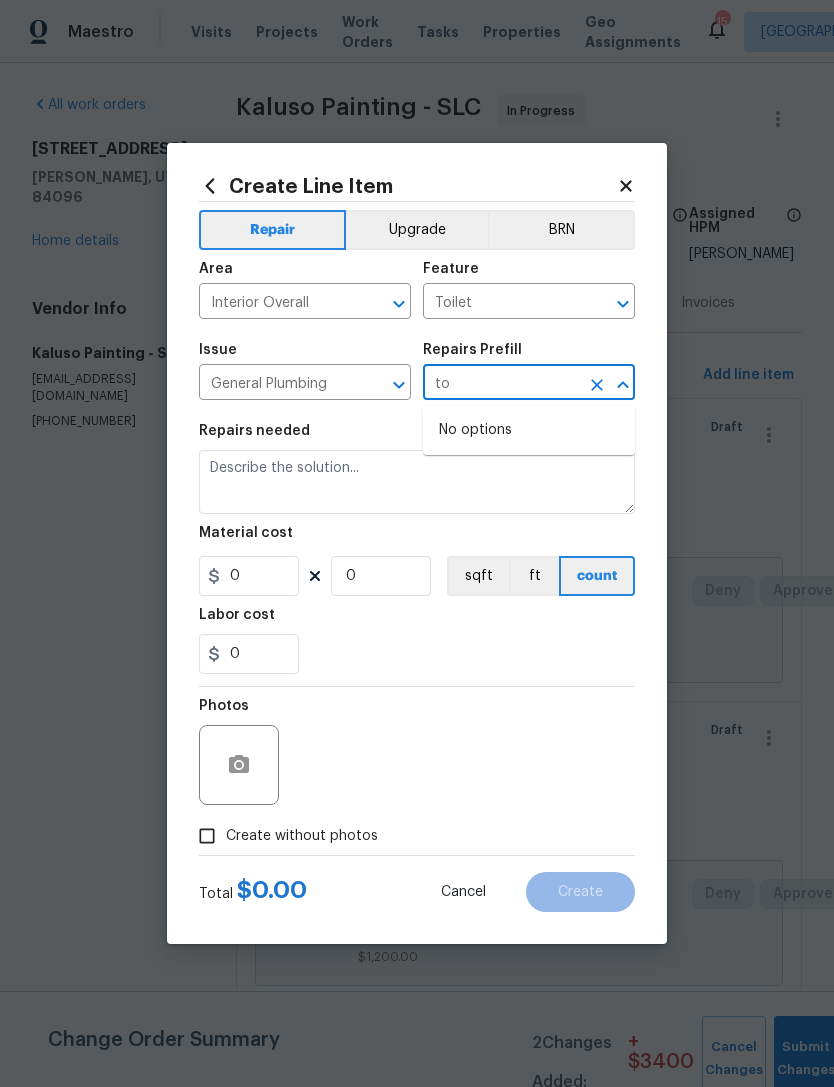 type on "t" 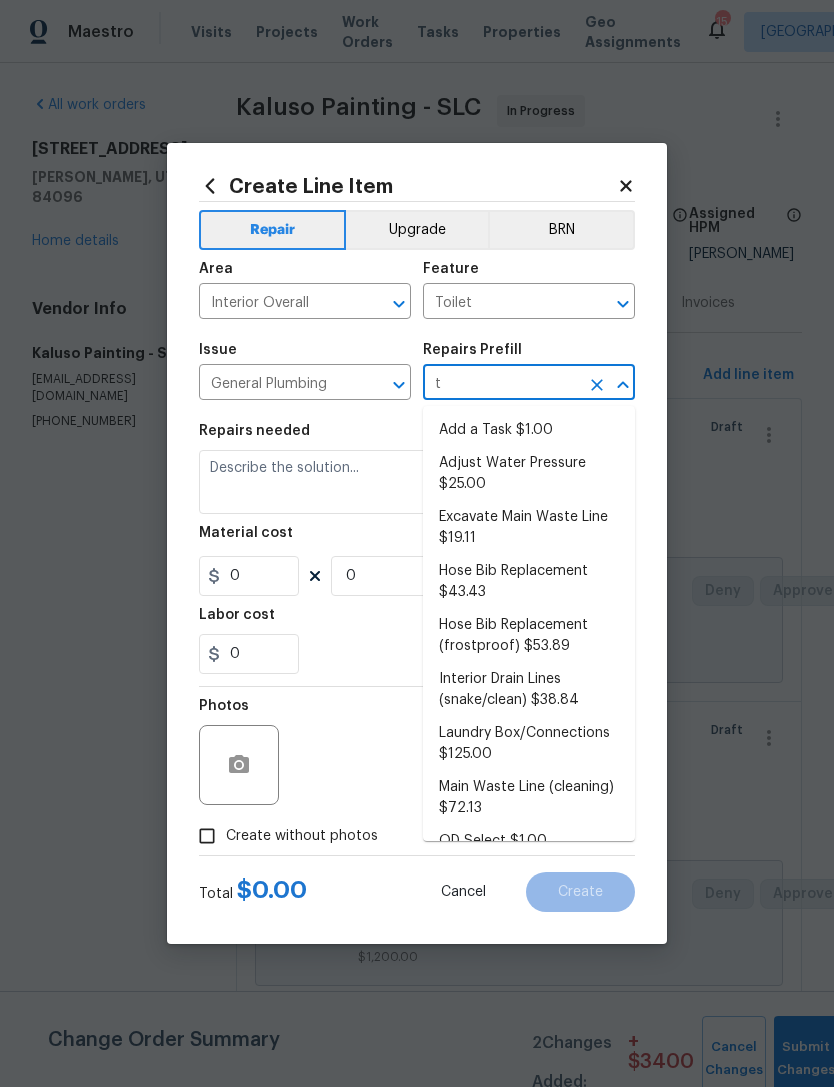 type 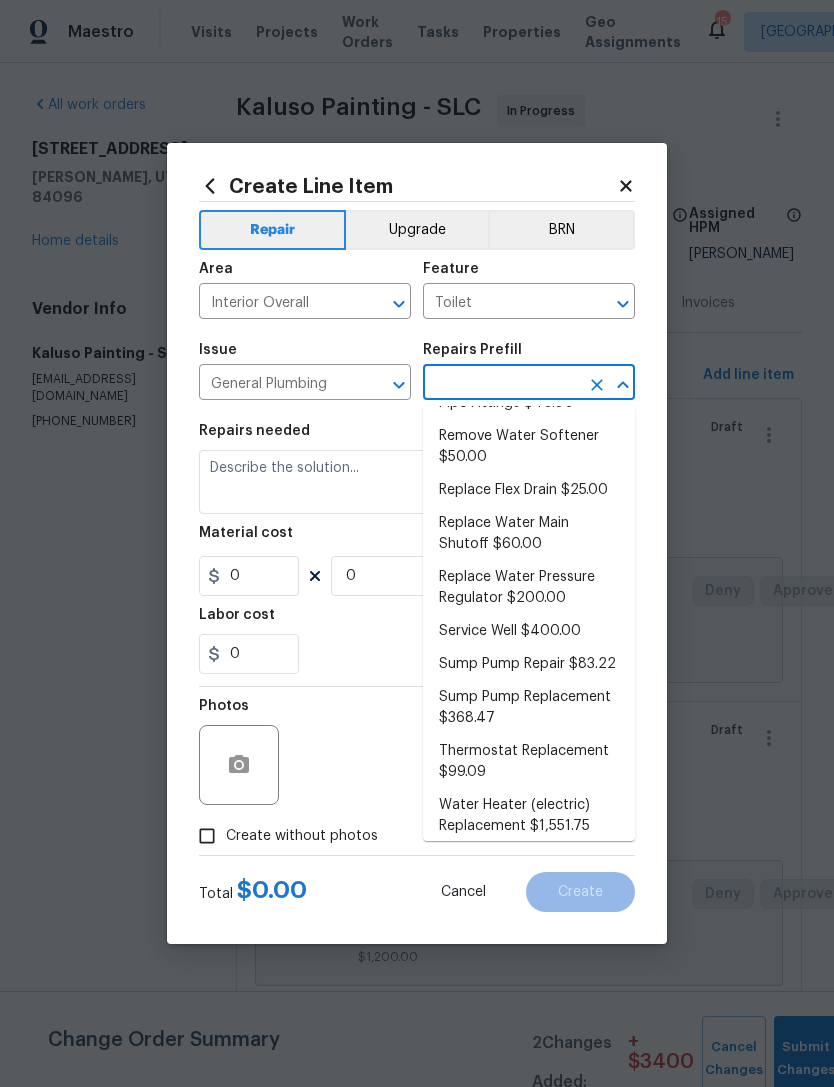 scroll, scrollTop: 480, scrollLeft: 0, axis: vertical 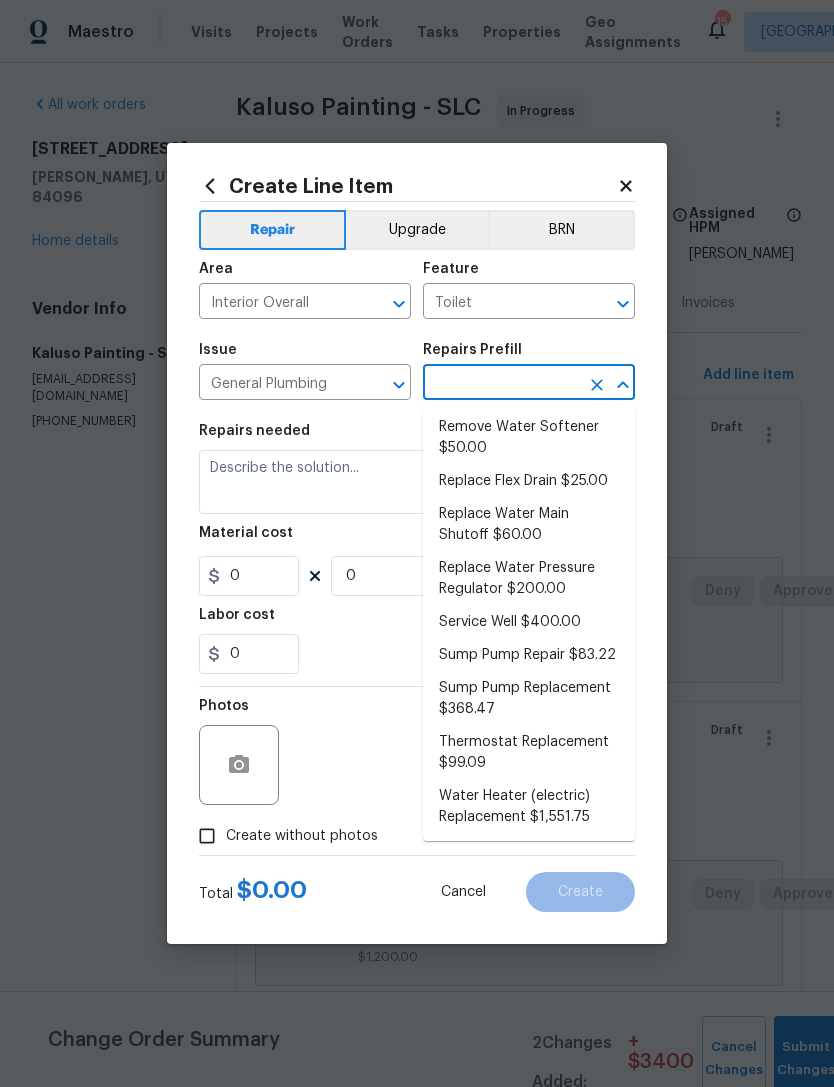 click 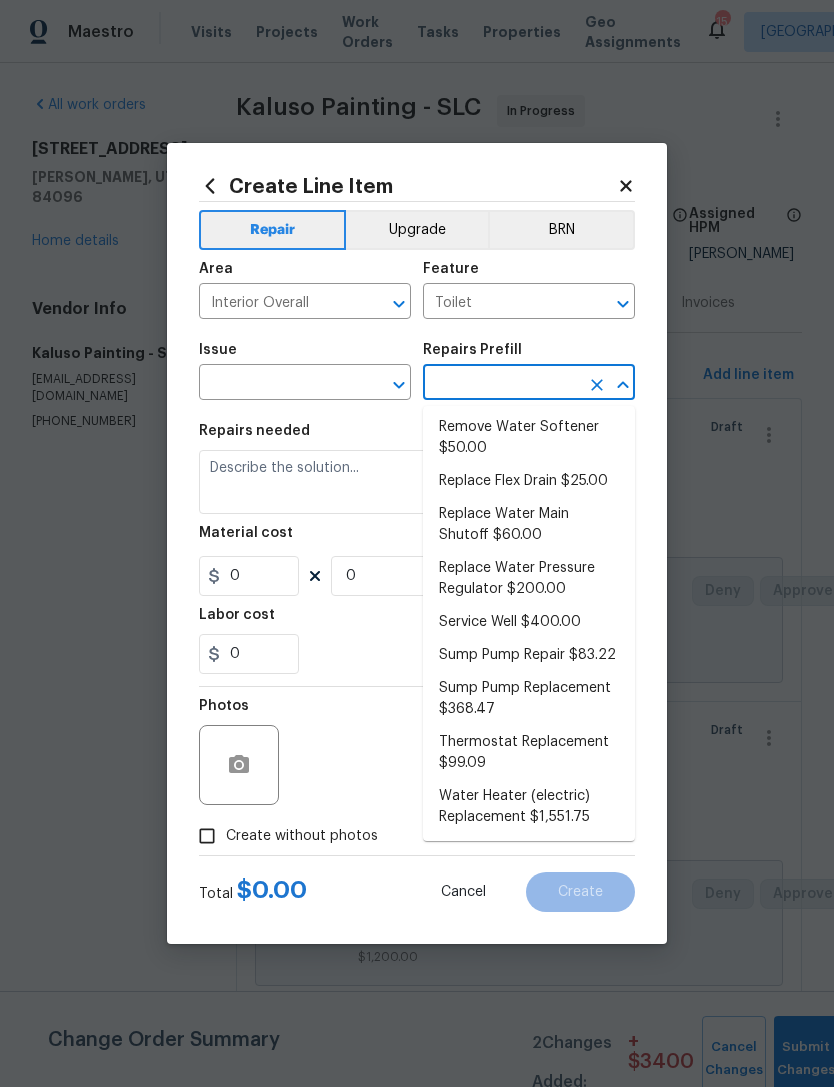 scroll, scrollTop: 0, scrollLeft: 0, axis: both 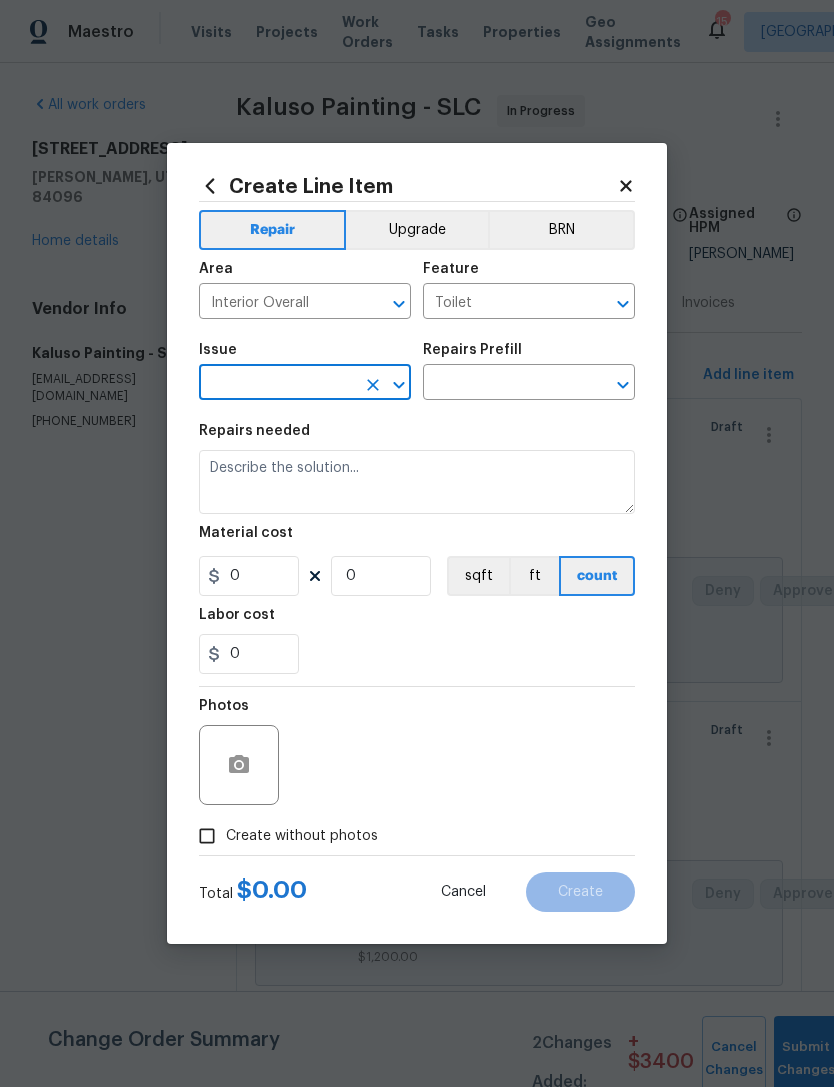 click at bounding box center [277, 384] 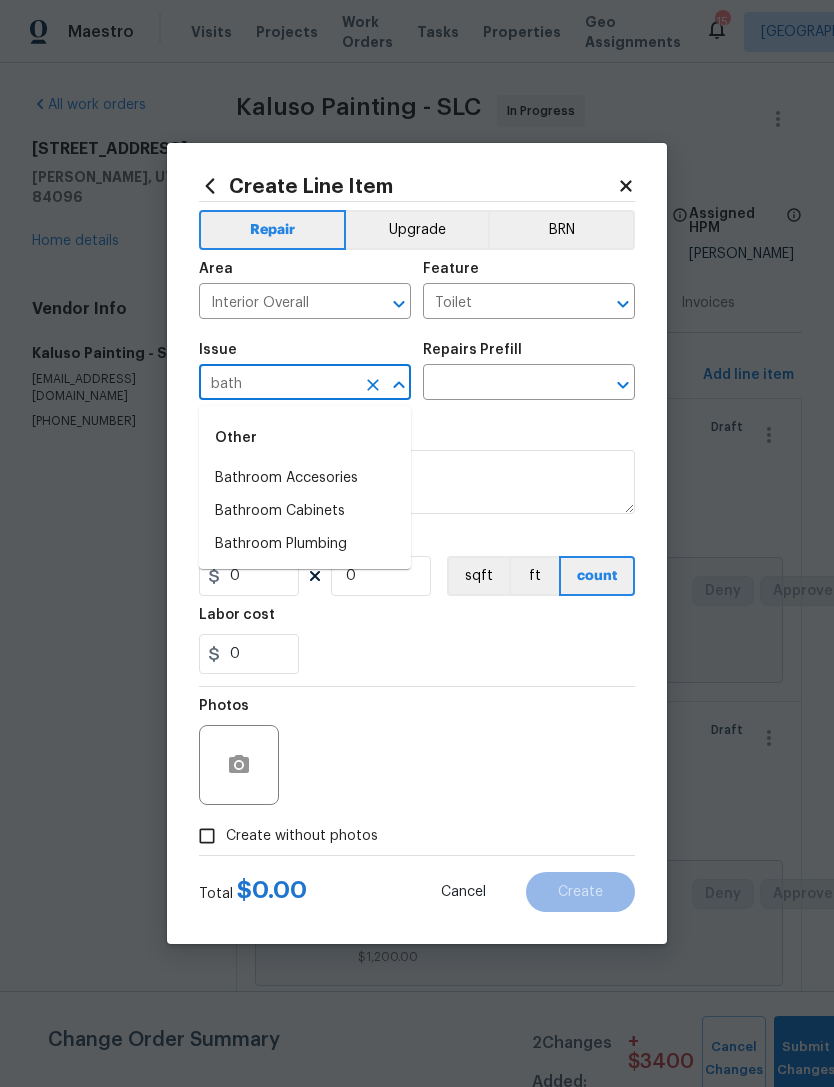 click on "Bathroom Plumbing" at bounding box center (305, 544) 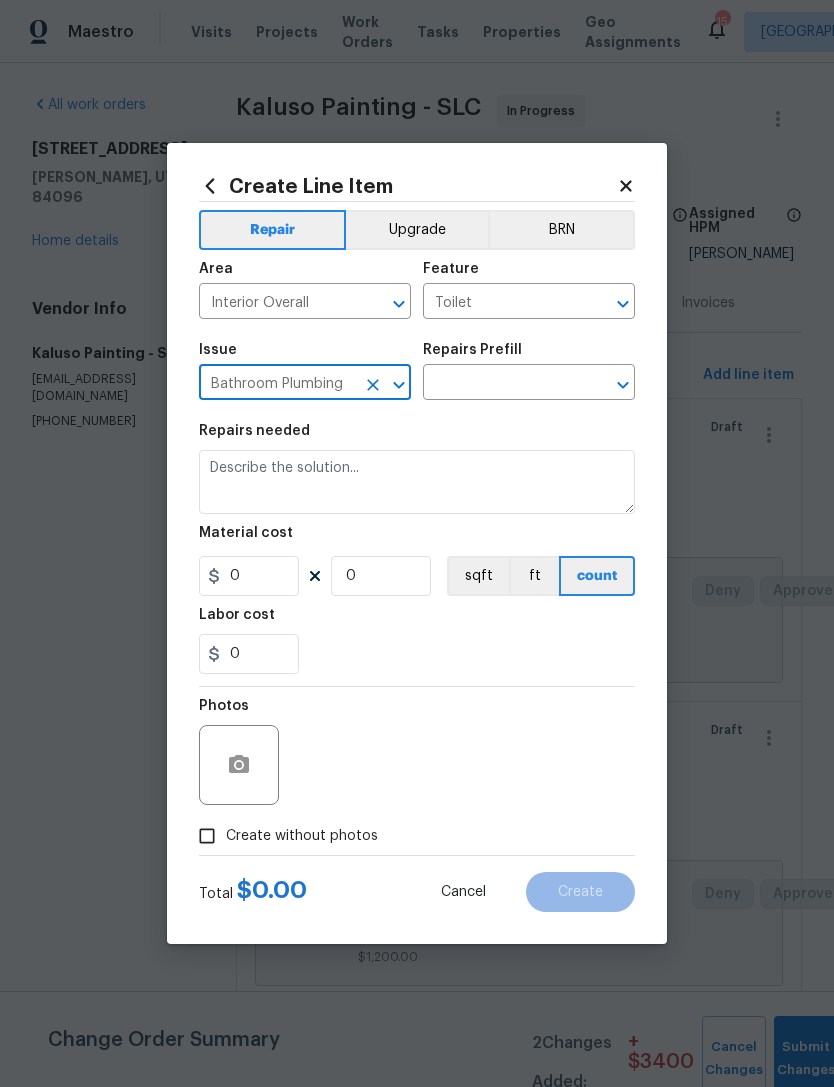 click at bounding box center [501, 384] 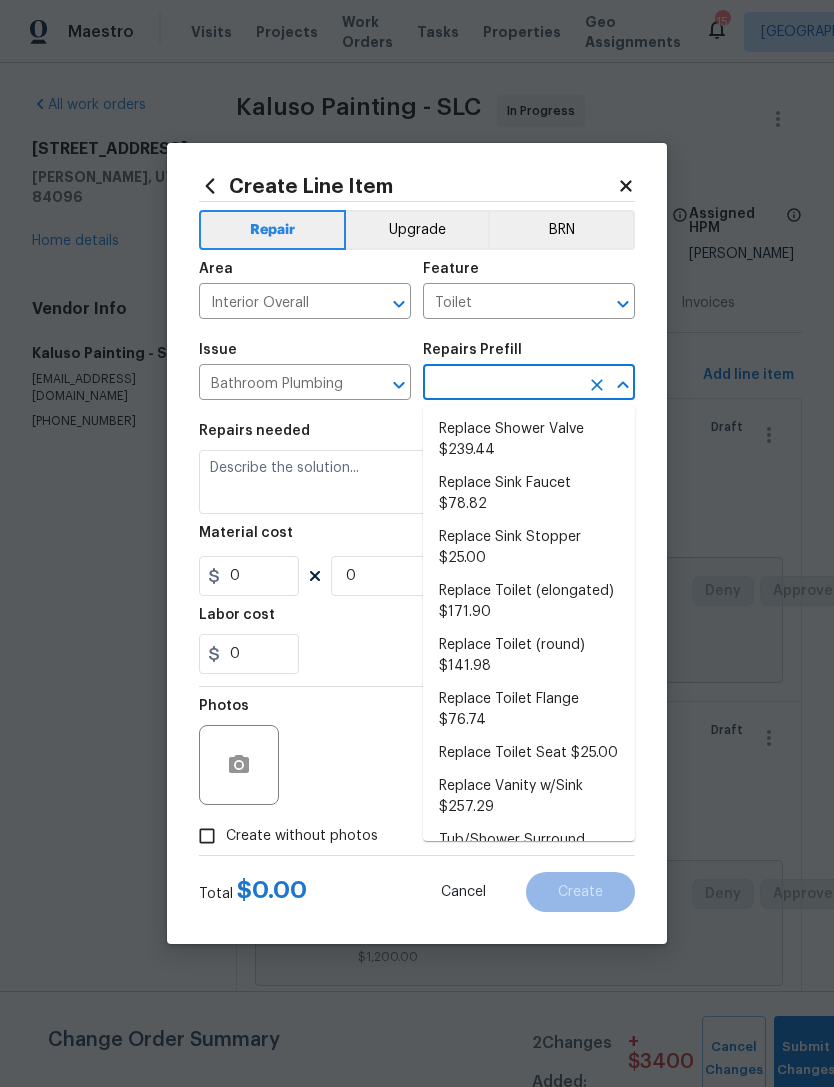 scroll, scrollTop: 900, scrollLeft: 0, axis: vertical 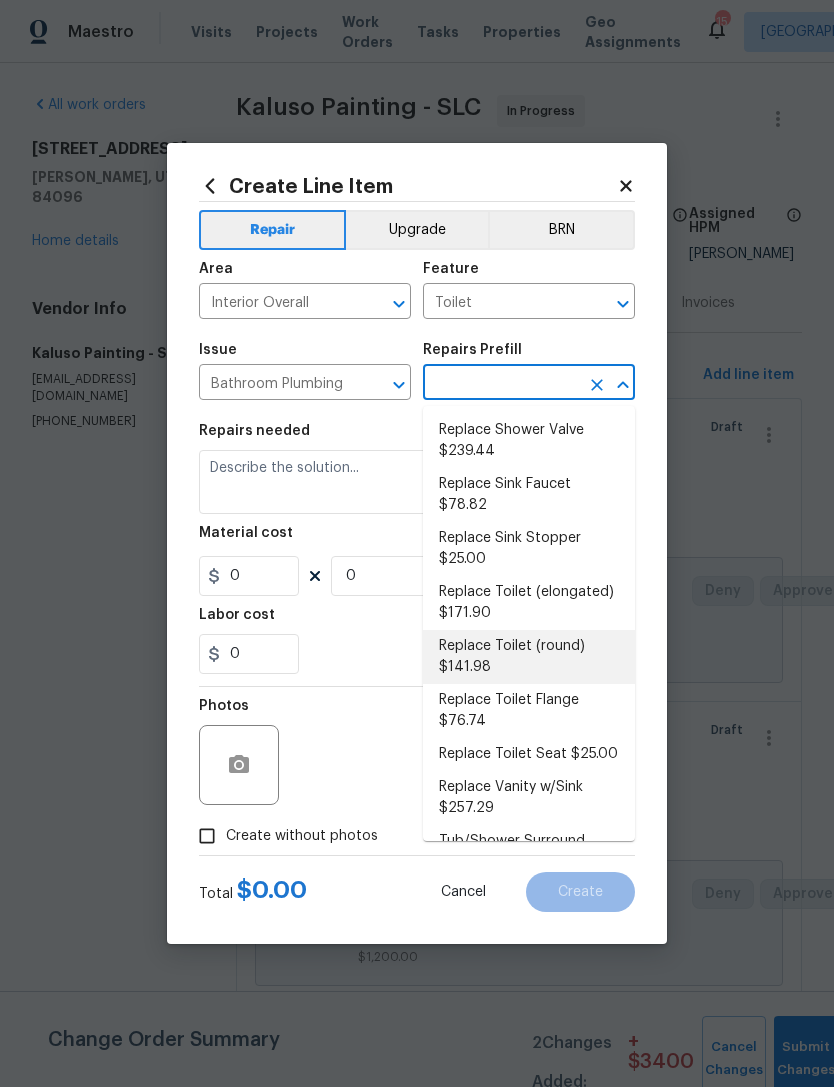 click on "Replace Toilet (round) $141.98" at bounding box center (529, 657) 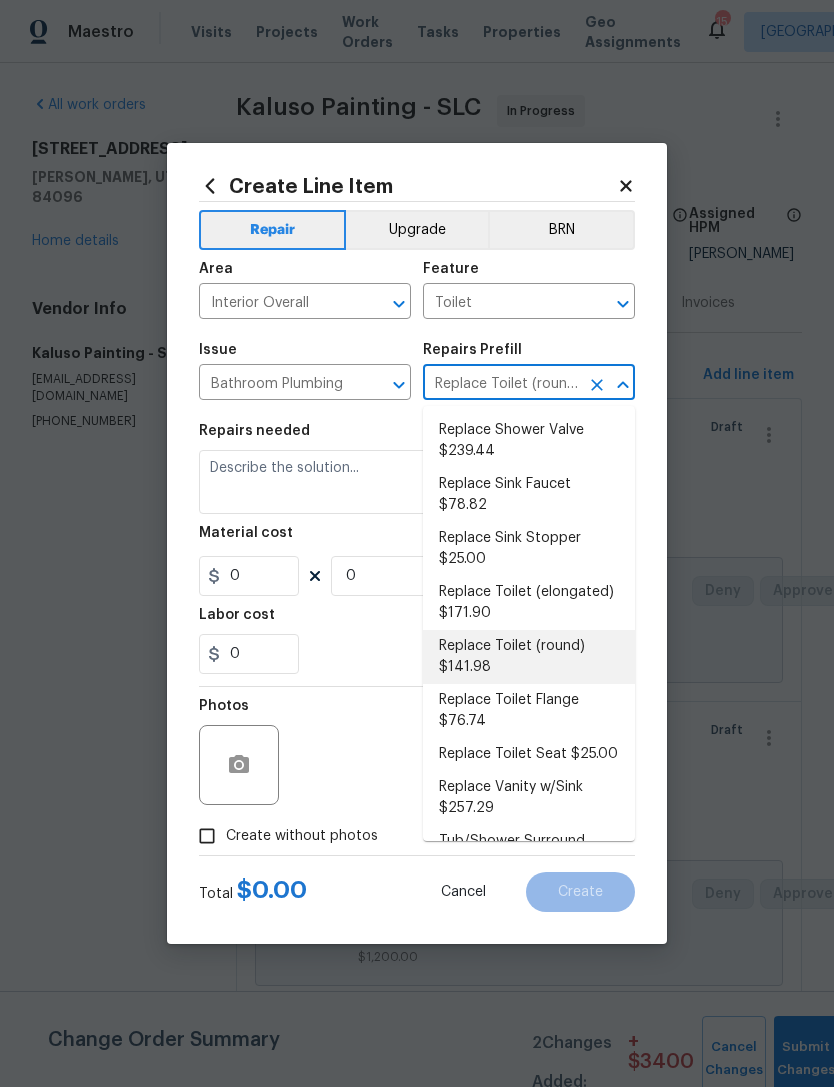 type on "Plumbing" 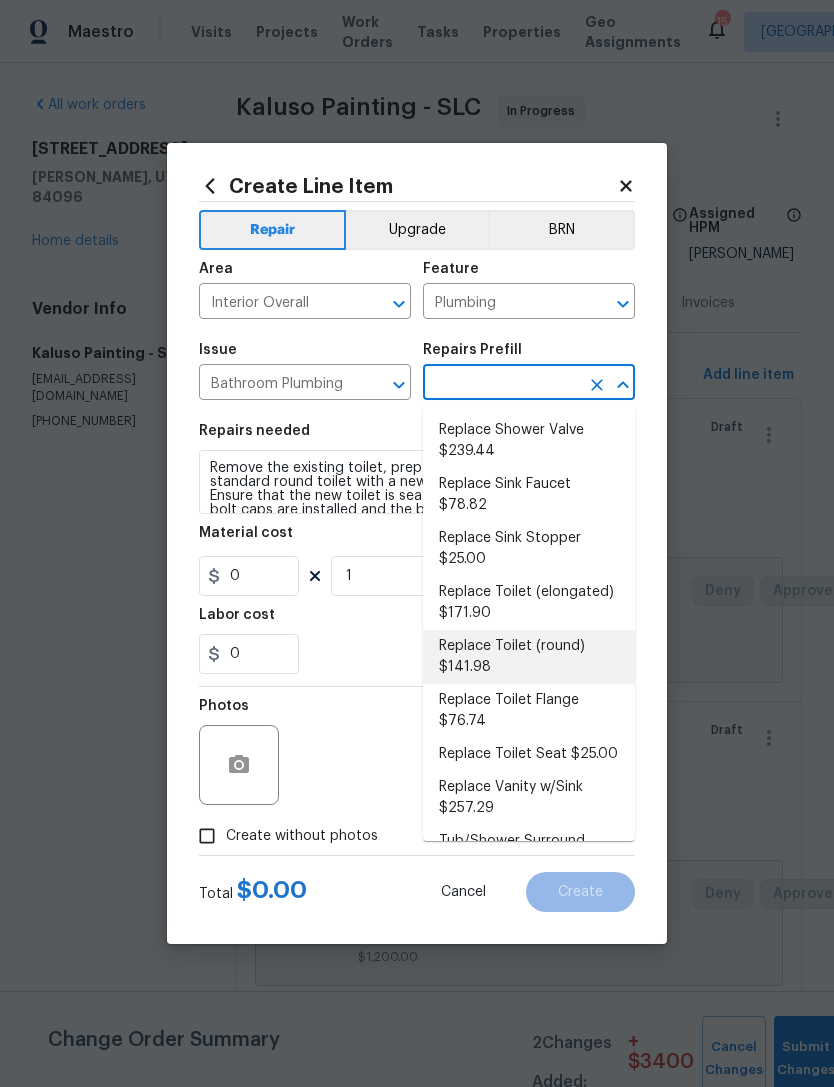 type on "Replace Toilet (round) $141.98" 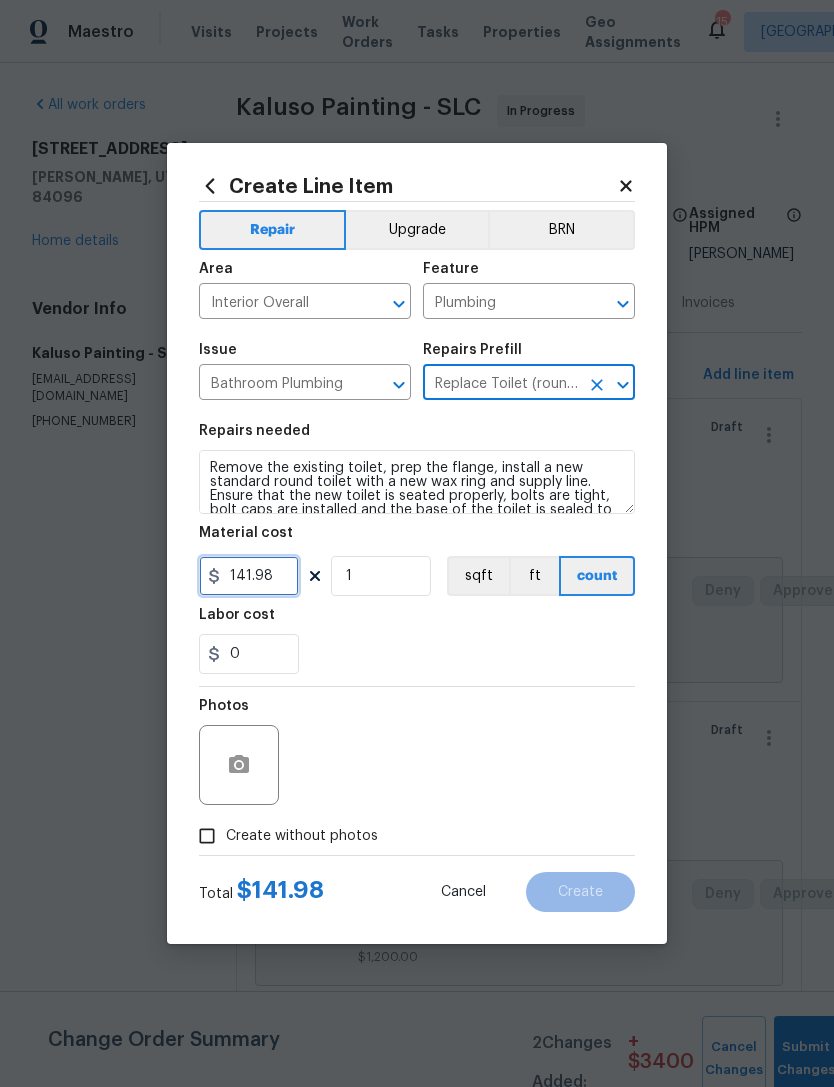 click on "141.98" at bounding box center [249, 576] 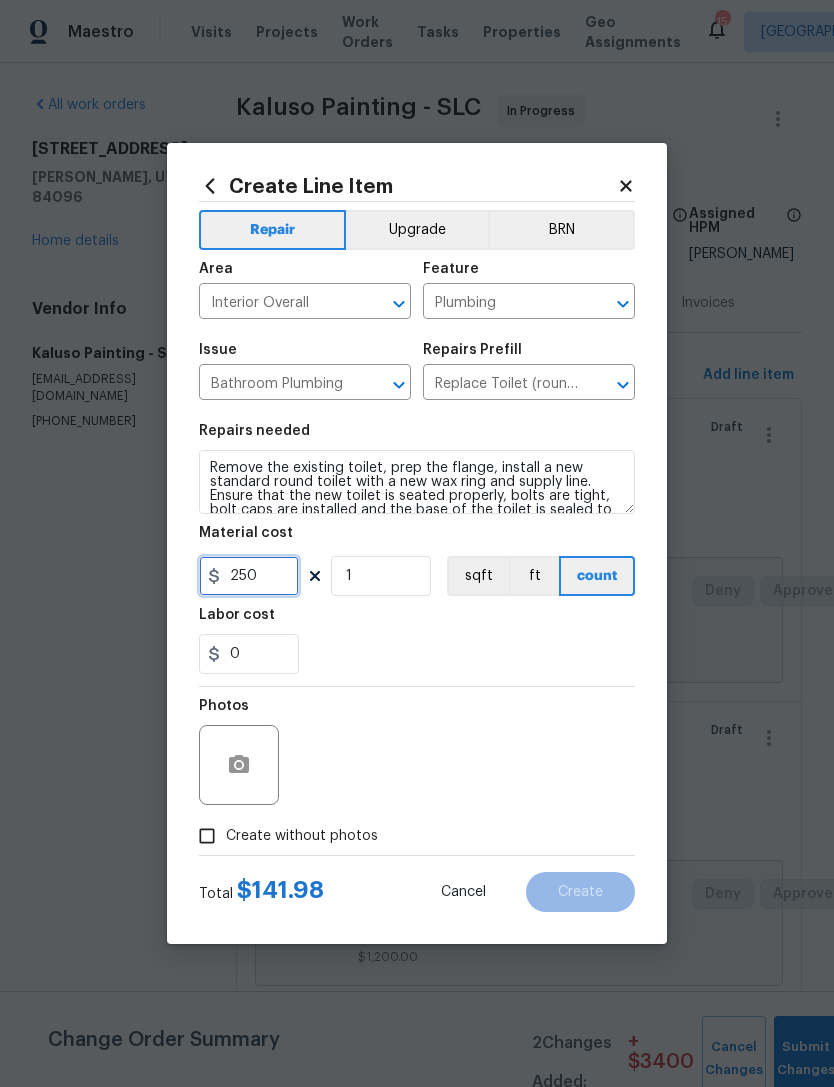 type on "250" 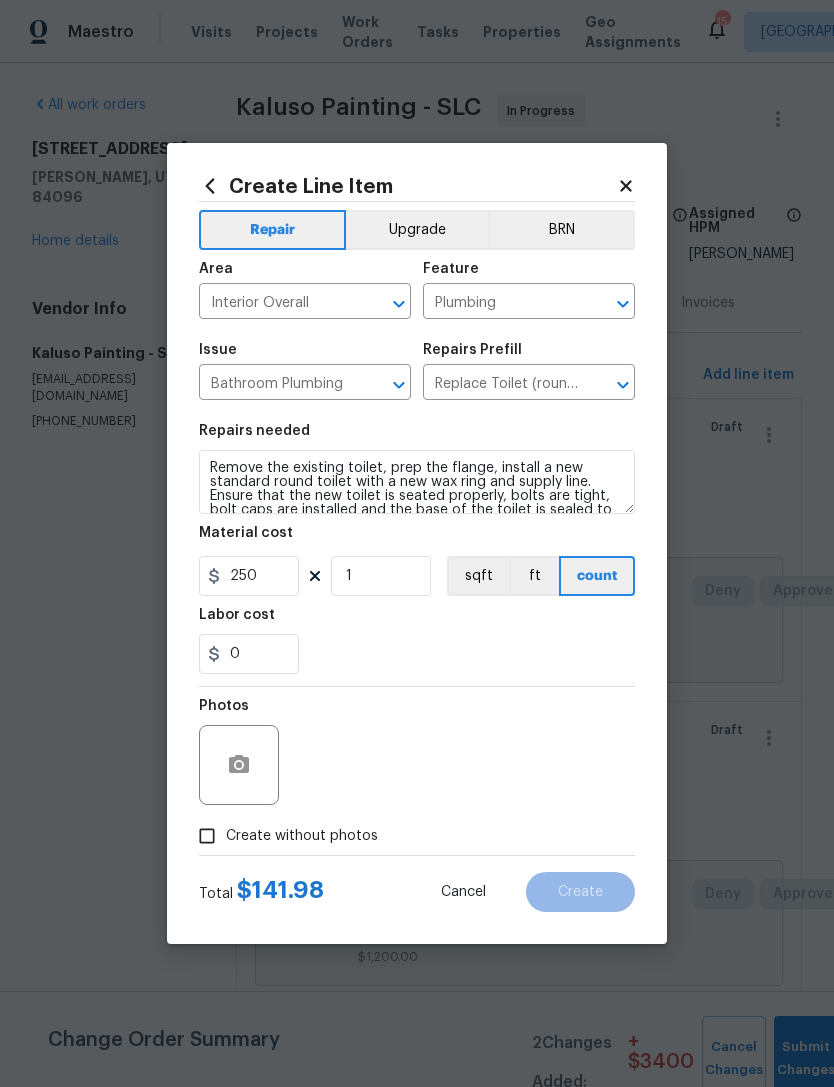 click on "0" at bounding box center [417, 654] 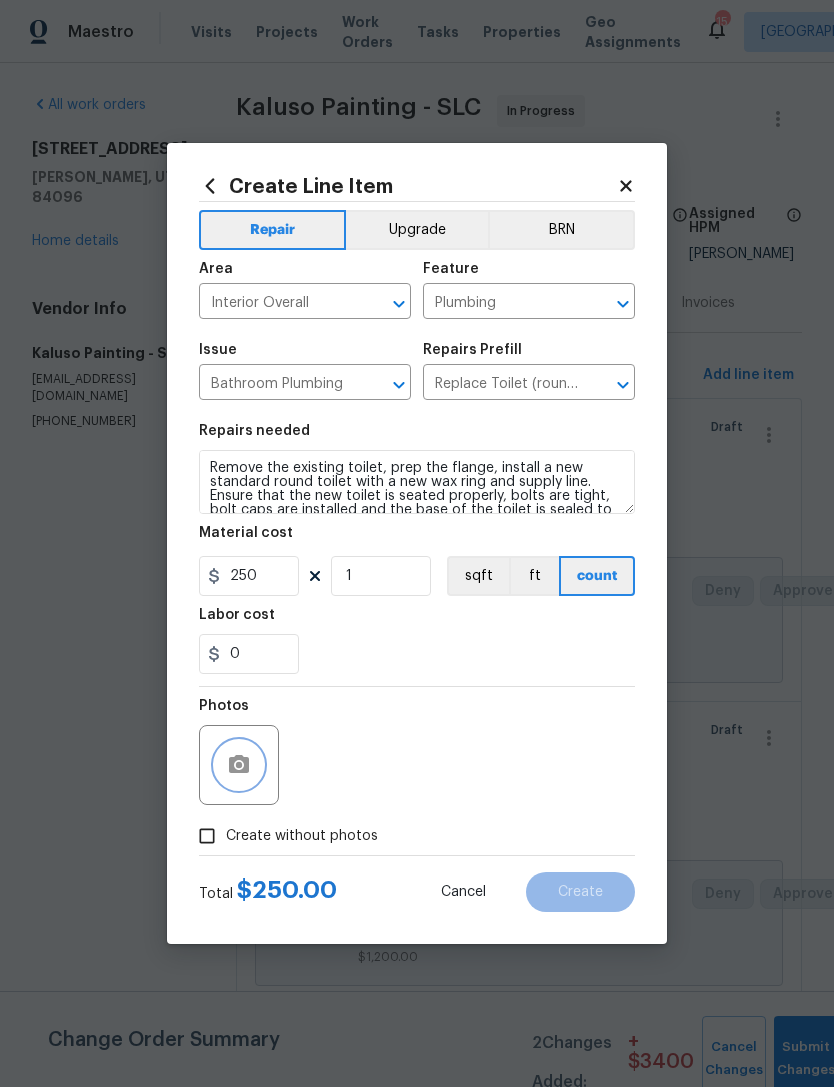 click 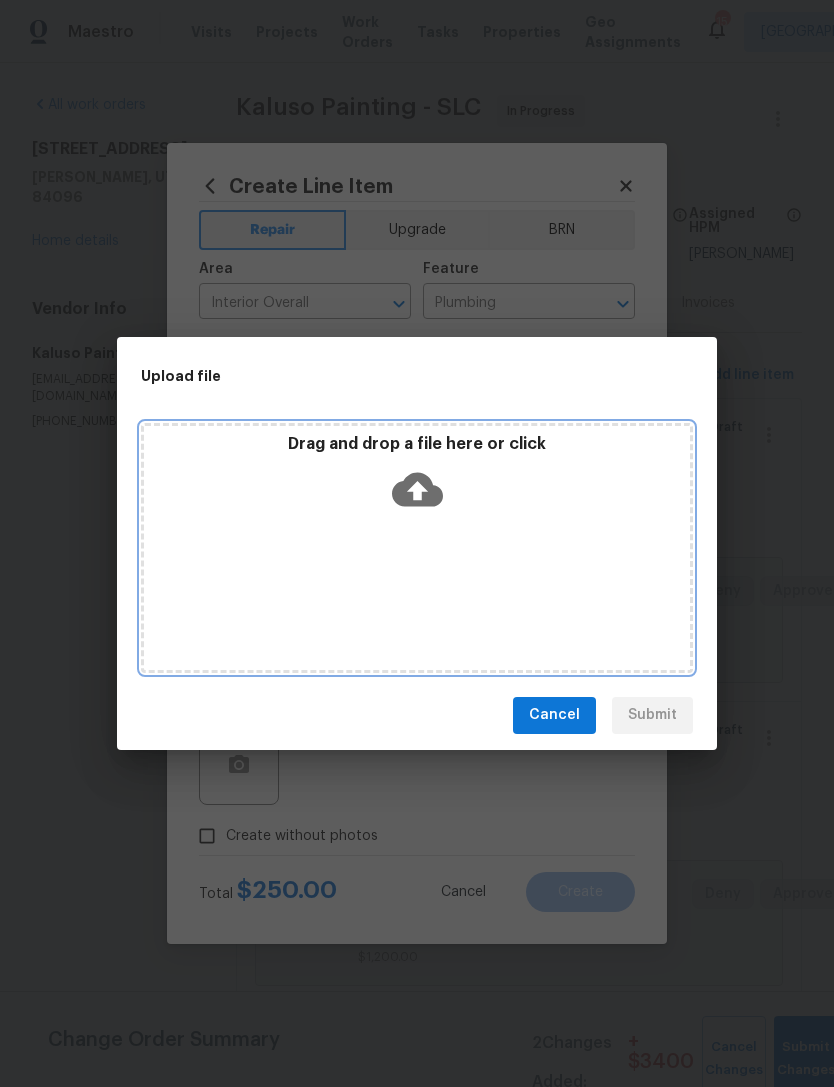 click 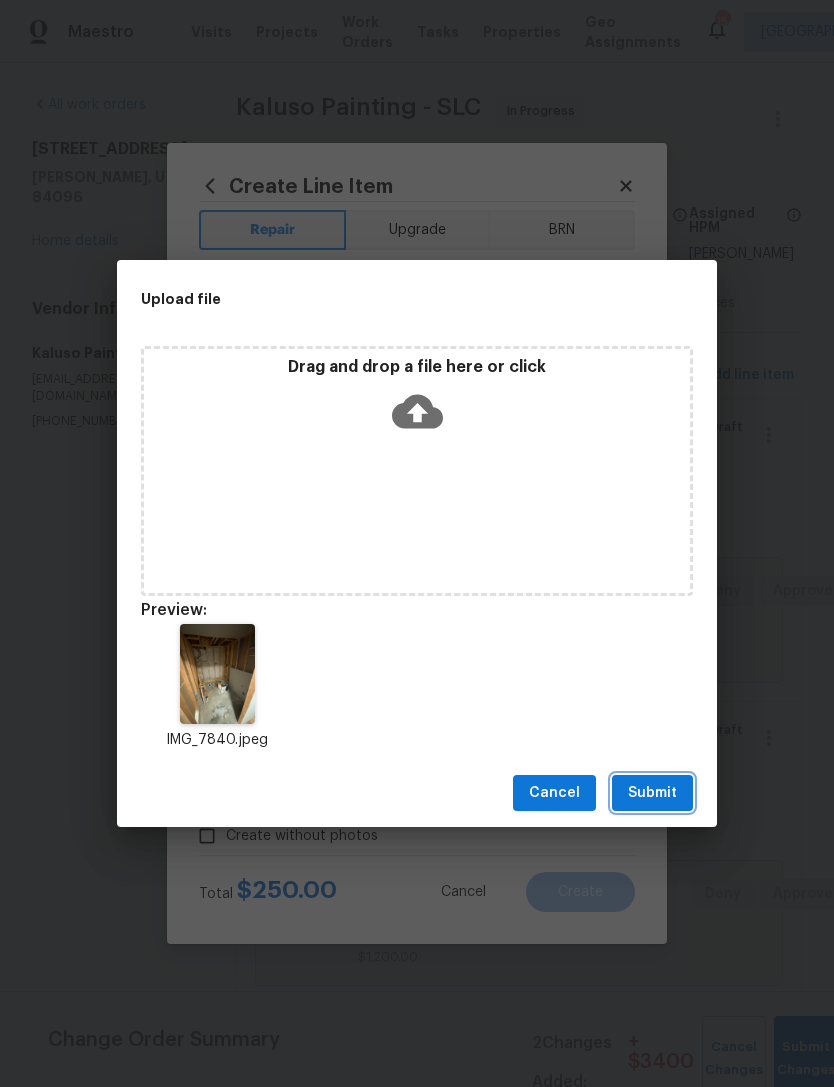 click on "Submit" at bounding box center (652, 793) 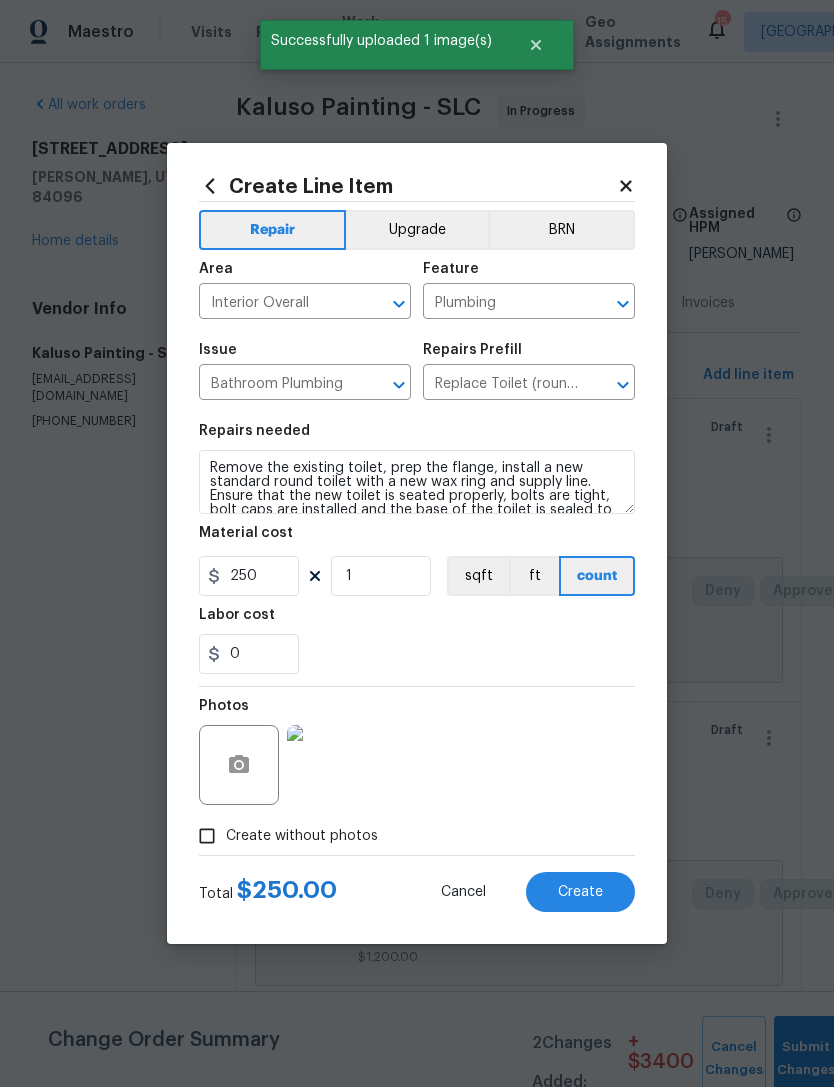 click on "Upgrade" at bounding box center (417, 230) 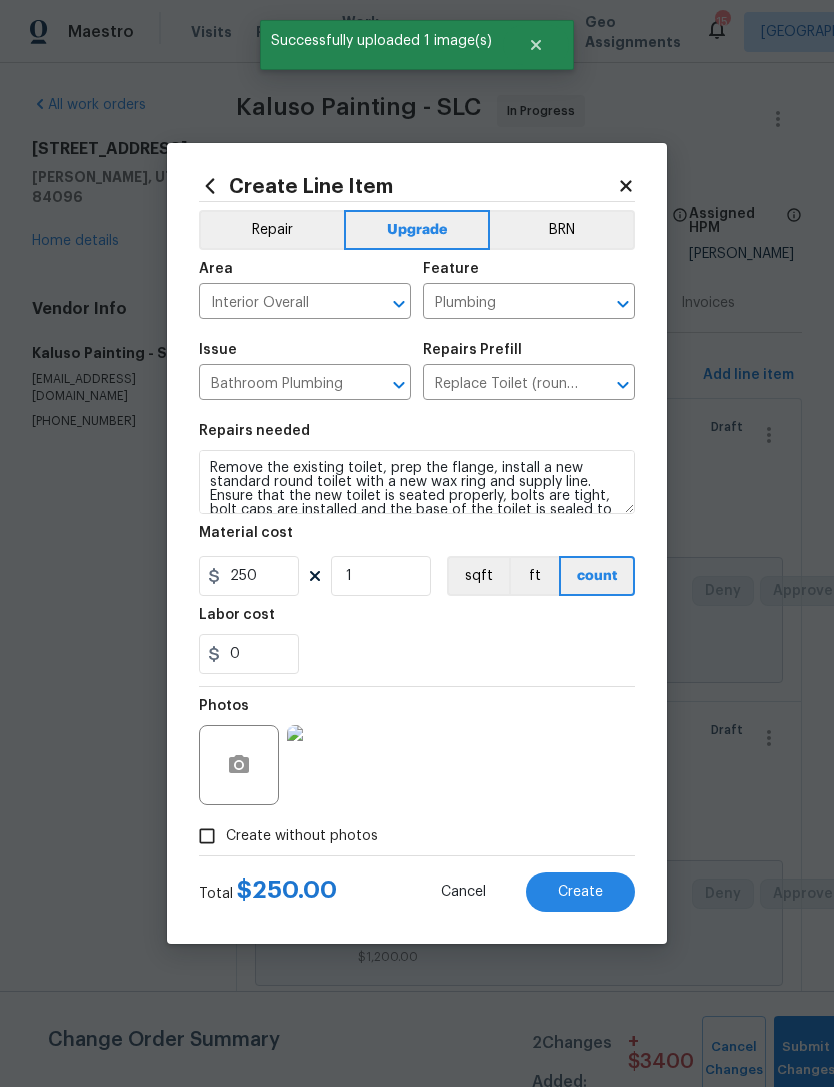 click on "Create" at bounding box center [580, 892] 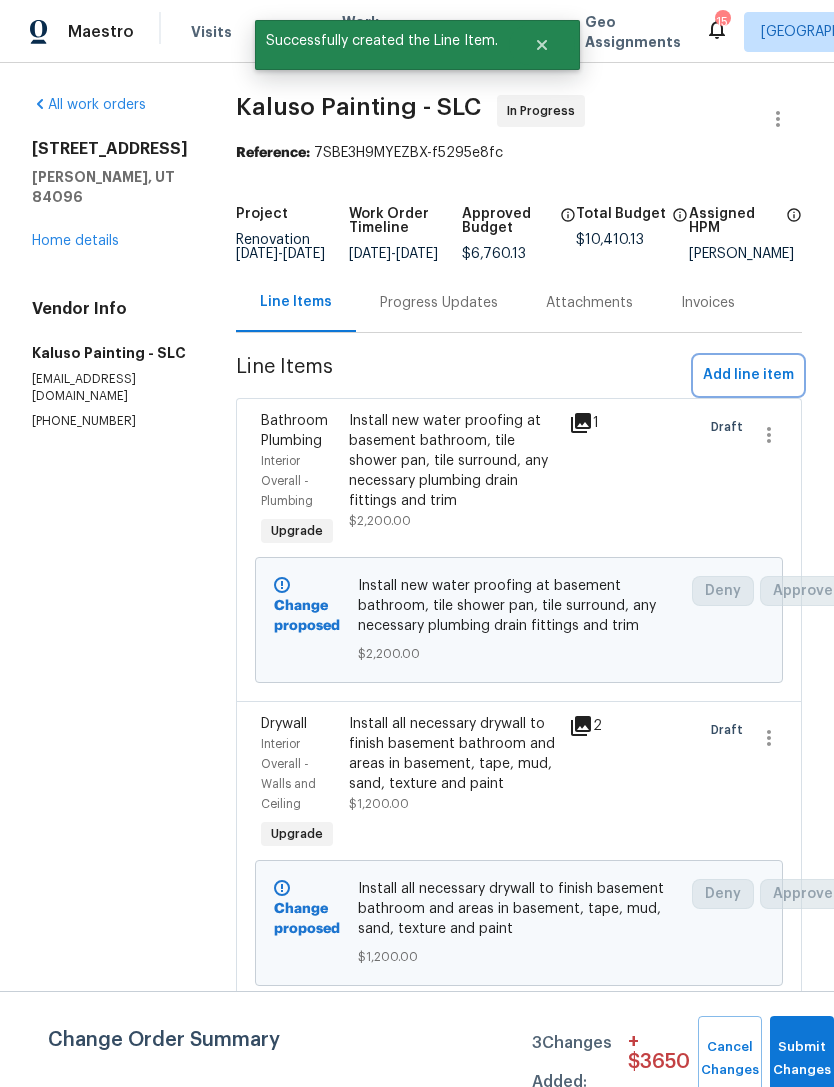 click on "Add line item" at bounding box center (748, 375) 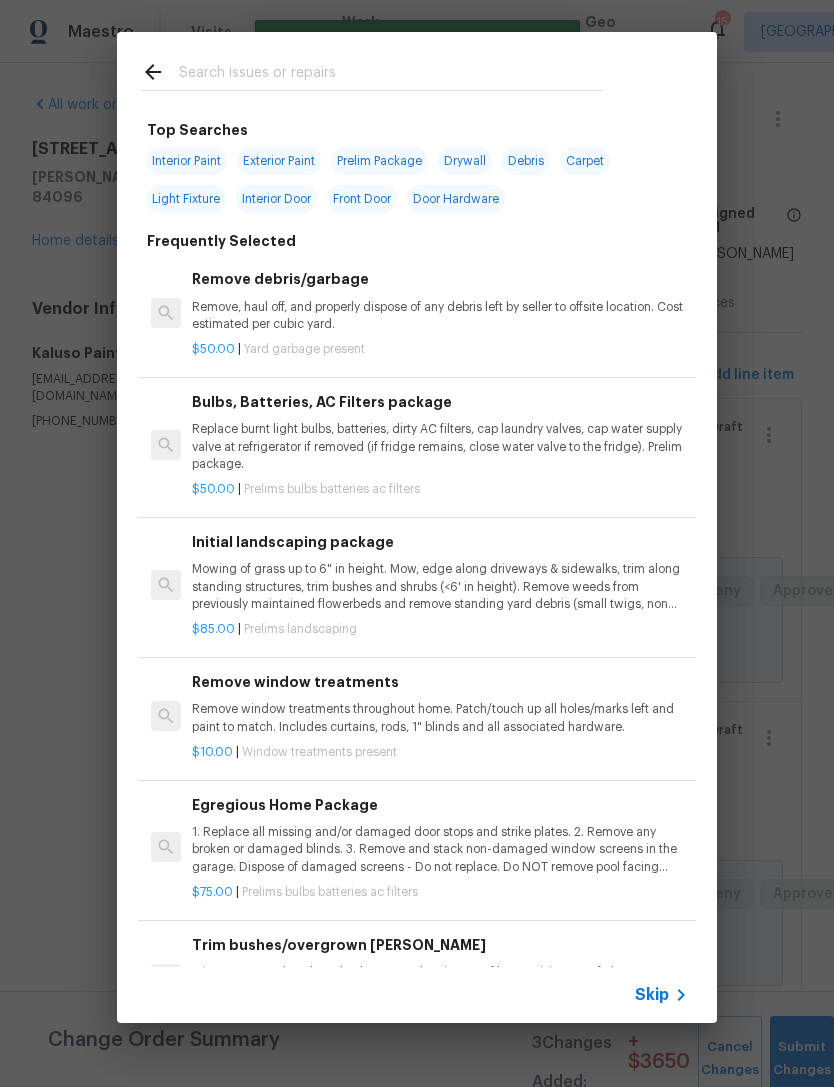 click on "Skip" at bounding box center [652, 995] 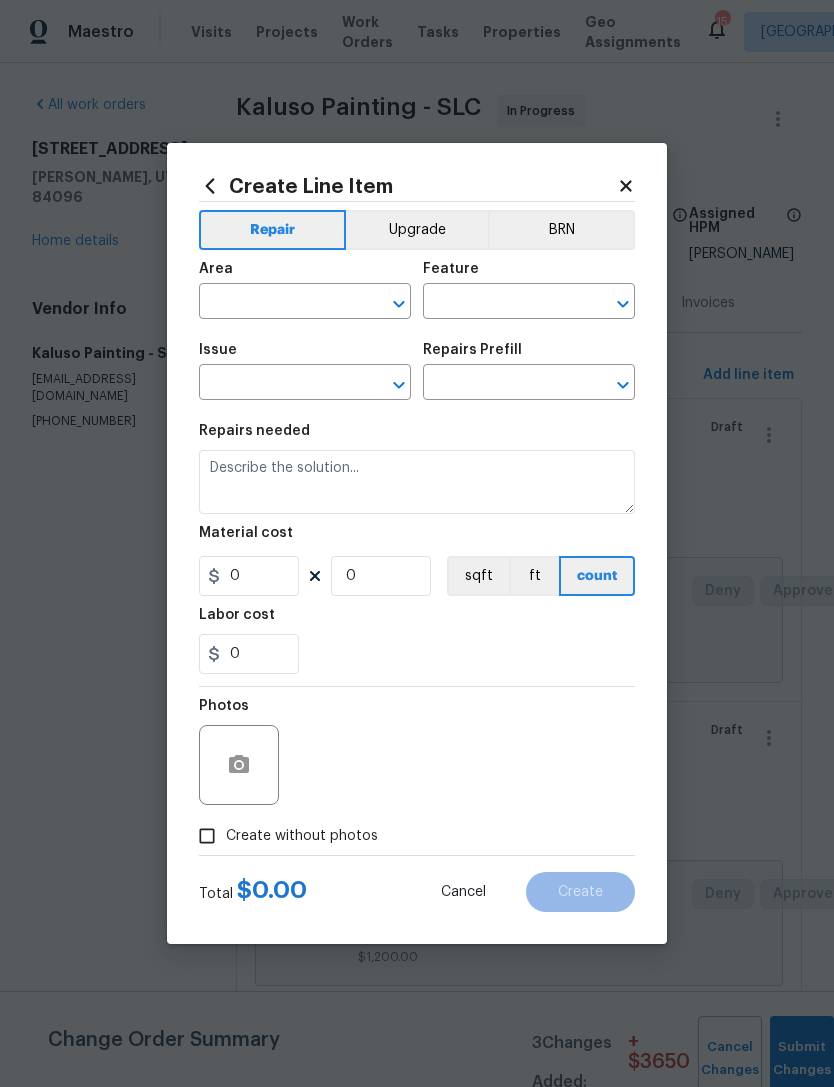 click at bounding box center [277, 303] 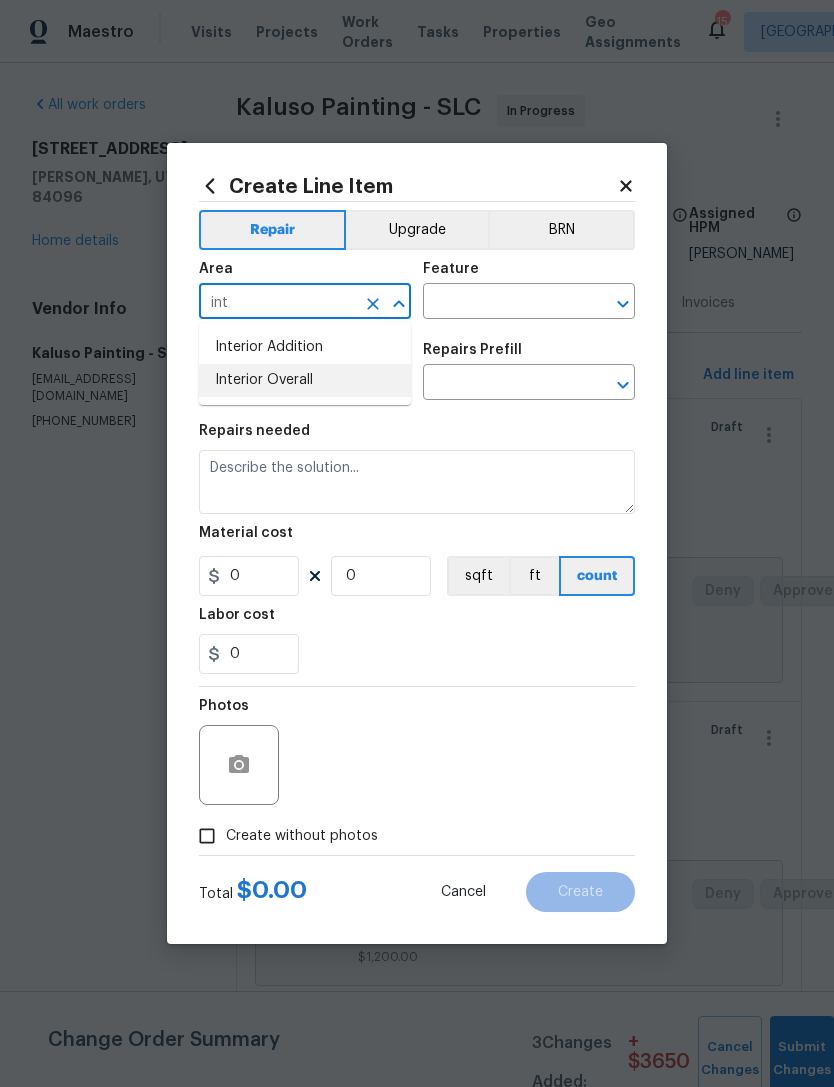click on "Interior Overall" at bounding box center (305, 380) 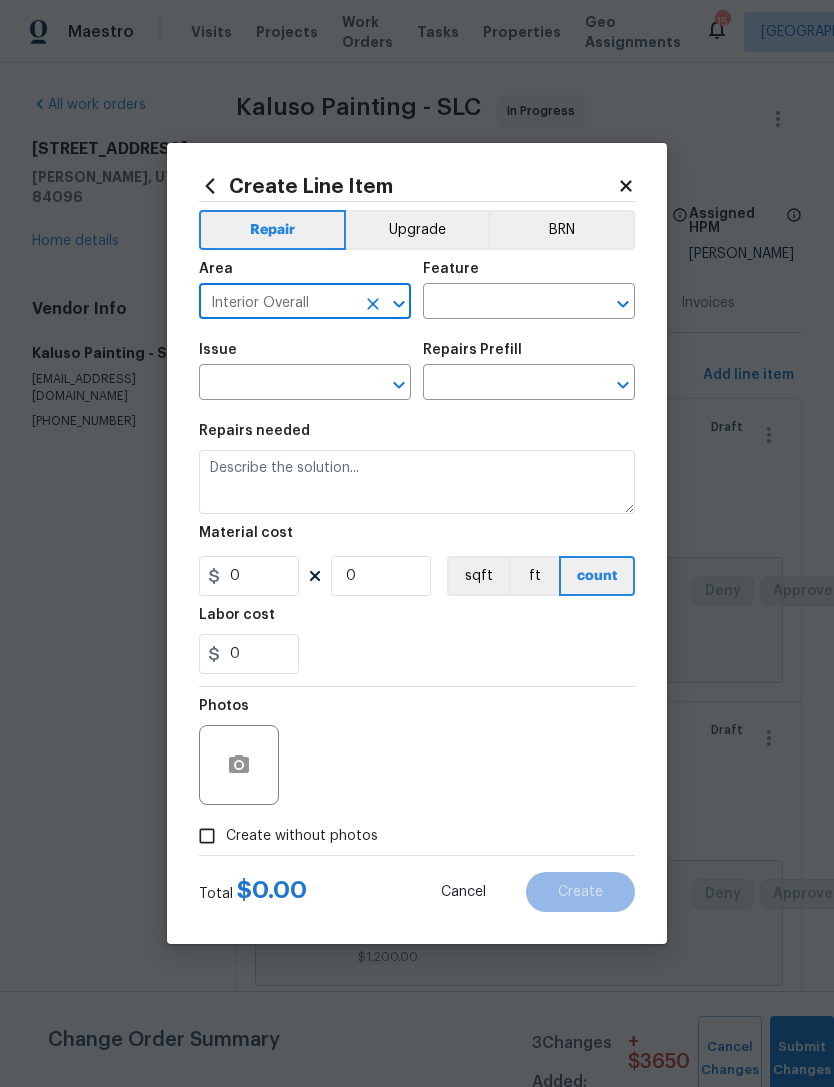 click at bounding box center (501, 303) 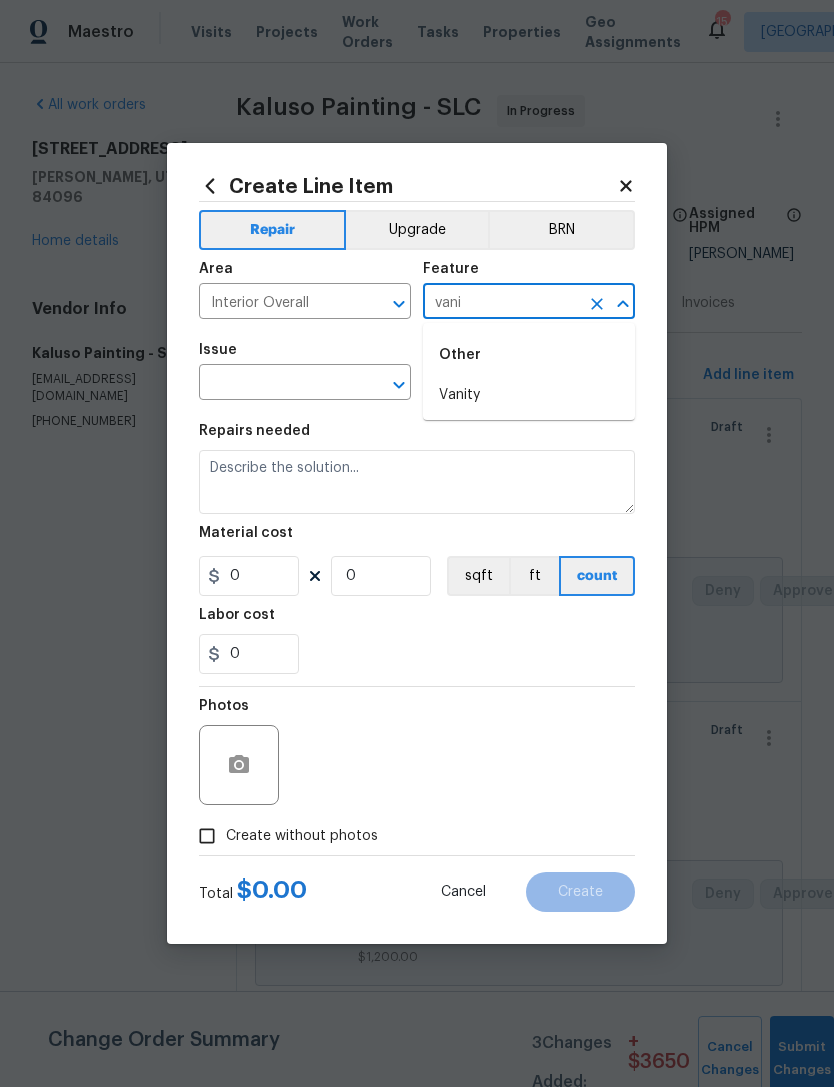 click on "Vanity" at bounding box center [529, 395] 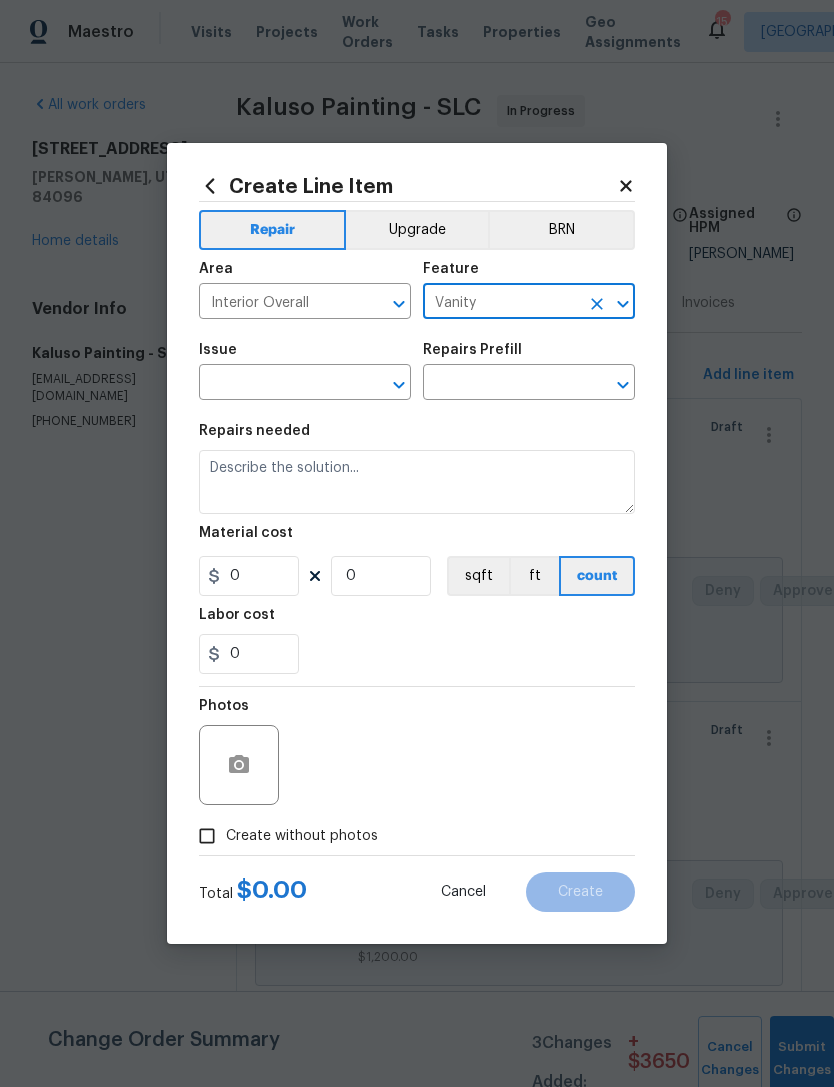 click at bounding box center [277, 384] 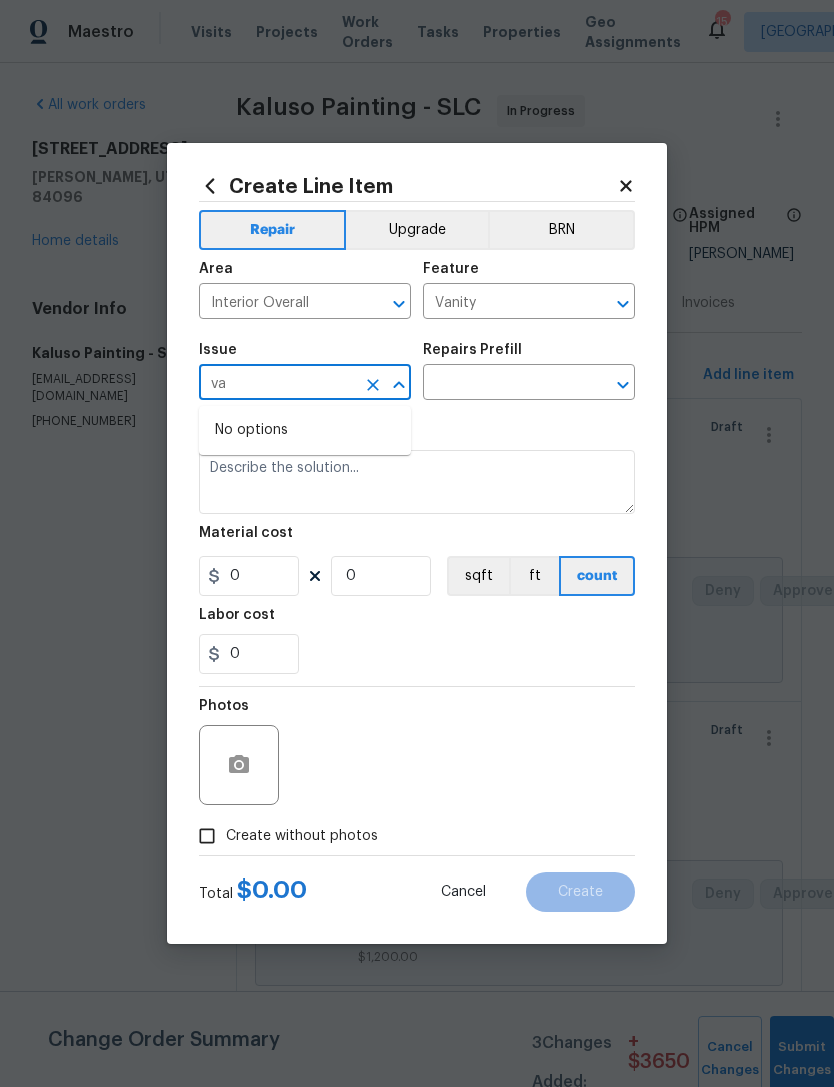 type on "v" 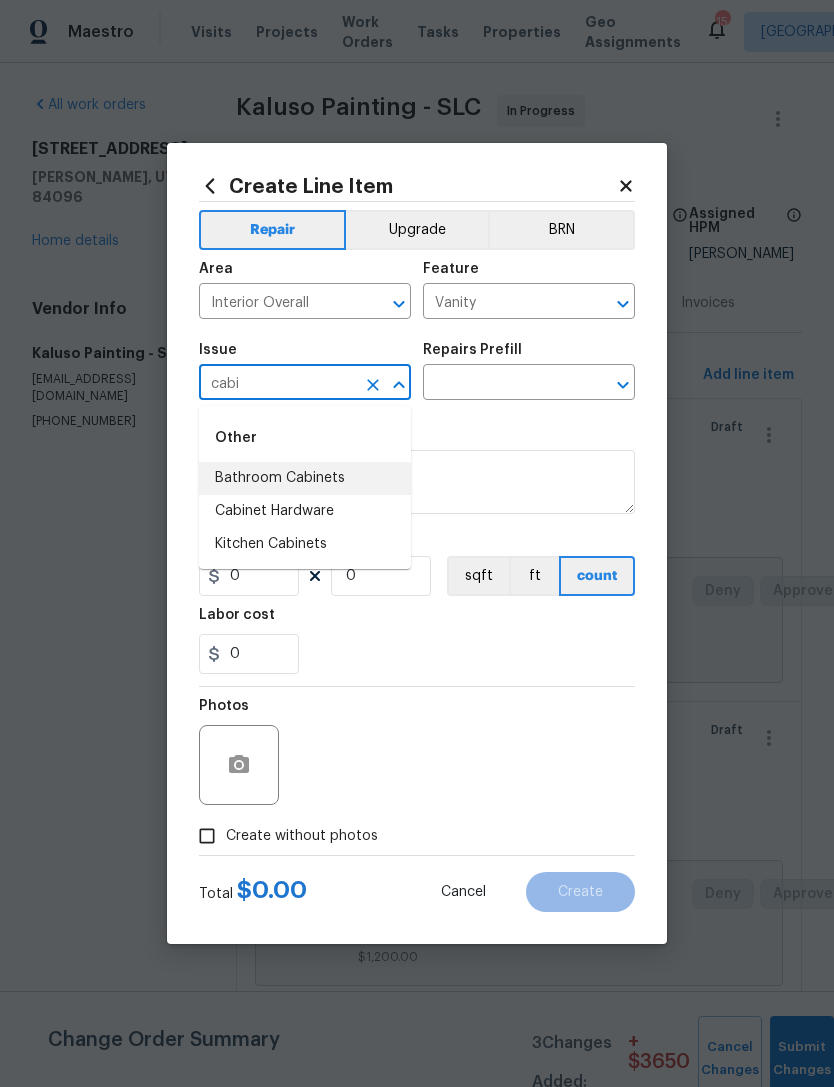 click on "Bathroom Cabinets" at bounding box center (305, 478) 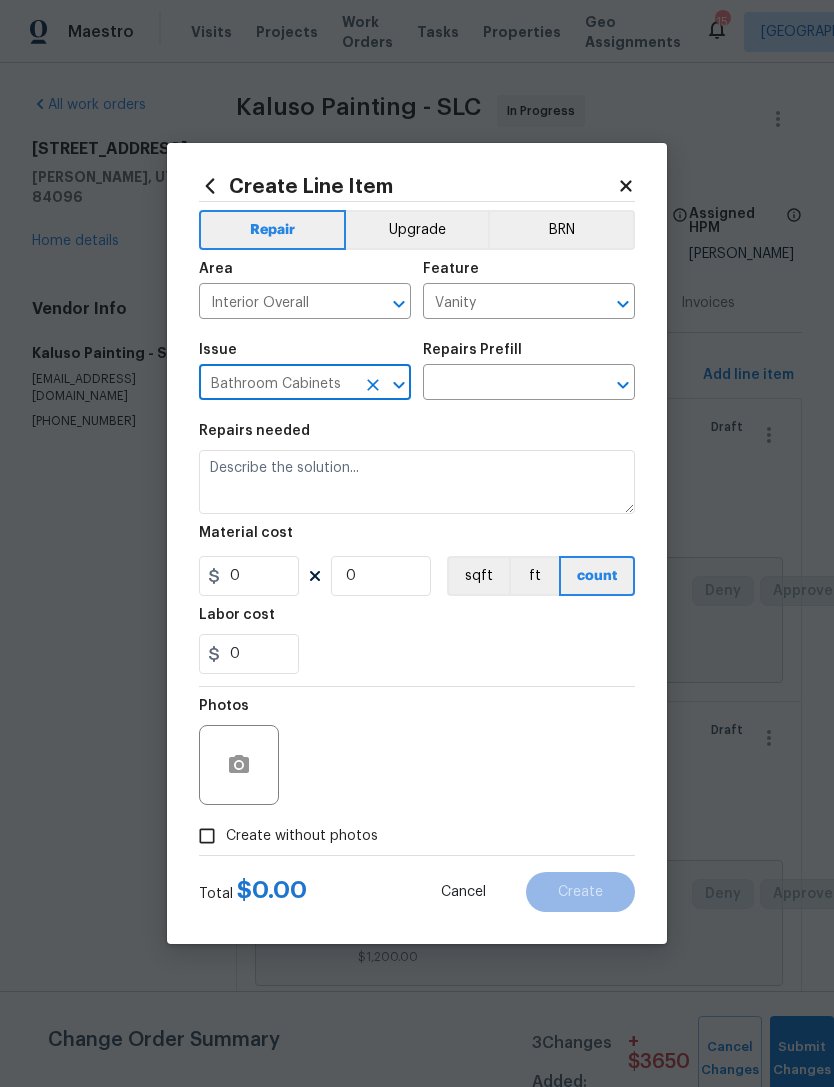 click at bounding box center [501, 384] 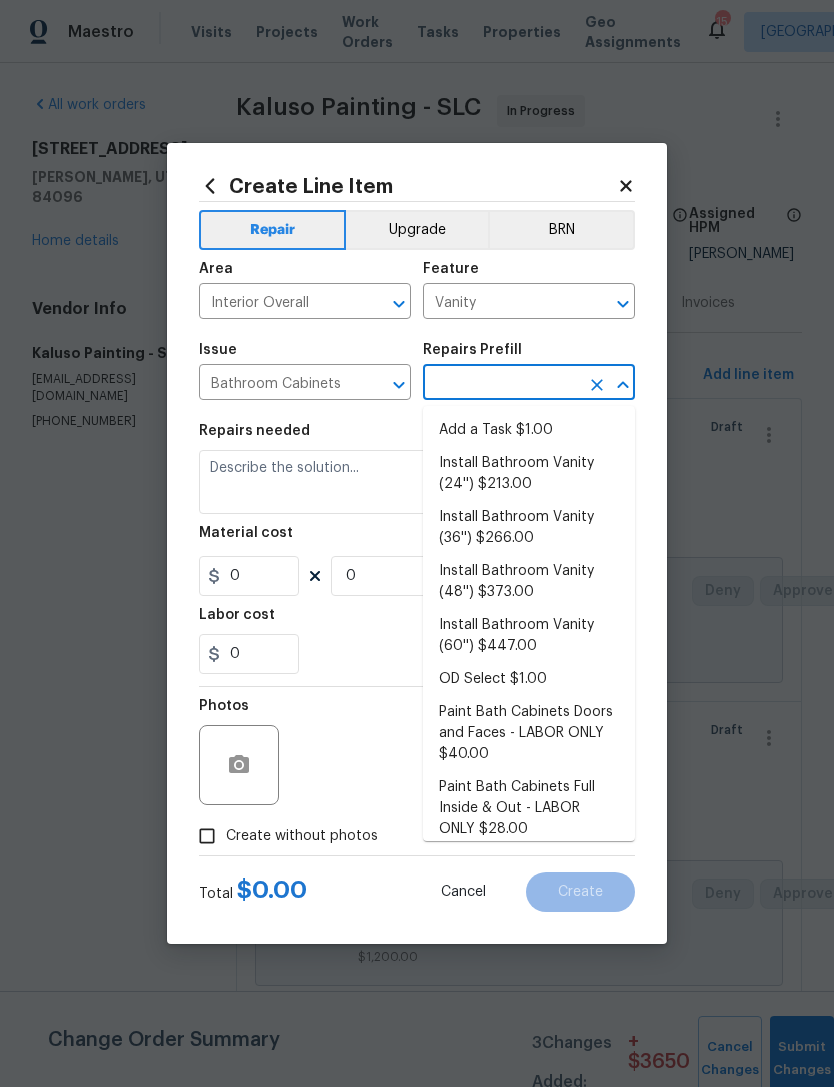 click on "Install Bathroom Vanity (36'') $266.00" at bounding box center (529, 528) 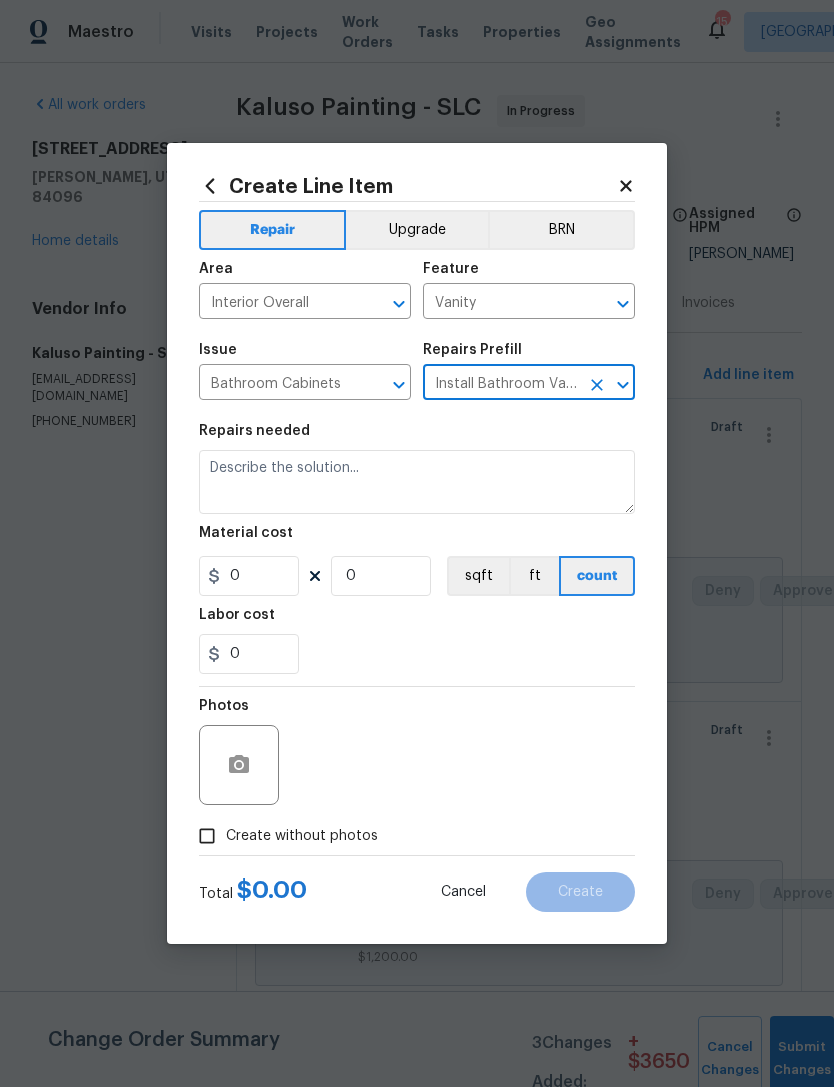 type on "Install Bathroom Vanity (36'') $266.00" 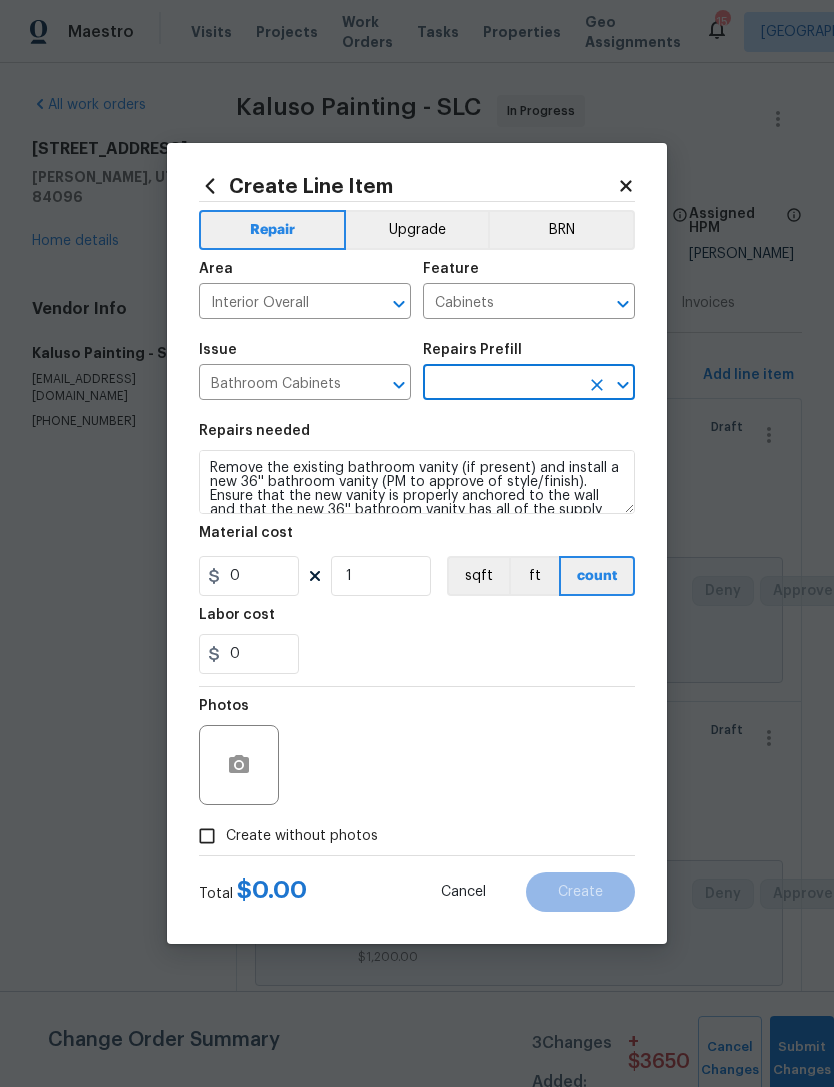 type on "Install Bathroom Vanity (36'') $266.00" 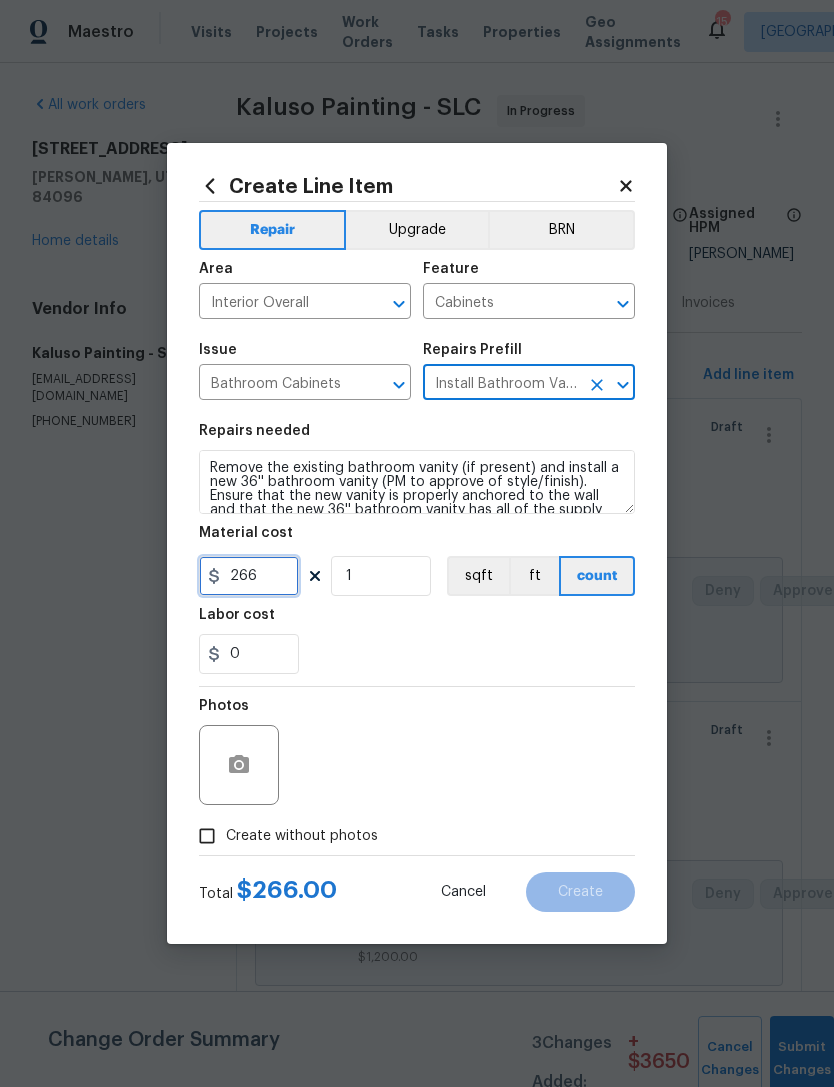 click on "266" at bounding box center (249, 576) 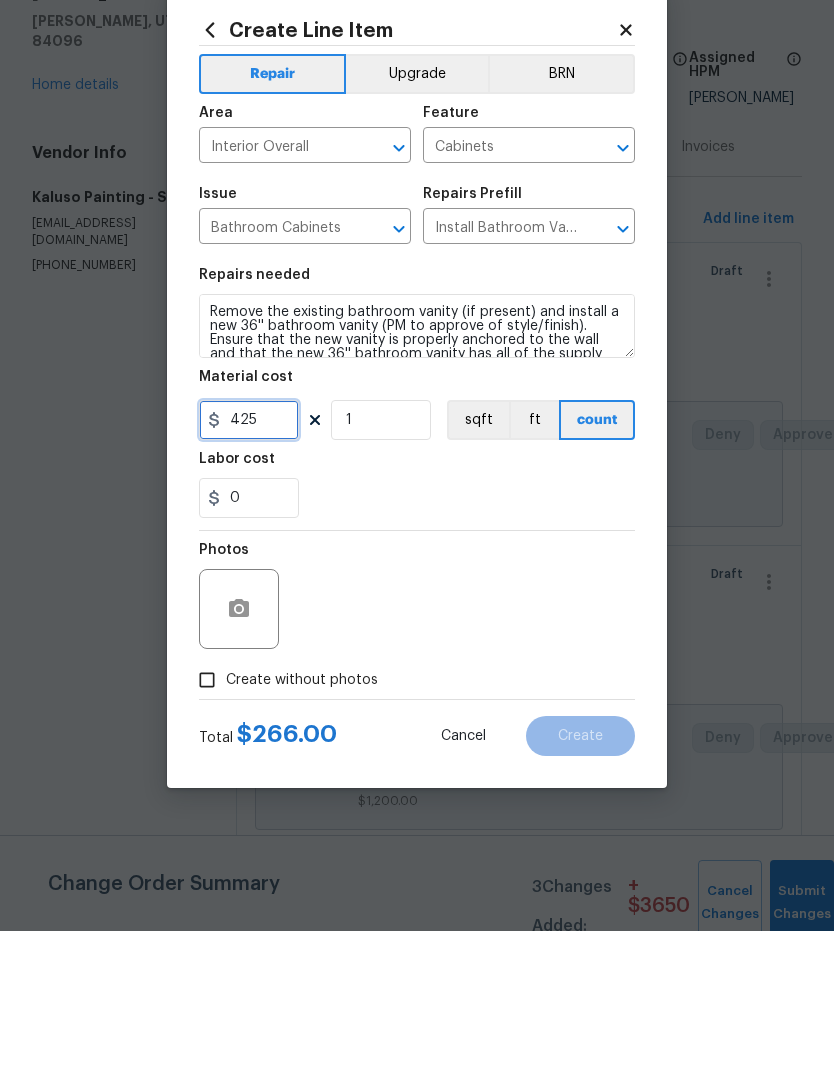 type on "425" 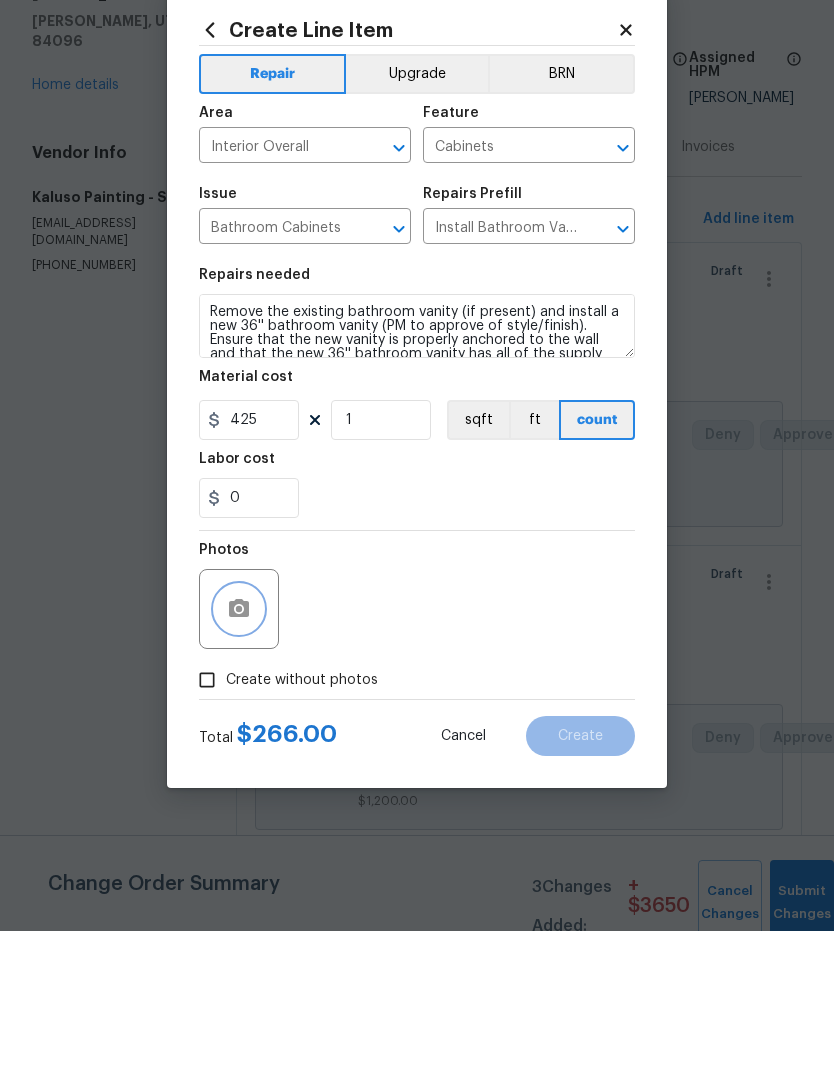 click 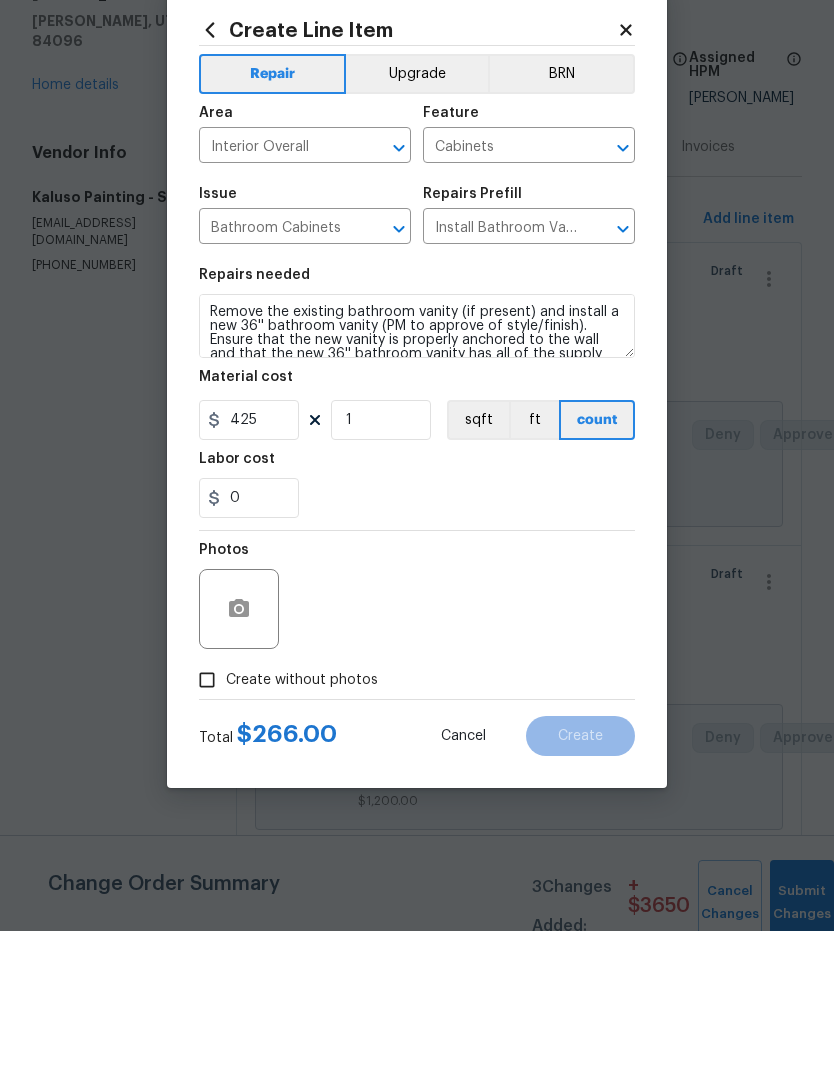 scroll, scrollTop: 64, scrollLeft: 0, axis: vertical 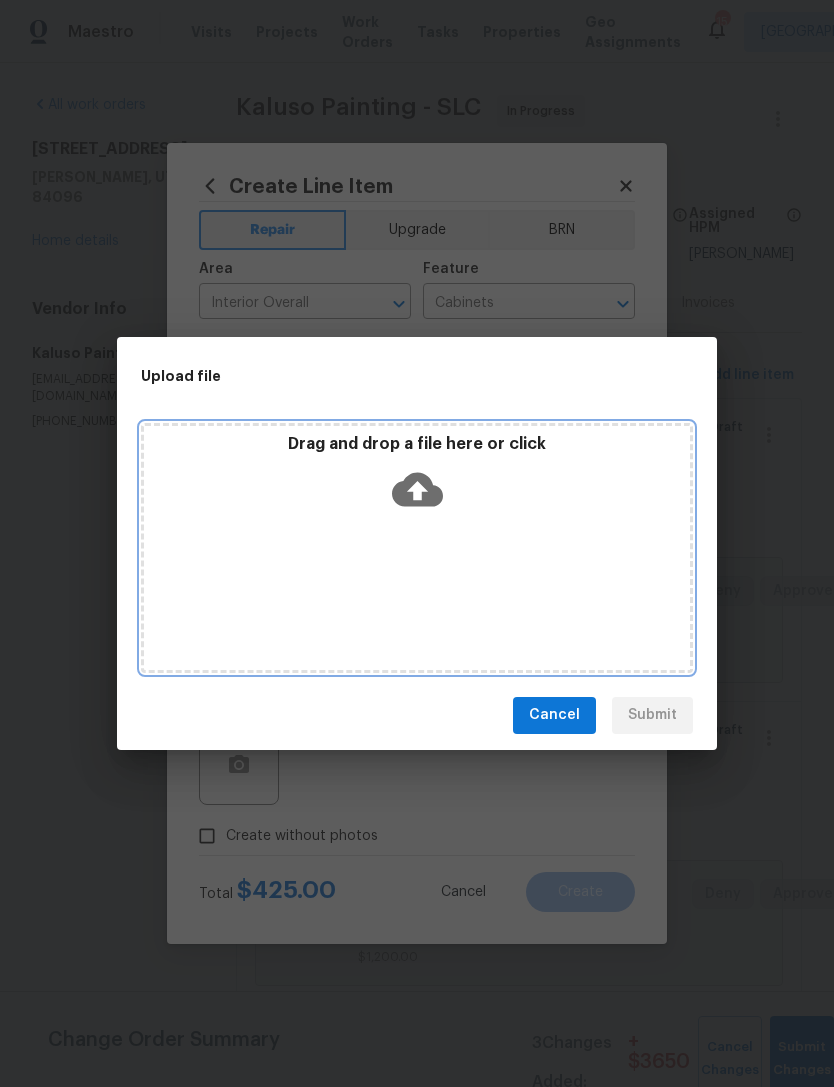 click 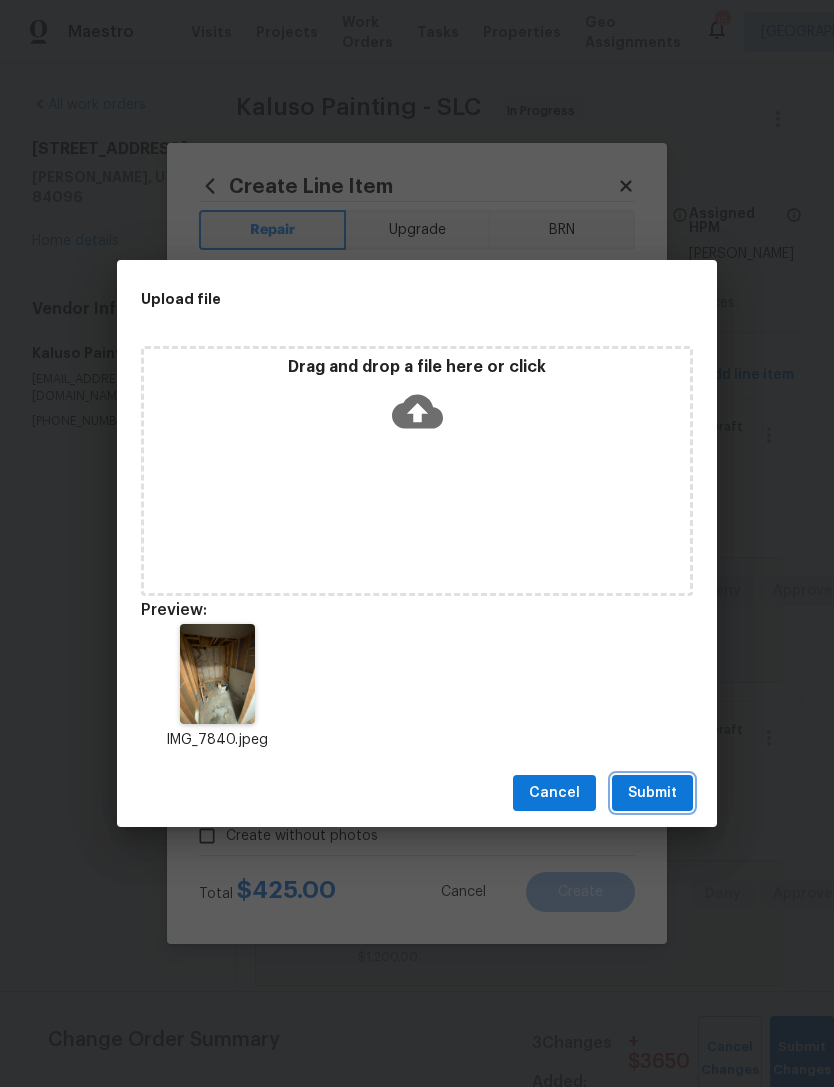 click on "Submit" at bounding box center [652, 793] 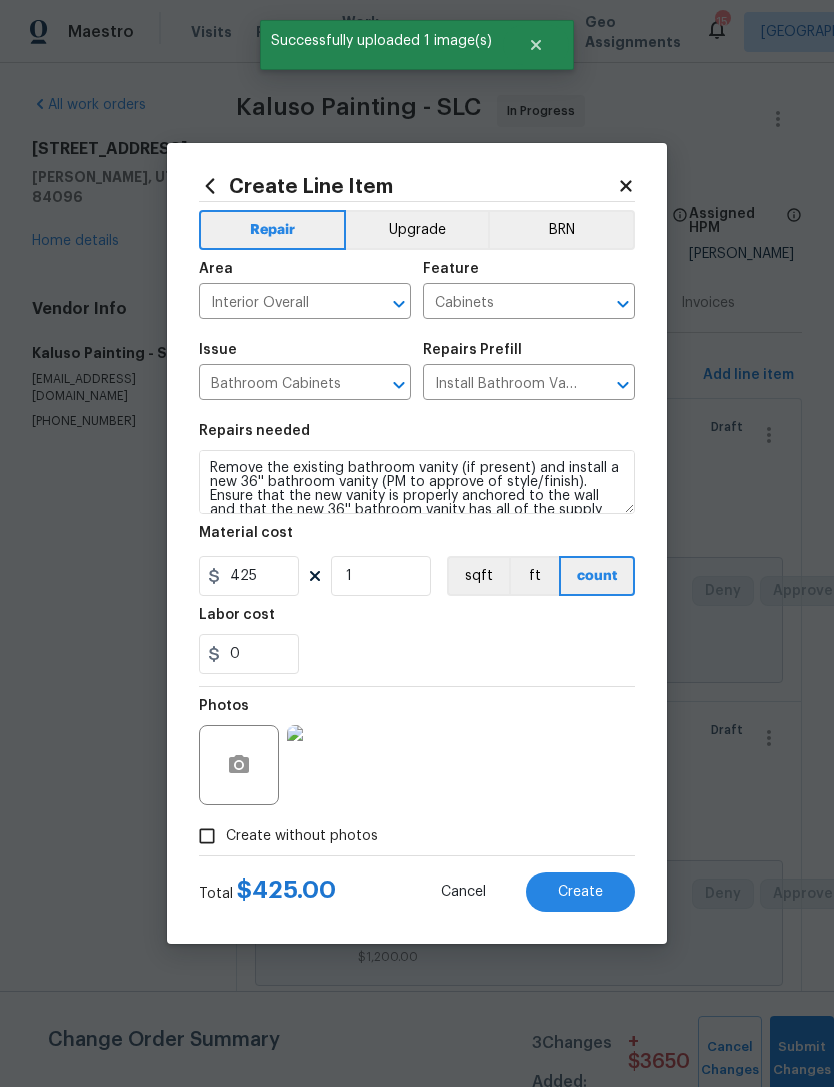 click on "Upgrade" at bounding box center [417, 230] 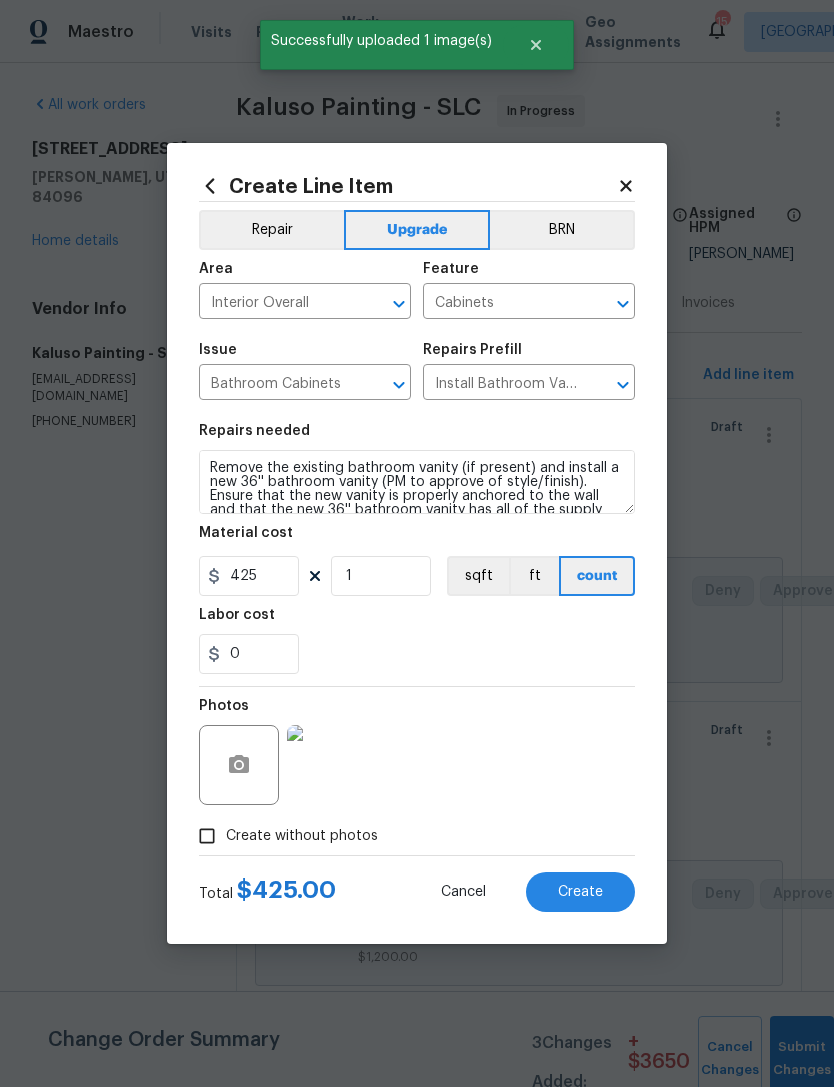 click on "Create" at bounding box center (580, 892) 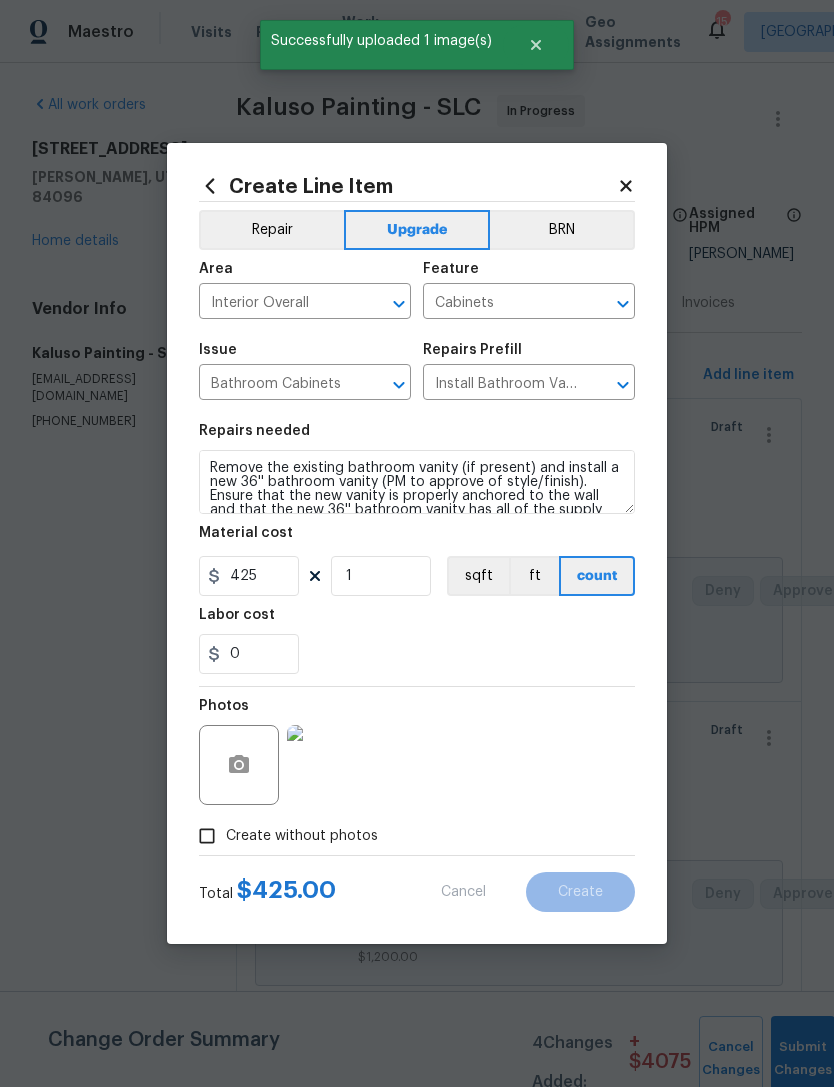 type 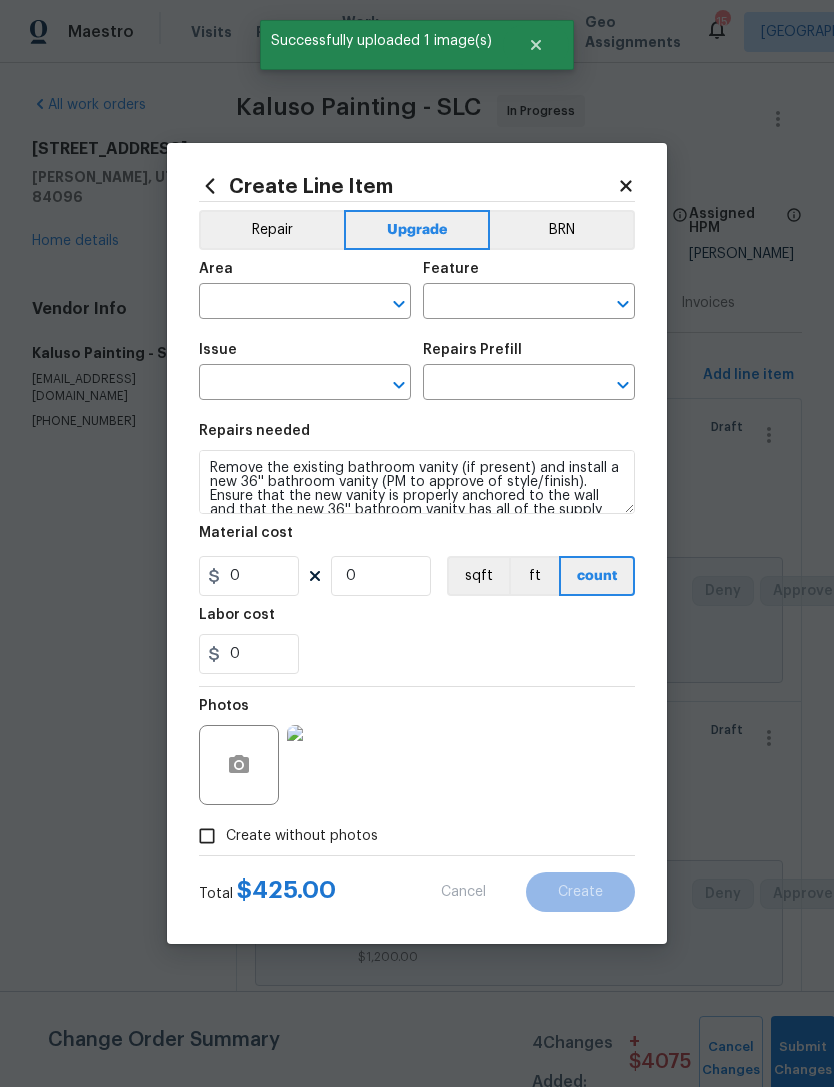 scroll, scrollTop: 0, scrollLeft: 0, axis: both 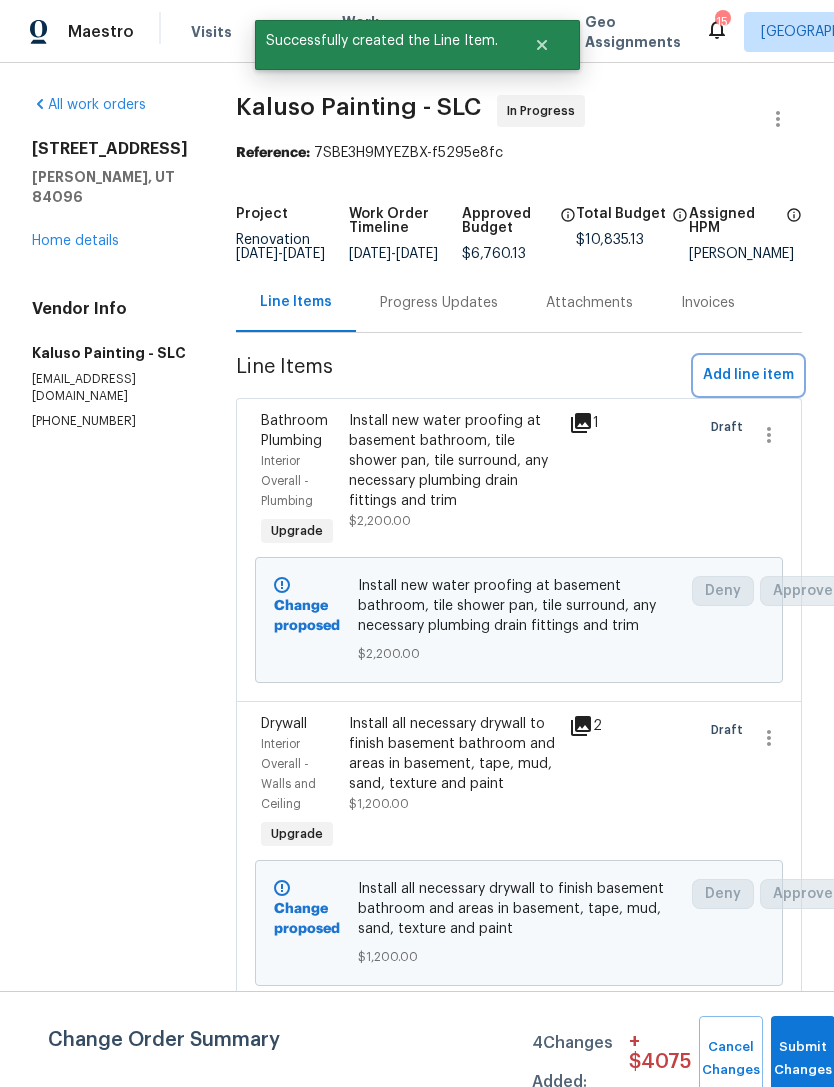 click on "Add line item" at bounding box center (748, 375) 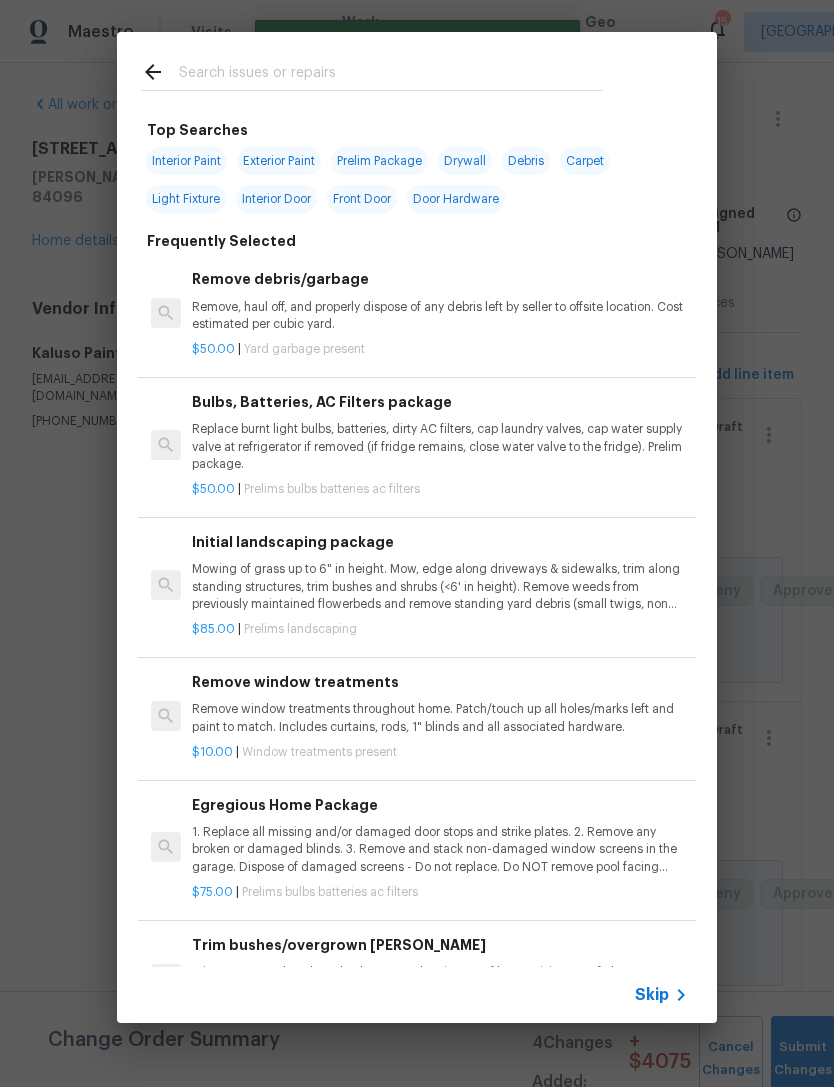 click on "Skip" at bounding box center (652, 995) 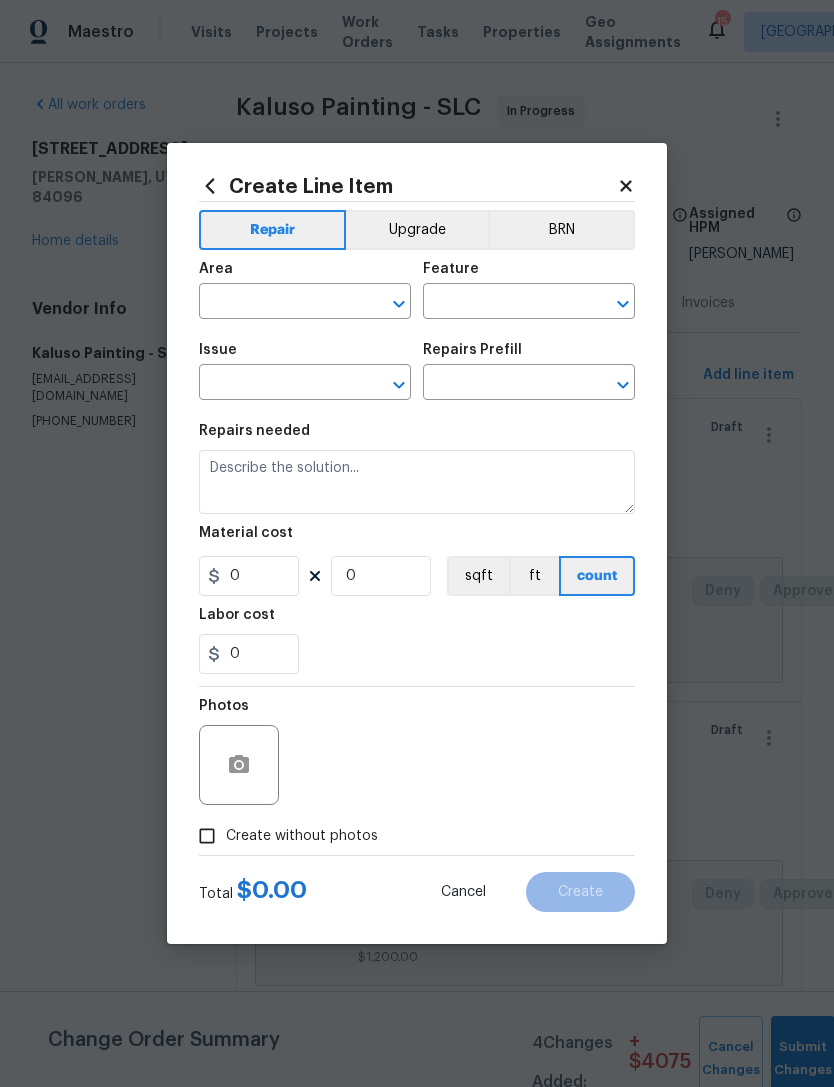 click at bounding box center (277, 303) 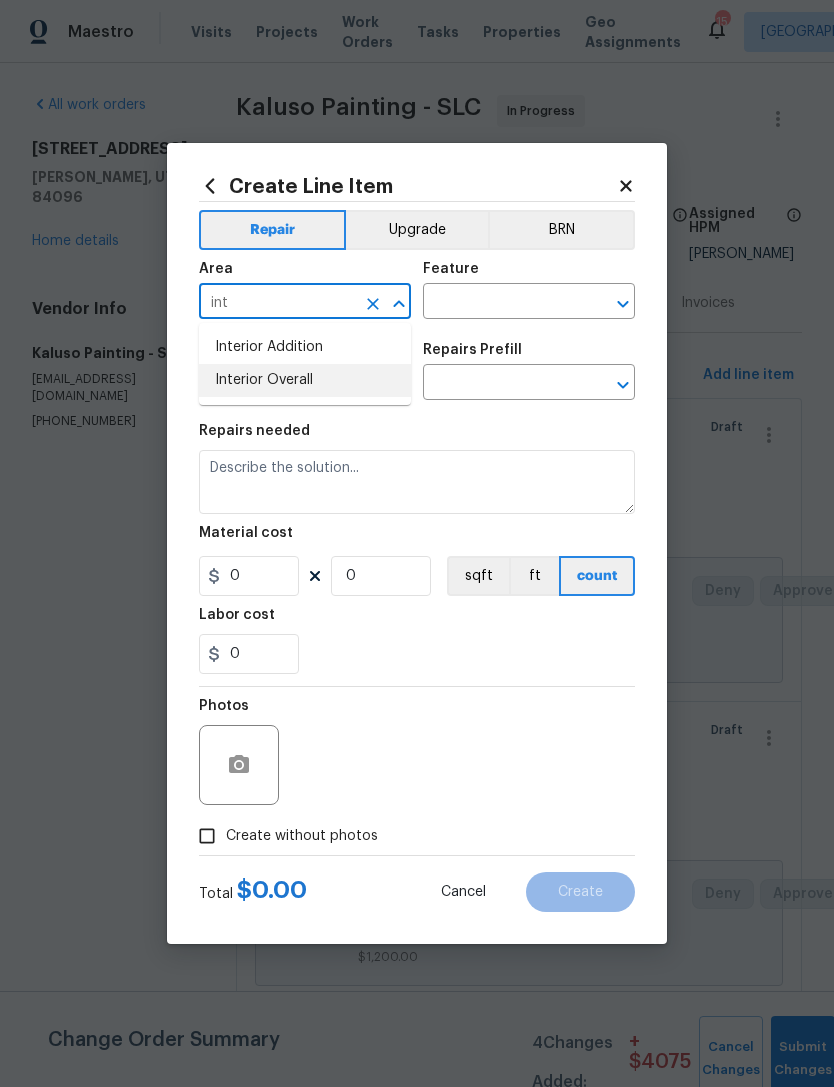 click on "Interior Overall" at bounding box center [305, 380] 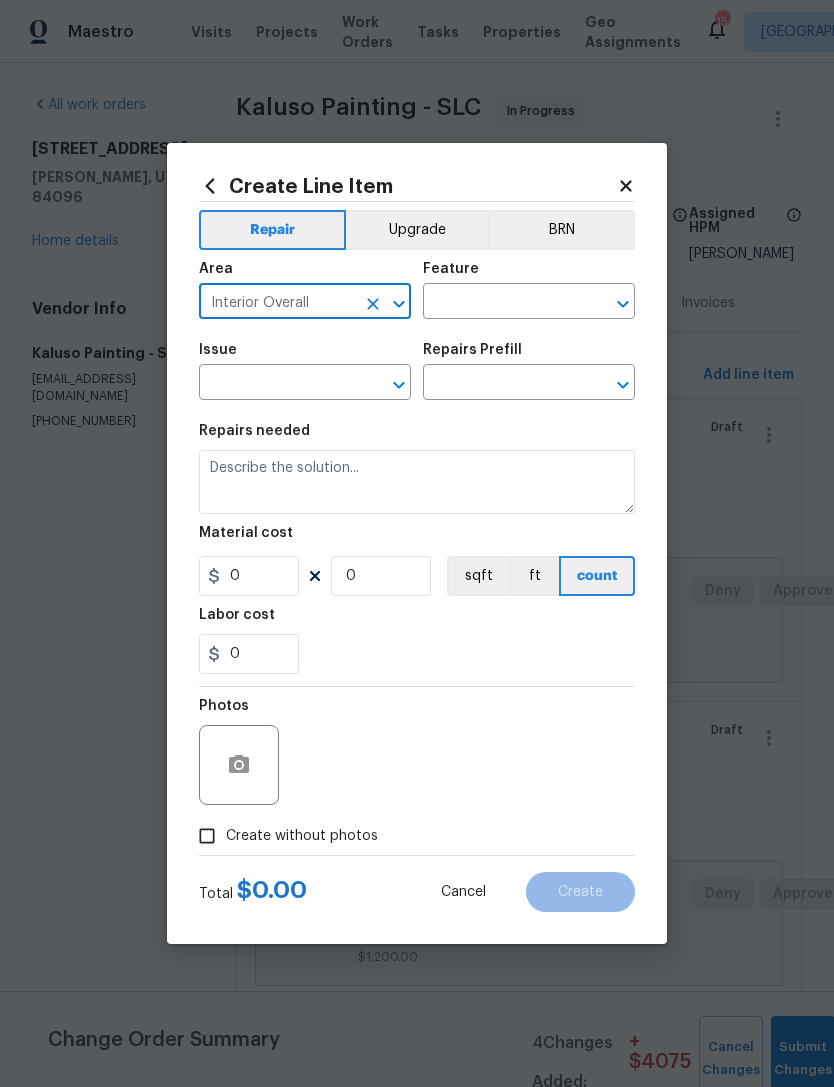 click at bounding box center [501, 303] 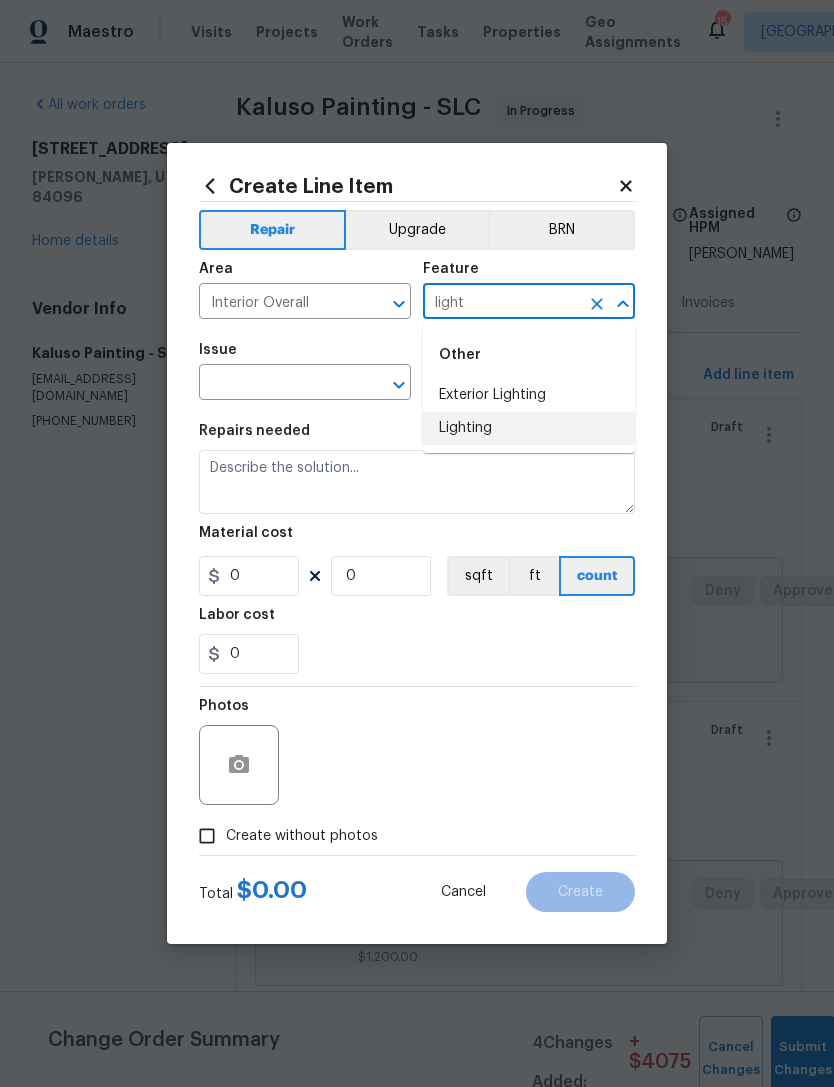 click on "Lighting" at bounding box center (529, 428) 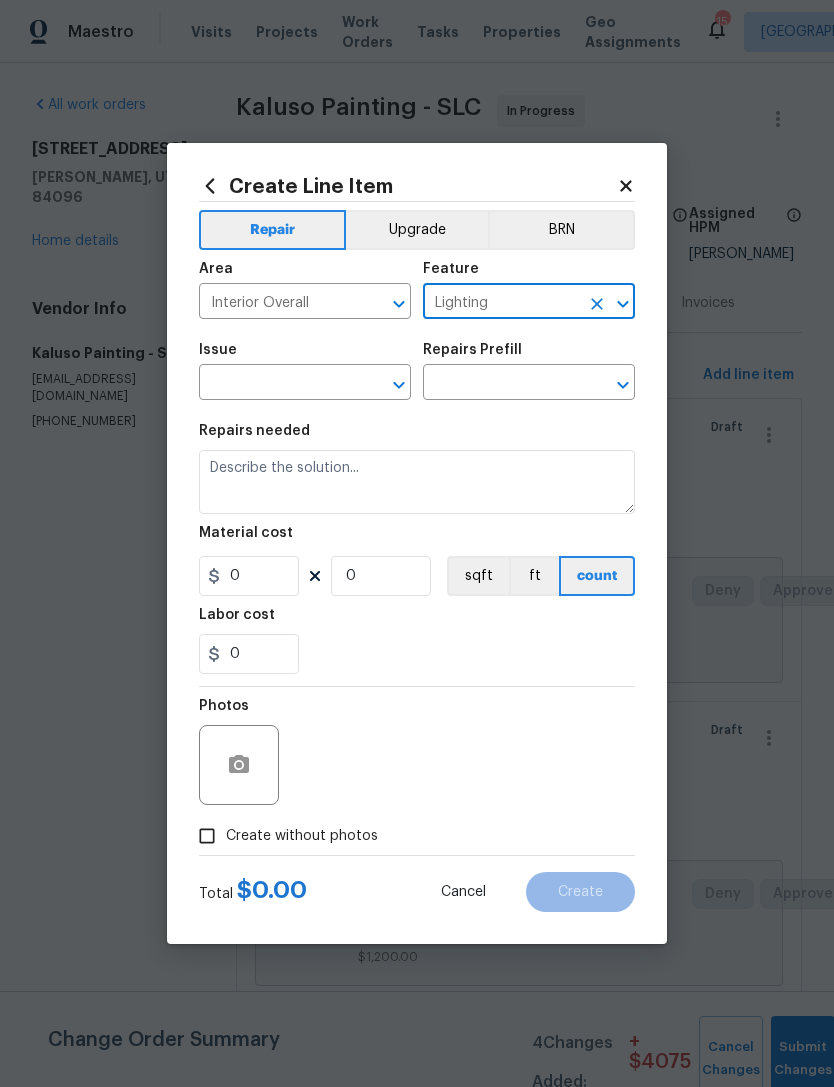 click at bounding box center [277, 384] 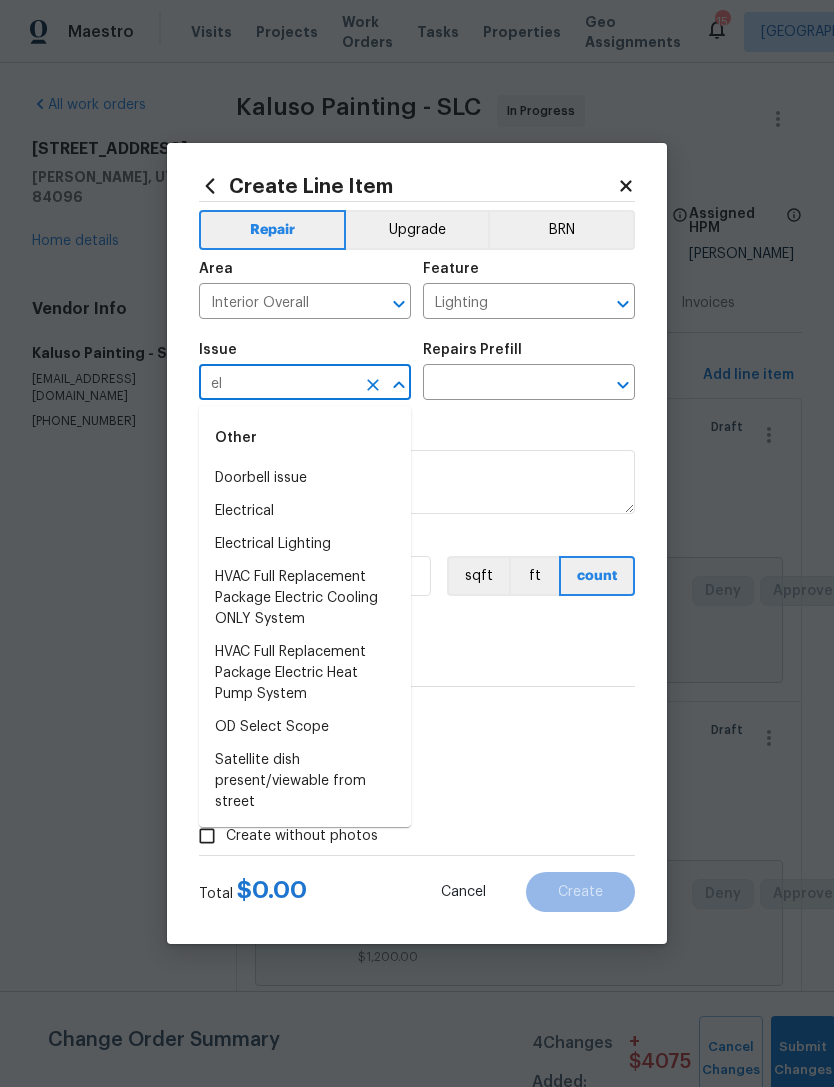 click on "Electrical Lighting" at bounding box center [305, 544] 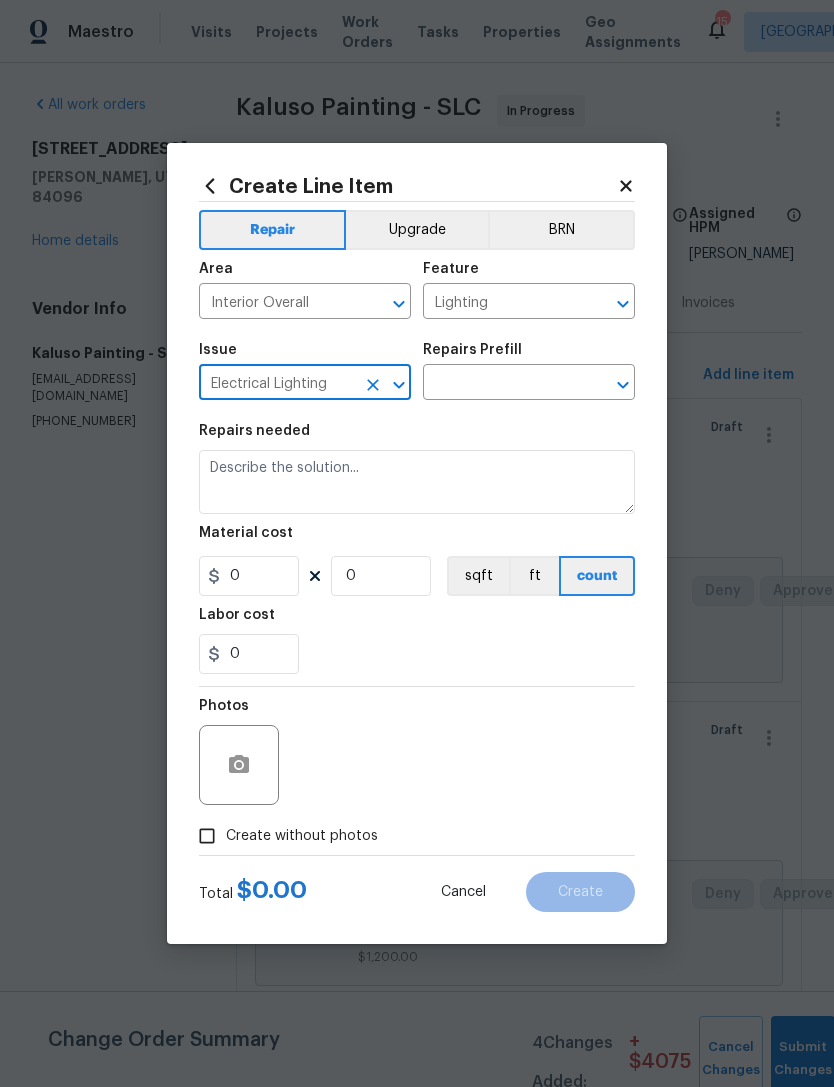 click at bounding box center (501, 384) 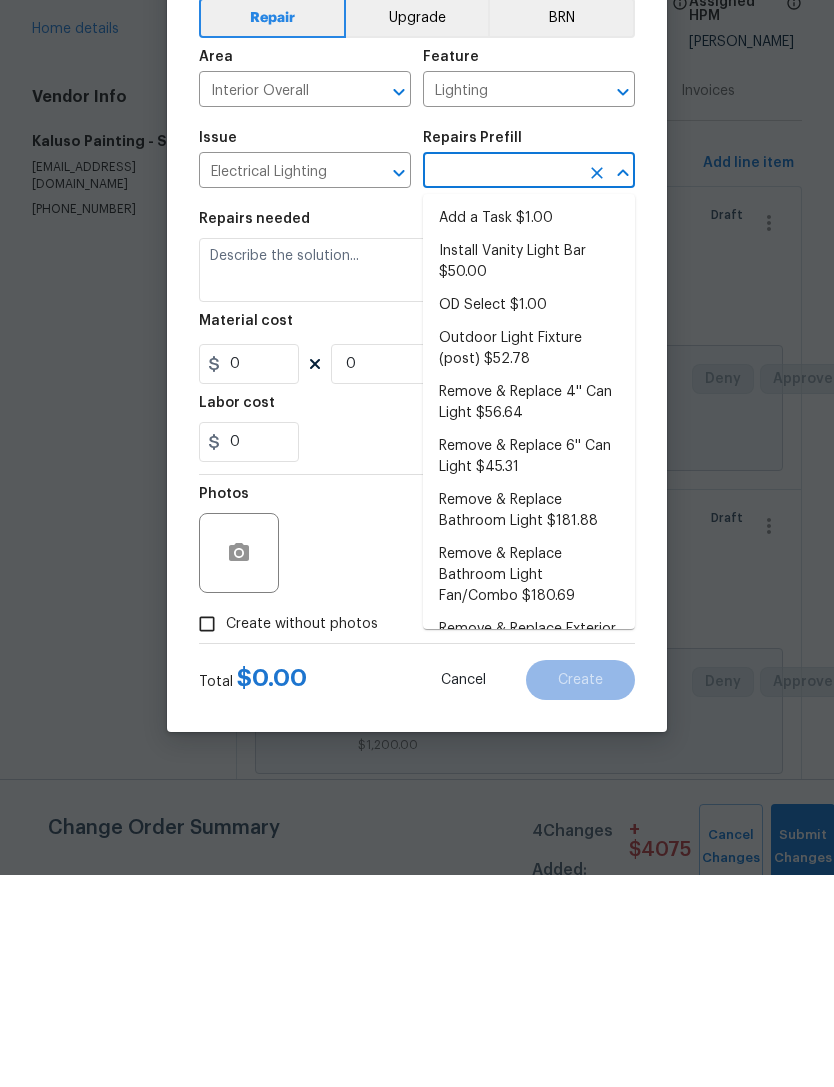 scroll, scrollTop: 0, scrollLeft: 0, axis: both 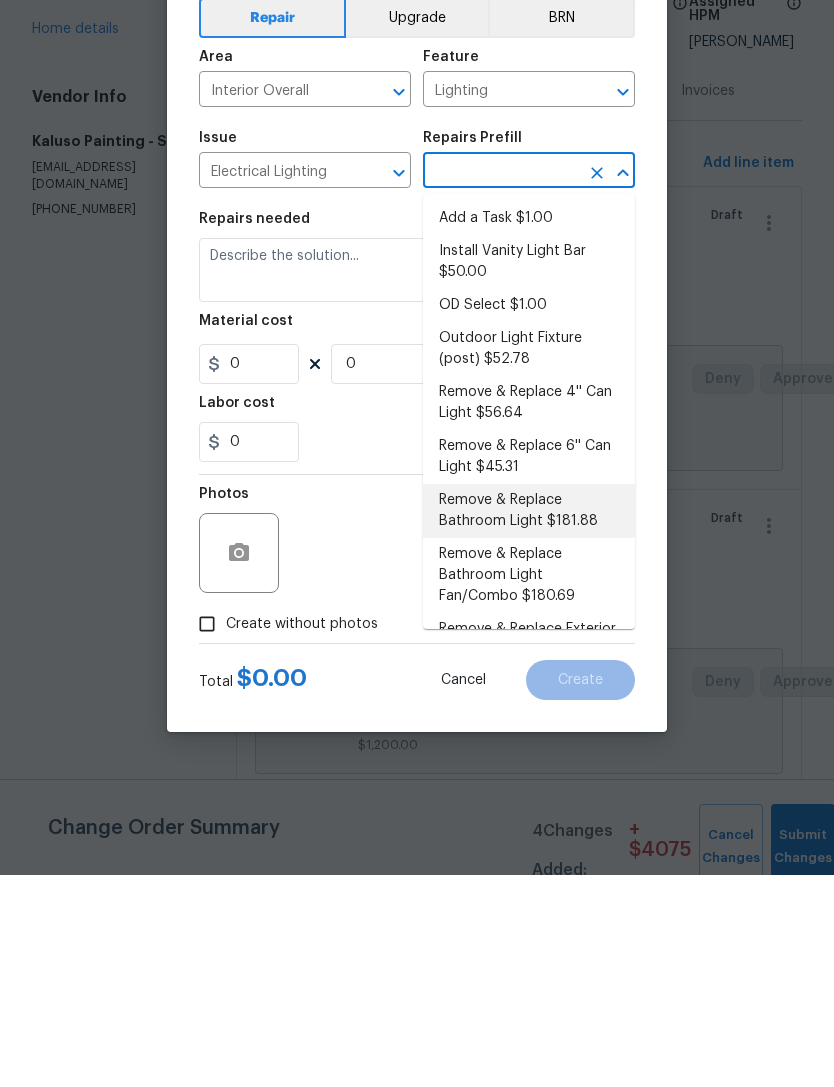 click on "Remove & Replace Bathroom Light $181.88" at bounding box center (529, 723) 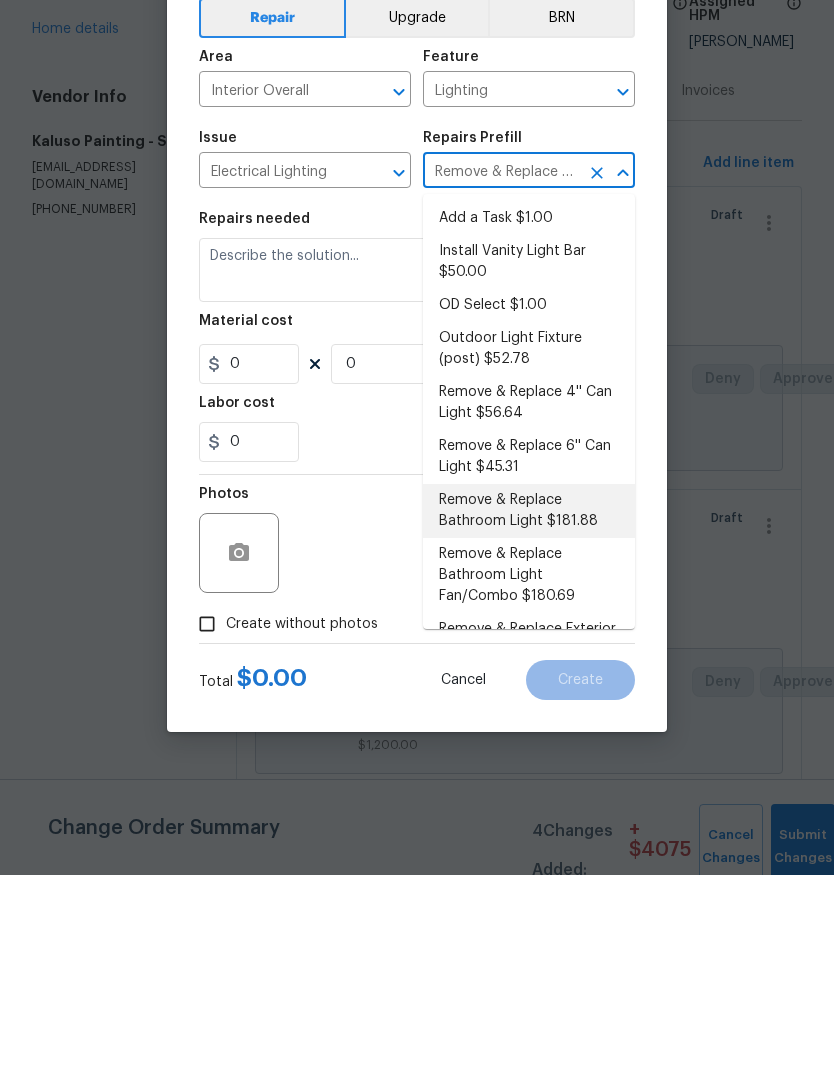 type on "Remove the existing bathroom light & switch and install new (approved by the PM). Ensure that the new light & switch are installed properly and operate as intended. Replace switch cover if needed. Haul away and dispose of debris properly." 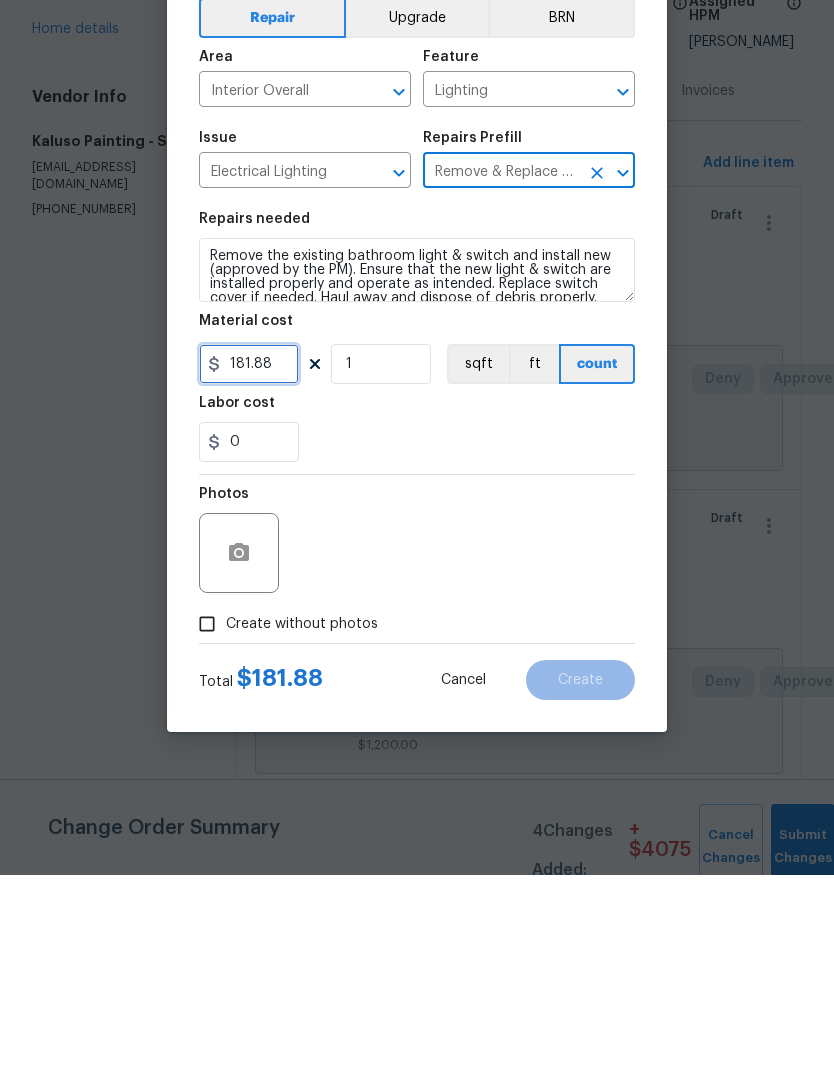 click on "181.88" at bounding box center [249, 576] 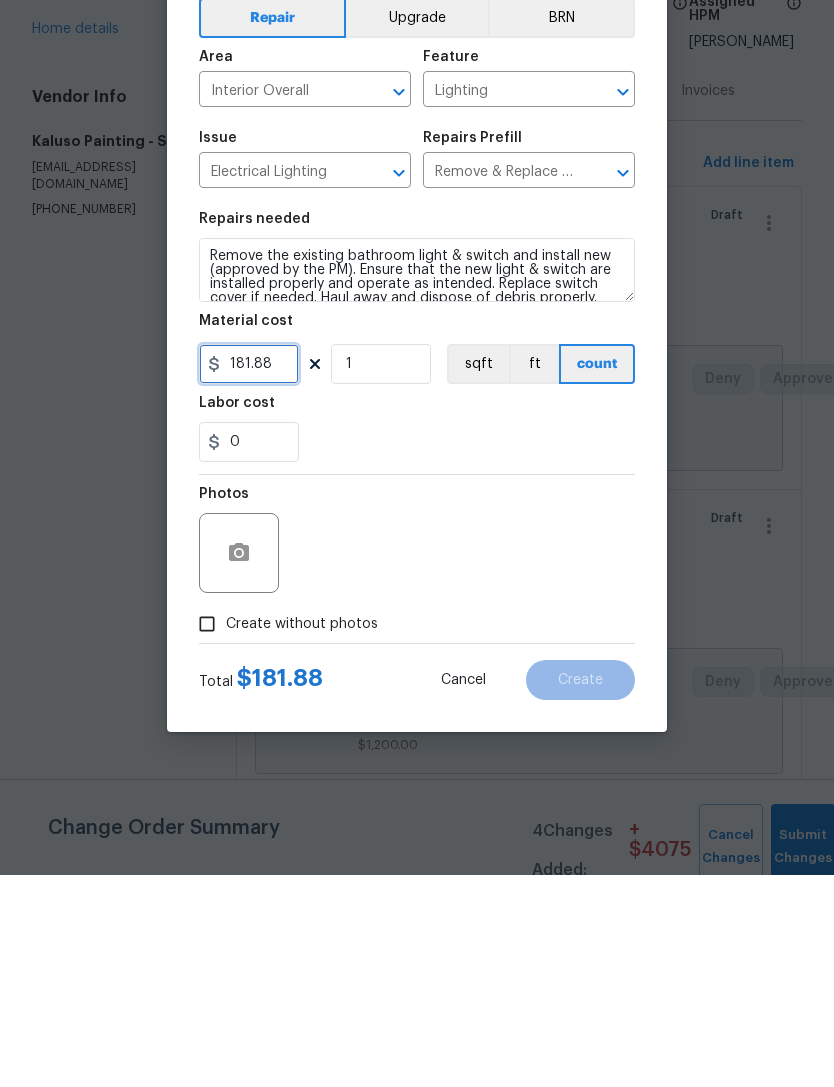 click on "181.88" at bounding box center [249, 576] 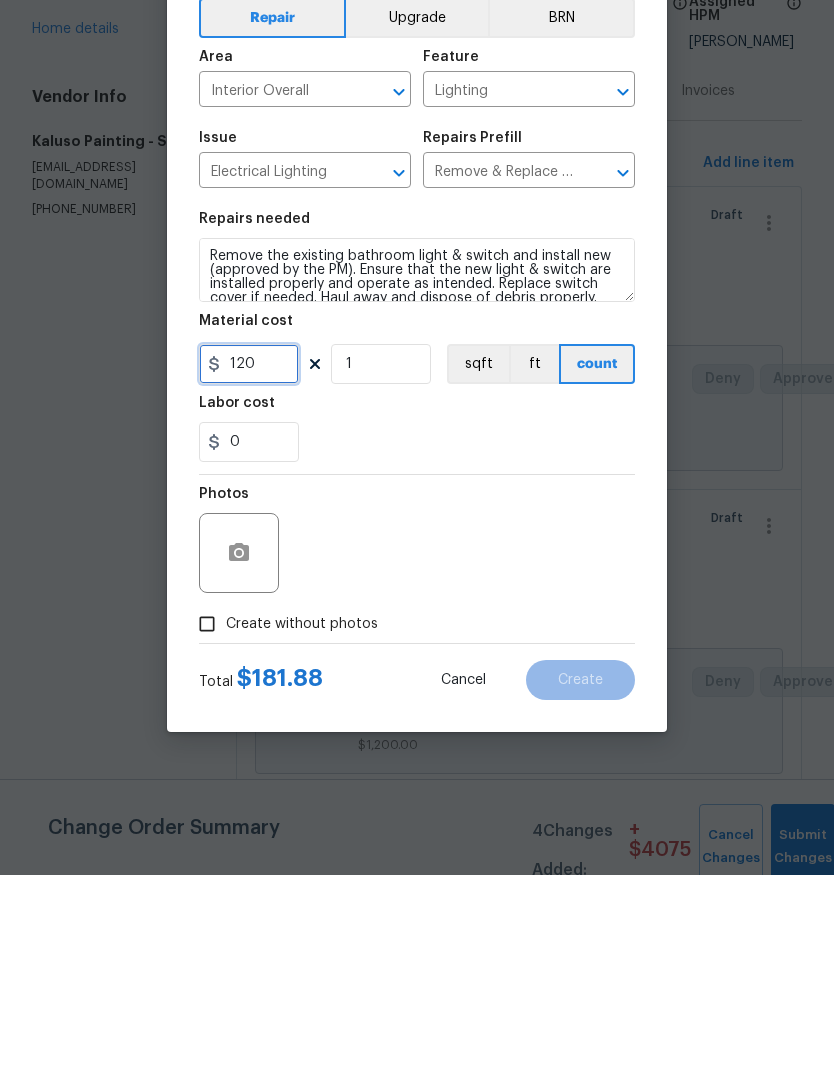 type on "120" 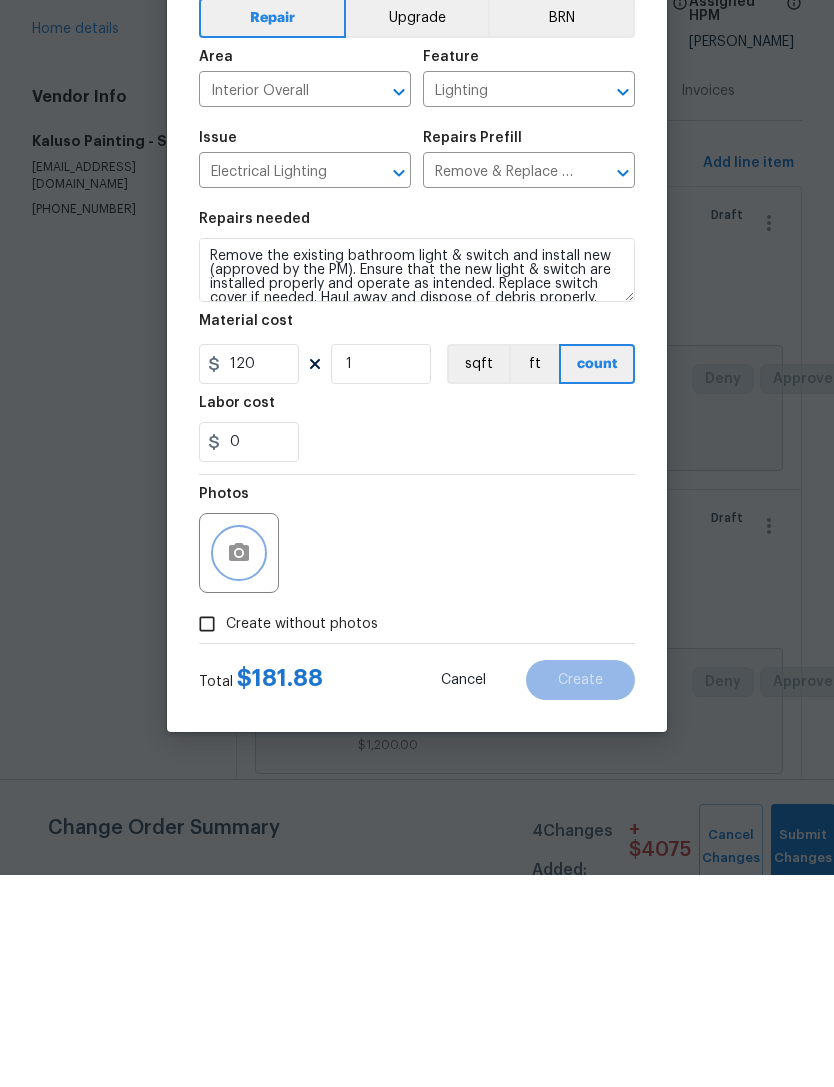 click 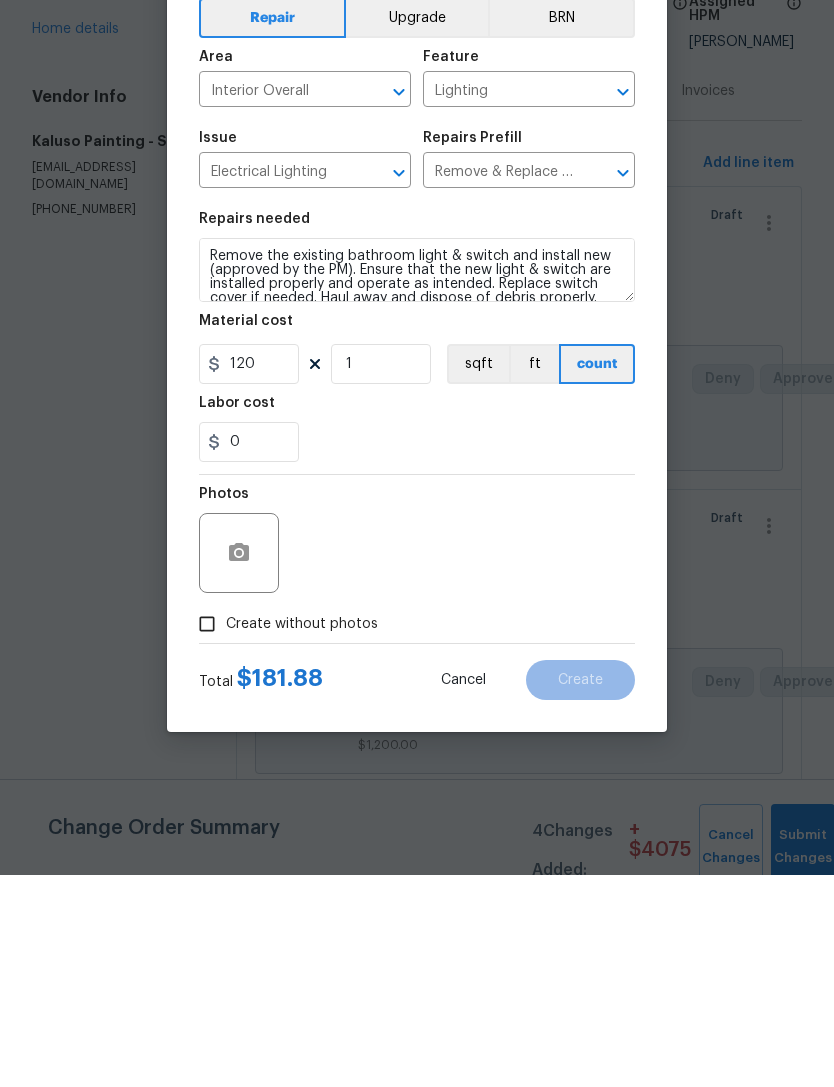 scroll, scrollTop: 64, scrollLeft: 0, axis: vertical 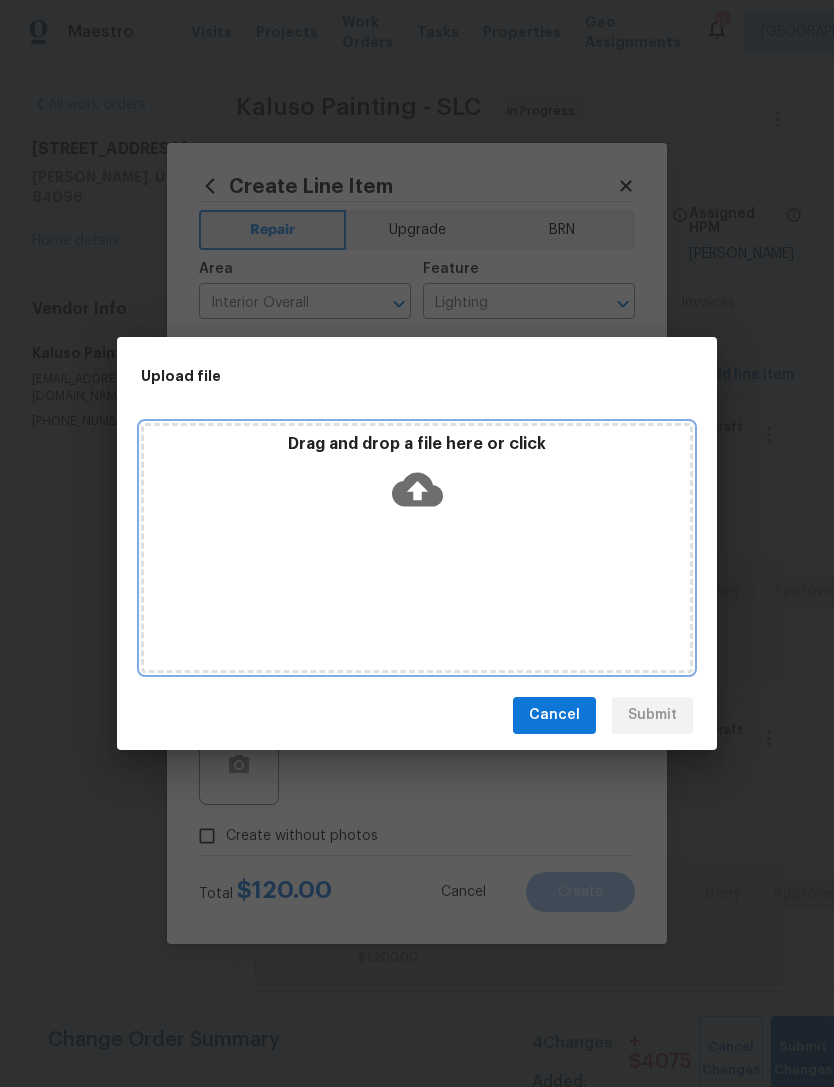 click 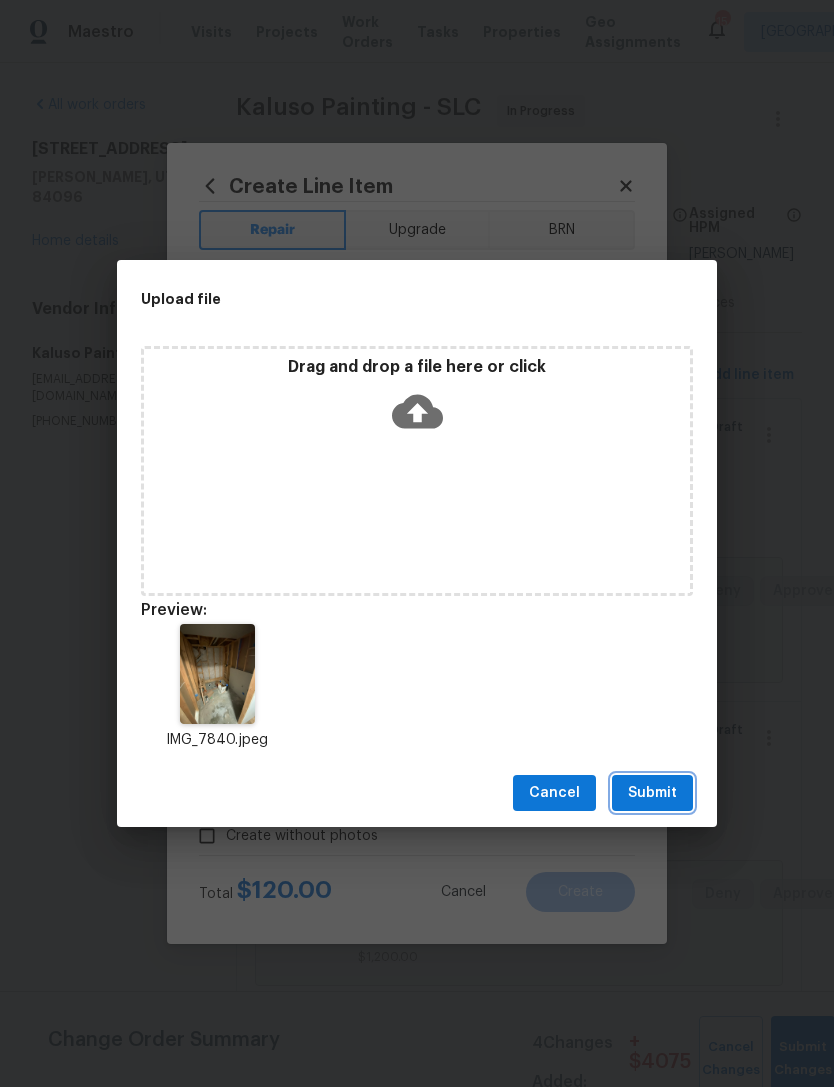 click on "Submit" at bounding box center (652, 793) 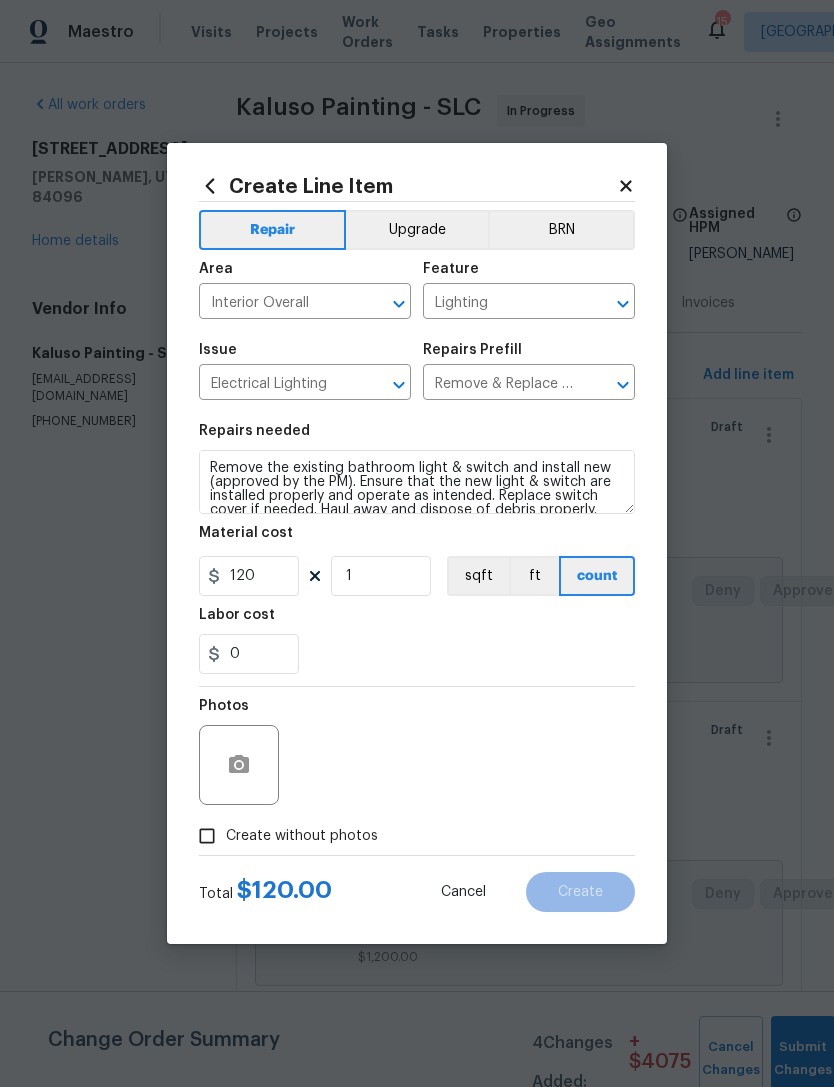 click on "Upgrade" at bounding box center [417, 230] 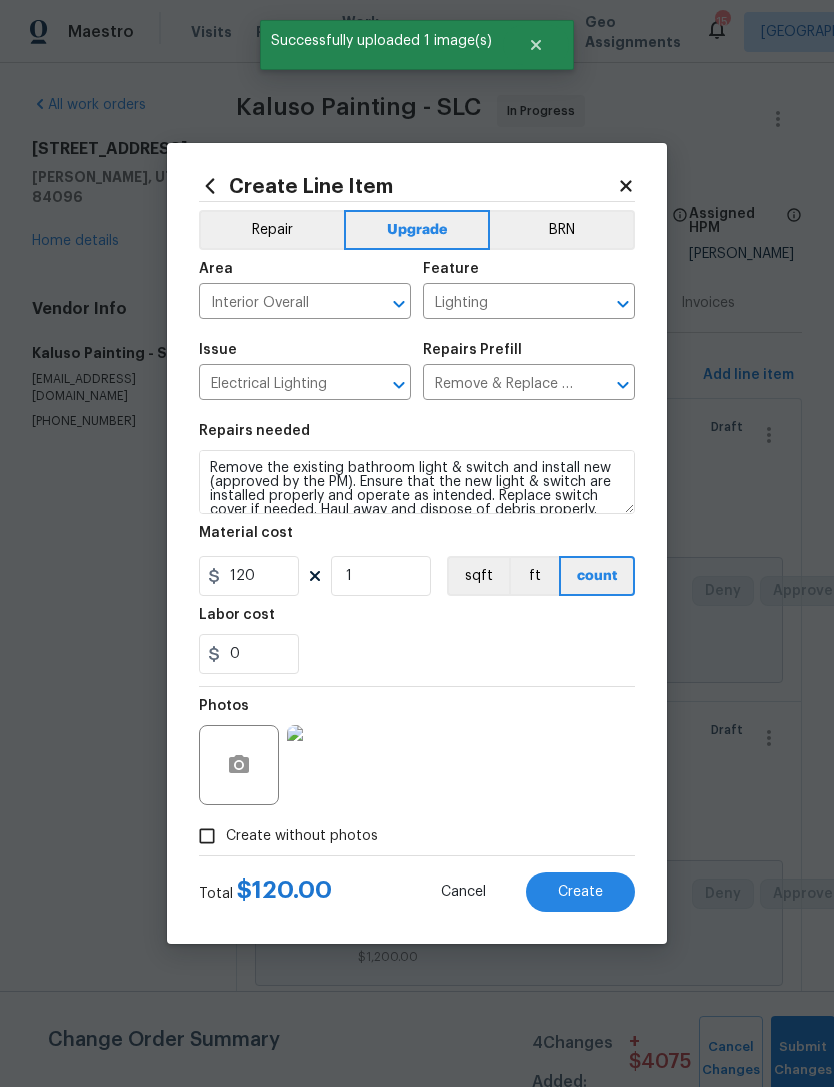 click on "Create" at bounding box center (580, 892) 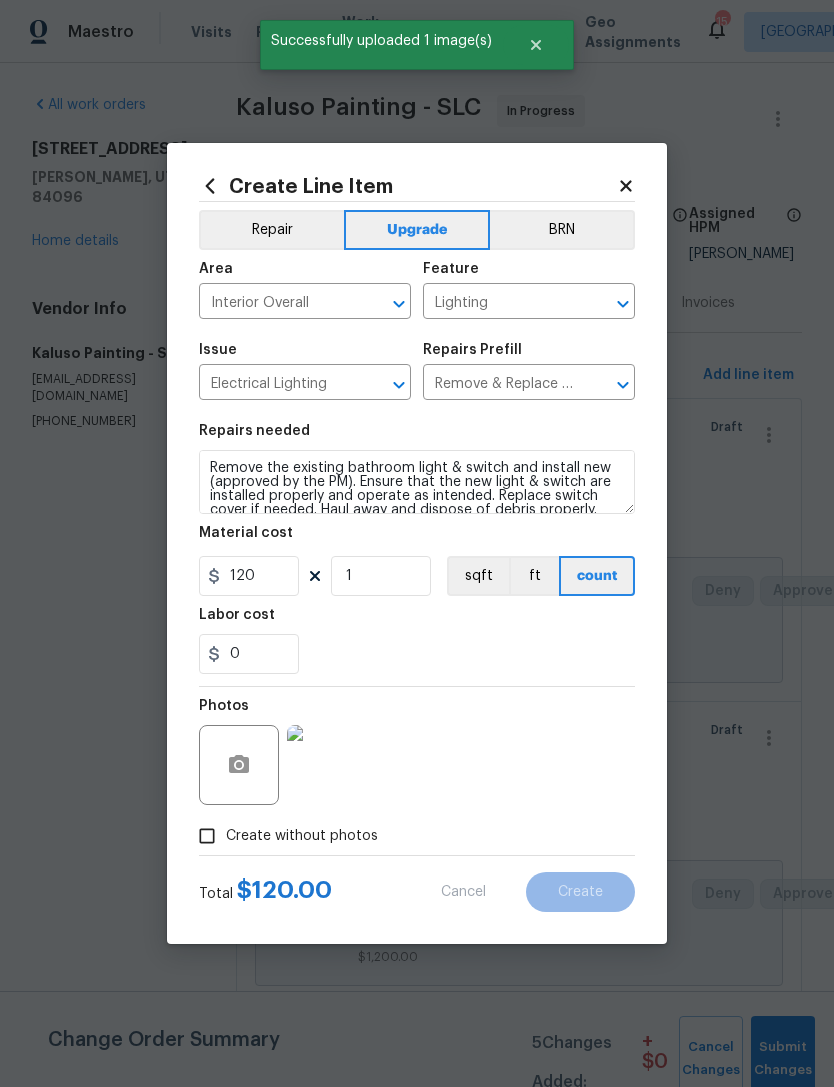 type on "0" 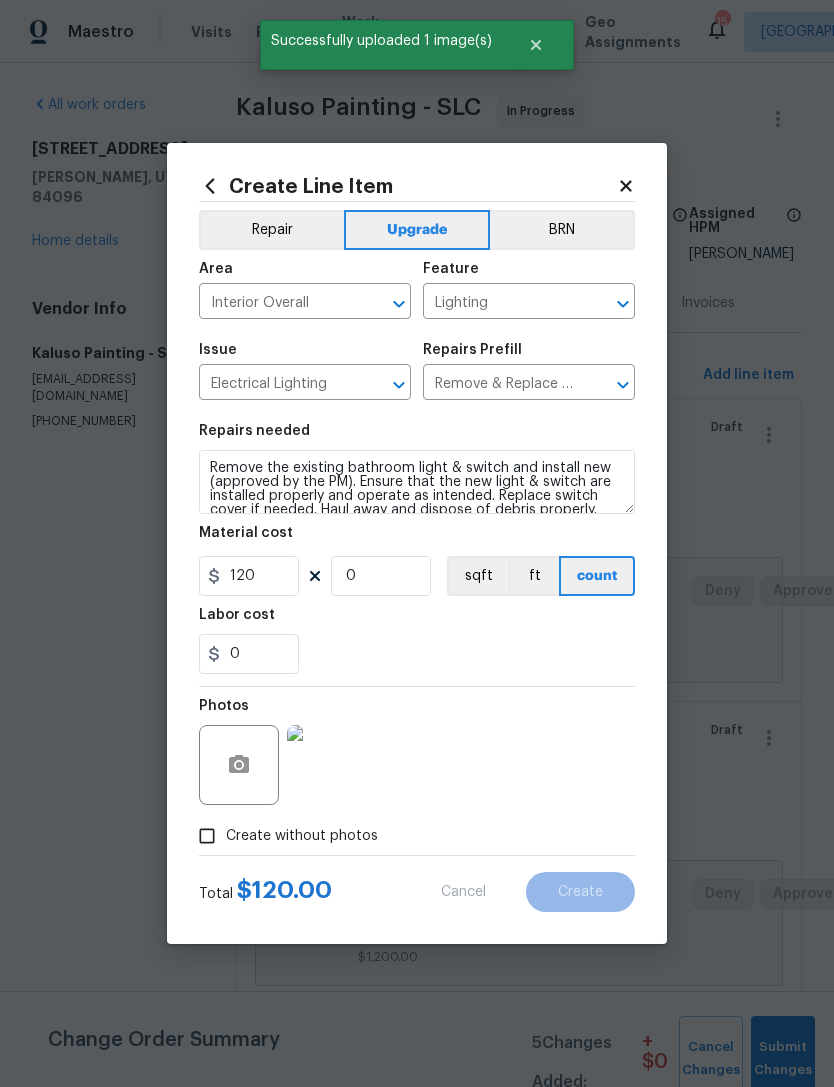 type 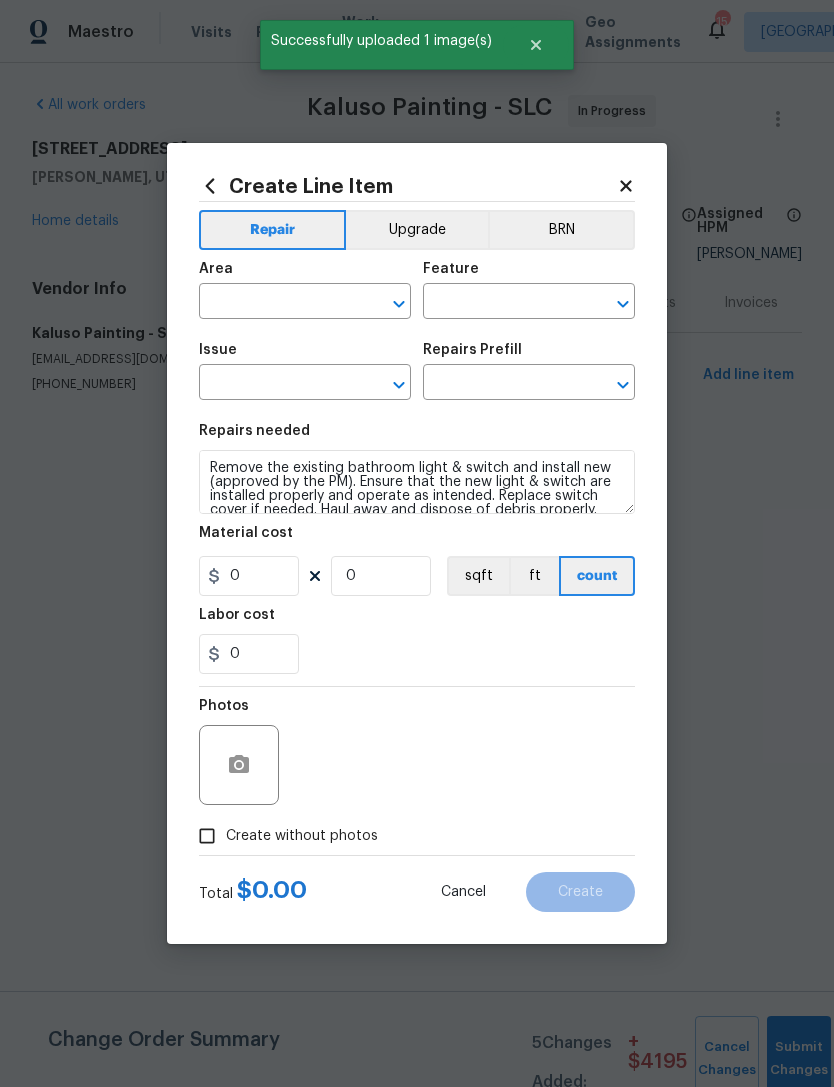 scroll, scrollTop: 0, scrollLeft: 0, axis: both 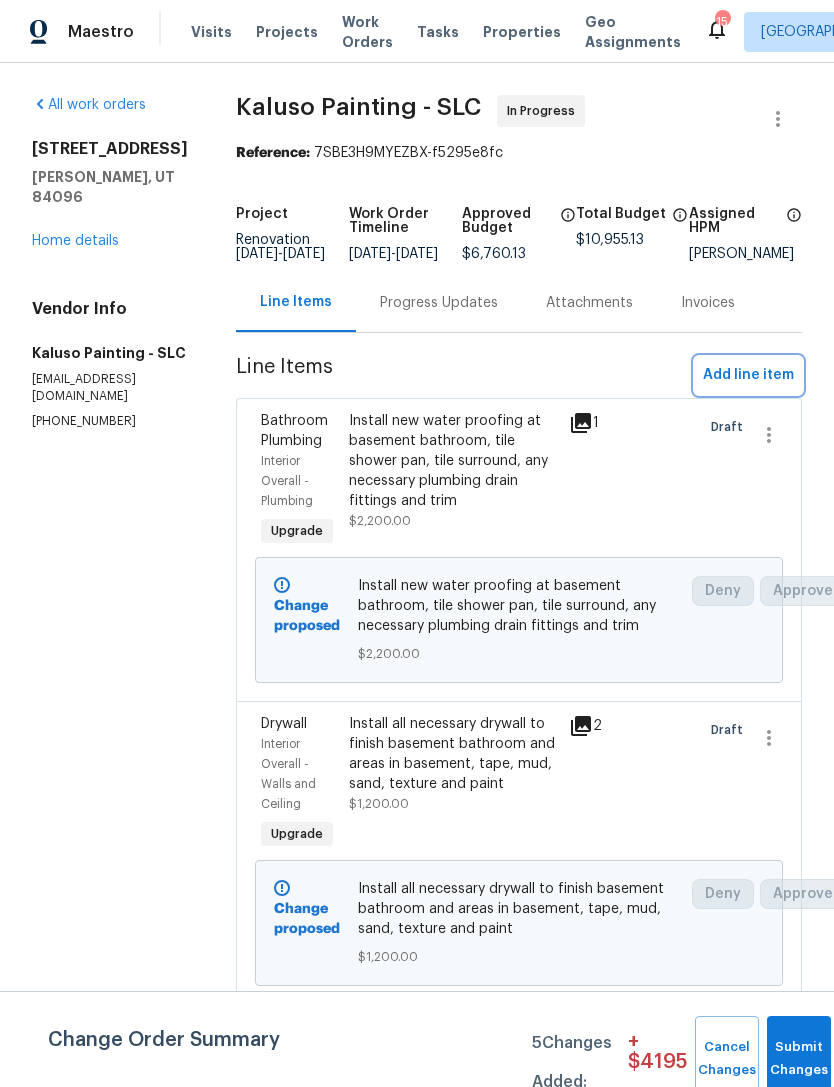 click on "Add line item" at bounding box center [748, 375] 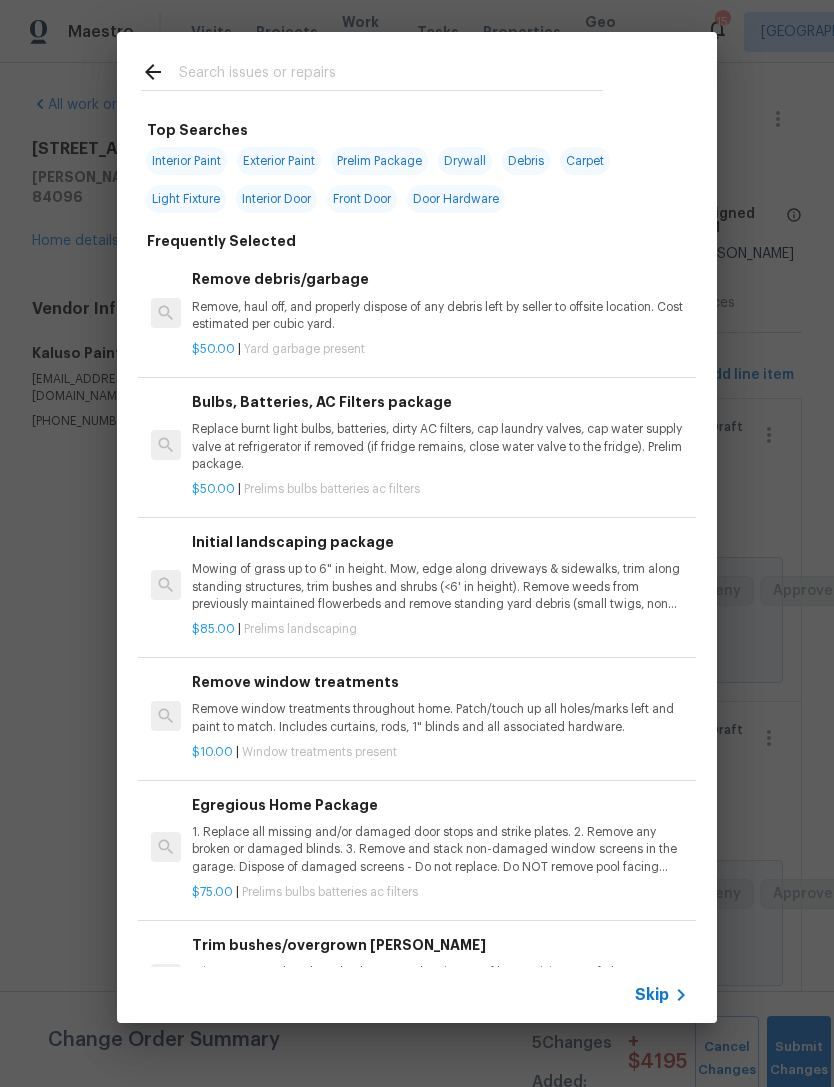 click on "Skip" at bounding box center (652, 995) 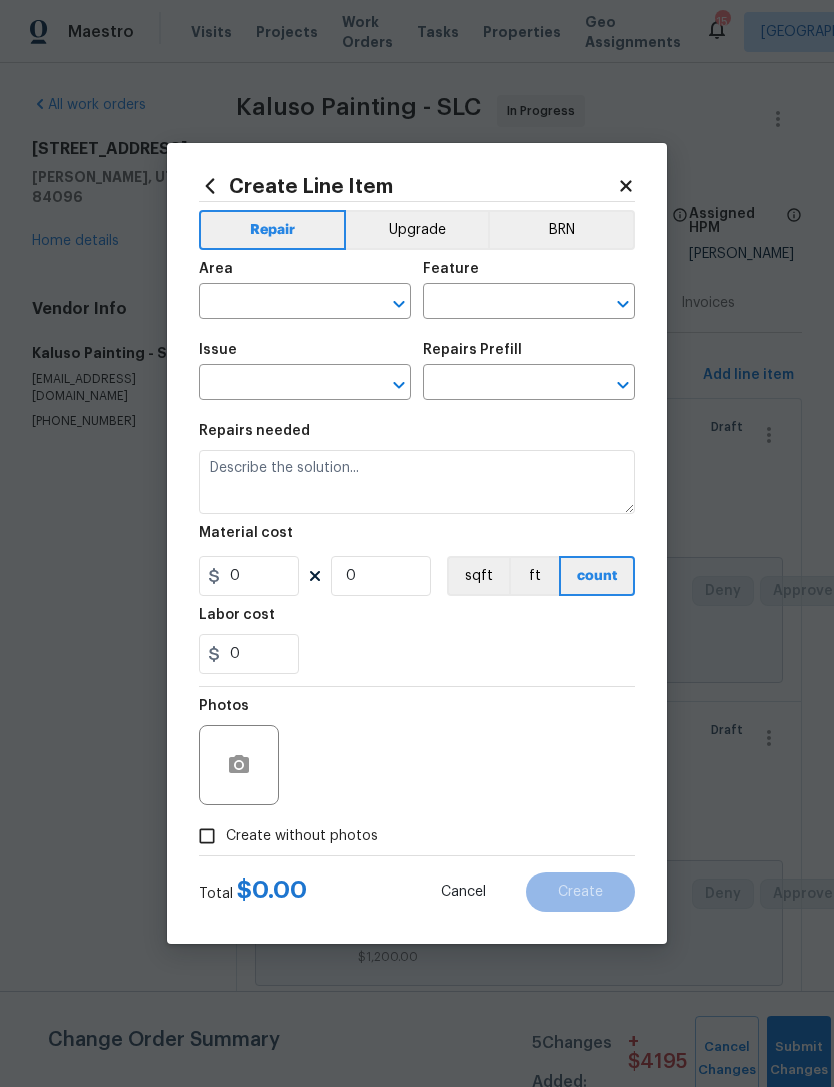 click at bounding box center (277, 303) 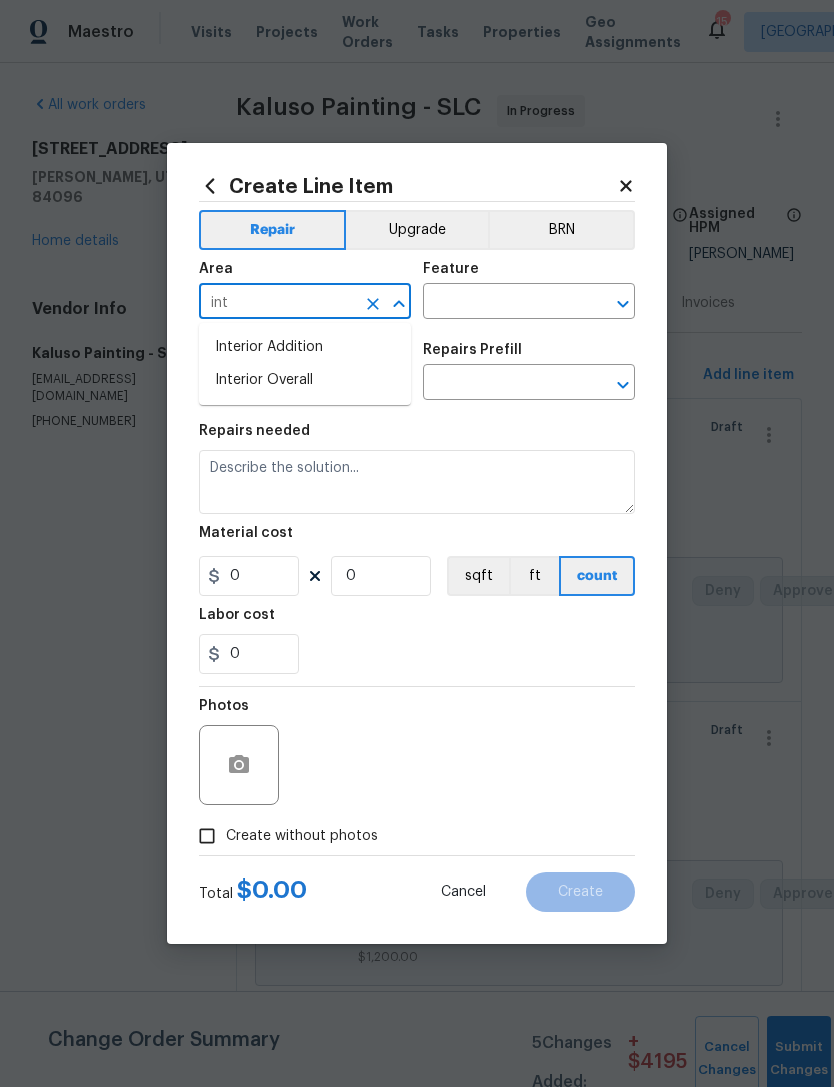 type on "int" 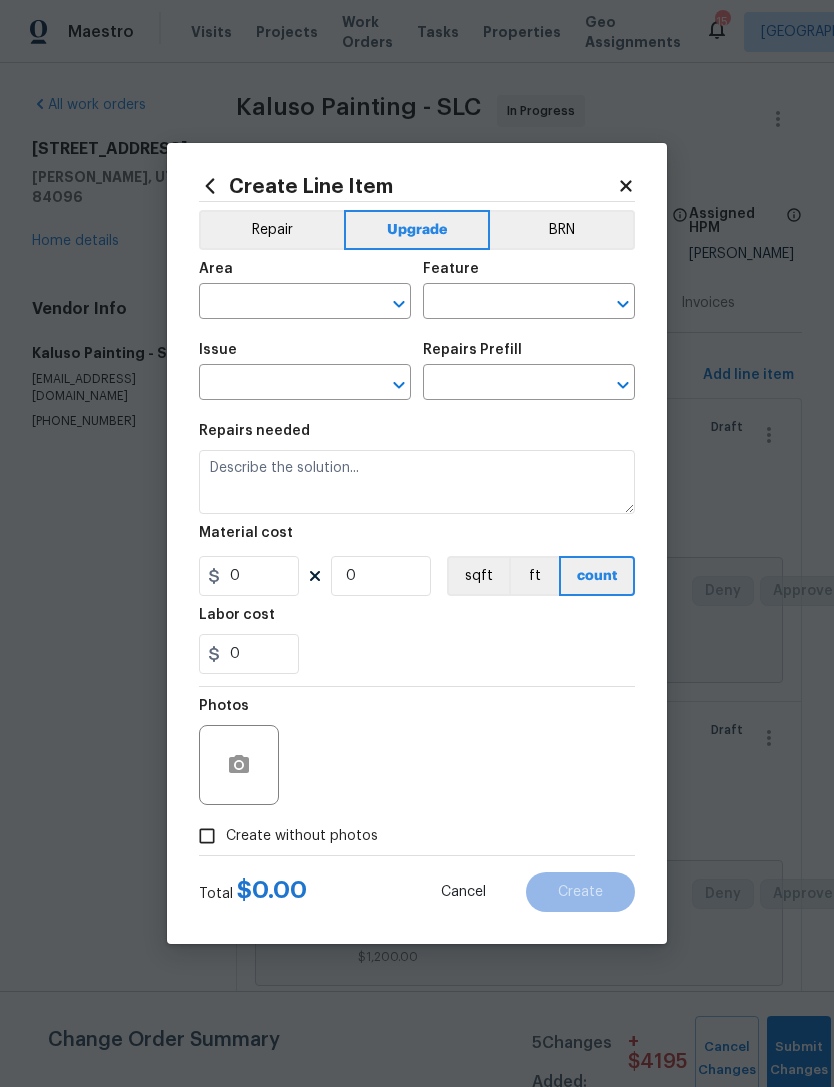 click at bounding box center (277, 303) 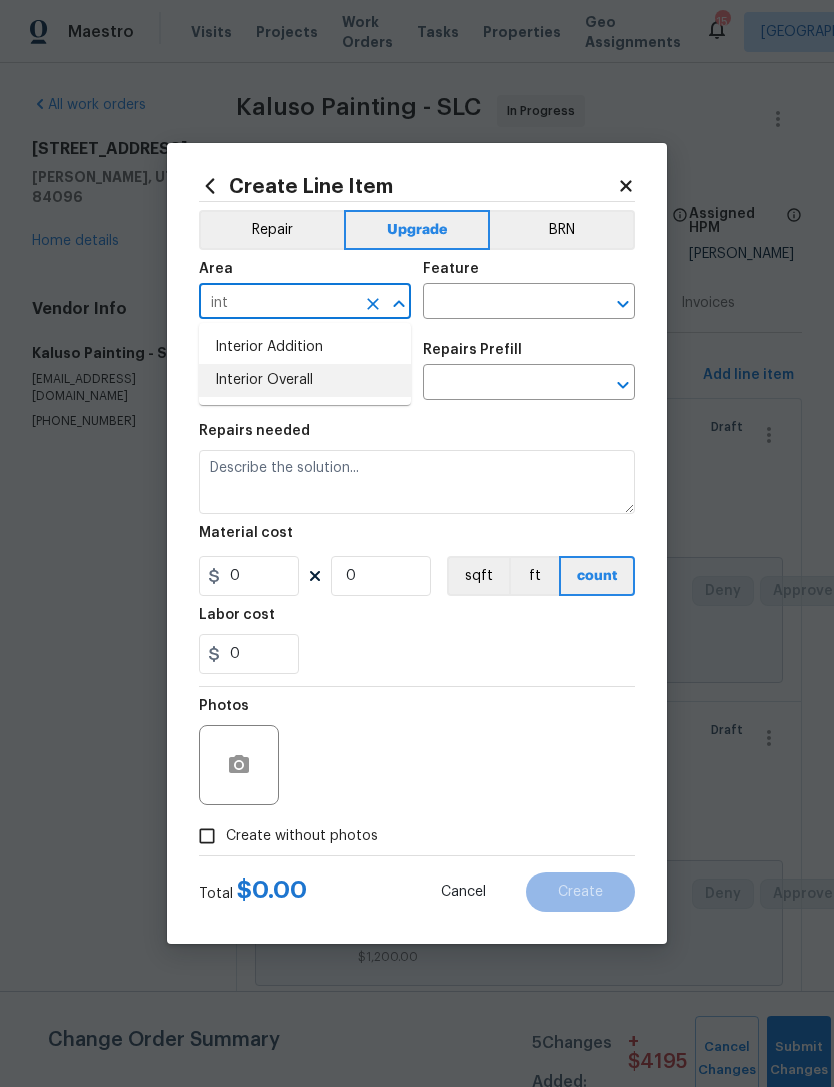 click on "Interior Overall" at bounding box center (305, 380) 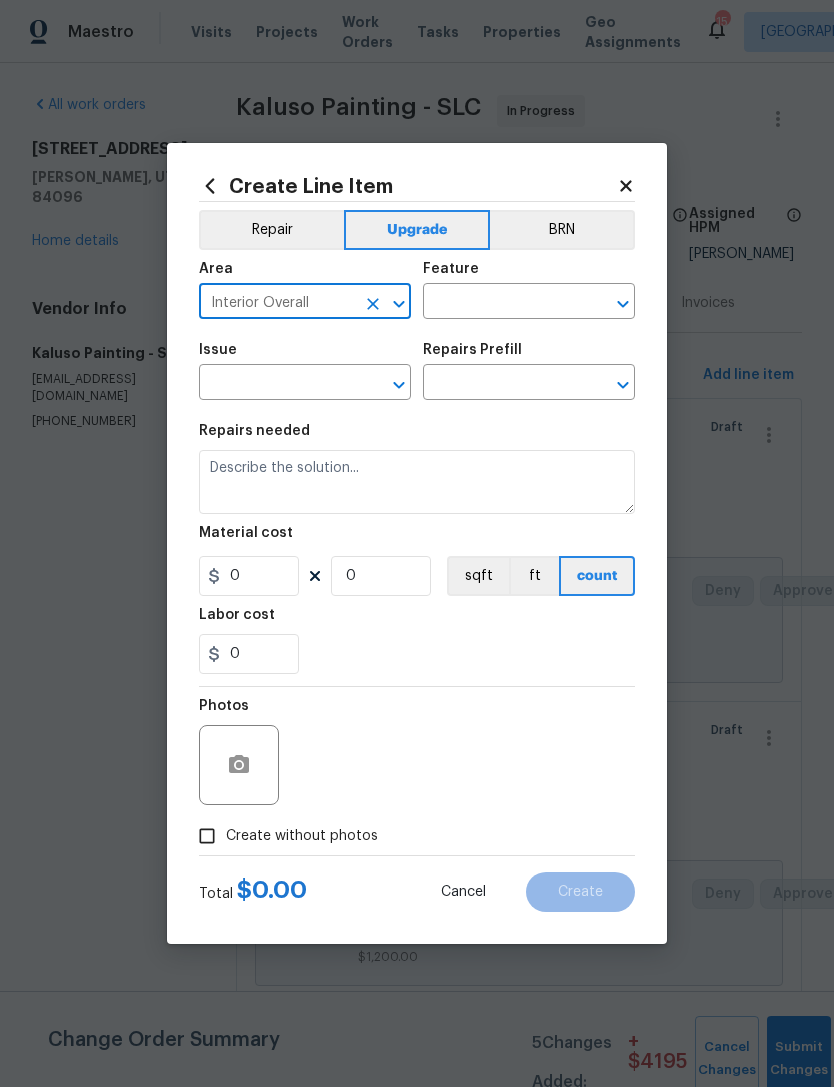 click at bounding box center (501, 303) 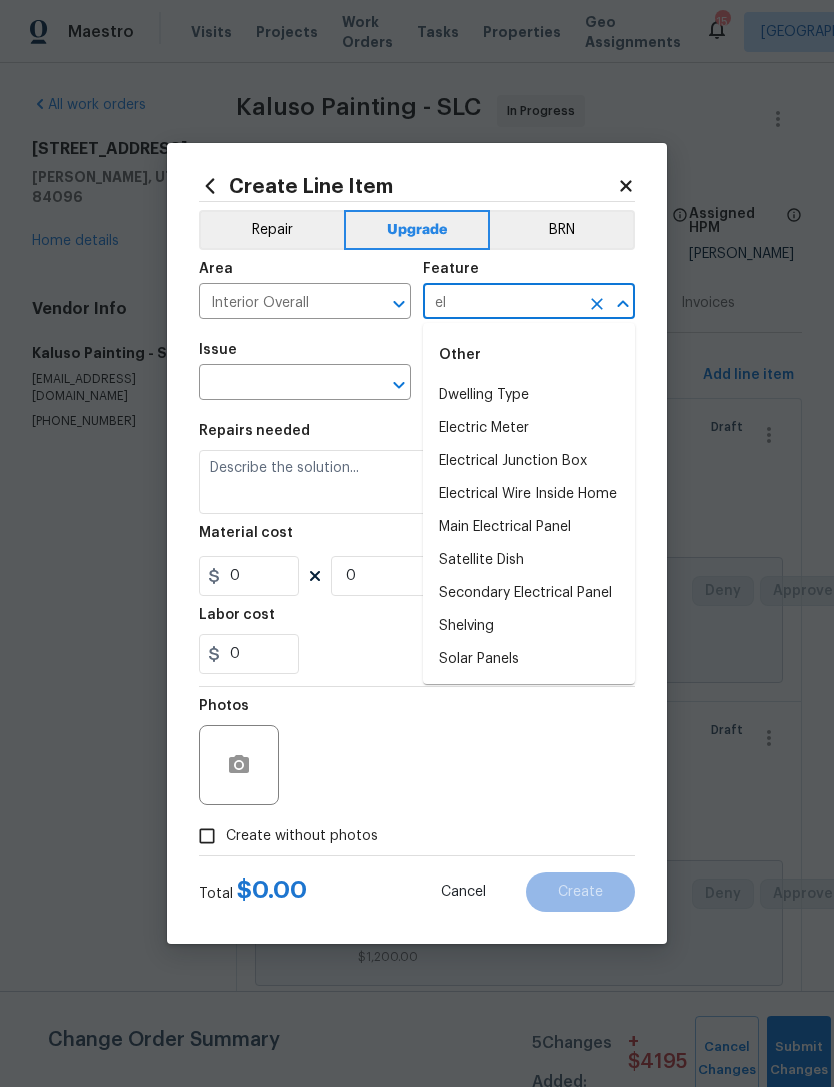 type on "e" 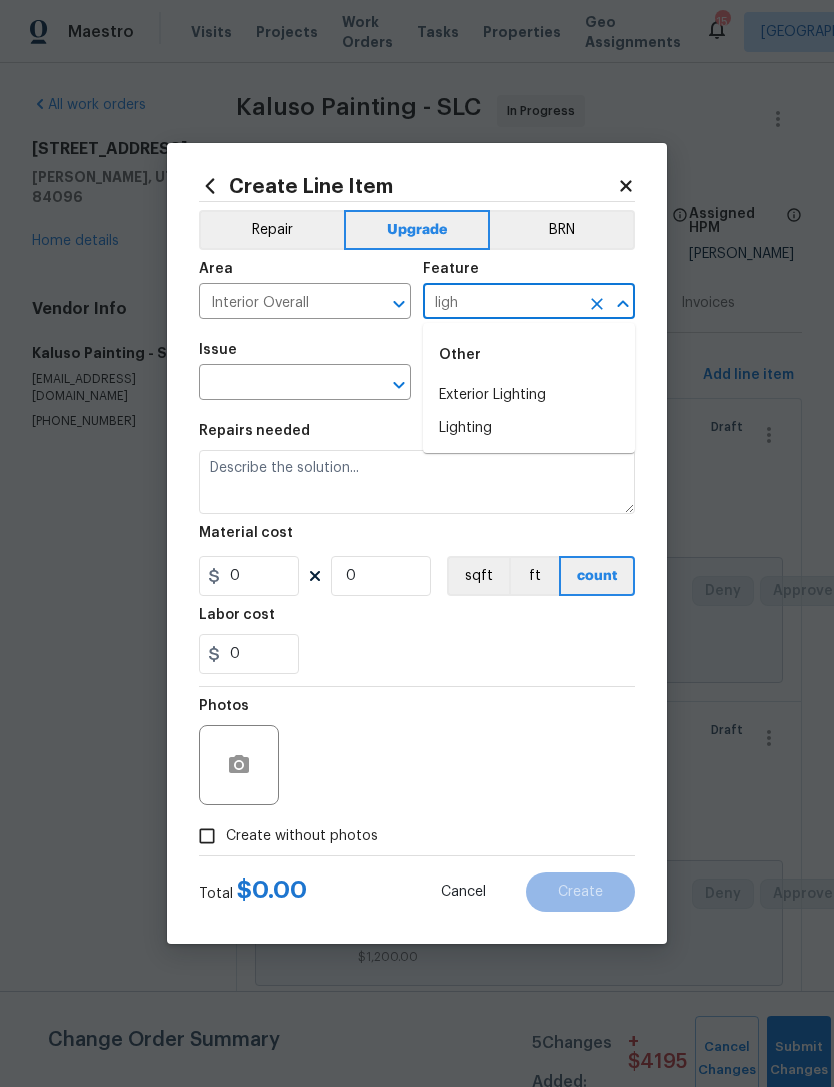 click on "Lighting" at bounding box center [529, 428] 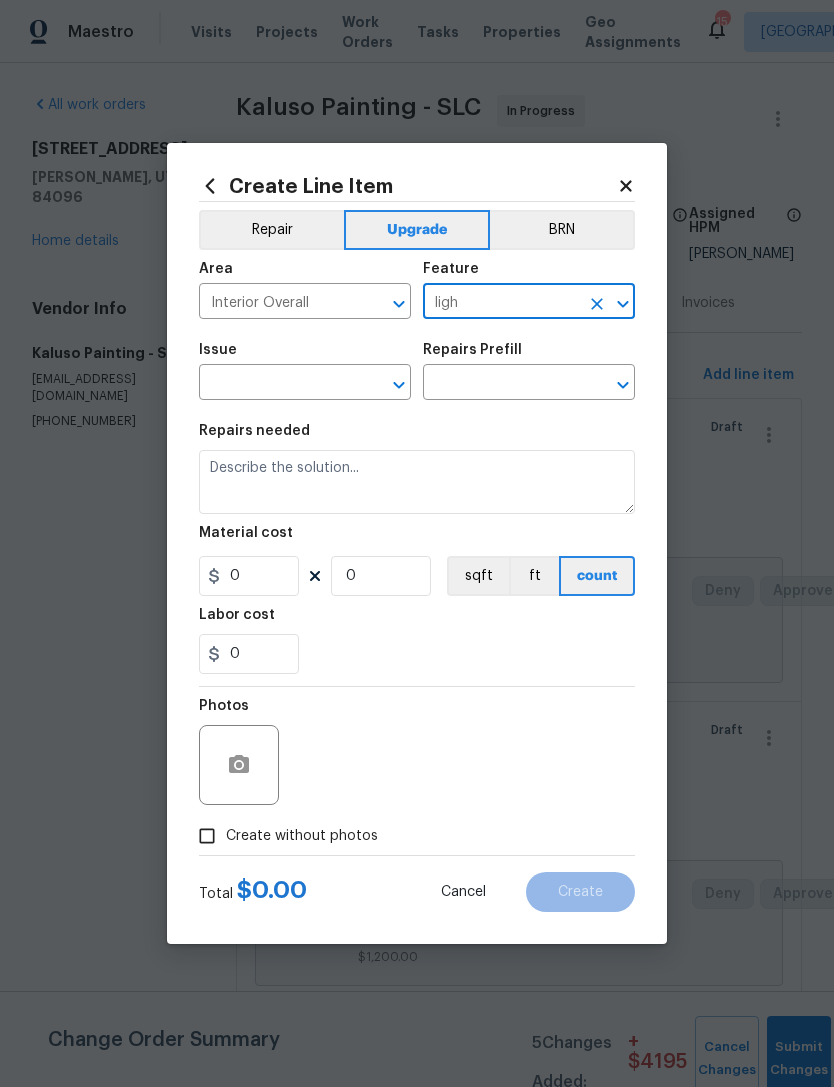 type on "Lighting" 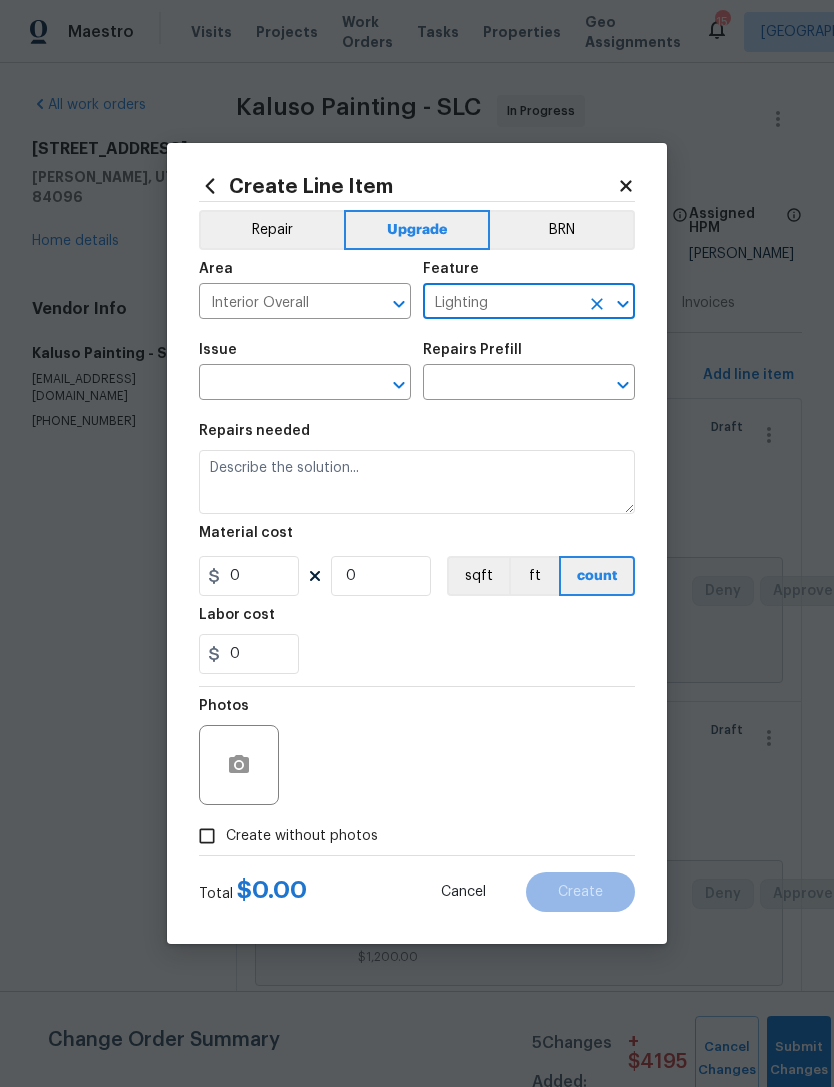 click at bounding box center (277, 384) 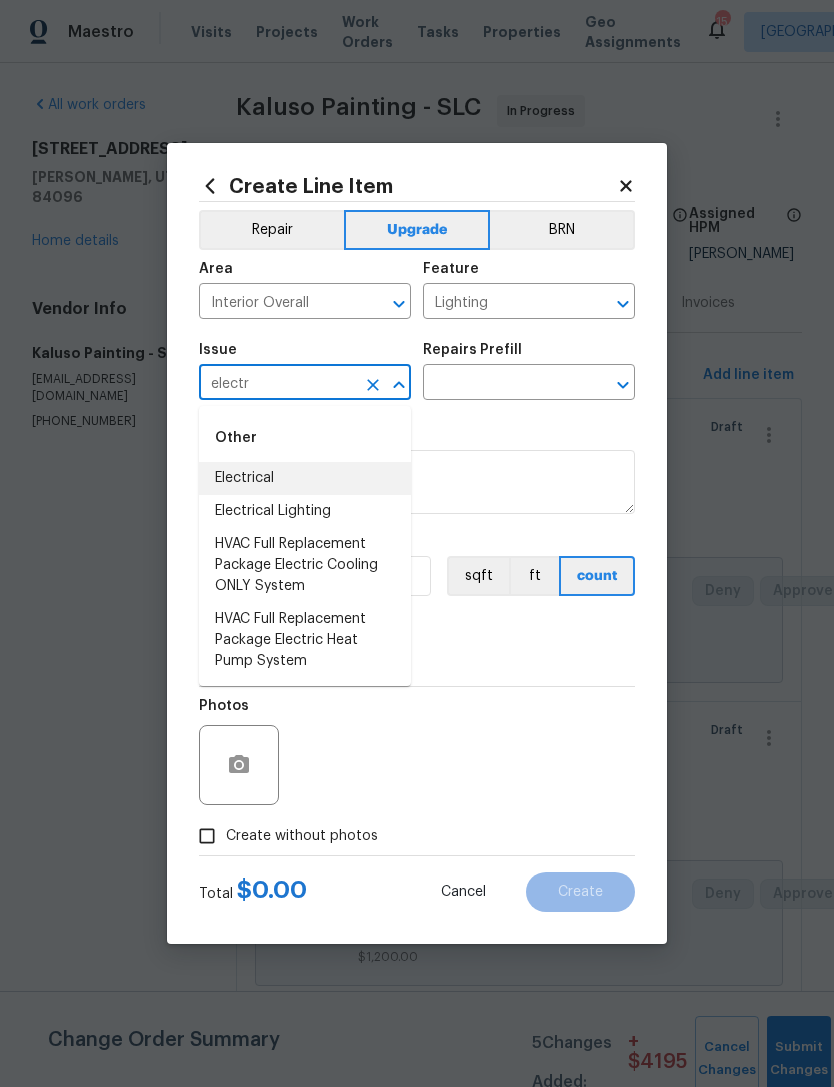 click on "Electrical" at bounding box center (305, 478) 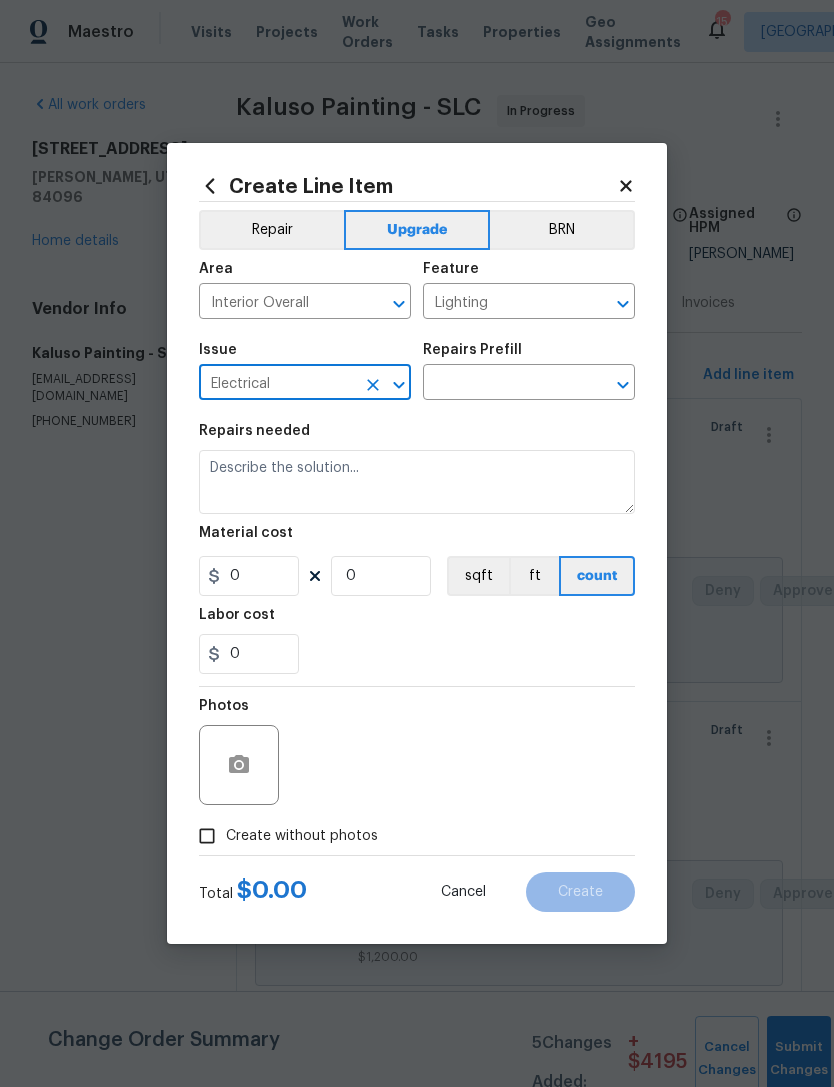 click at bounding box center (501, 384) 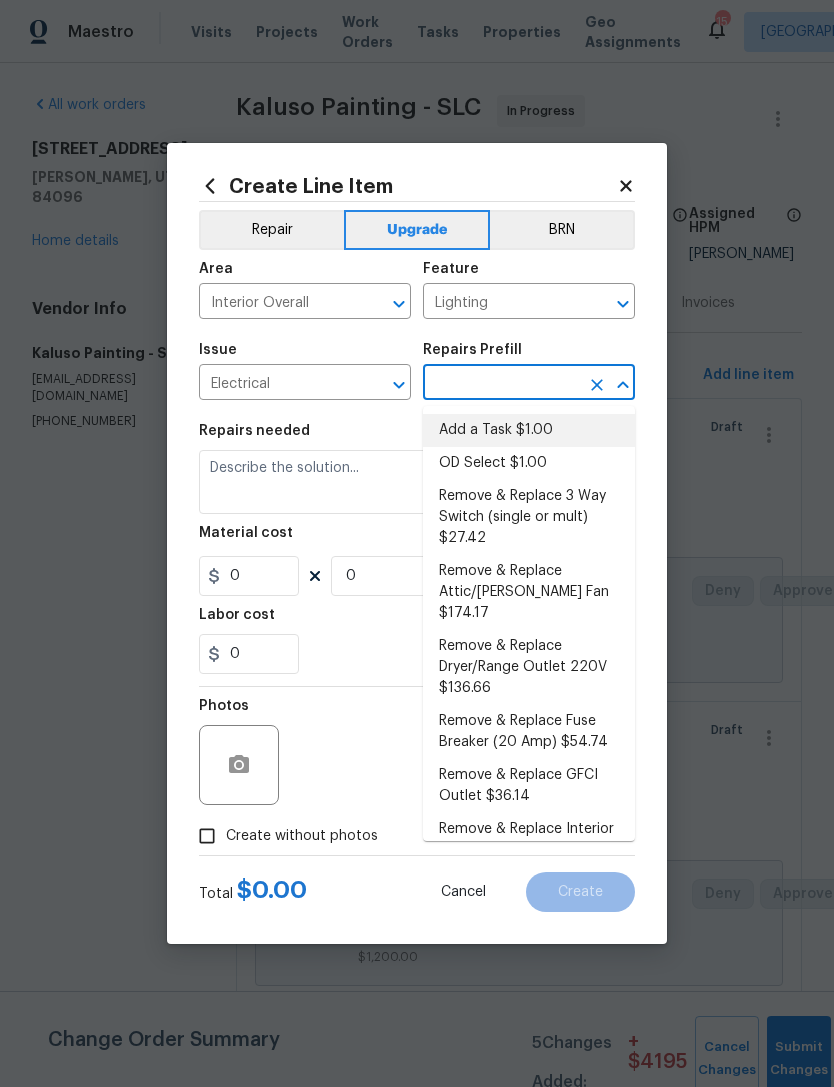 click on "Add a Task $1.00" at bounding box center [529, 430] 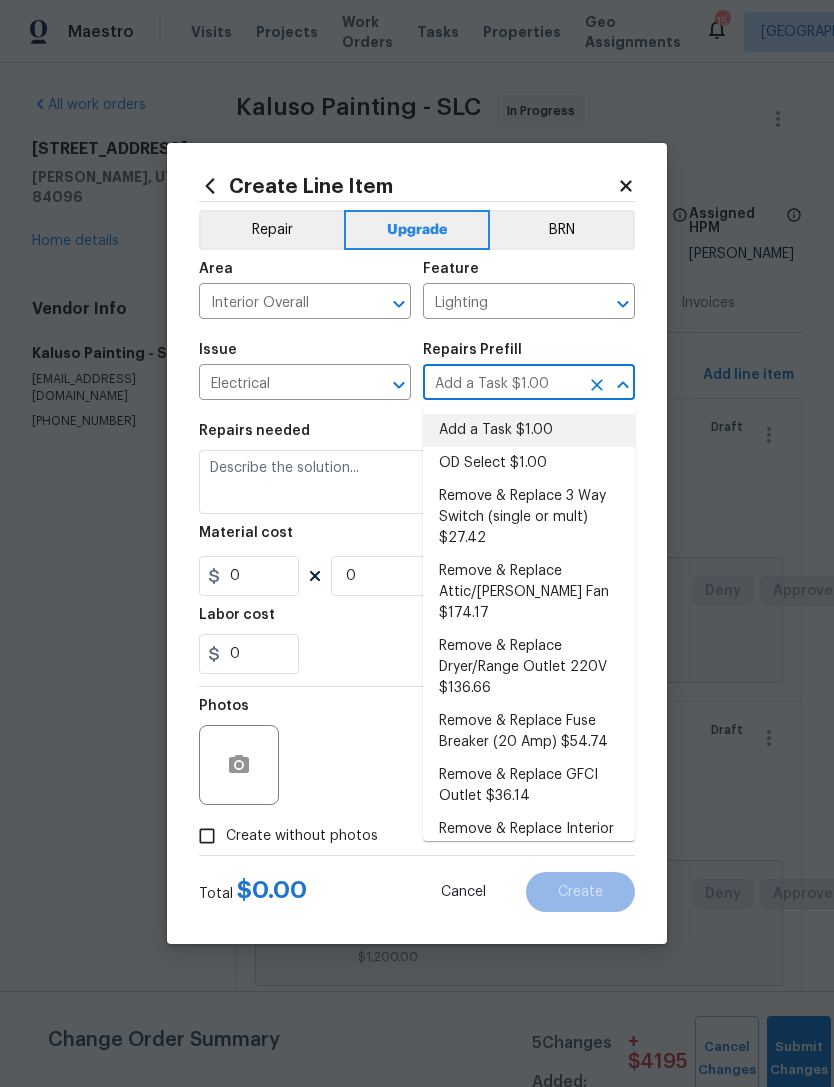 type on "HPM to detail" 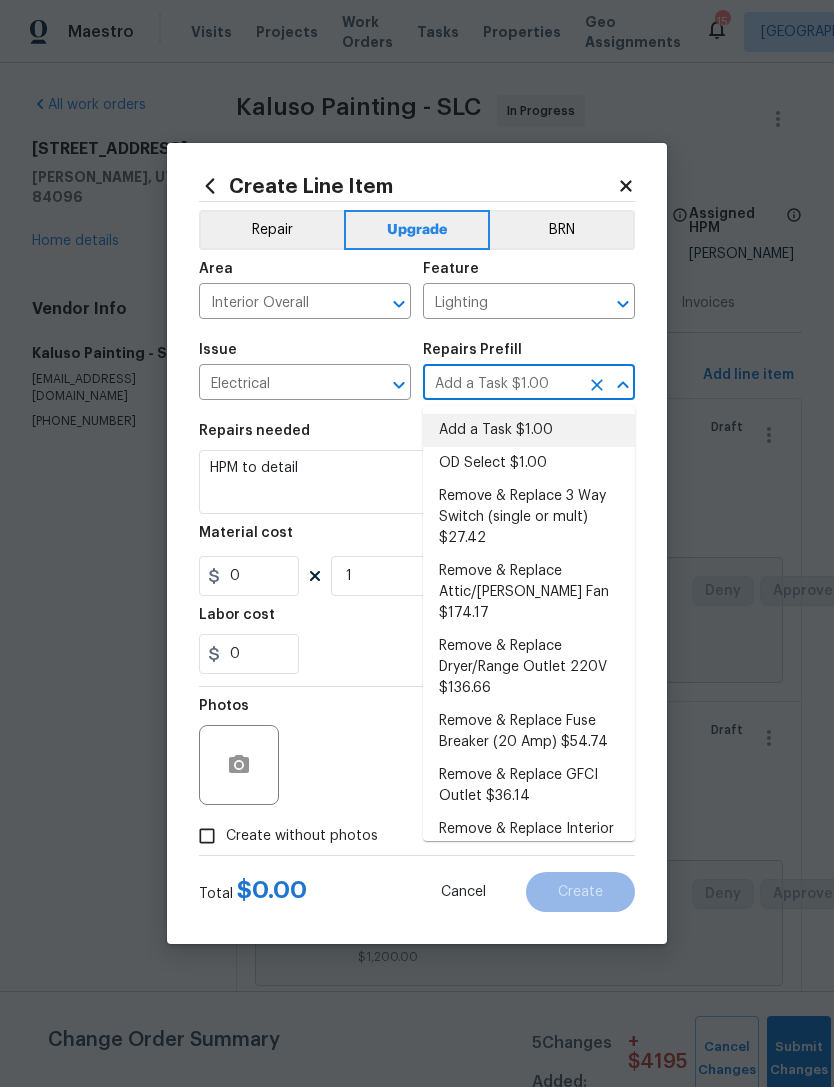 type on "1" 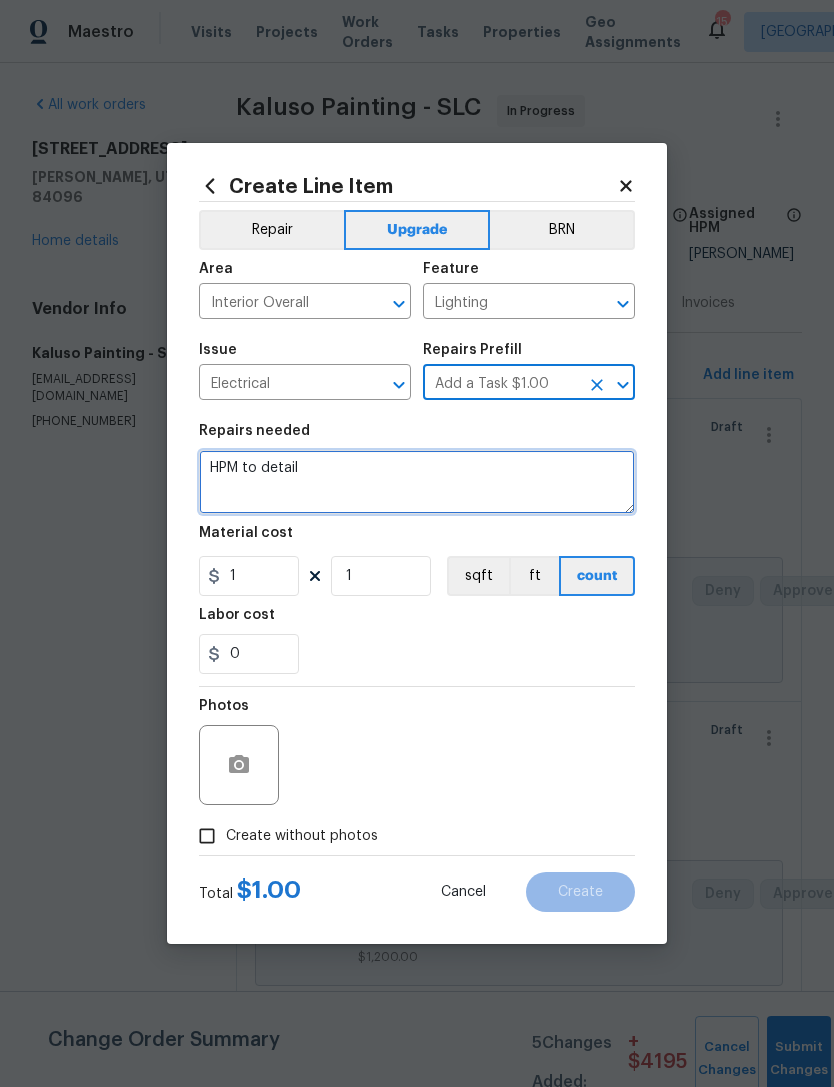 click on "HPM to detail" at bounding box center (417, 482) 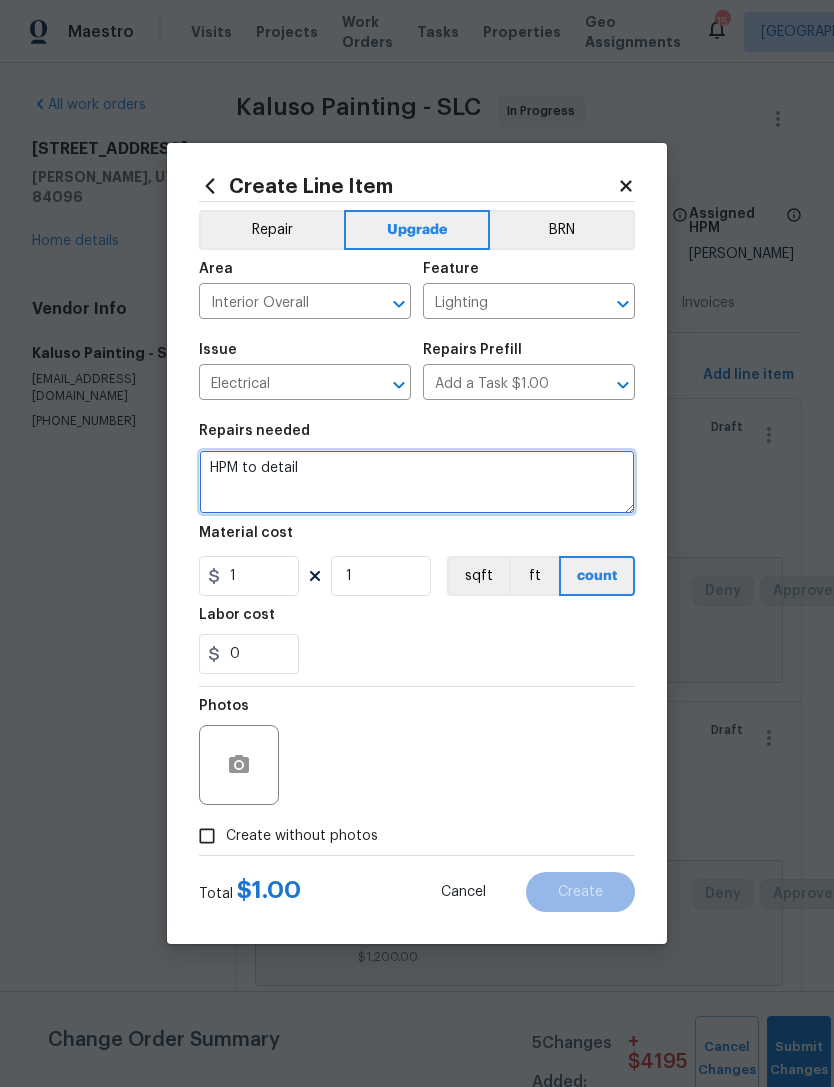 click on "HPM to detail" at bounding box center [417, 482] 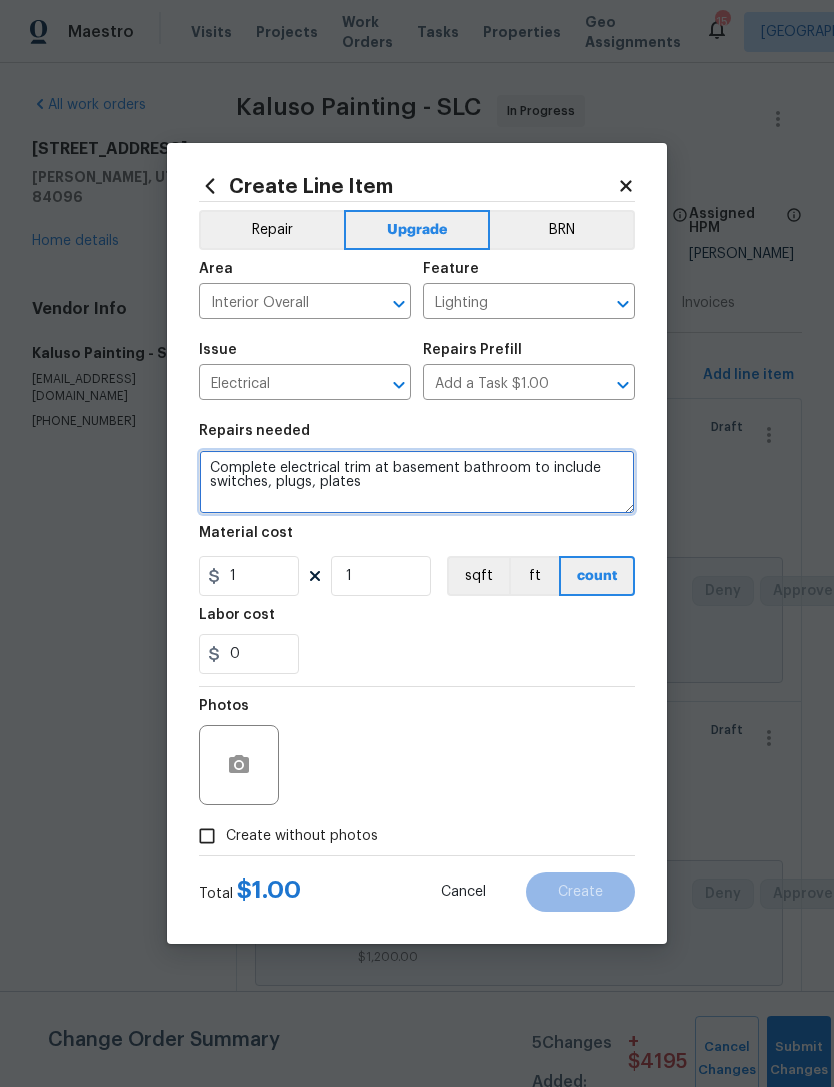 type on "Complete electrical trim at basement bathroom to include switches, plugs, plates" 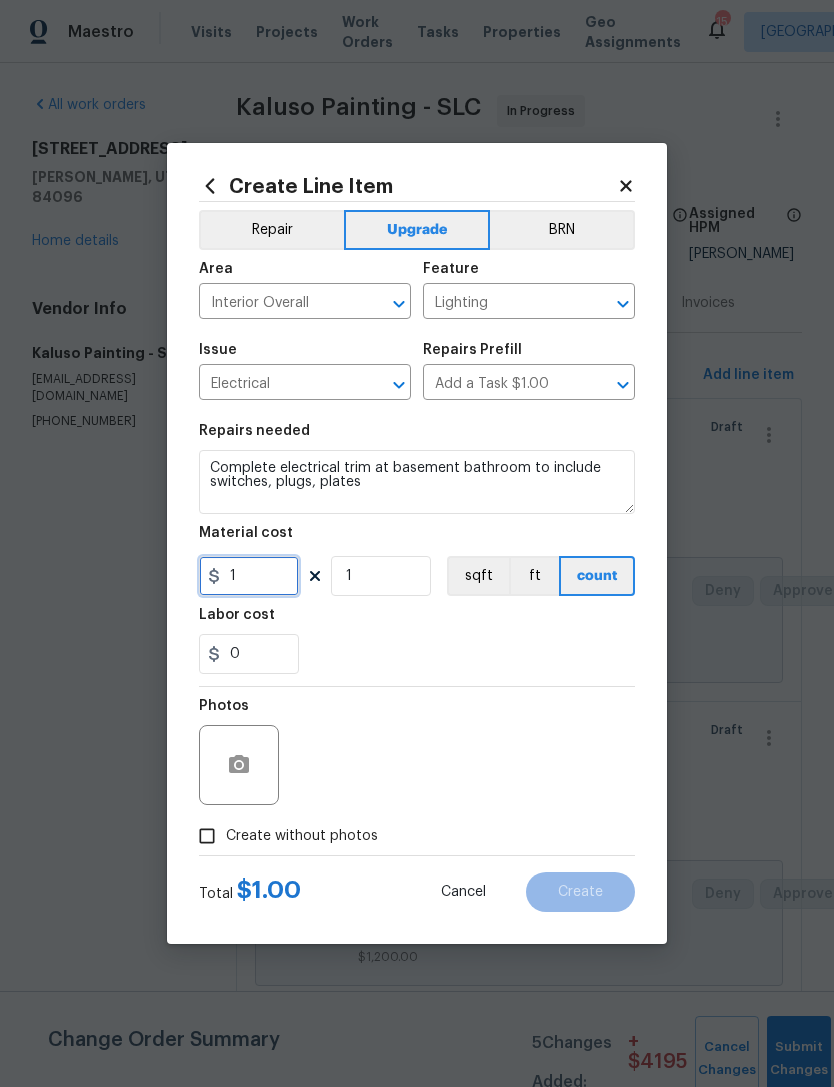 click on "1" at bounding box center [249, 576] 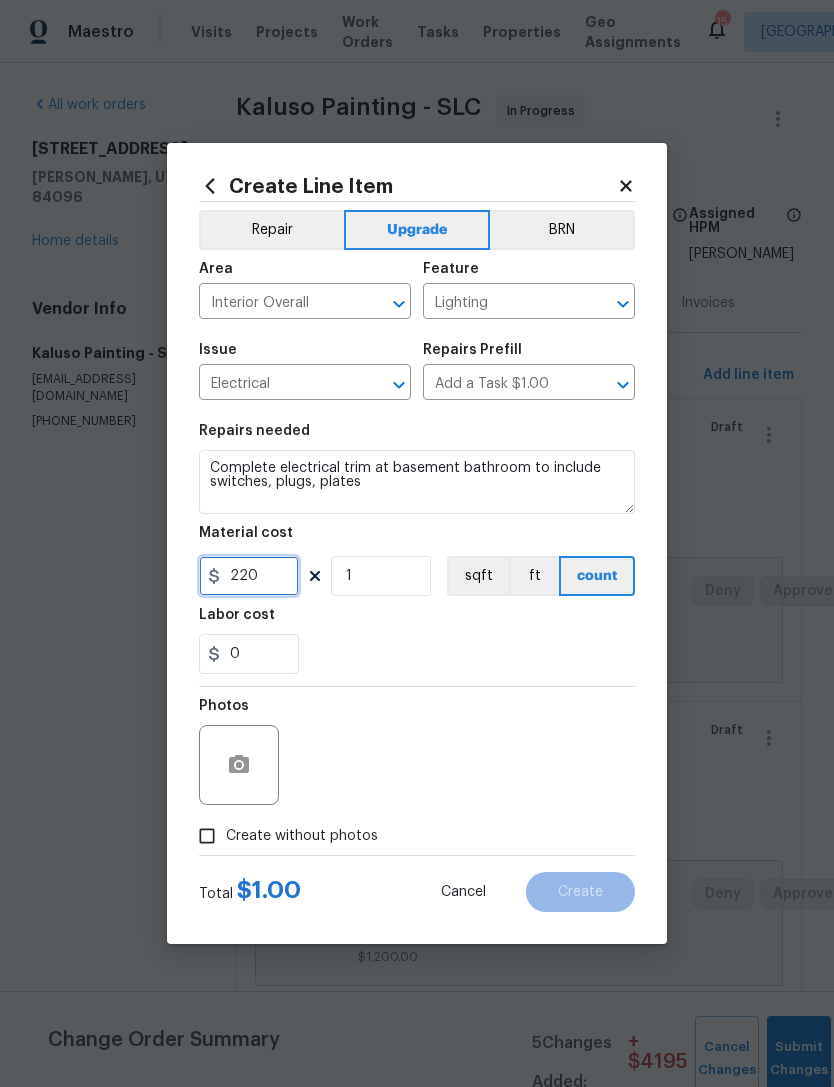type on "220" 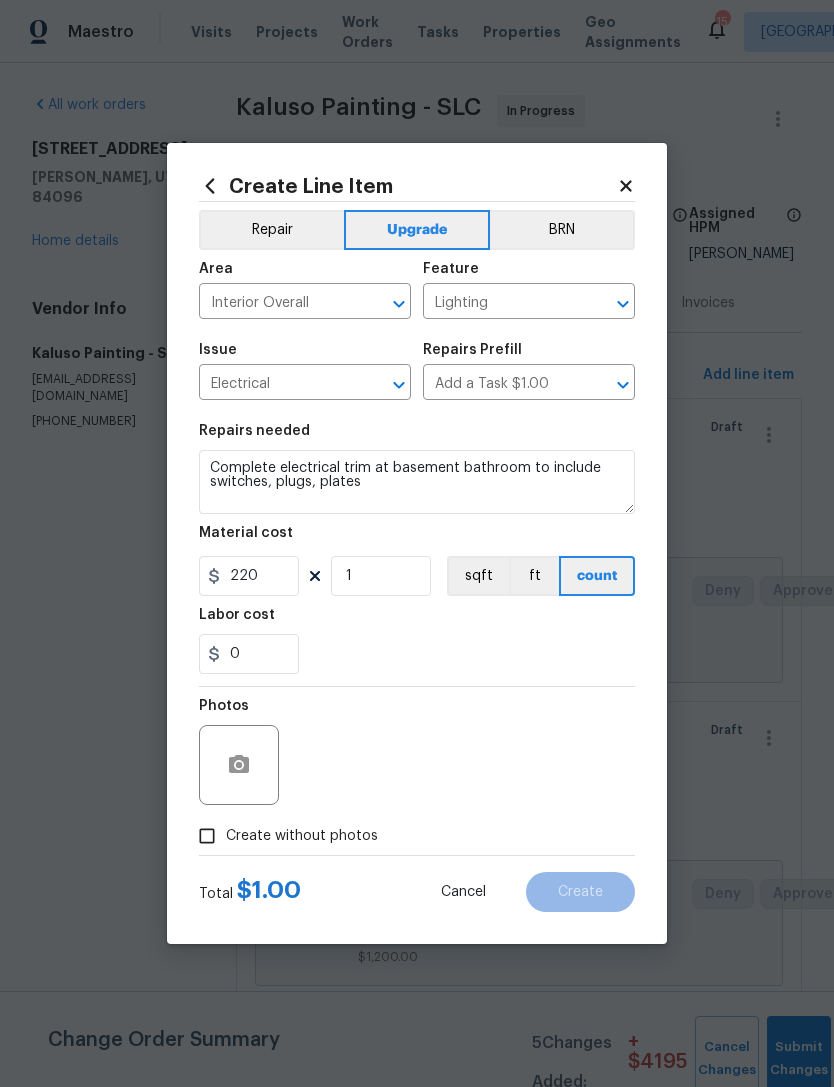 click on "0" at bounding box center (417, 654) 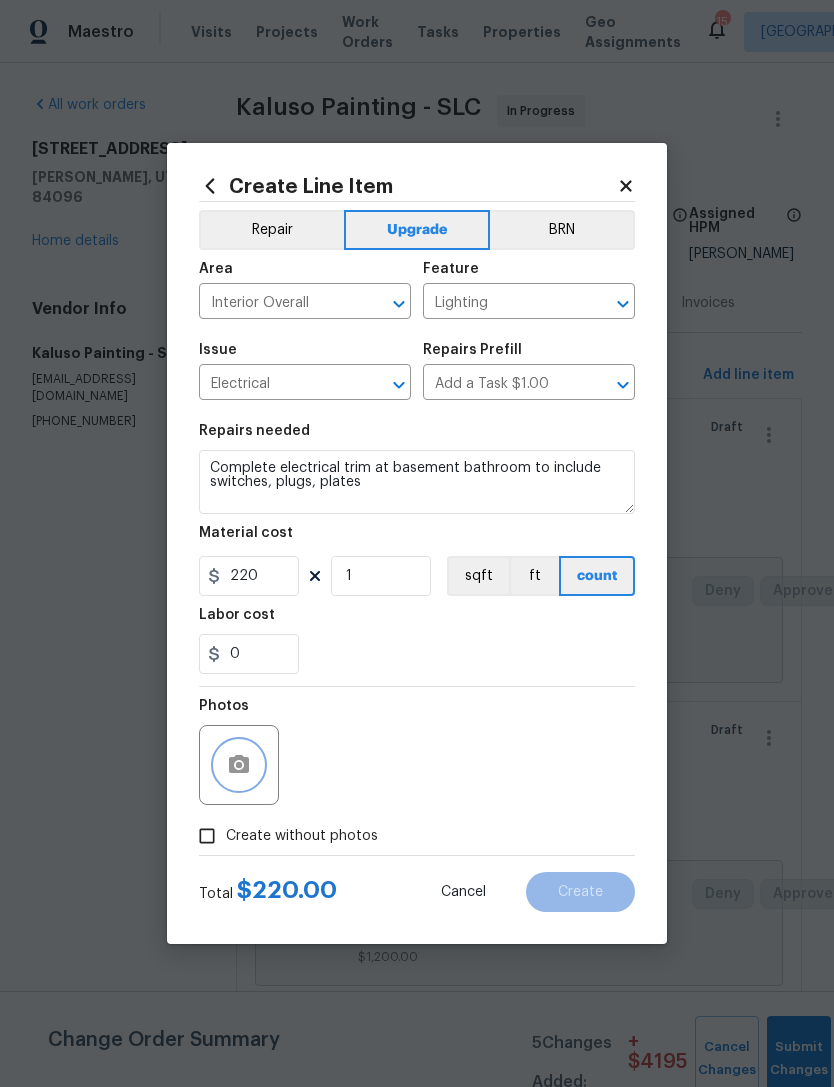 click at bounding box center (239, 765) 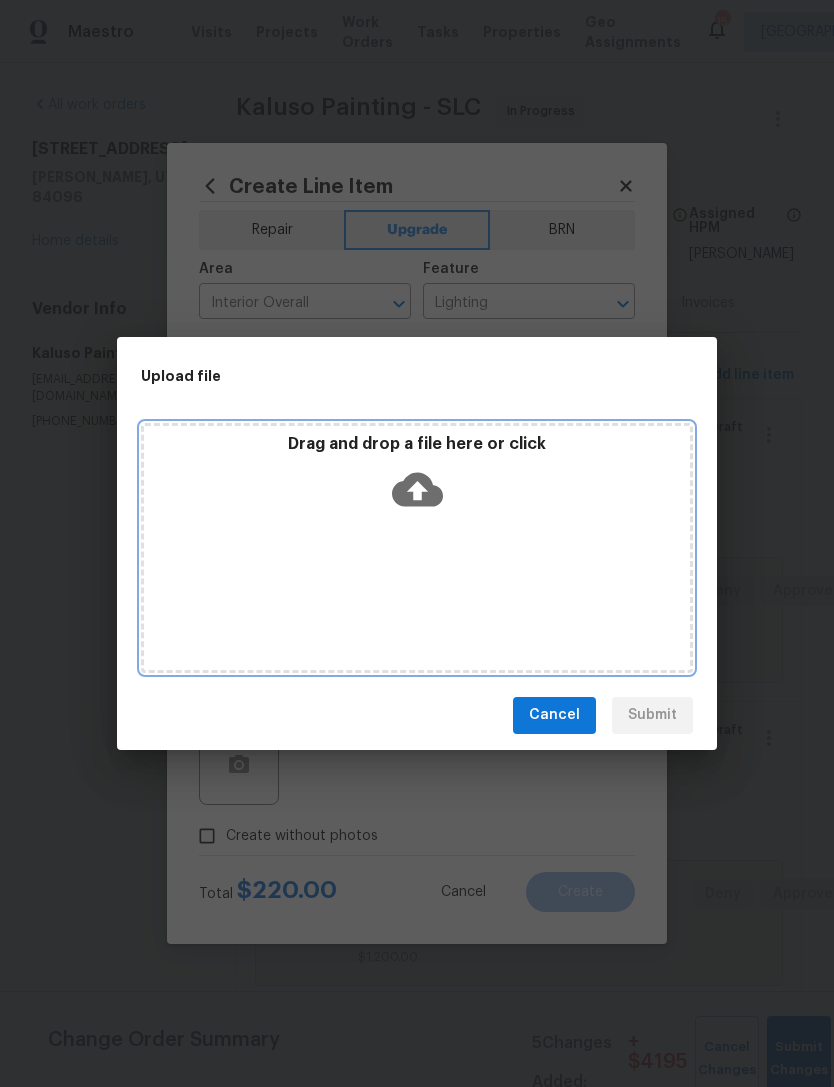 click 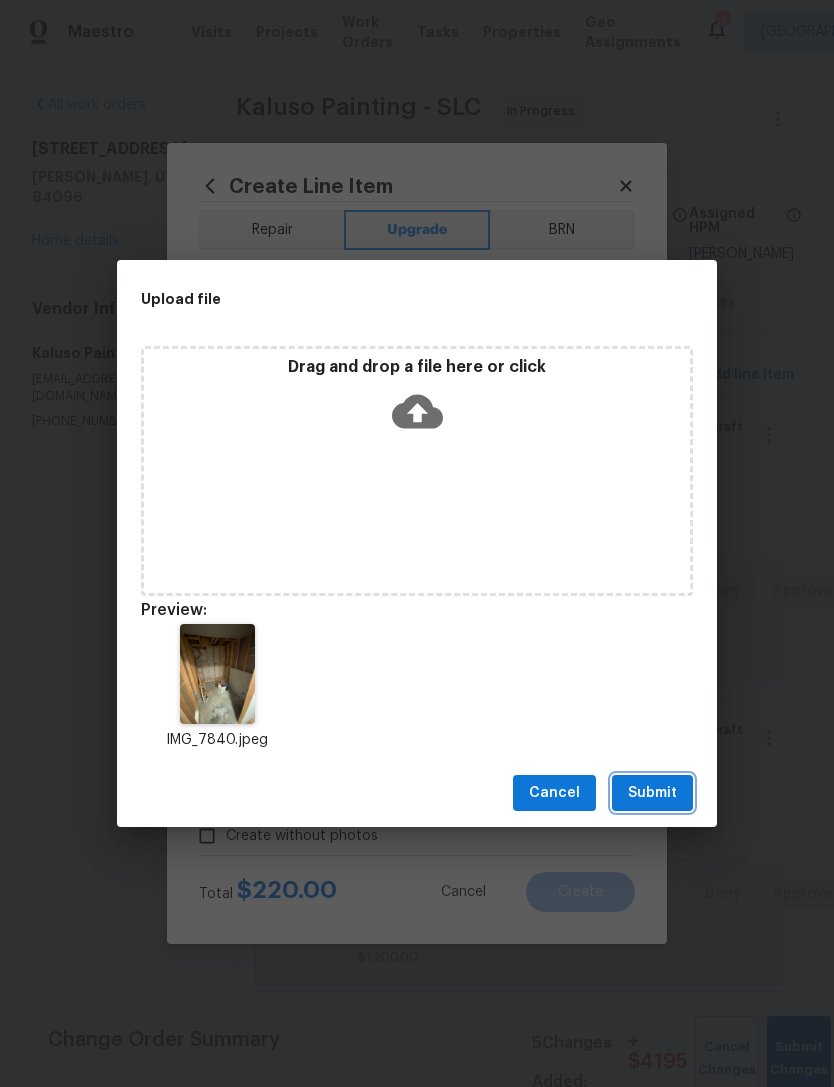 click on "Submit" at bounding box center [652, 793] 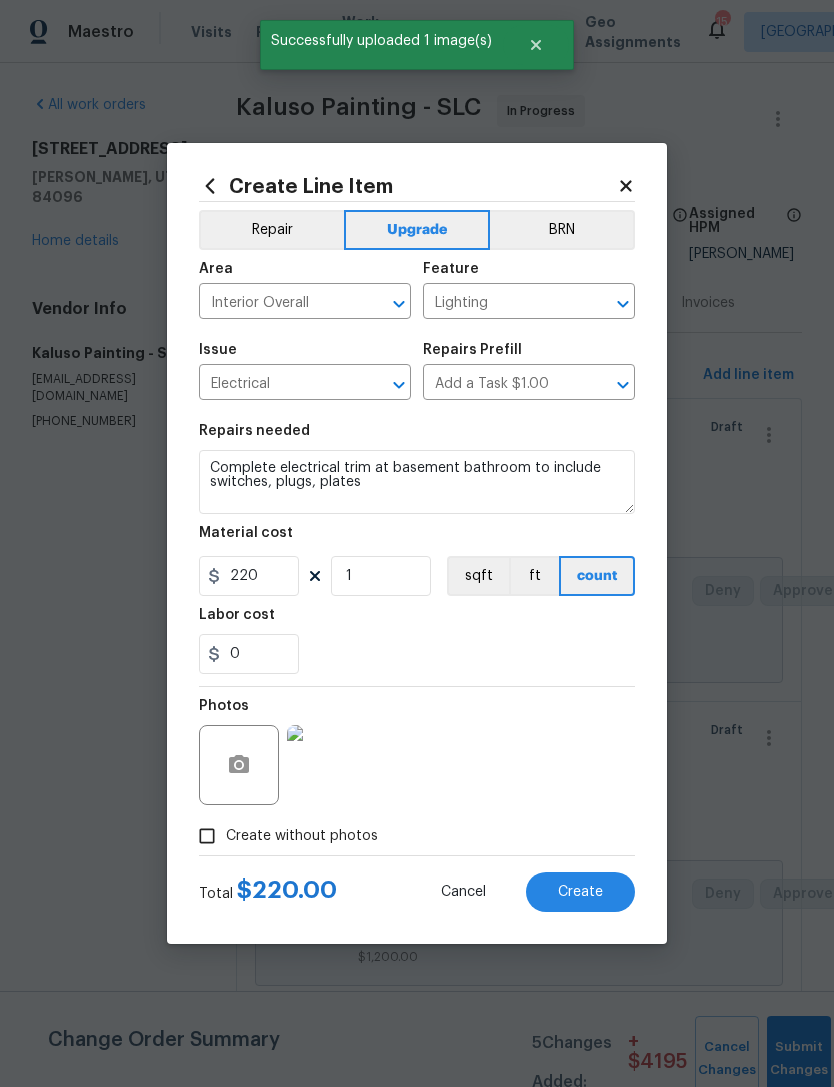 click on "Create" at bounding box center (580, 892) 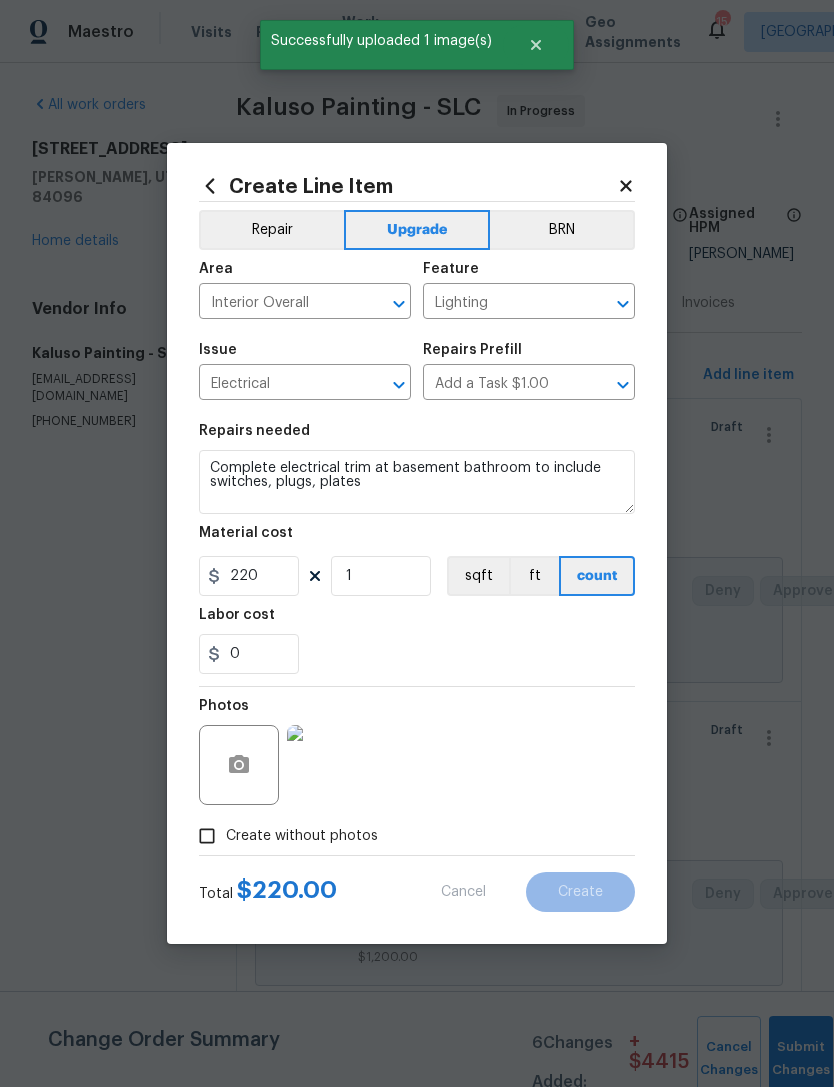 type on "0" 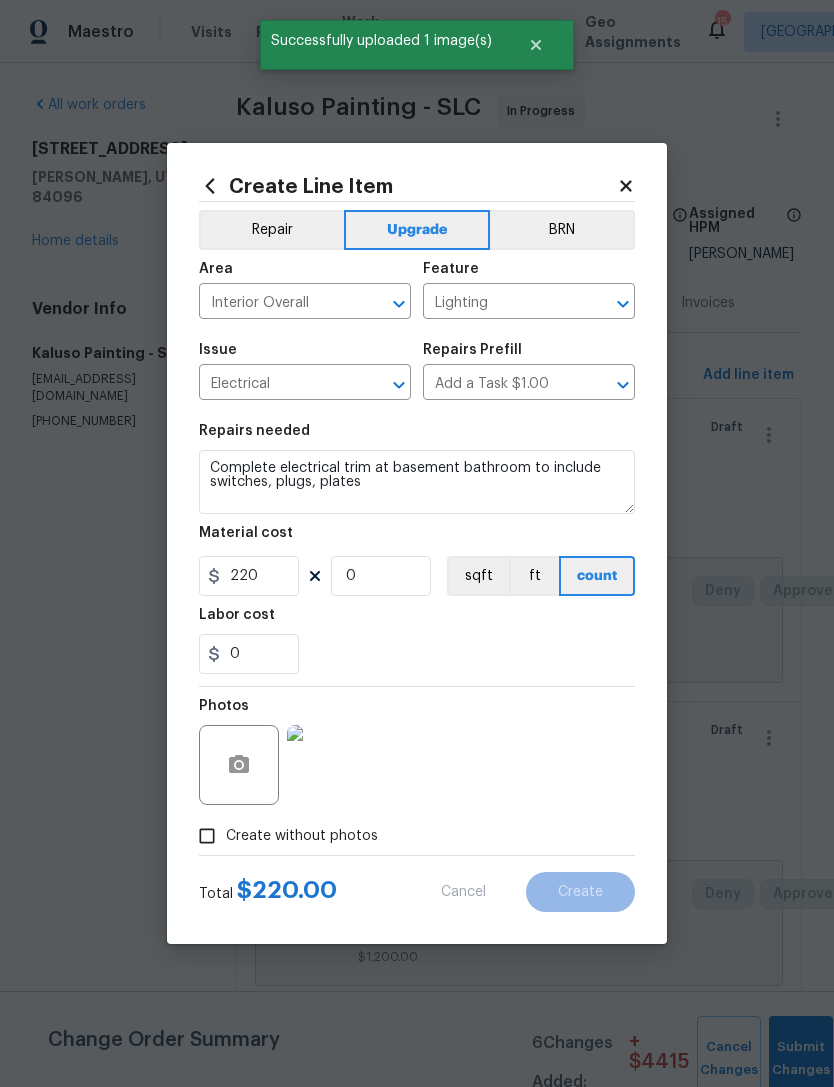 type 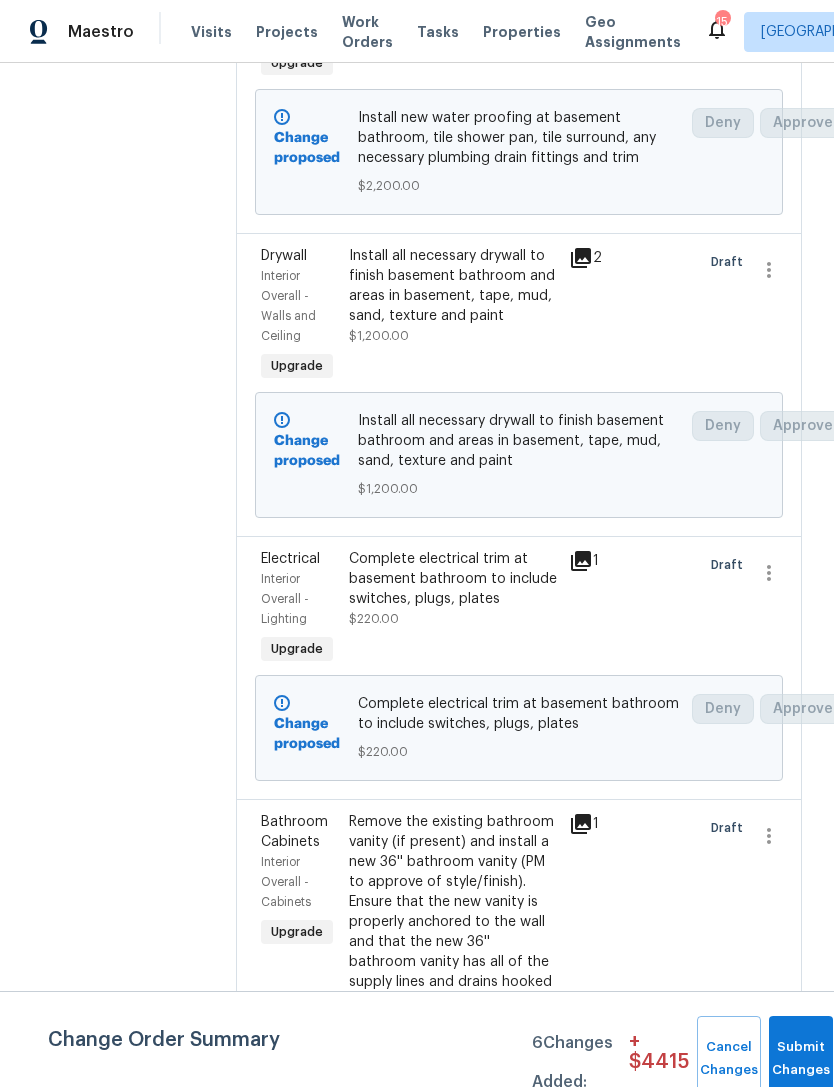 scroll, scrollTop: 470, scrollLeft: 0, axis: vertical 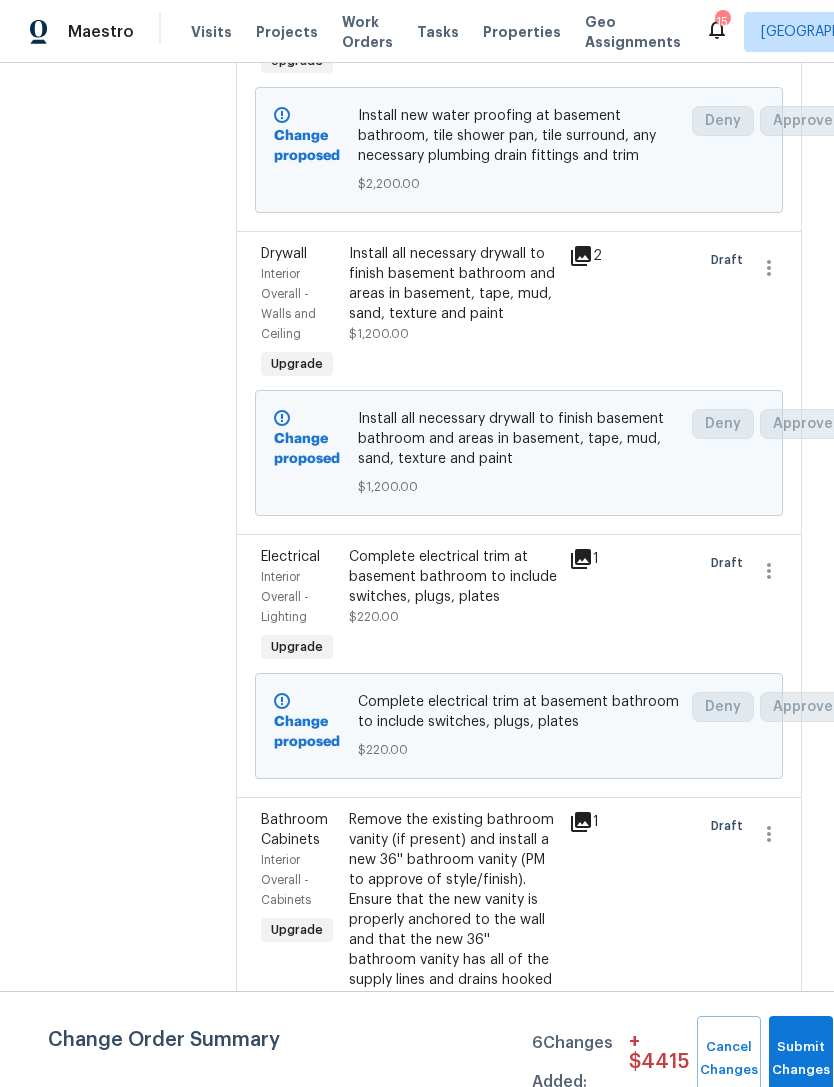 click on "Complete electrical trim at basement bathroom to include switches, plugs, plates" at bounding box center (453, 577) 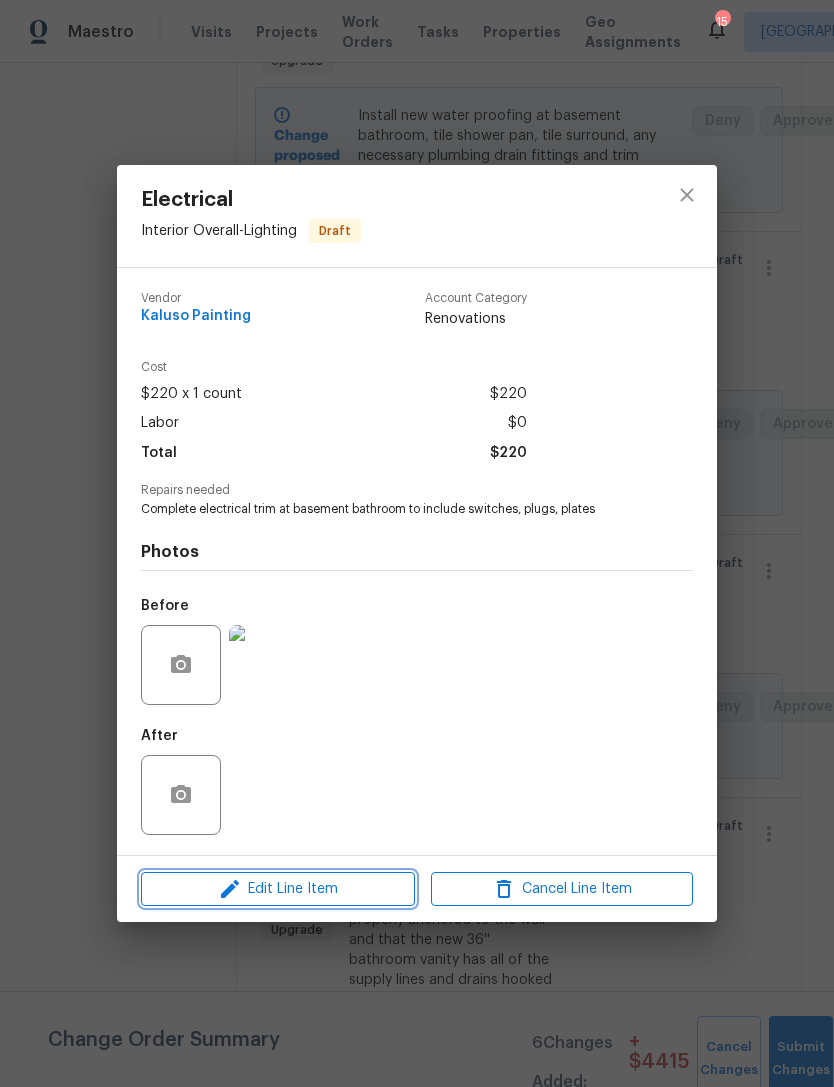 click on "Edit Line Item" at bounding box center (278, 889) 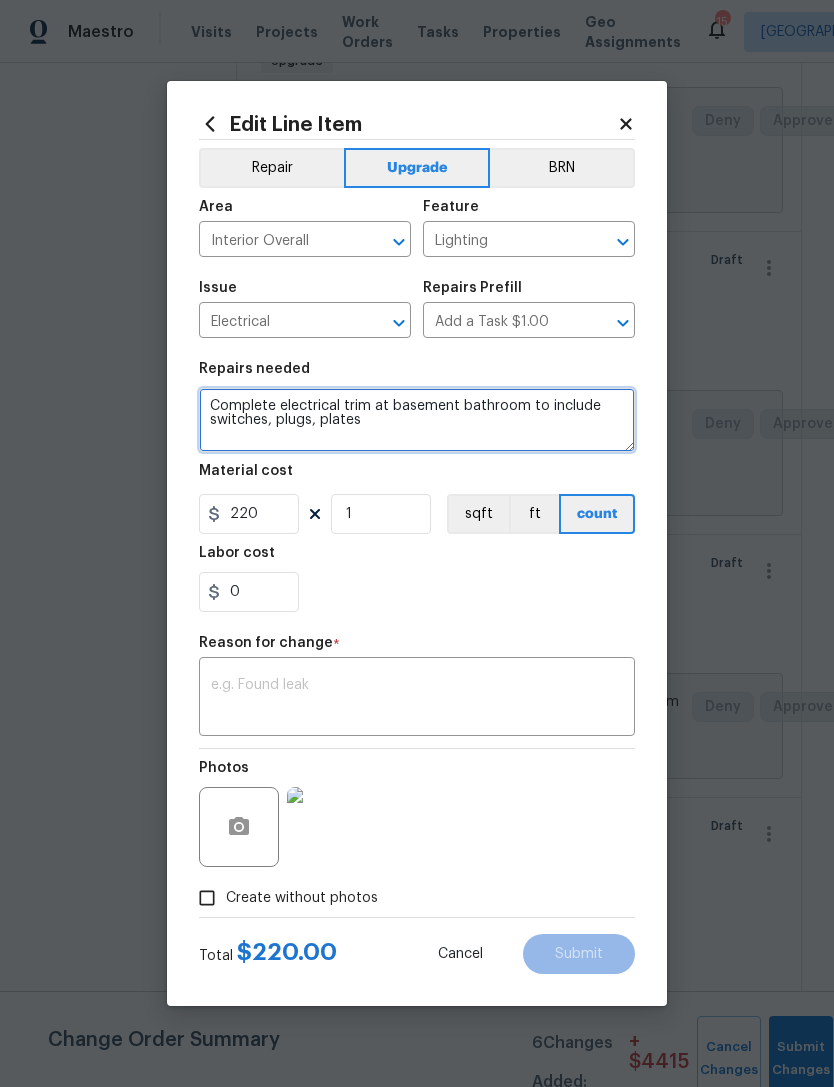 click on "Complete electrical trim at basement bathroom to include switches, plugs, plates" at bounding box center (417, 420) 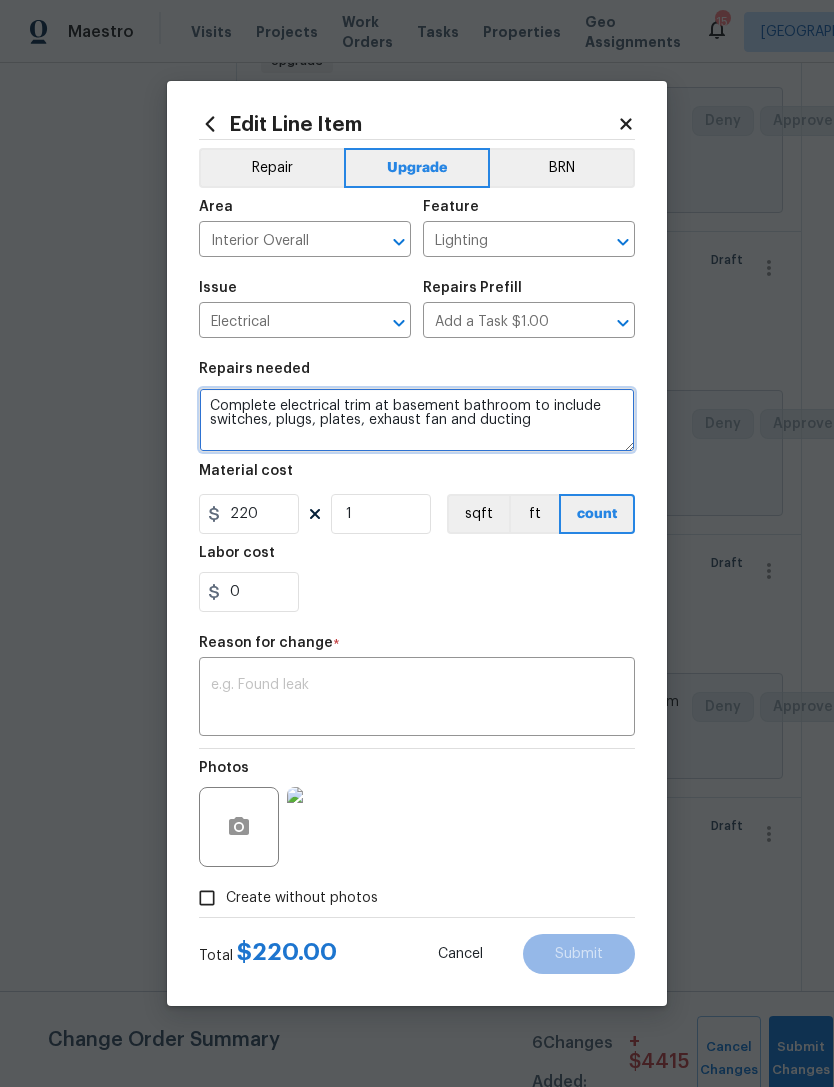 type on "Complete electrical trim at basement bathroom to include switches, plugs, plates, exhaust fan and ducting" 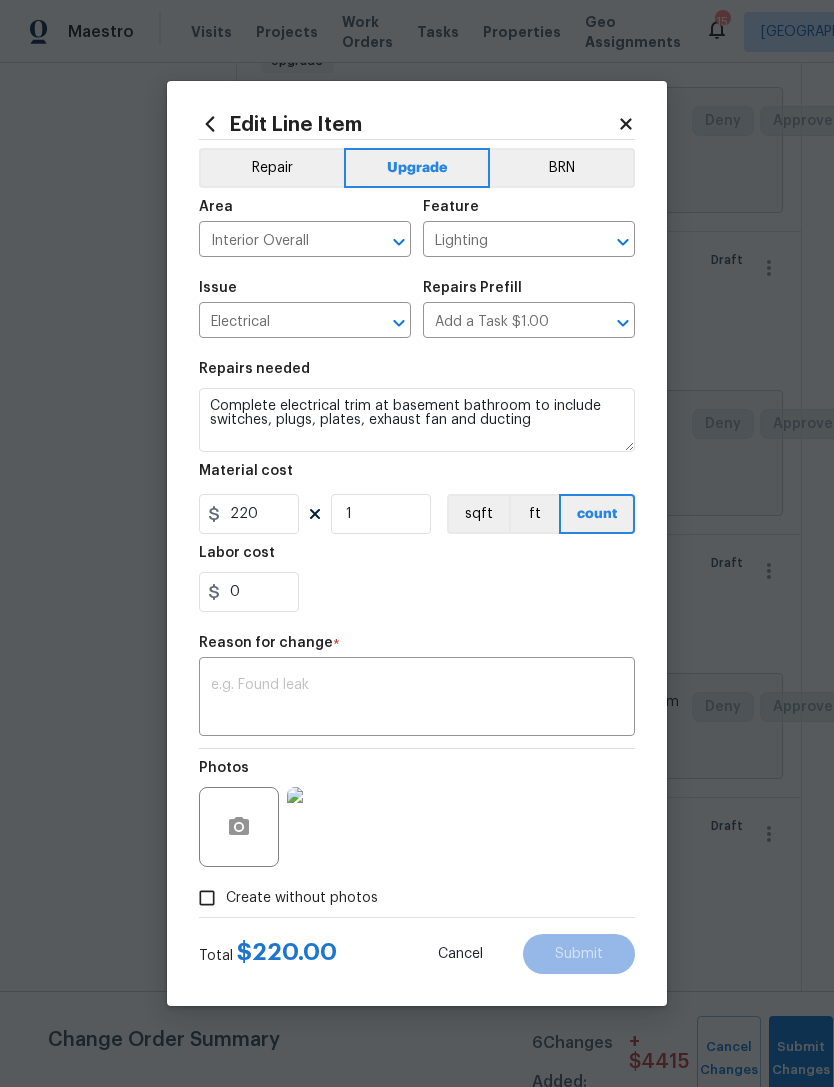 click at bounding box center [417, 699] 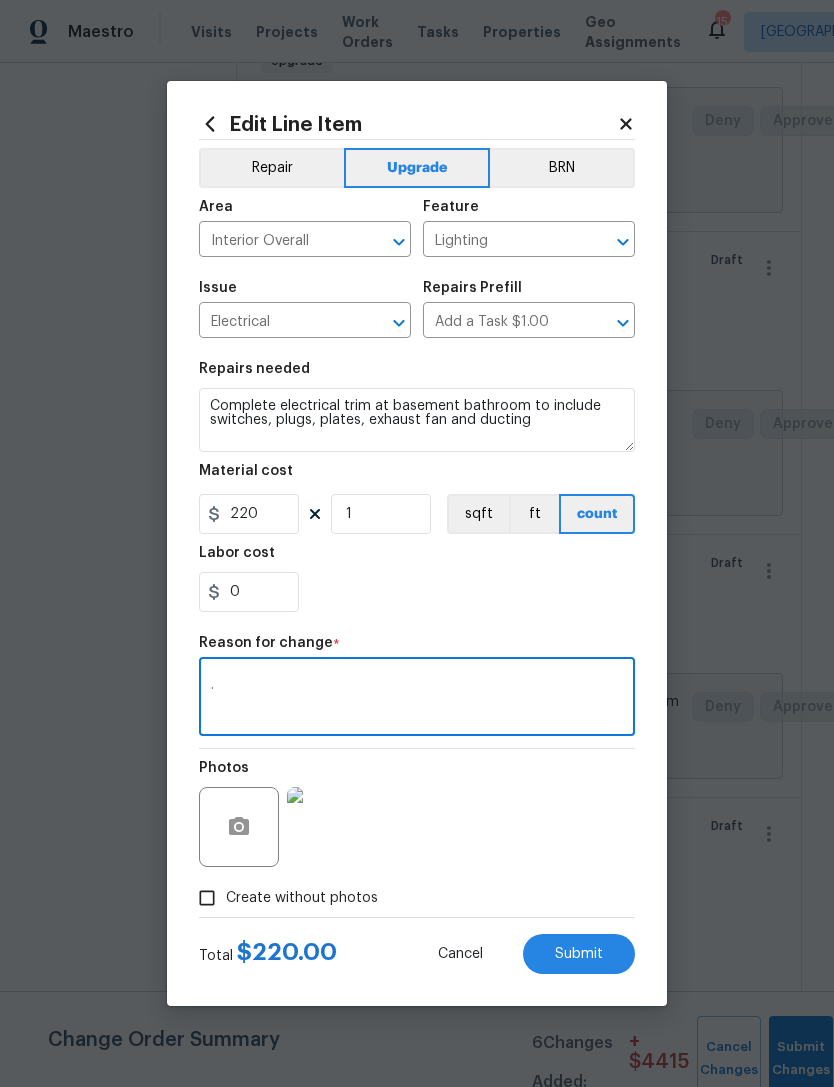 type on "." 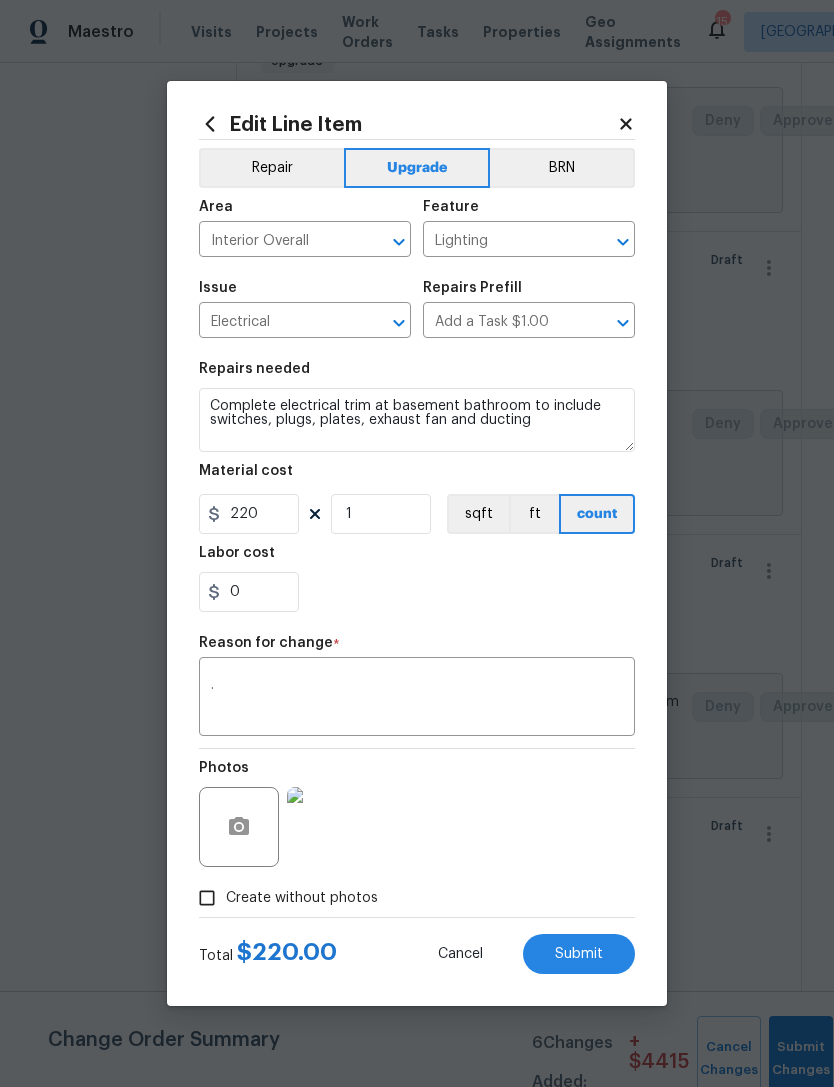 click on "Submit" at bounding box center (579, 954) 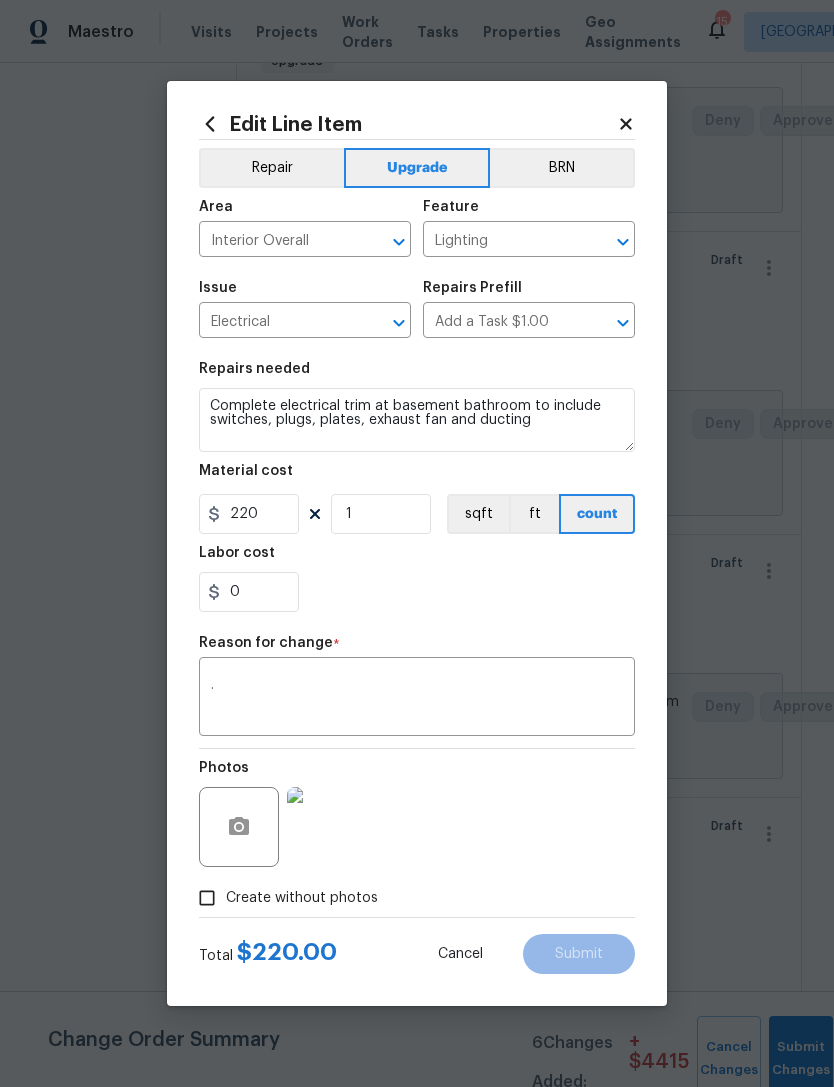 type on "Complete electrical trim at basement bathroom to include switches, plugs, plates" 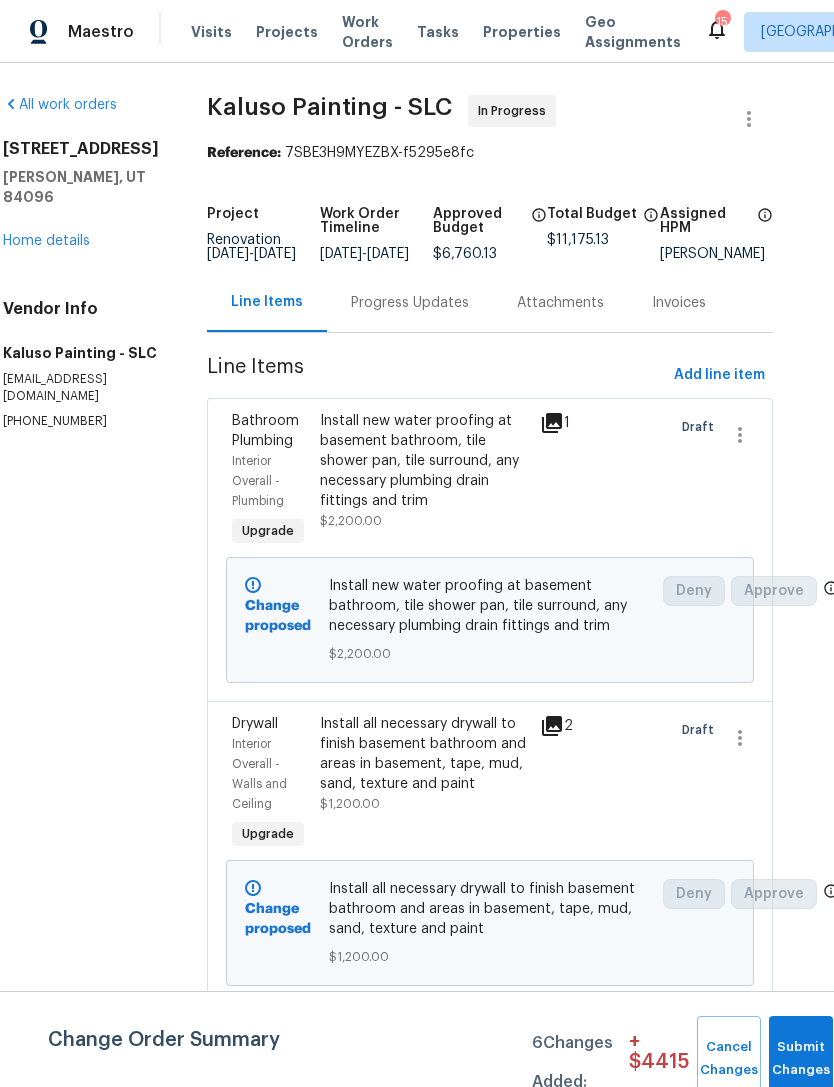 scroll, scrollTop: 0, scrollLeft: 29, axis: horizontal 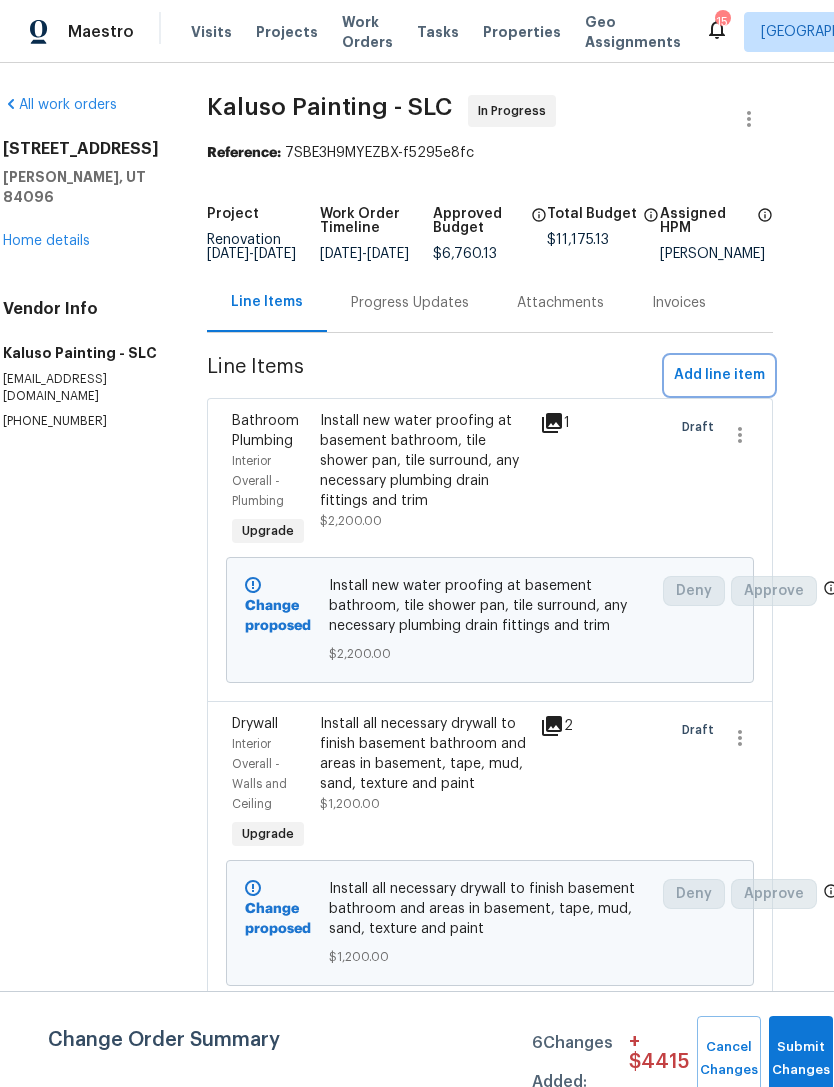 click on "Add line item" at bounding box center (719, 375) 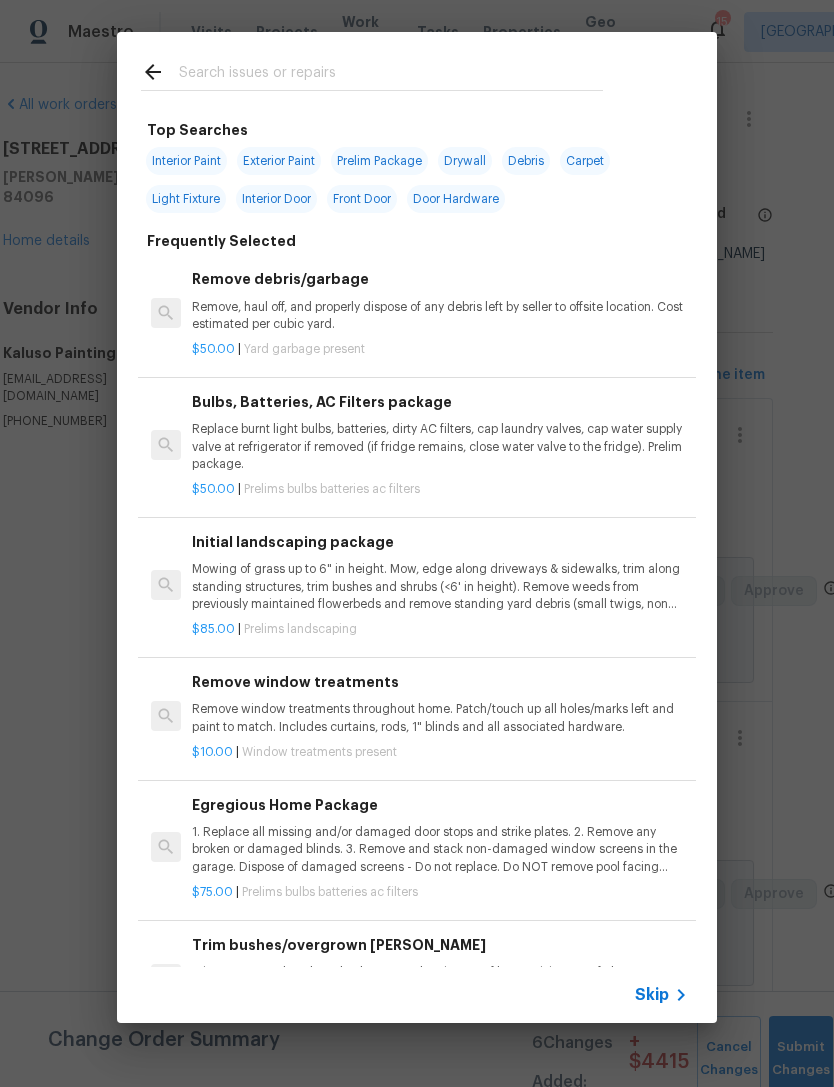 click on "Skip" at bounding box center [652, 995] 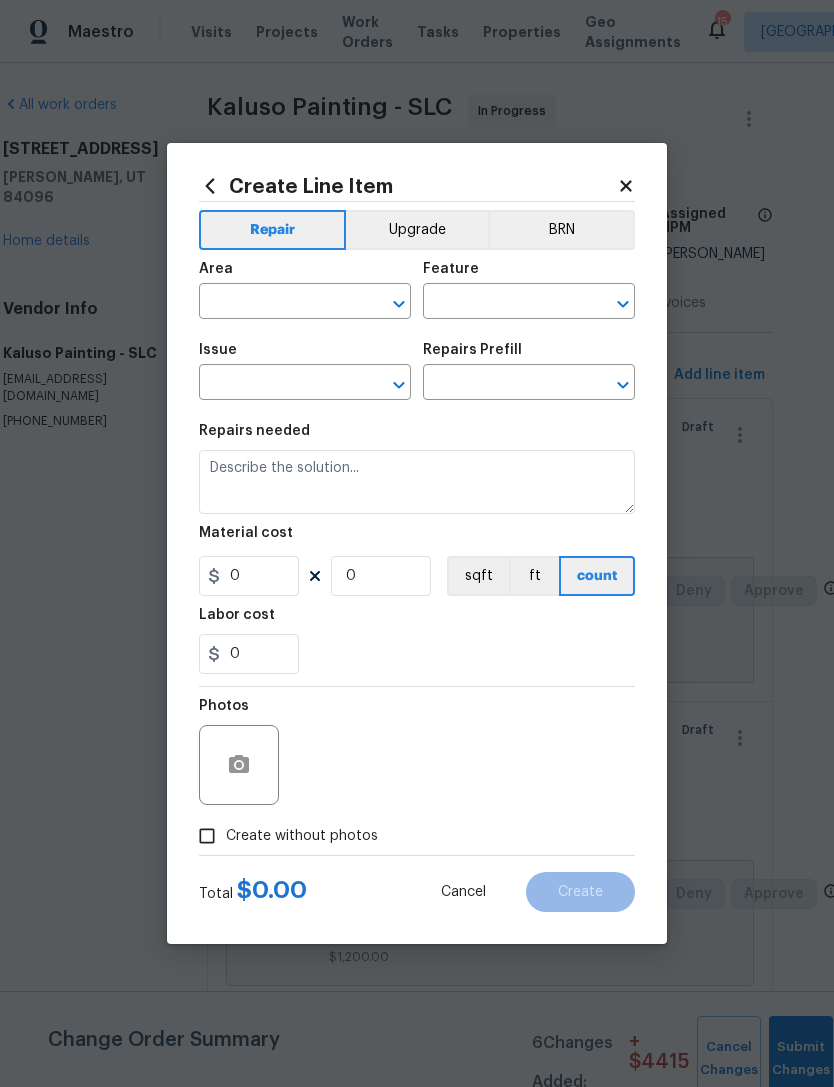 click on "Upgrade" at bounding box center (417, 230) 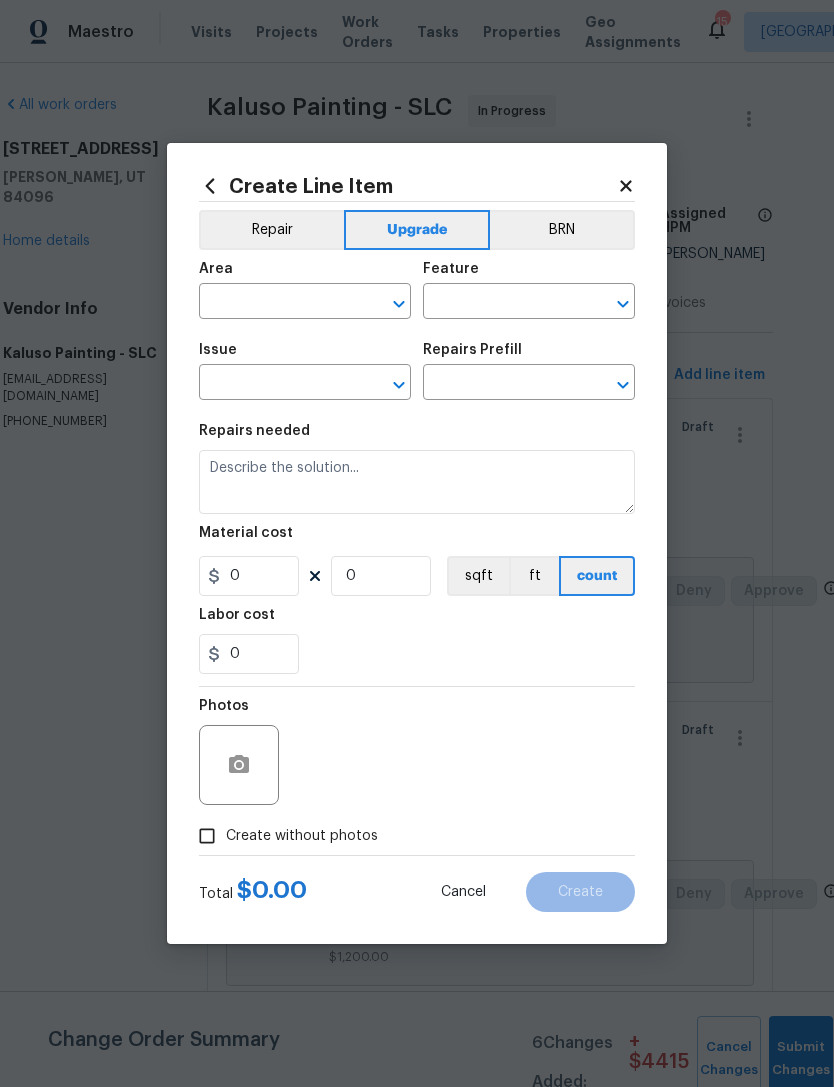 click at bounding box center (277, 303) 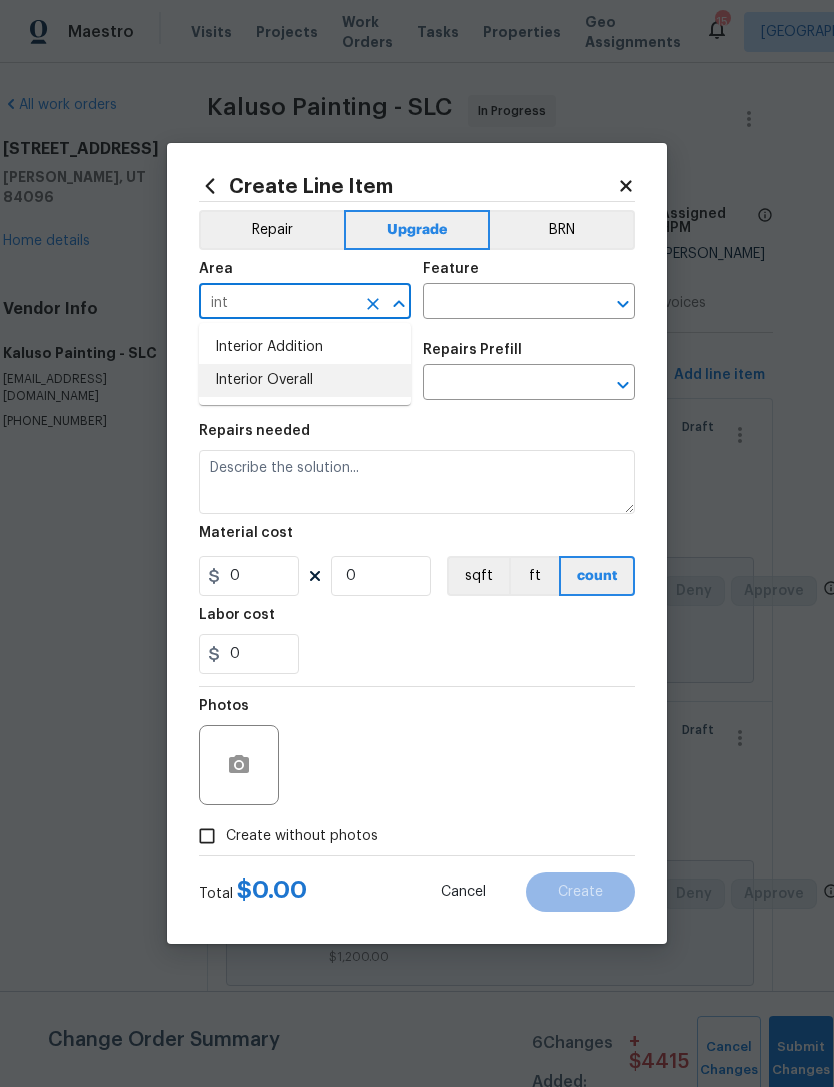 click on "Interior Overall" at bounding box center (305, 380) 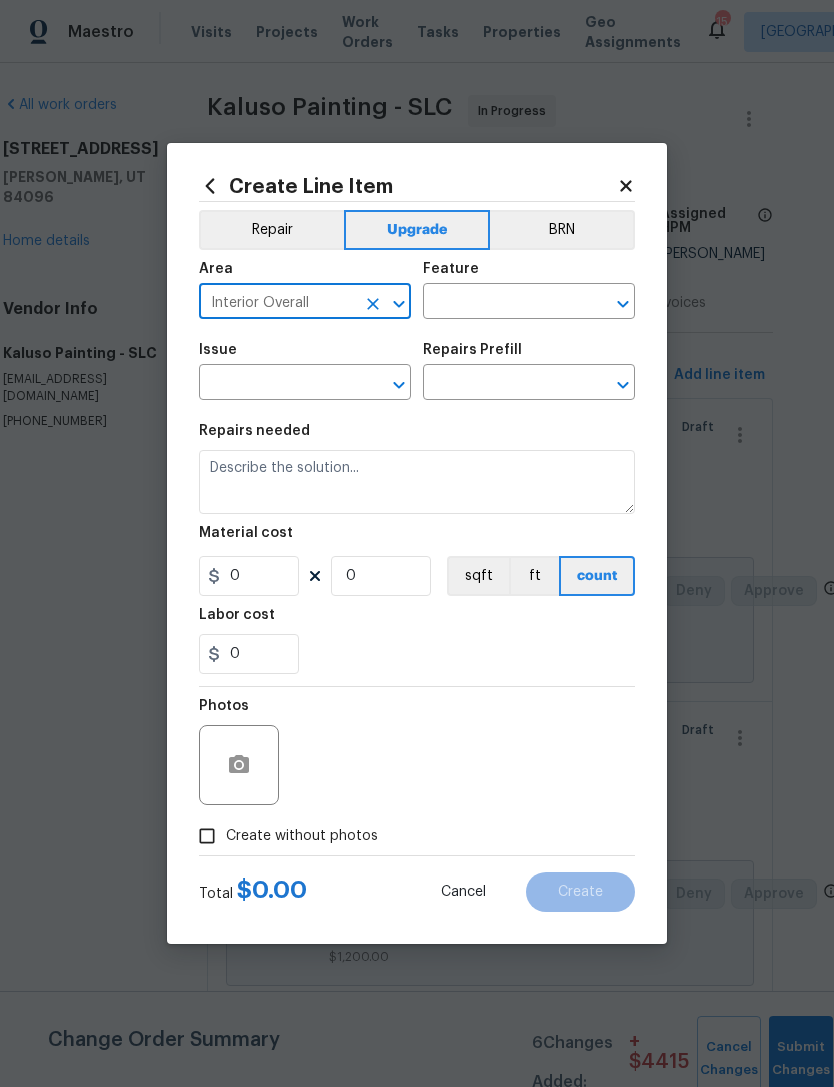 click at bounding box center (501, 303) 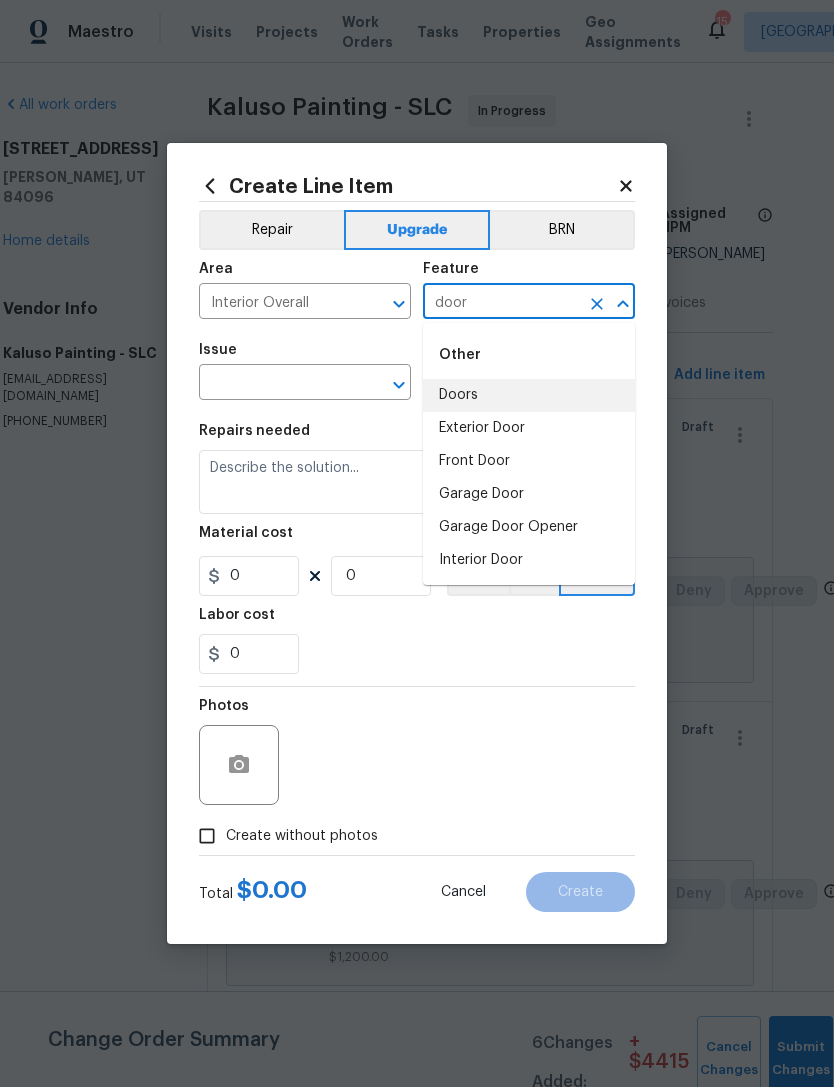 click on "Doors" at bounding box center (529, 395) 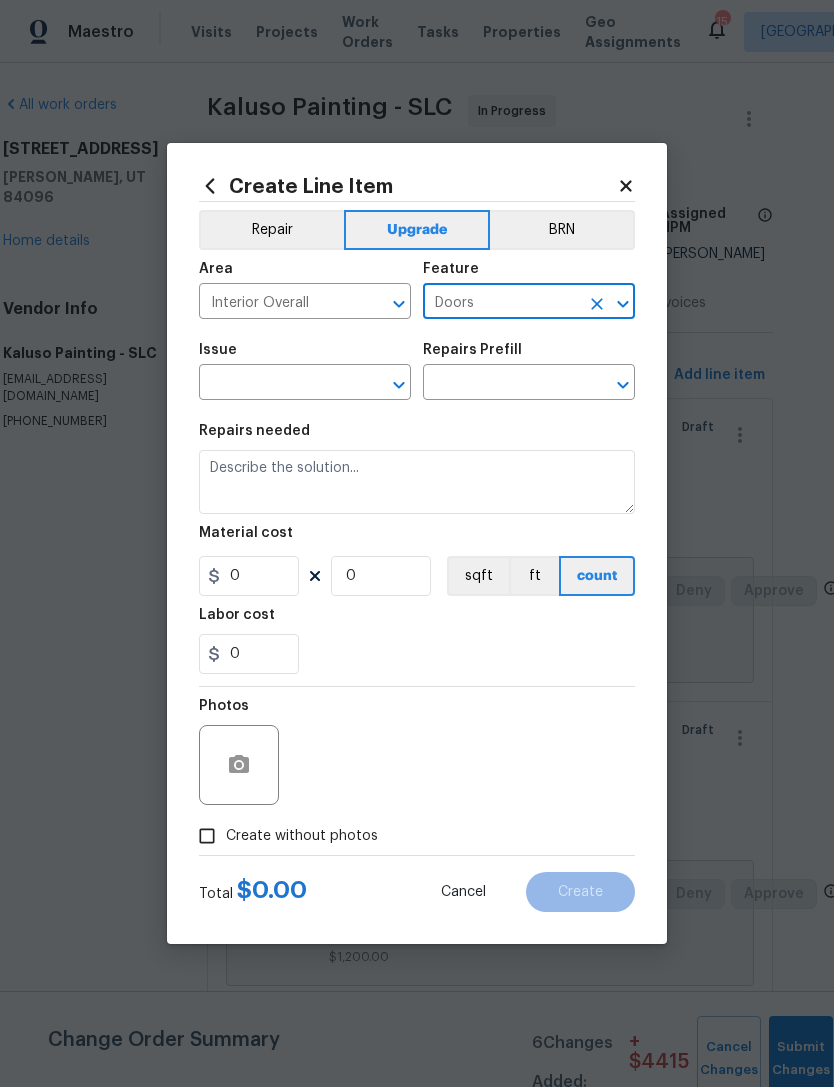 click at bounding box center (277, 384) 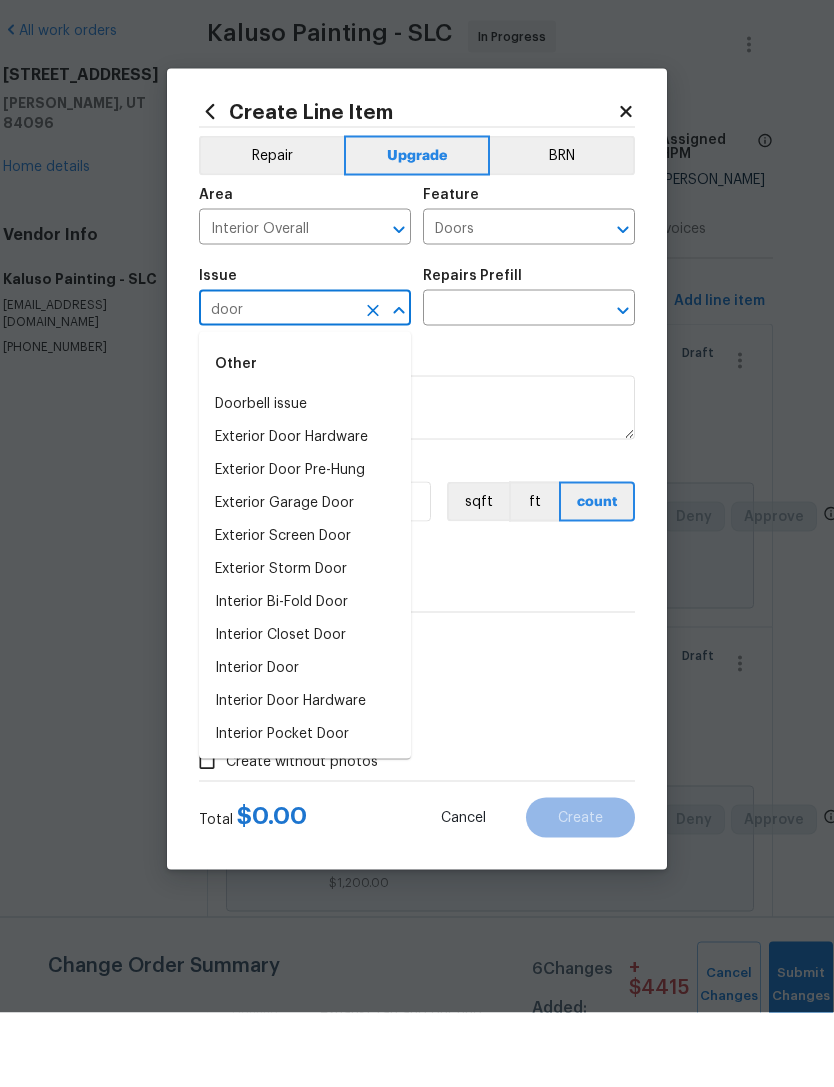 click on "Interior Door" at bounding box center (305, 742) 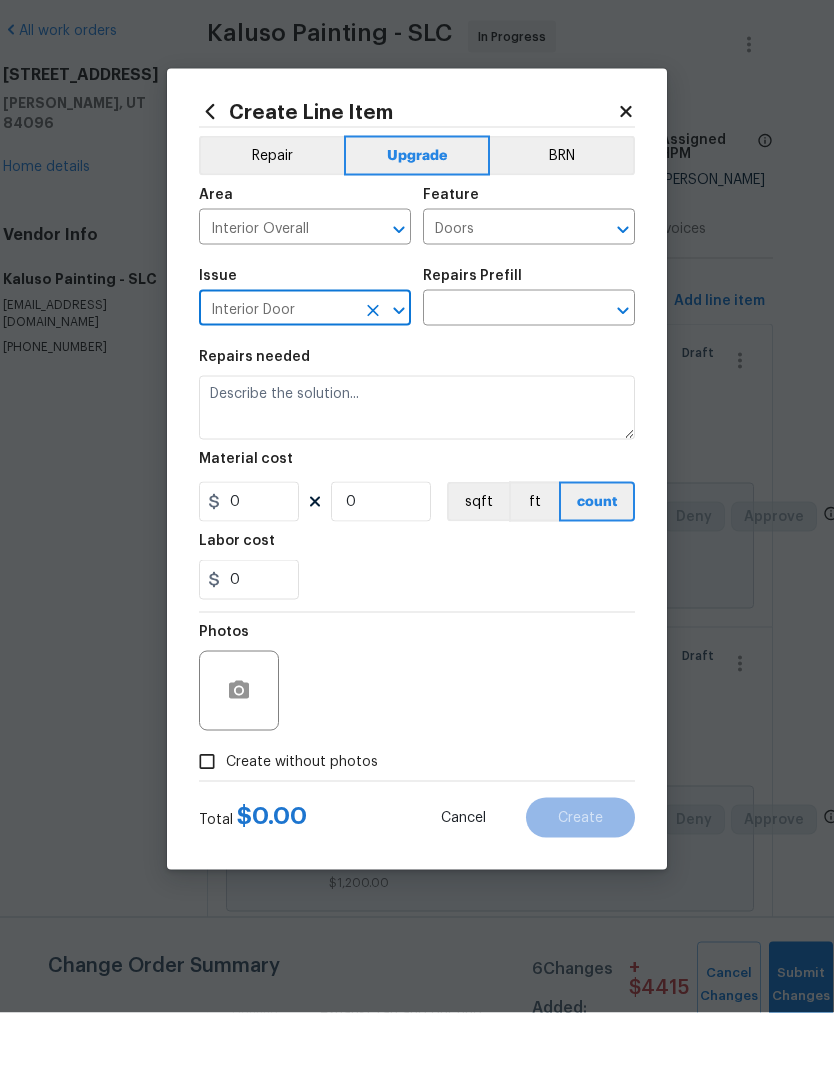 click at bounding box center [501, 384] 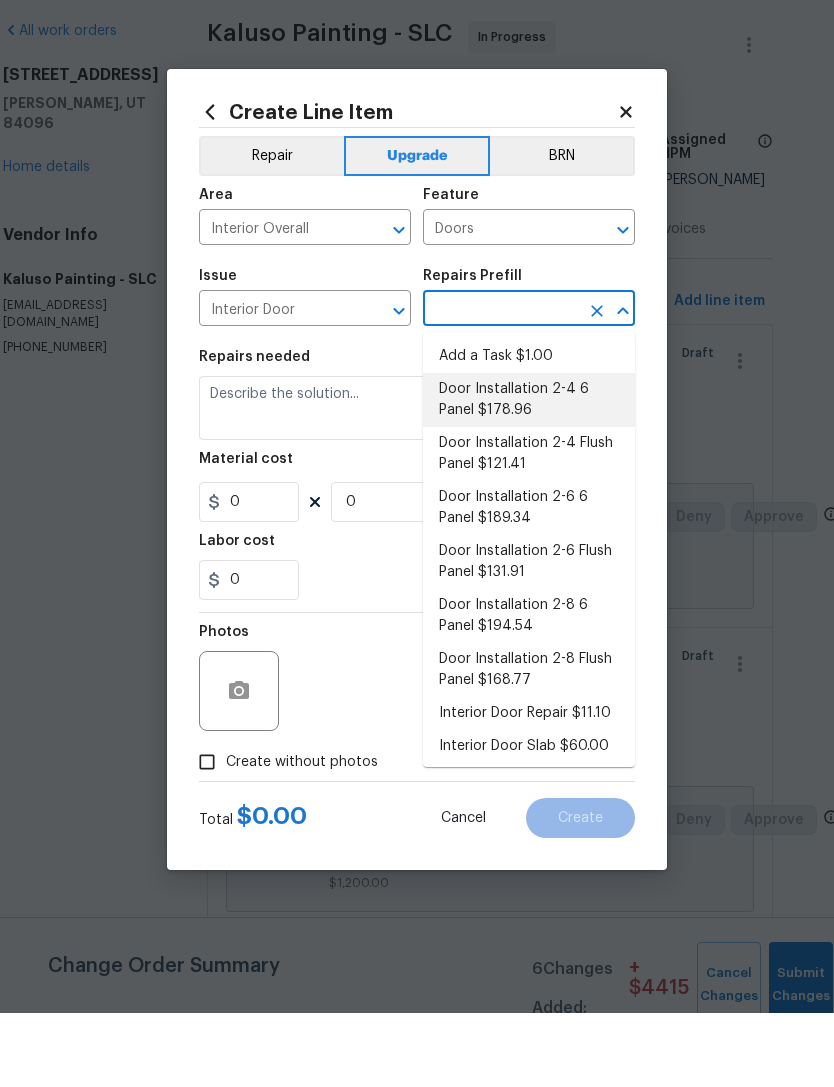 click on "Door Installation 2-4 6 Panel $178.96" at bounding box center (529, 474) 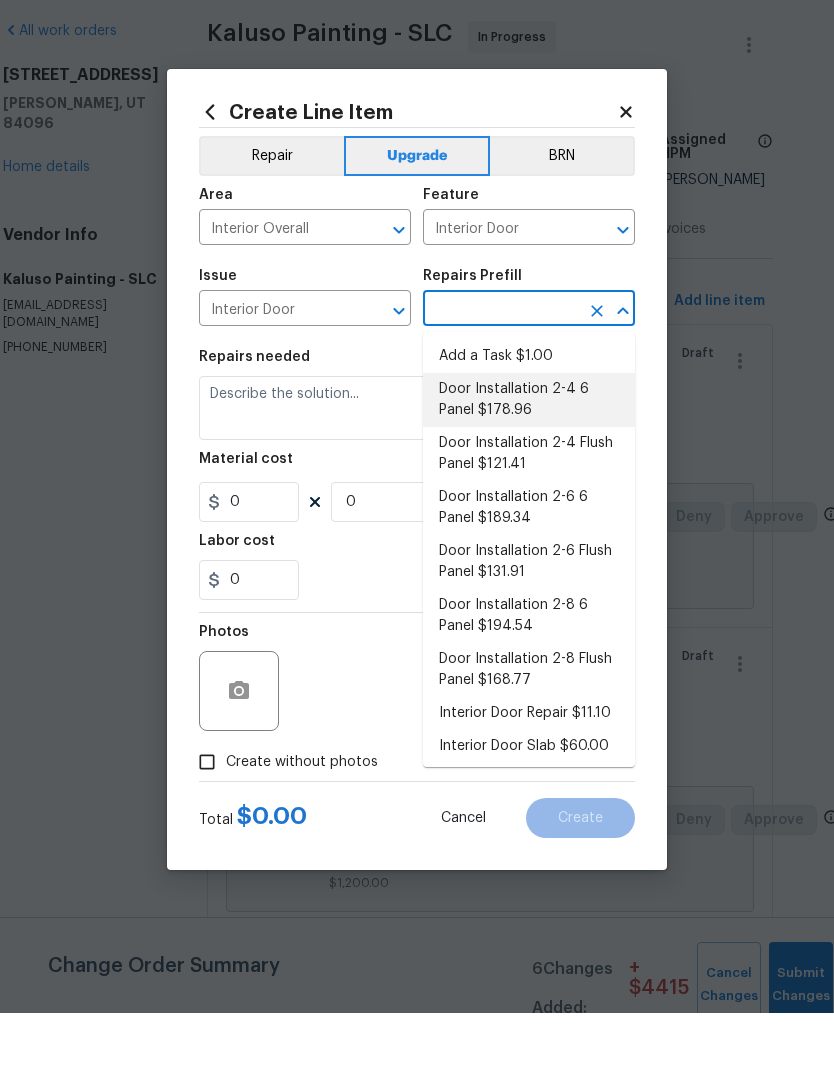 type on "Remove the existing door (if present). Install a new pre-hung 2-4 6 panel interior door. Ensure that the new door is shimmed & anchored properly, that the new door sits level and plumb in the door opening and that the door operates as intended. Haul away and dispose of all debris properly." 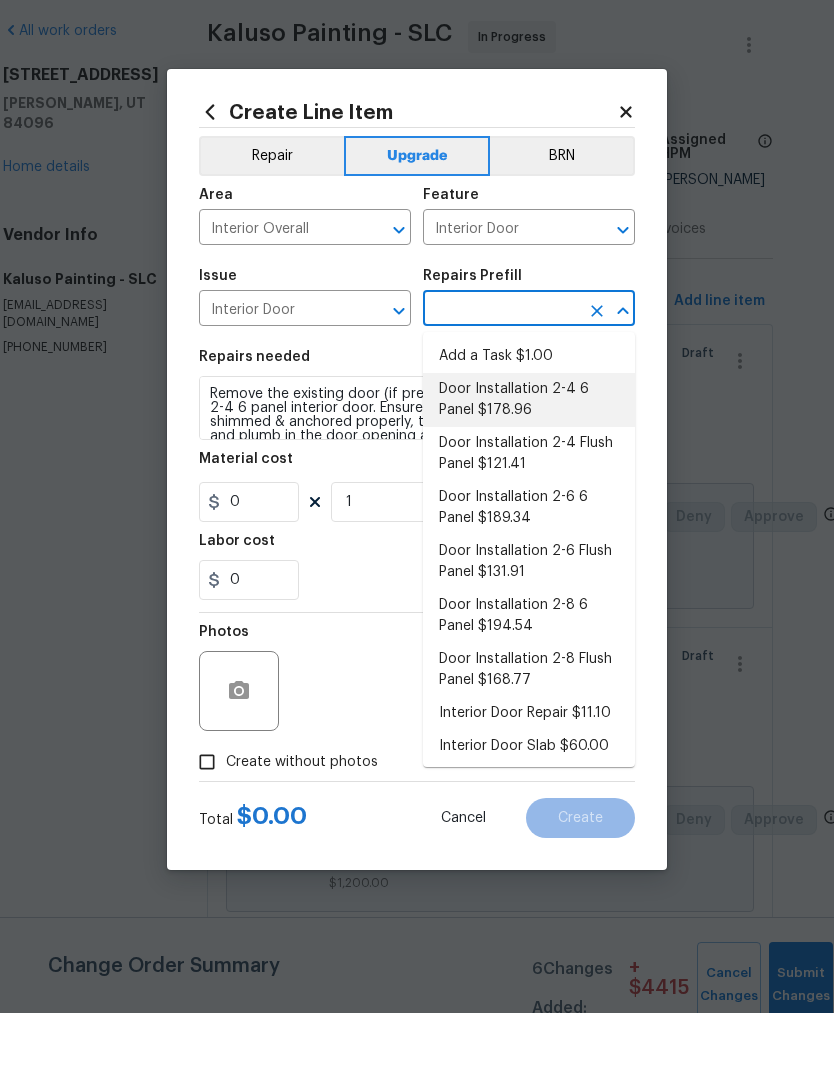 type on "Door Installation 2-4 6 Panel $178.96" 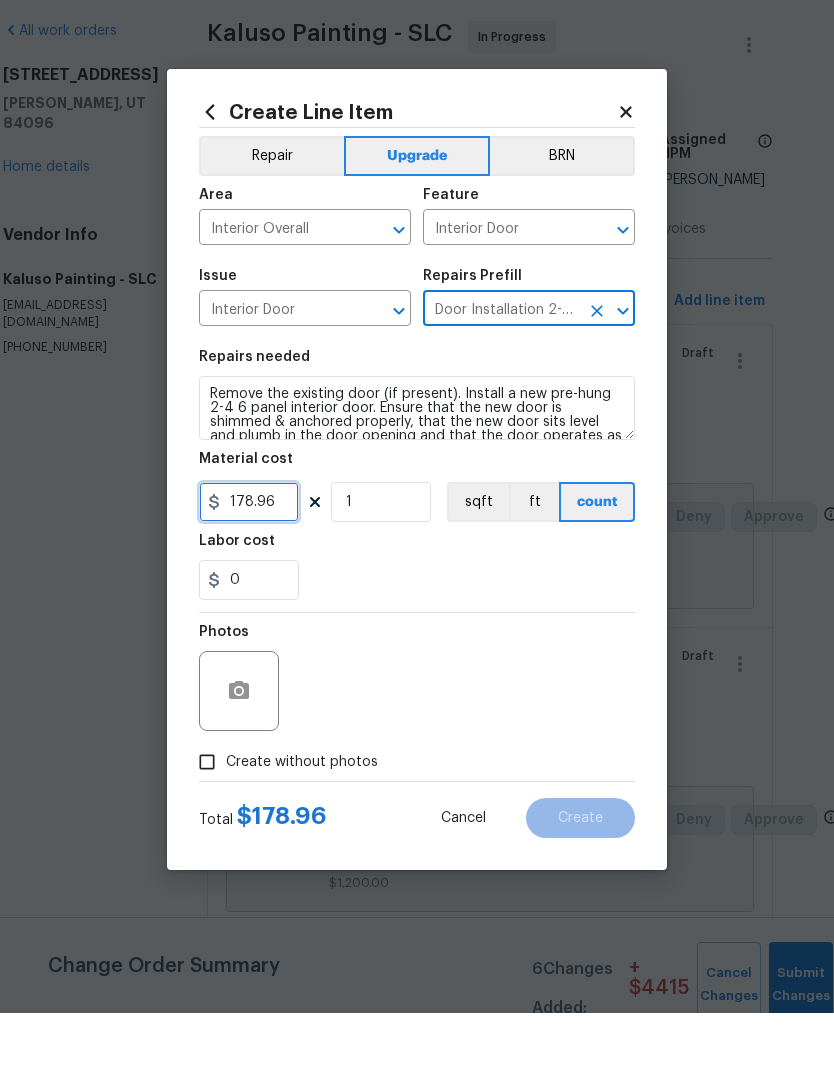 click on "178.96" at bounding box center [249, 576] 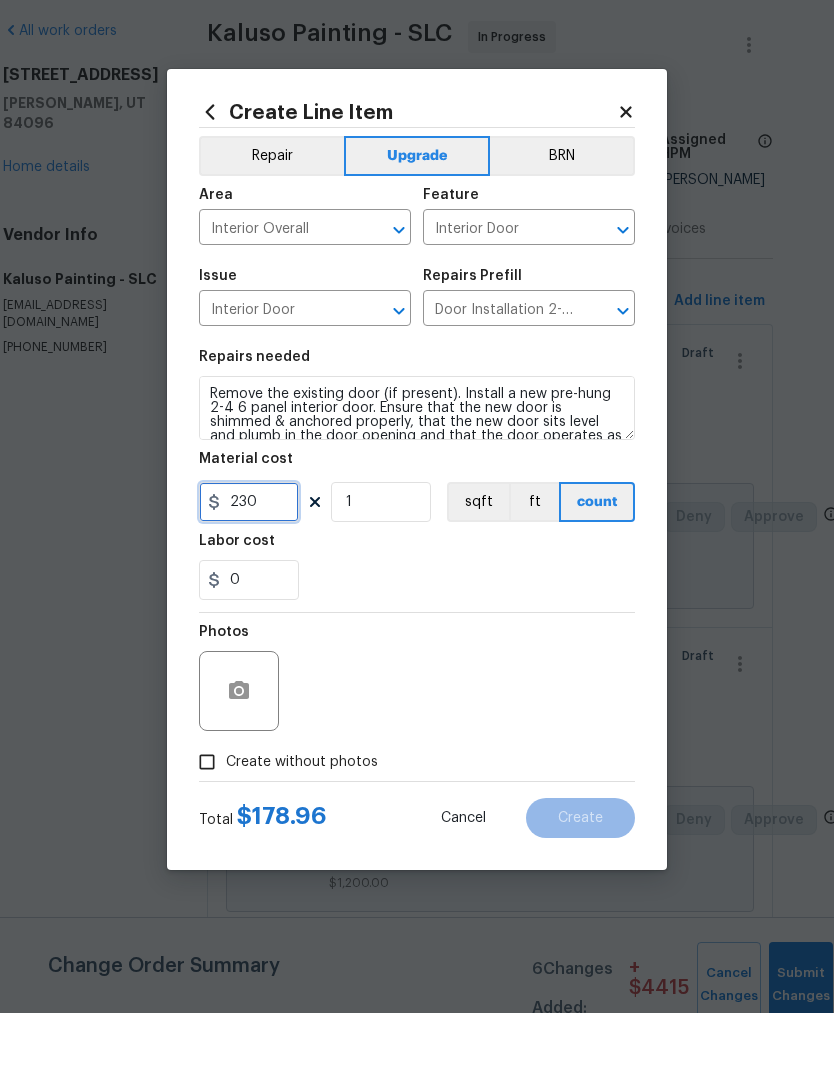 type on "230" 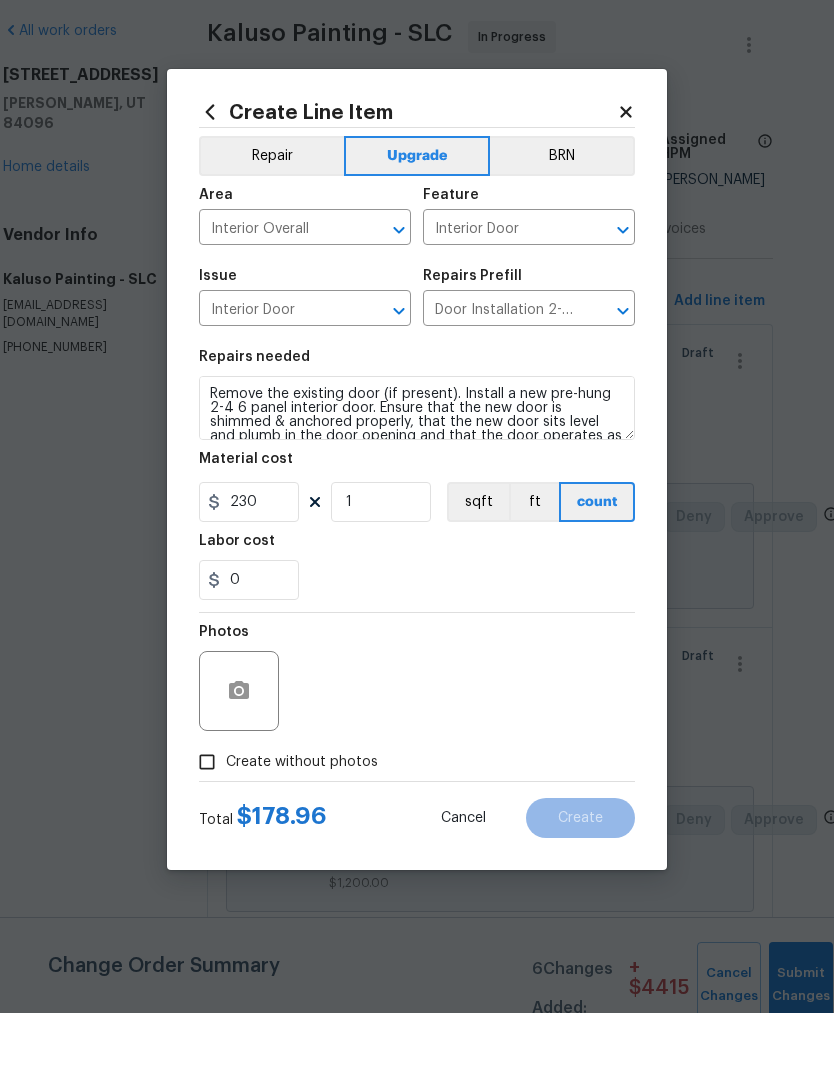 click on "Repairs needed Remove the existing door (if present). Install a new pre-hung 2-4 6 panel interior door. Ensure that the new door is shimmed & anchored properly, that the new door sits level and plumb in the door opening and that the door operates as intended. Haul away and dispose of all debris properly. Material cost 230 1 sqft ft count Labor cost 0" at bounding box center [417, 549] 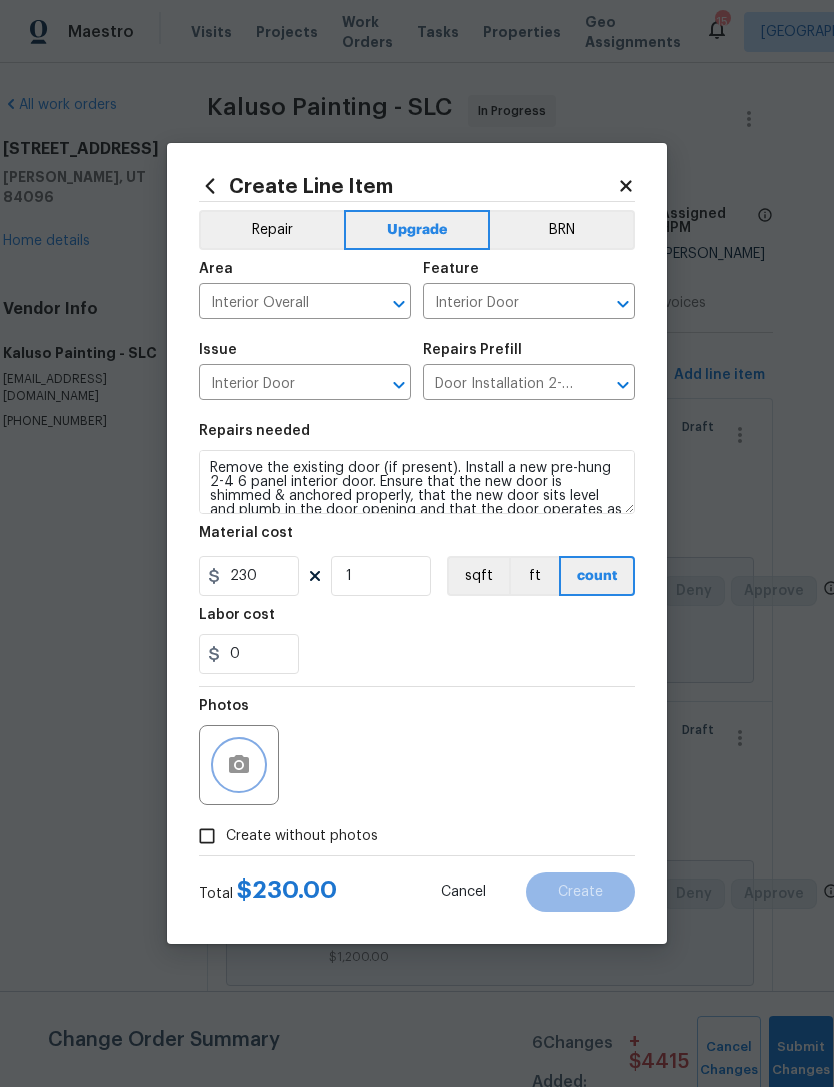 click at bounding box center (239, 765) 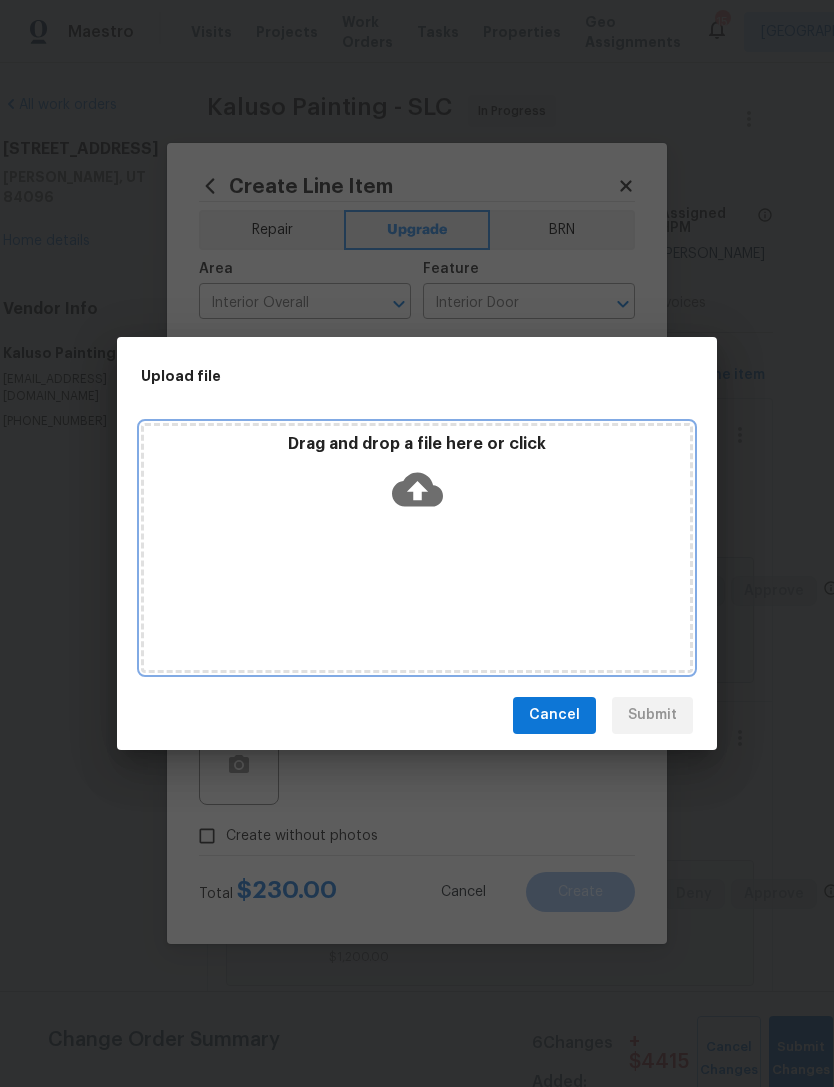 click 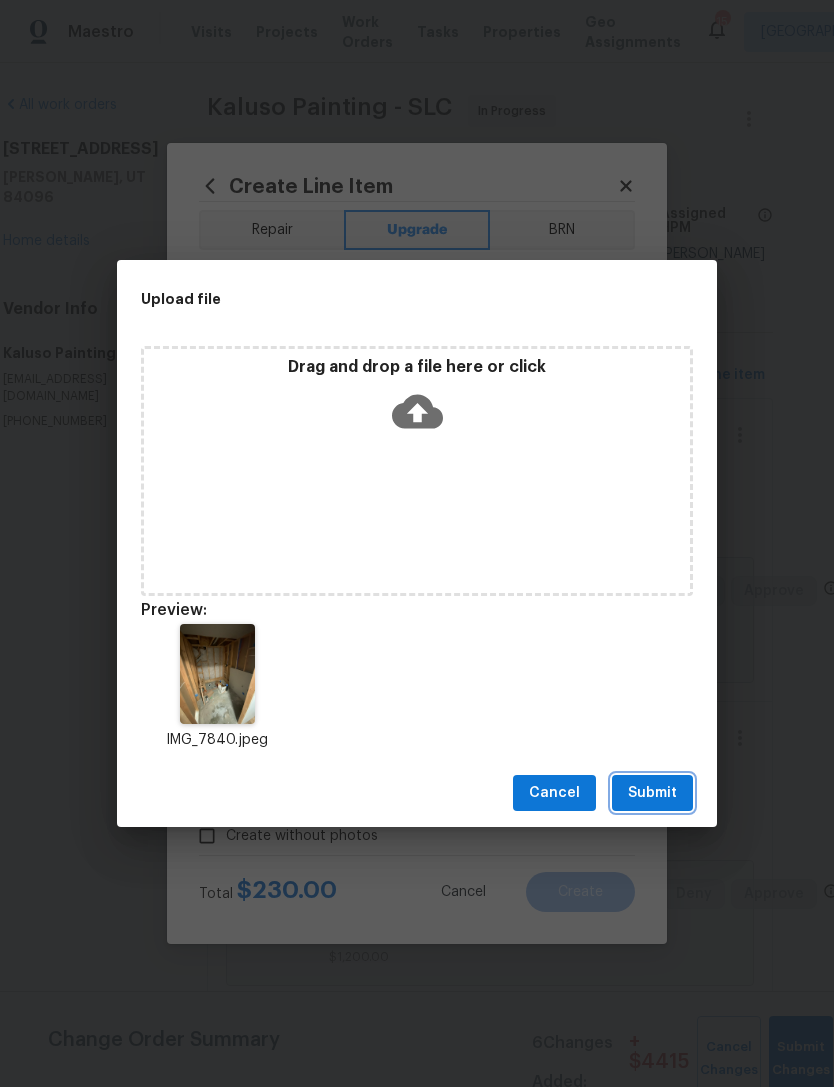 click on "Submit" at bounding box center (652, 793) 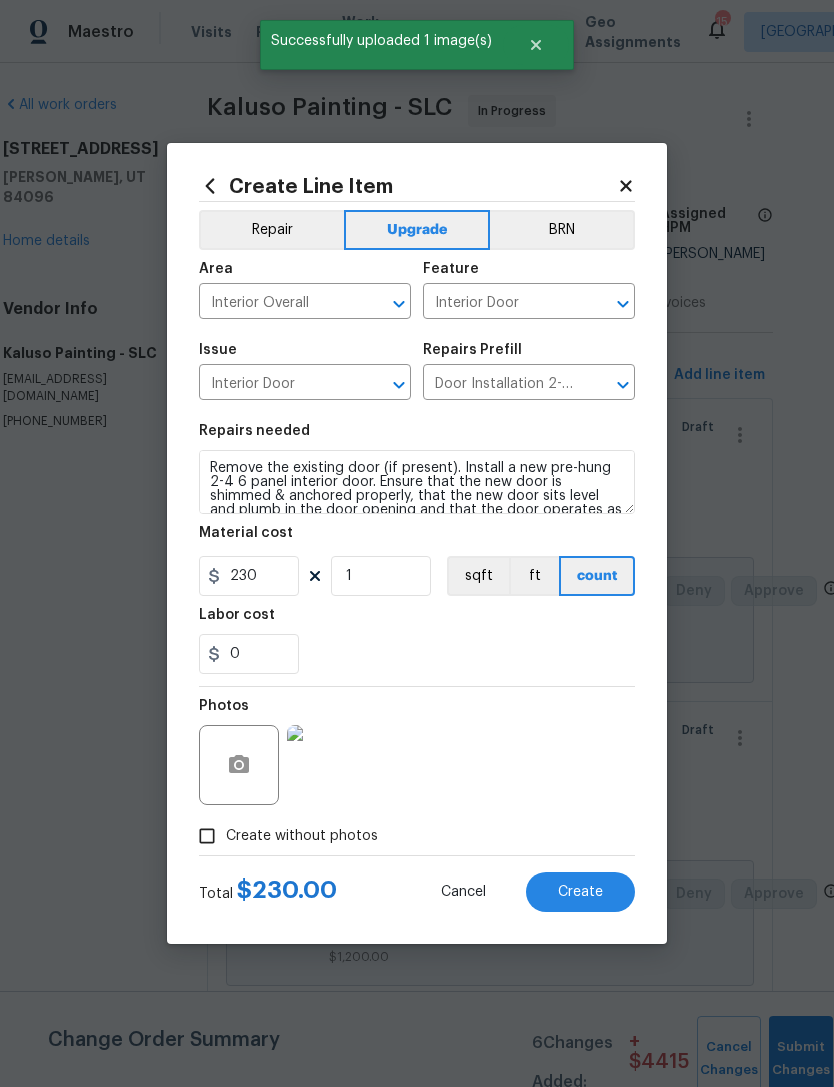 click on "Create" at bounding box center [580, 892] 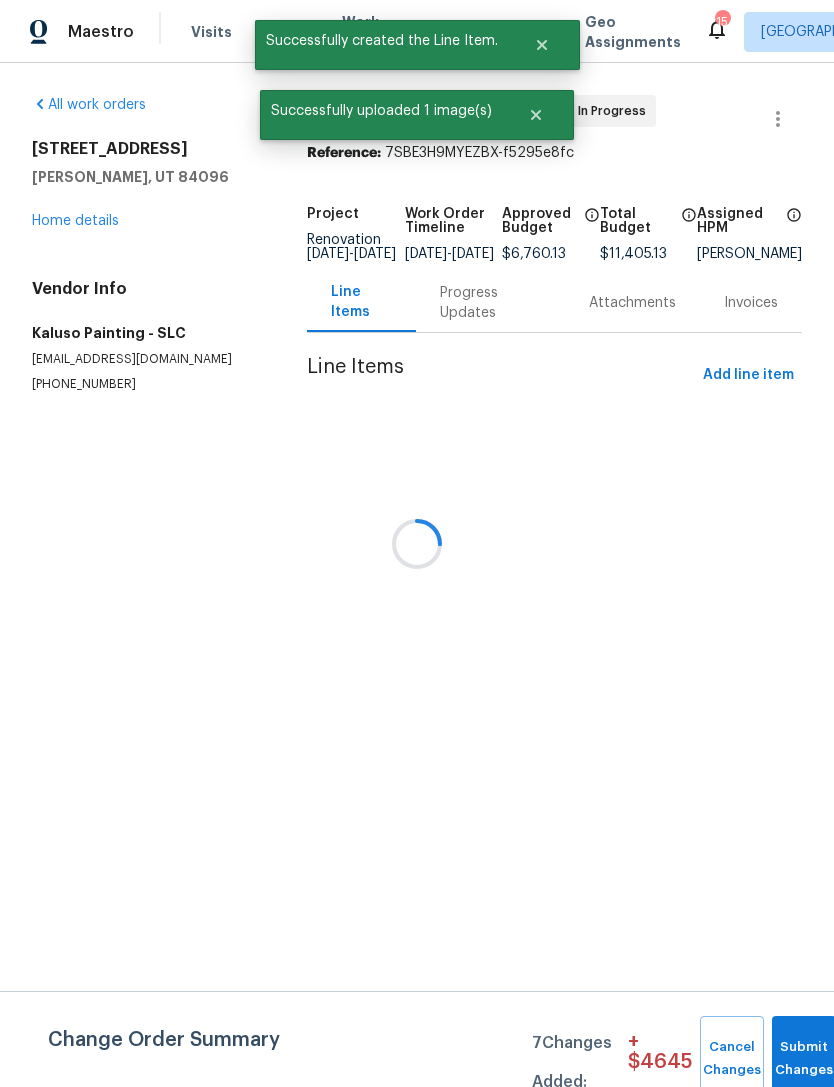 scroll, scrollTop: 0, scrollLeft: 0, axis: both 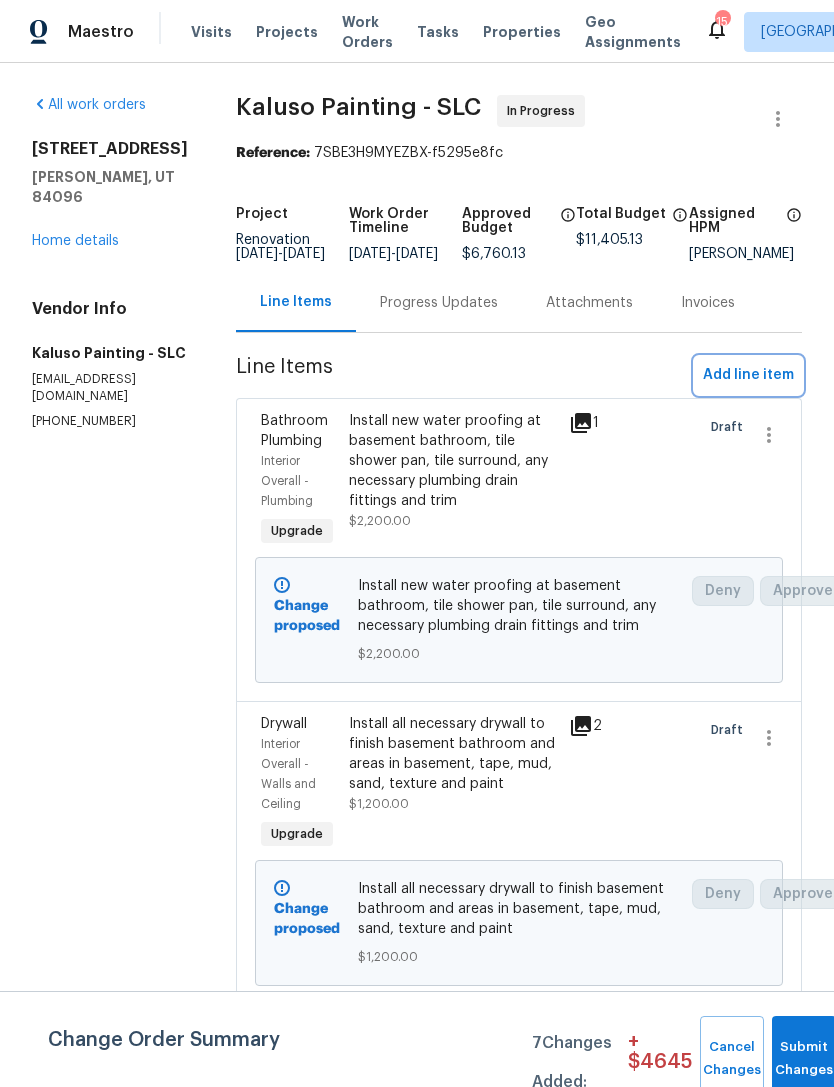 click on "Add line item" at bounding box center (748, 375) 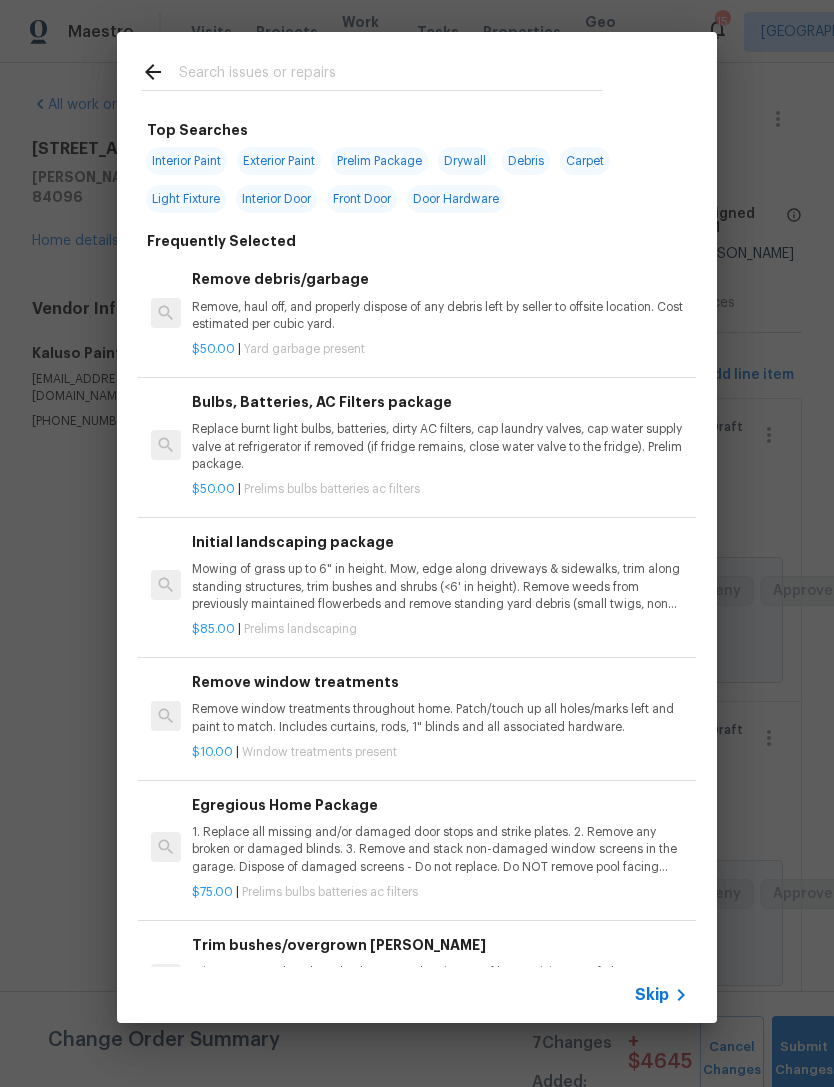 click on "Skip" at bounding box center (652, 995) 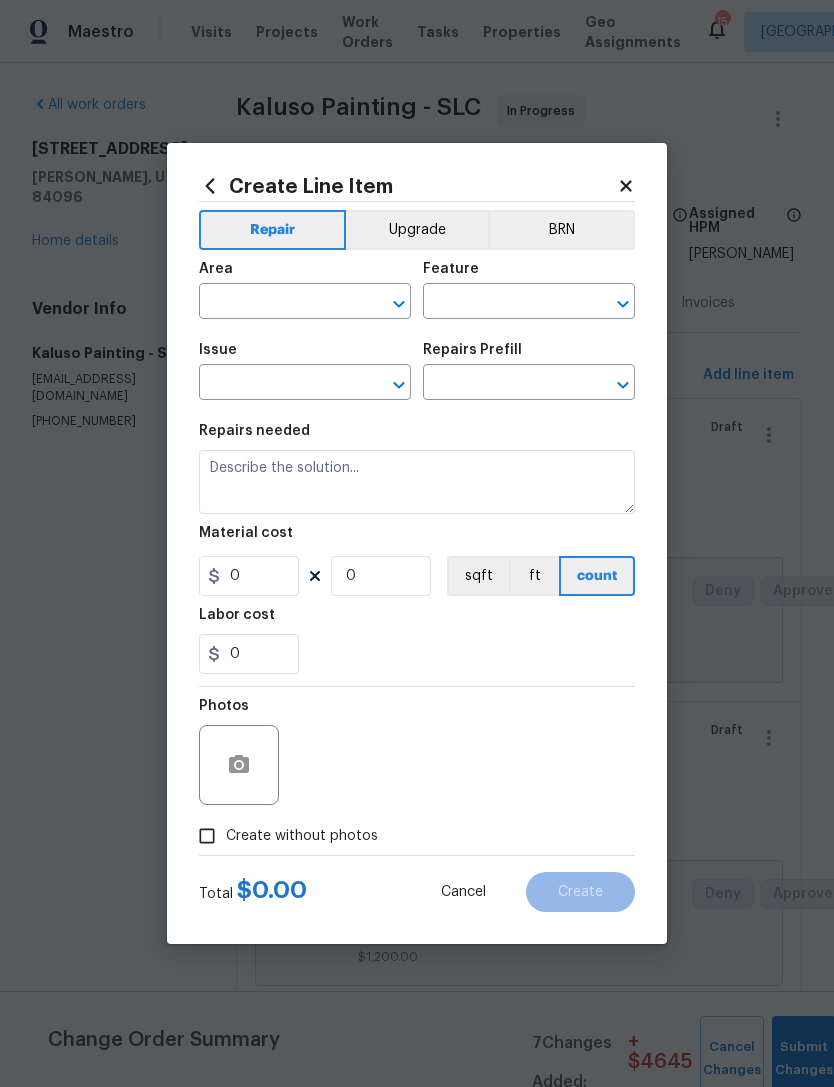 click on "Upgrade" at bounding box center [417, 230] 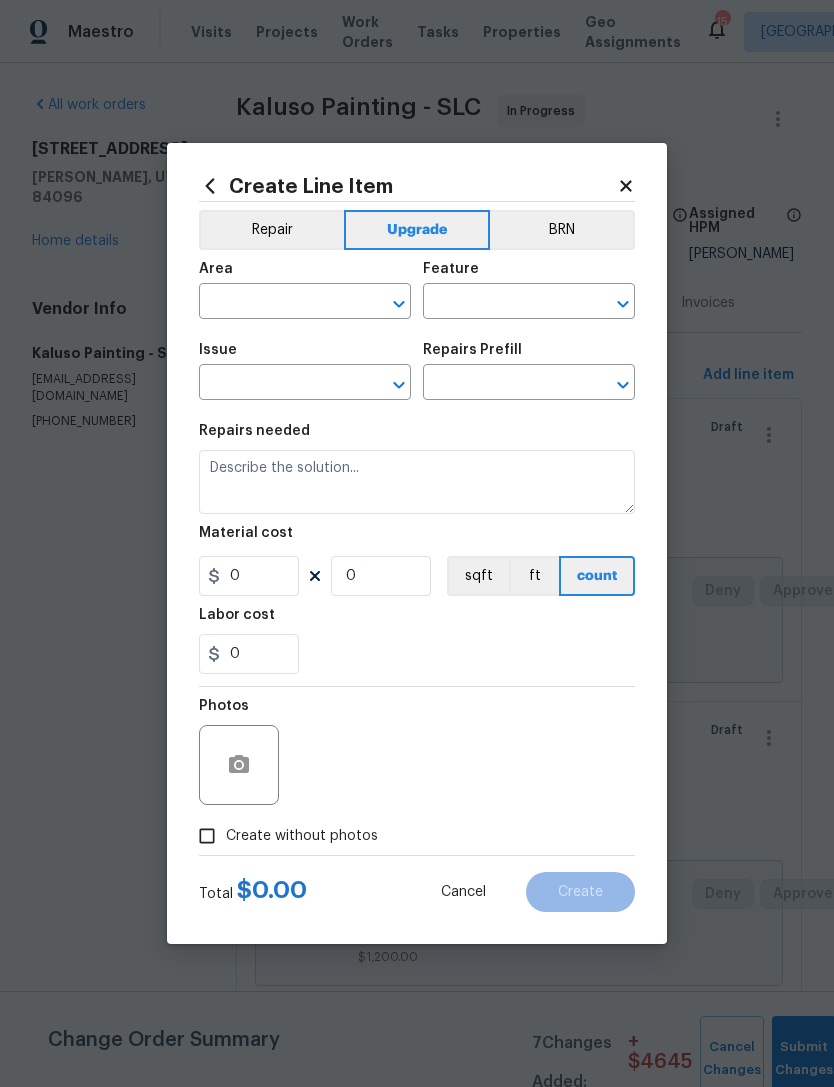 click at bounding box center [277, 303] 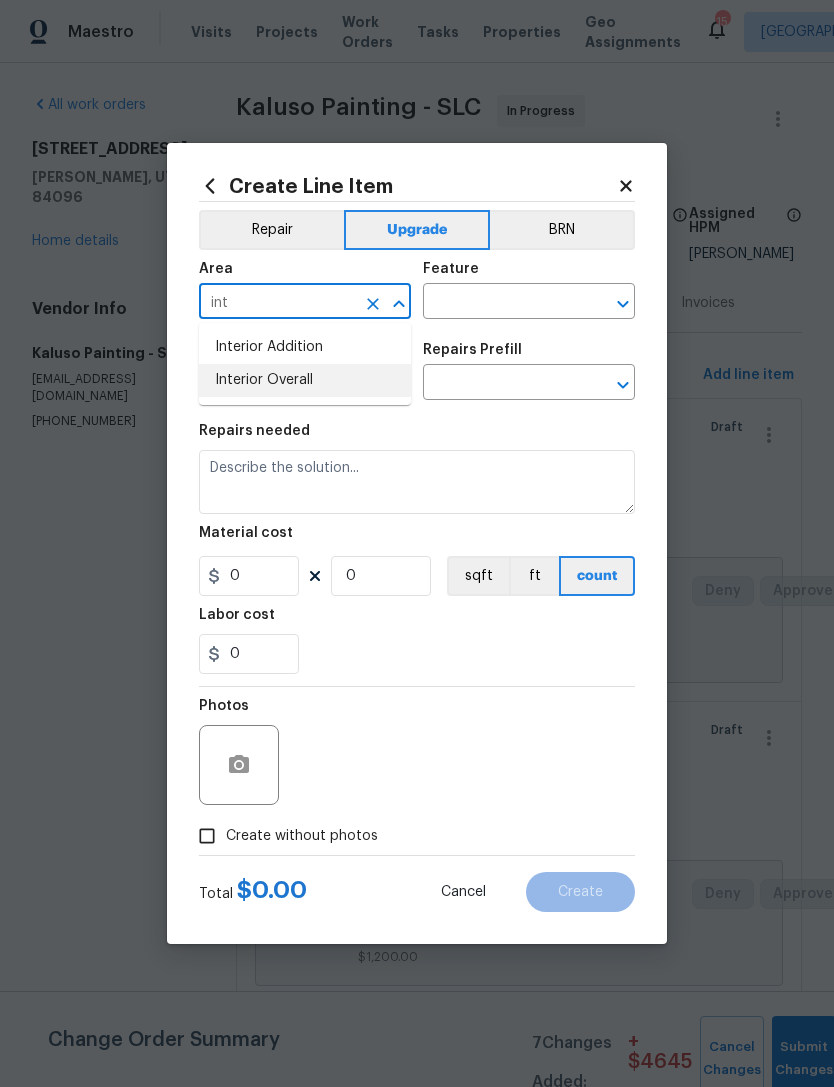 click on "Interior Overall" at bounding box center [305, 380] 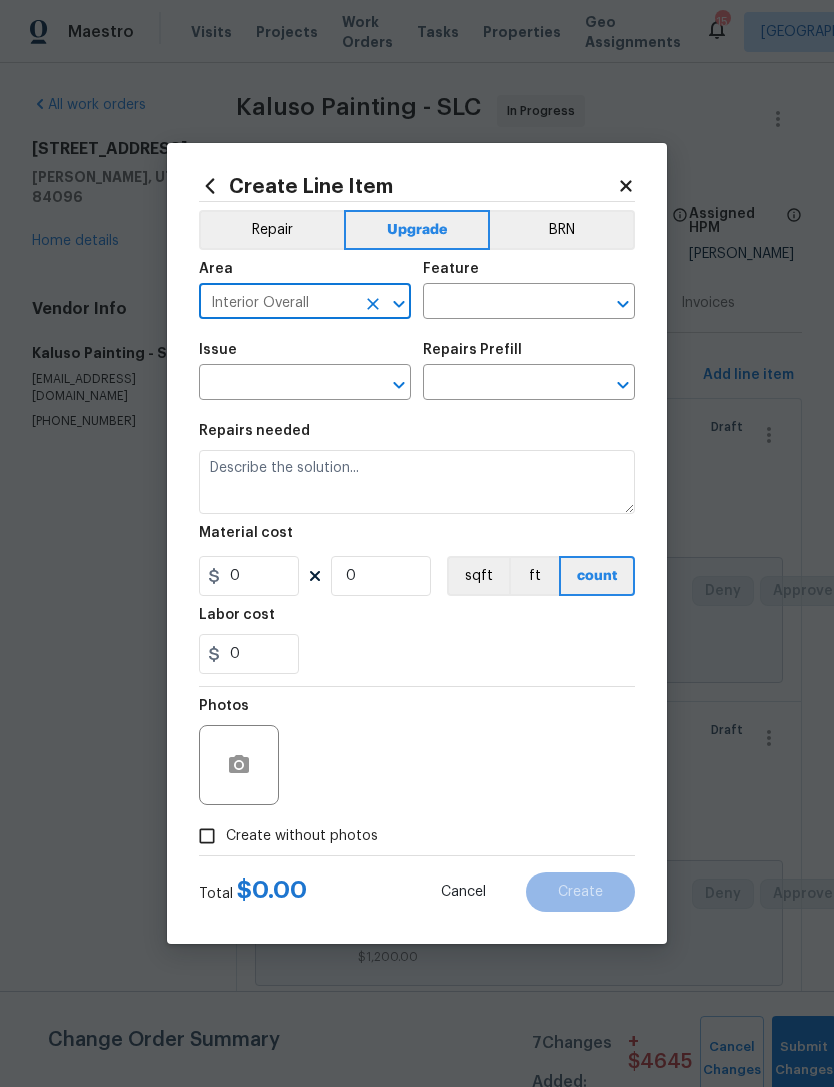 click at bounding box center [501, 303] 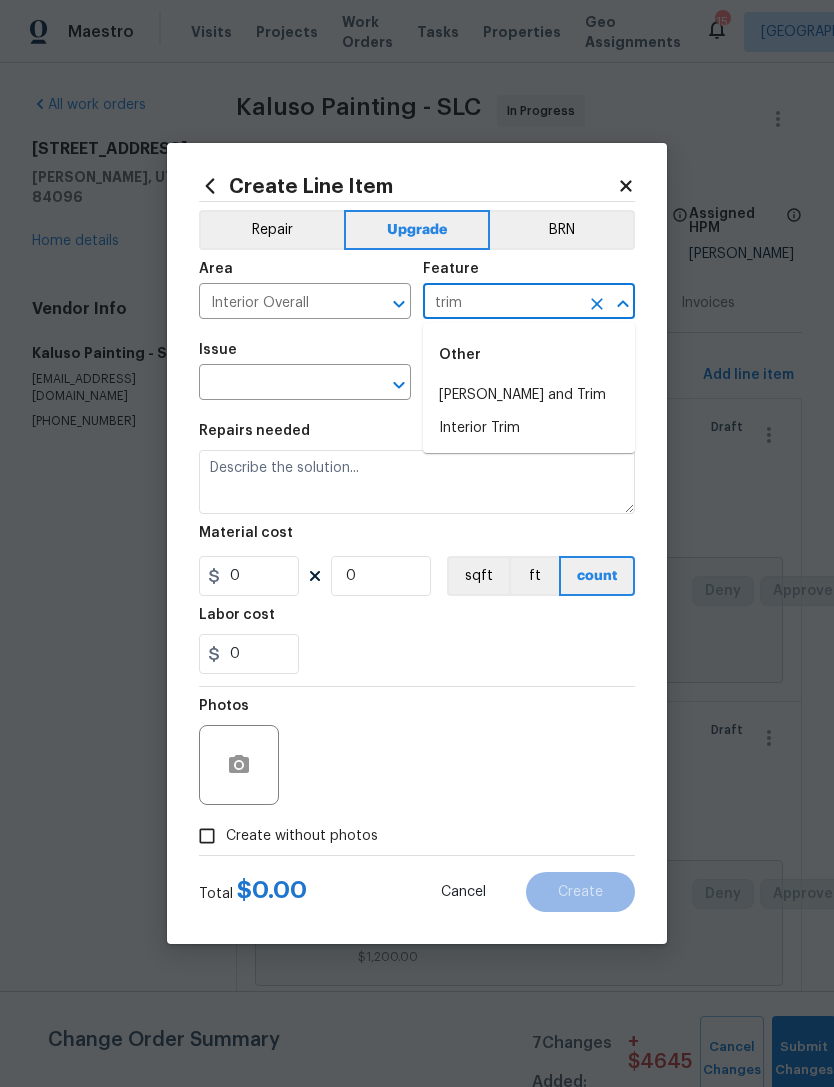 click on "Interior Trim" at bounding box center [529, 428] 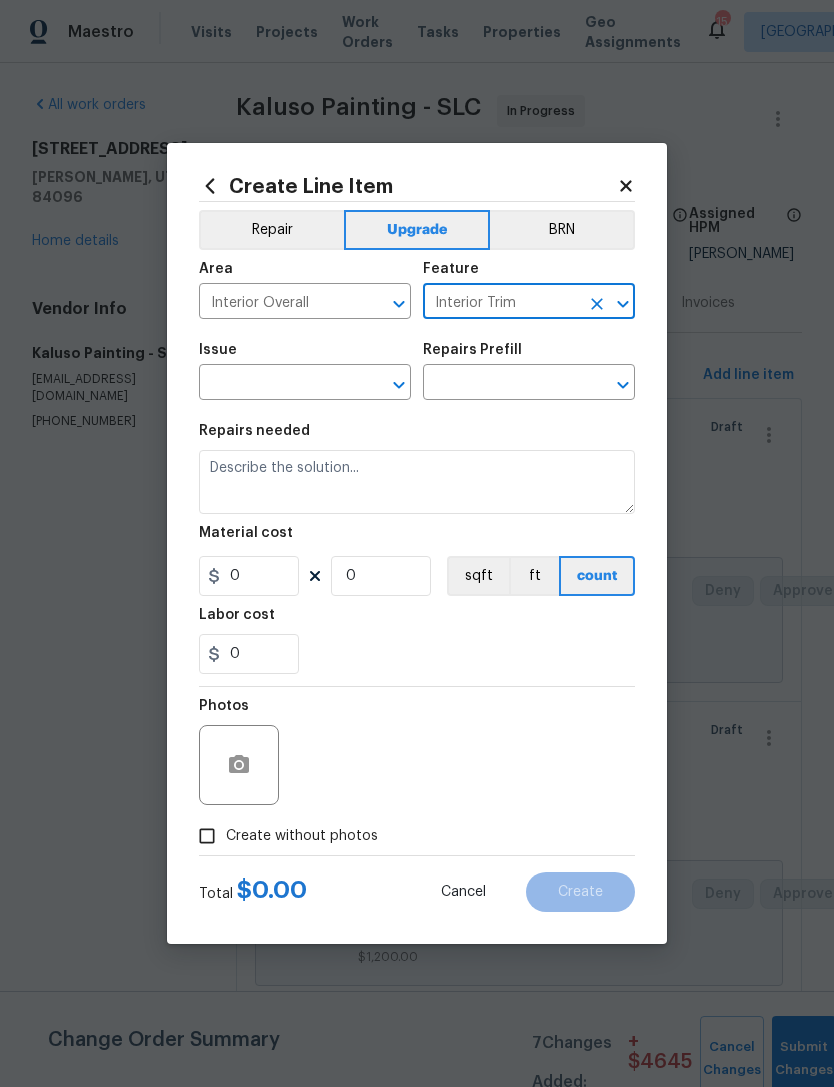 click at bounding box center [277, 384] 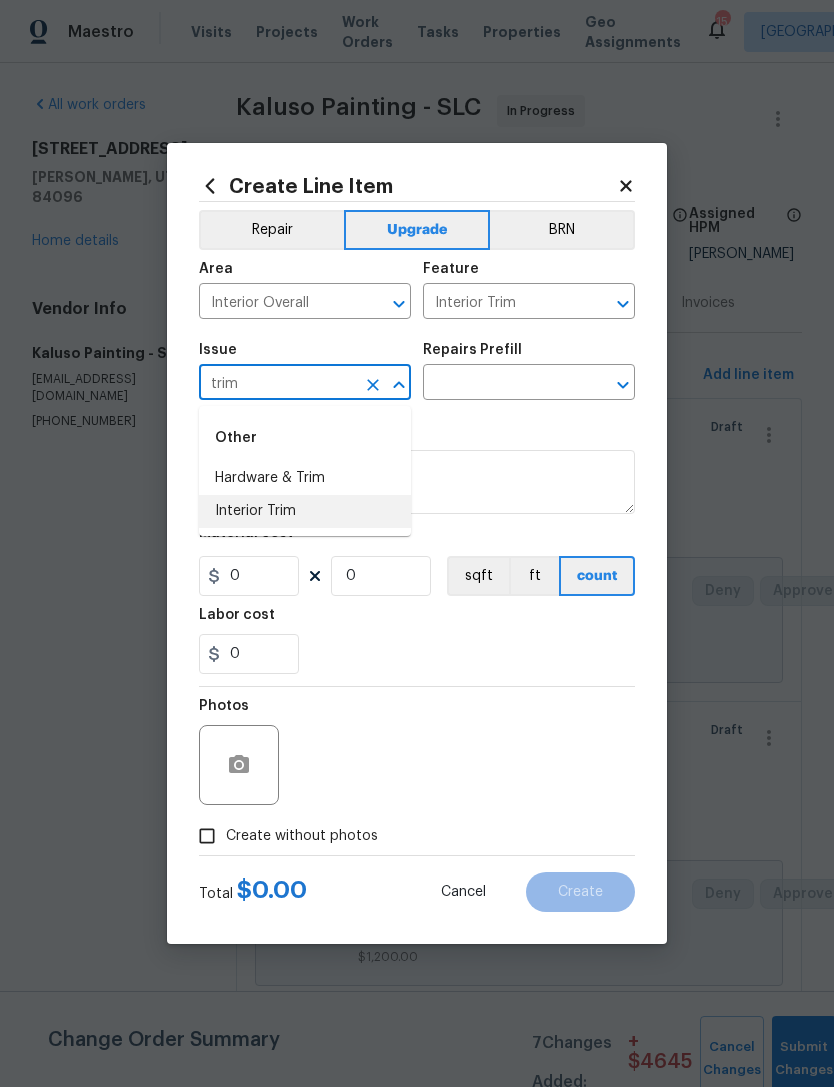 click on "Interior Trim" at bounding box center (305, 511) 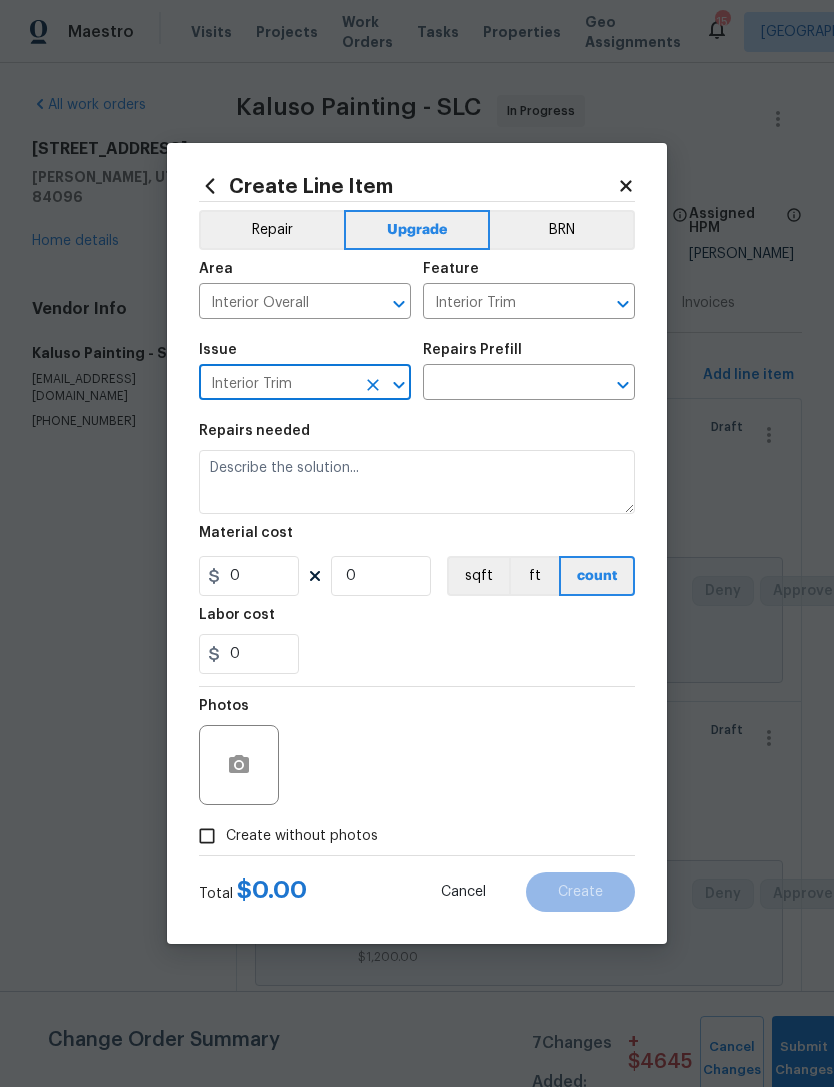 click at bounding box center [501, 384] 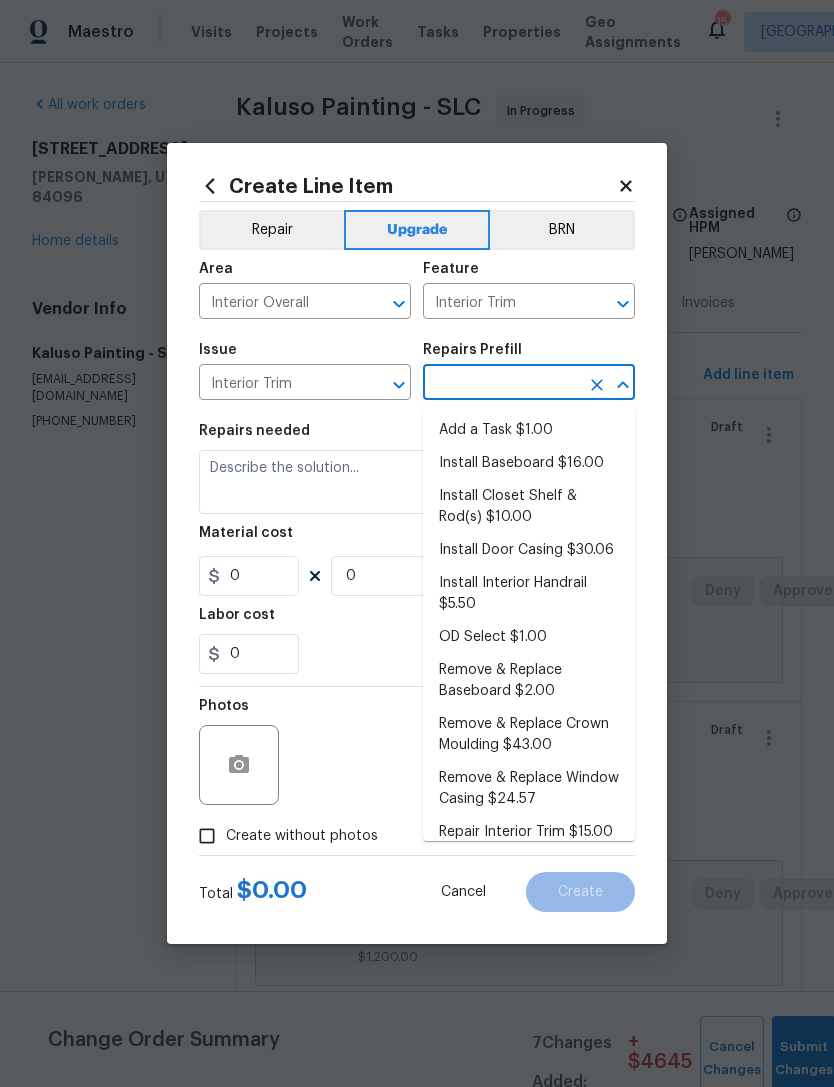 click on "Install Door Casing $30.06" at bounding box center (529, 550) 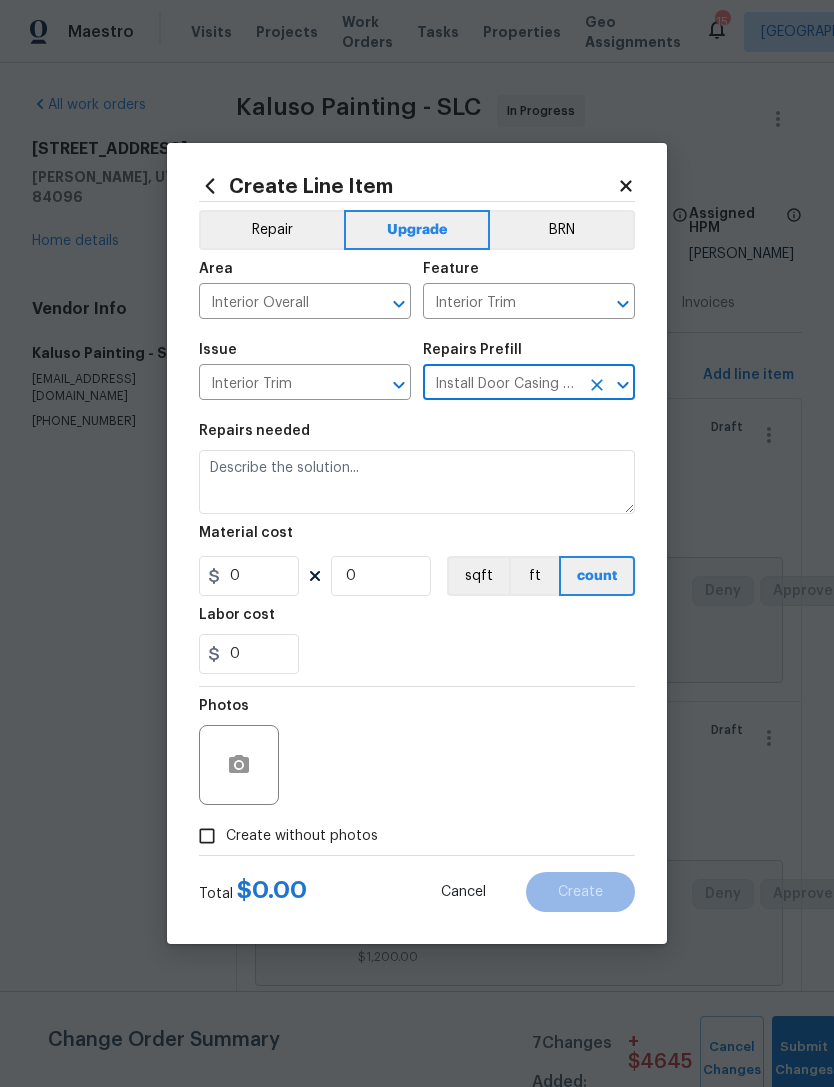 type 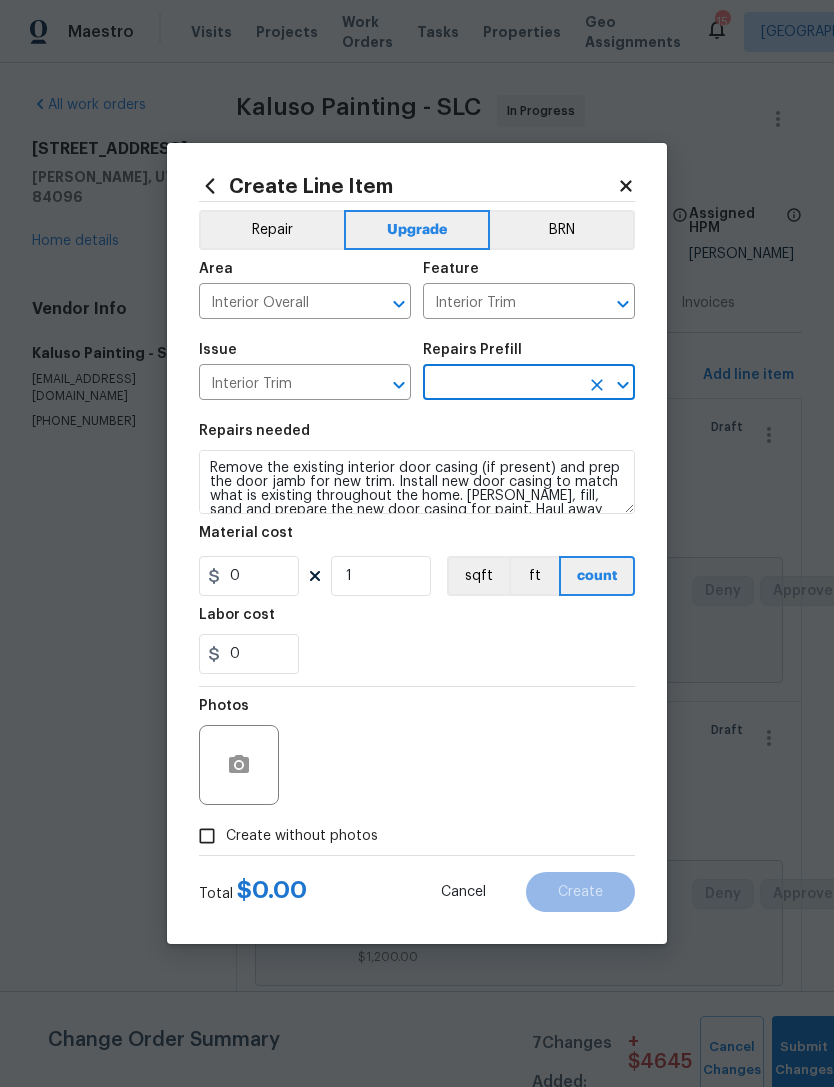 type on "Install Door Casing $30.06" 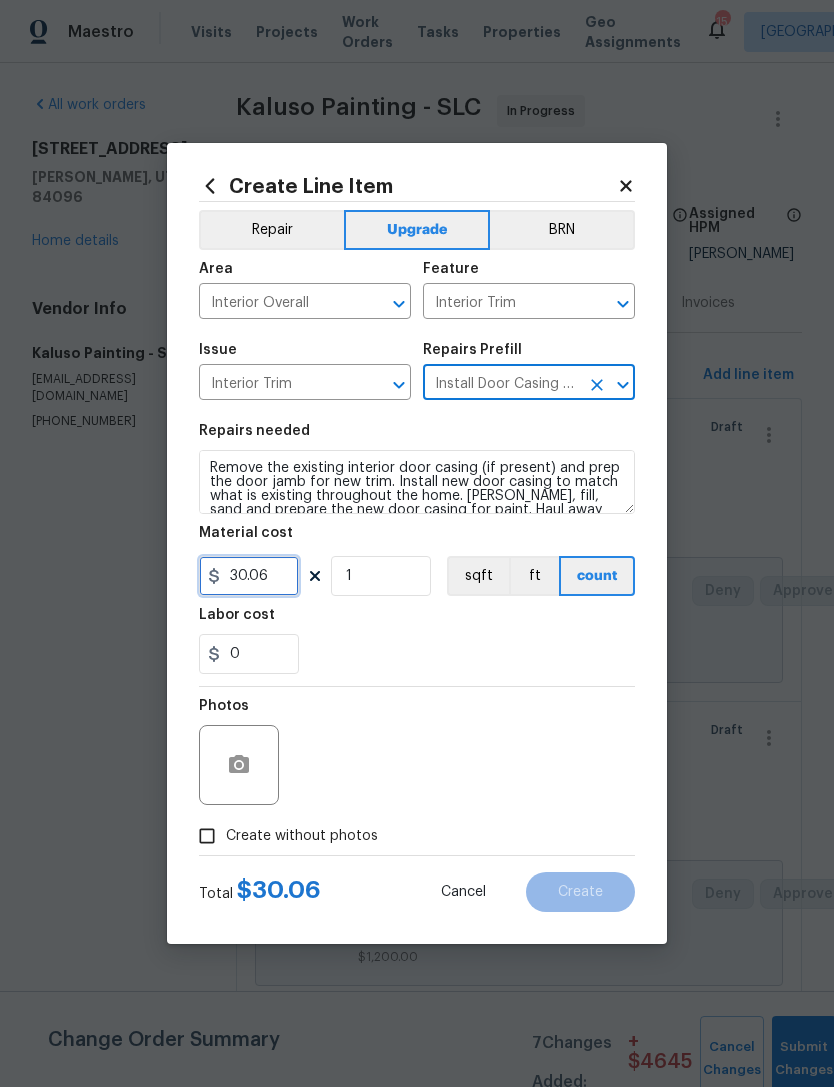 click on "30.06" at bounding box center [249, 576] 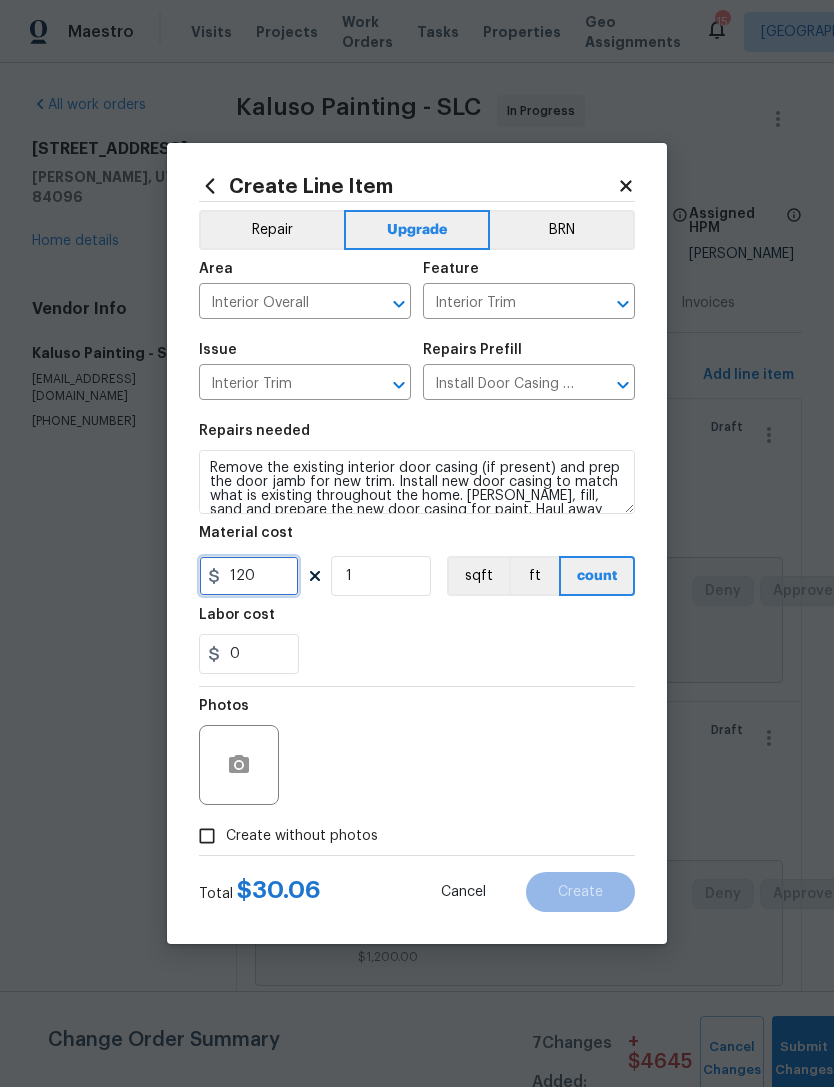 type on "120" 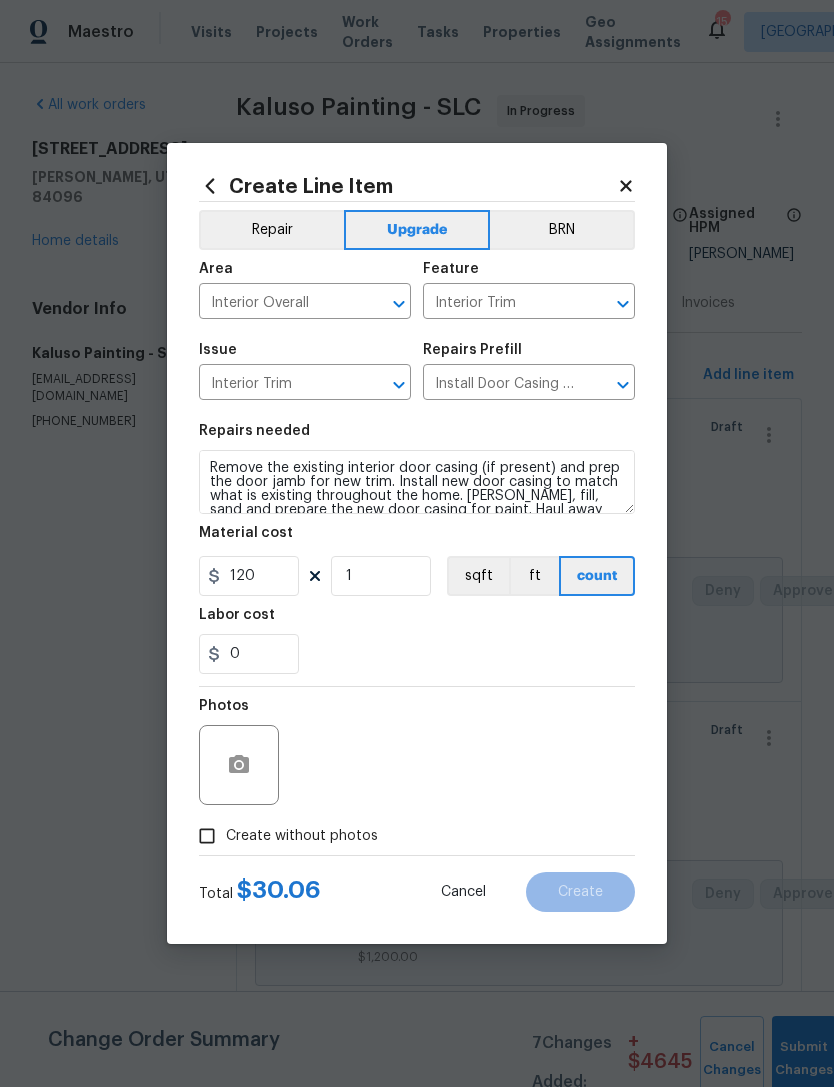click on "0" at bounding box center (417, 654) 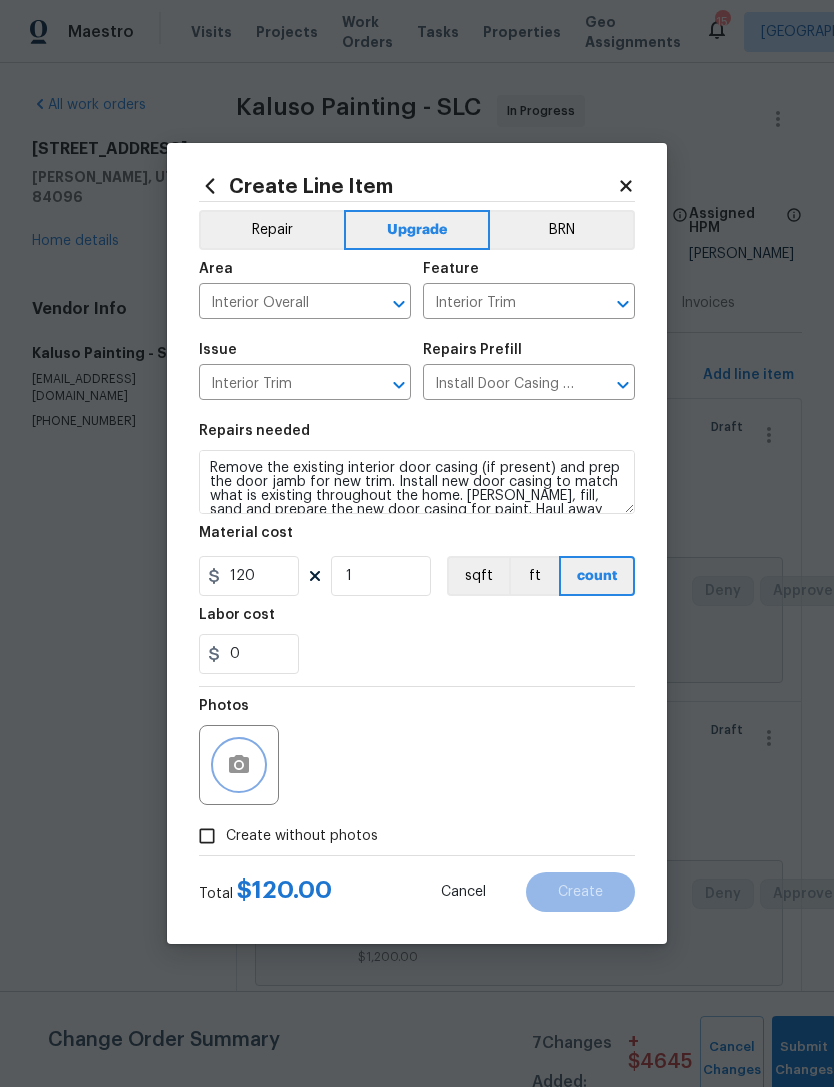 click 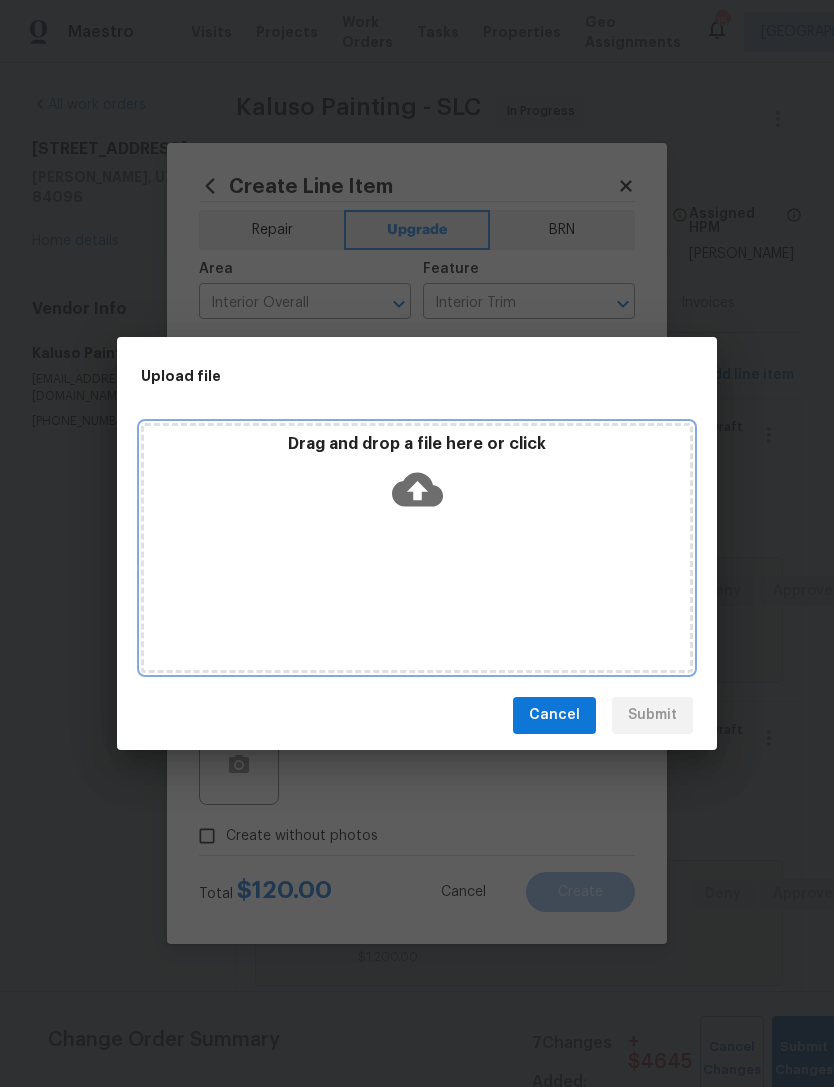 click 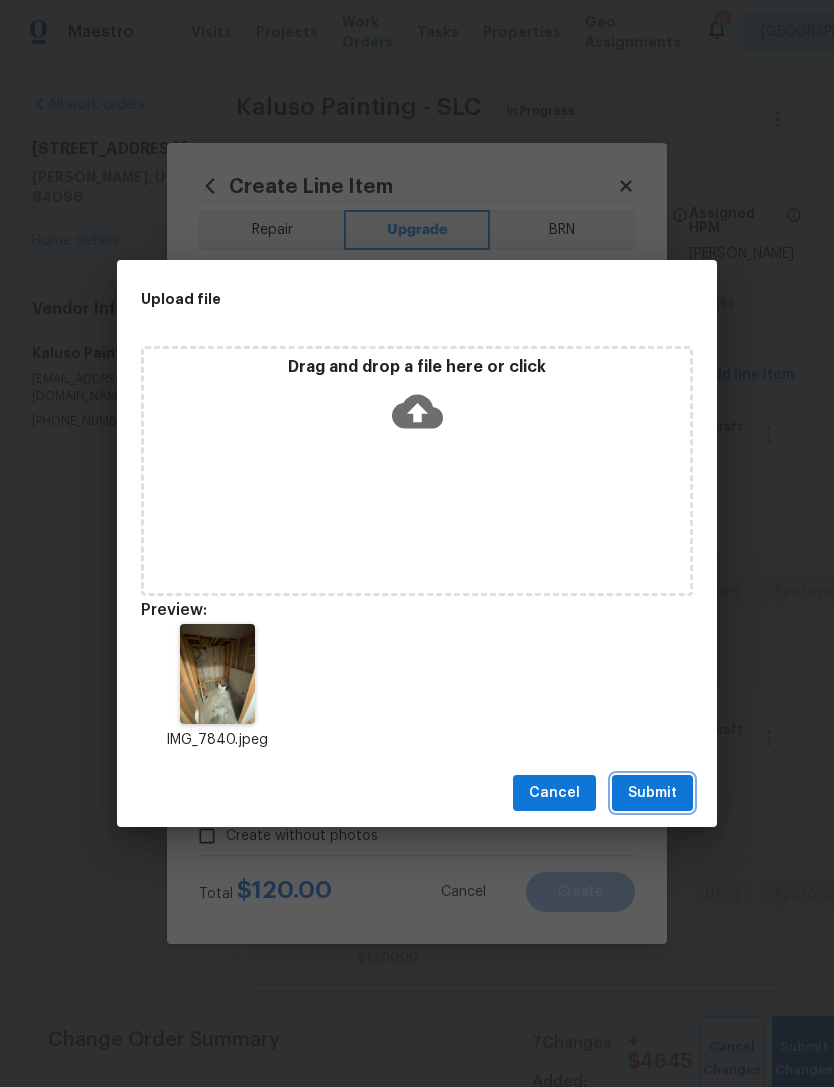 click on "Submit" at bounding box center (652, 793) 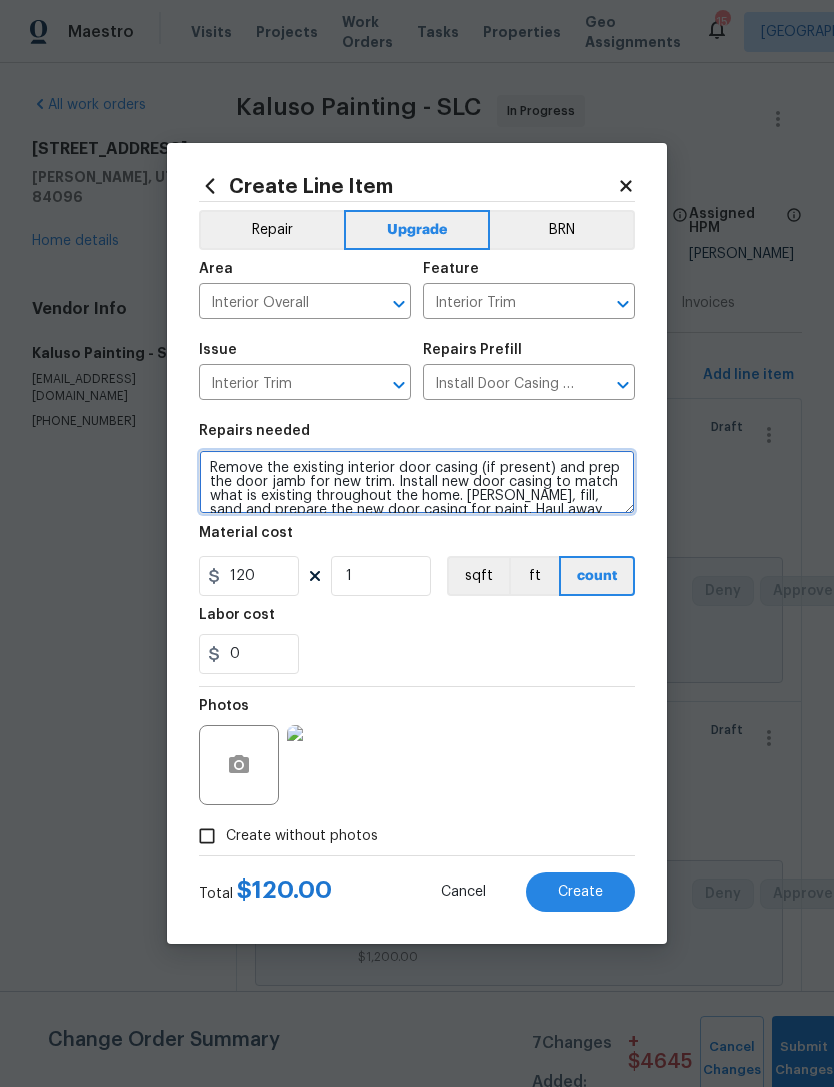 click on "Remove the existing interior door casing (if present) and prep the door jamb for new trim. Install new door casing to match what is existing throughout the home. [PERSON_NAME], fill, sand and prepare the new door casing for paint. Haul away and dispose of all debris." at bounding box center (417, 482) 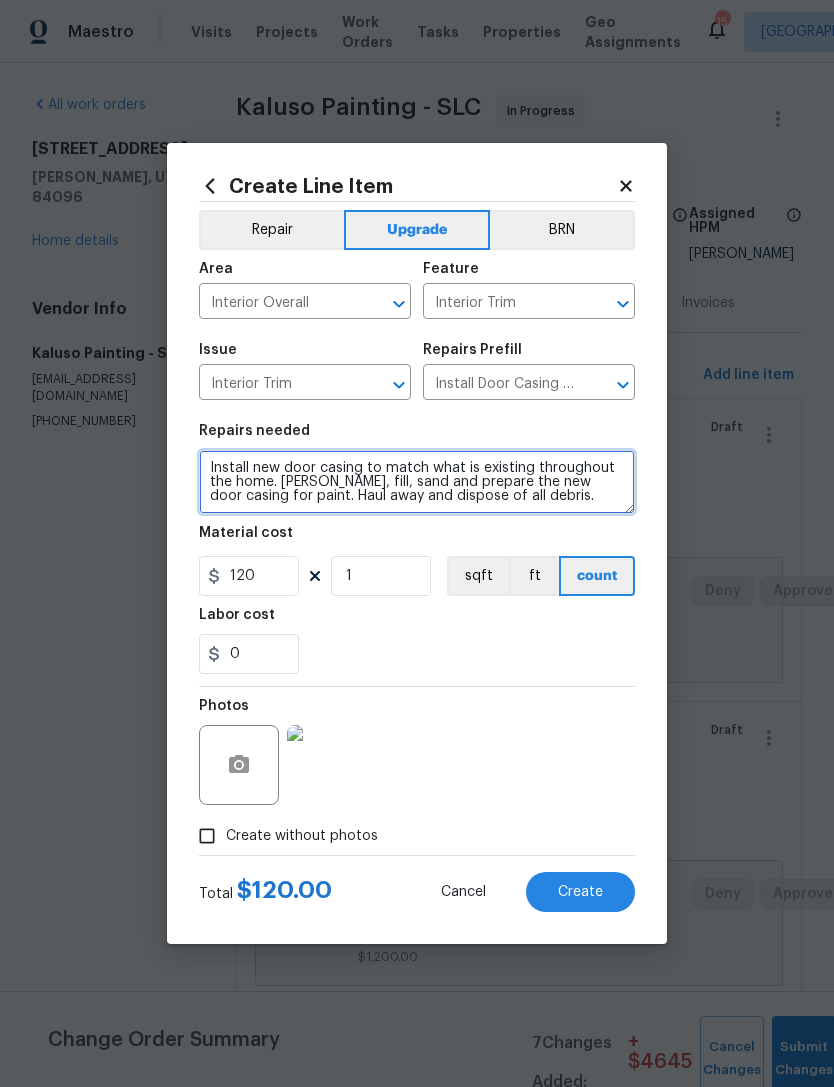 click on "Install new door casing to match what is existing throughout the home. [PERSON_NAME], fill, sand and prepare the new door casing for paint. Haul away and dispose of all debris." at bounding box center [417, 482] 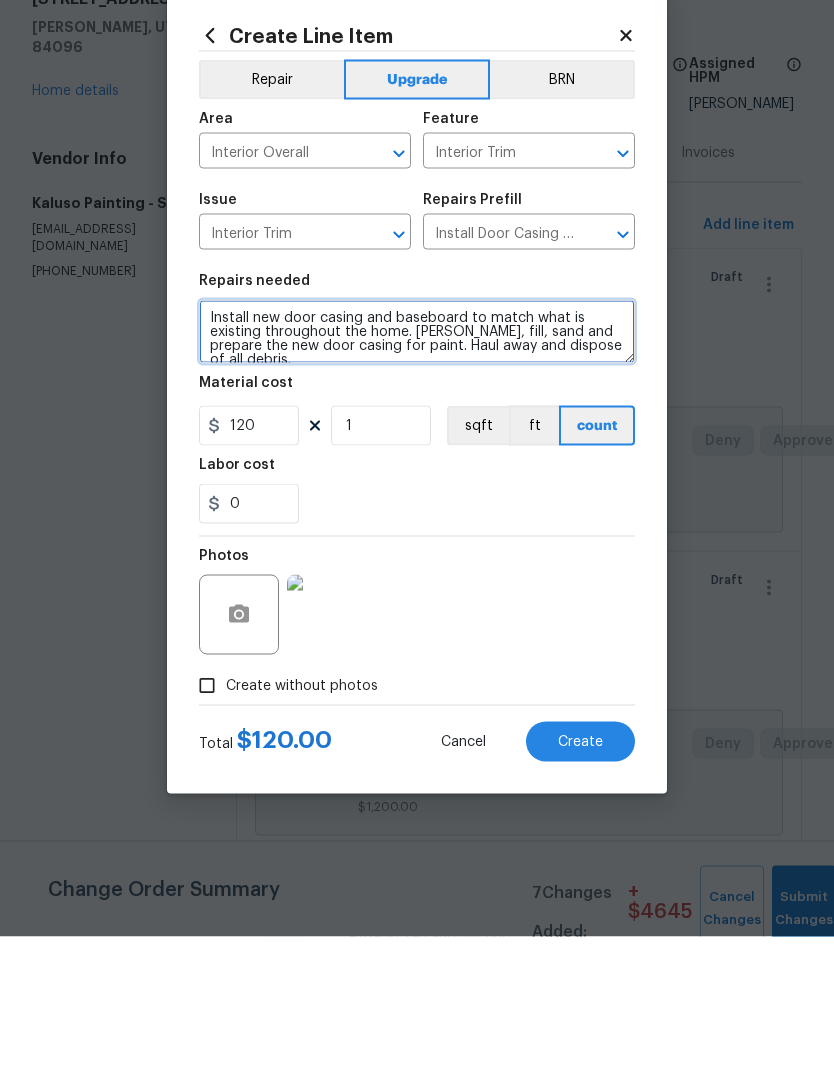 type on "Install new door casing and baseboard to match what is existing throughout the home. [PERSON_NAME], fill, sand and prepare the new door casing for paint. Haul away and dispose of all debris." 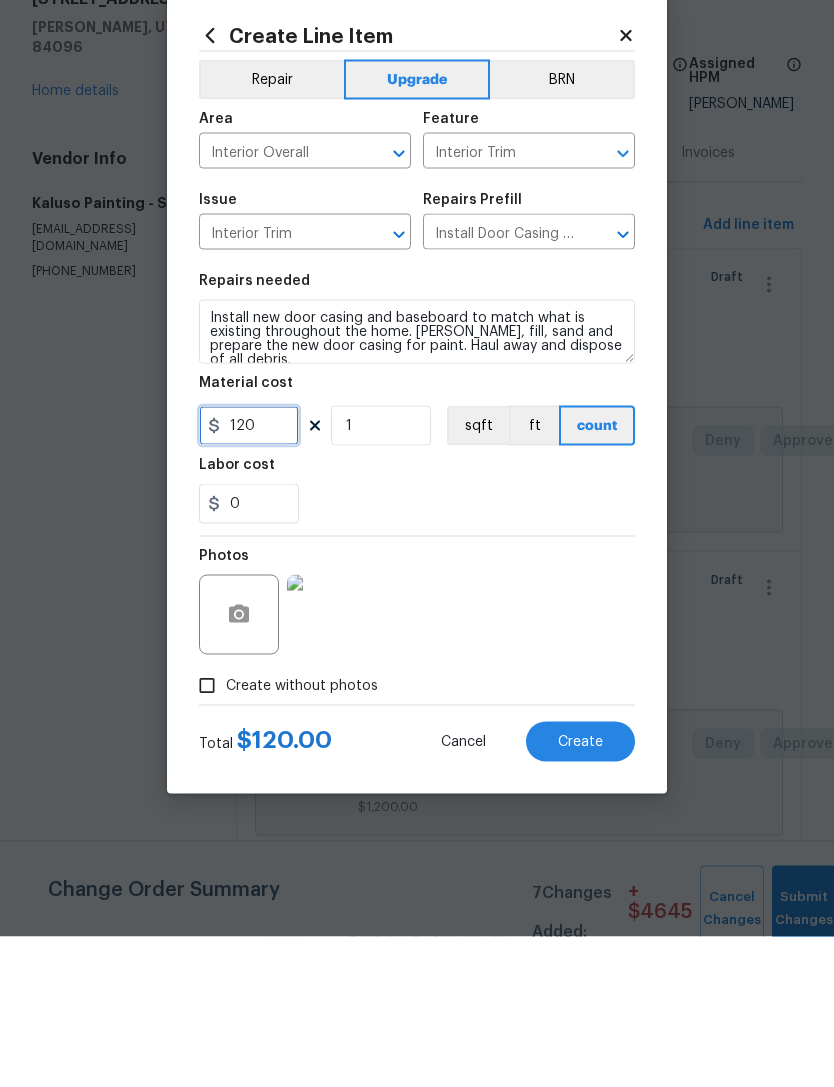 click on "120" at bounding box center [249, 576] 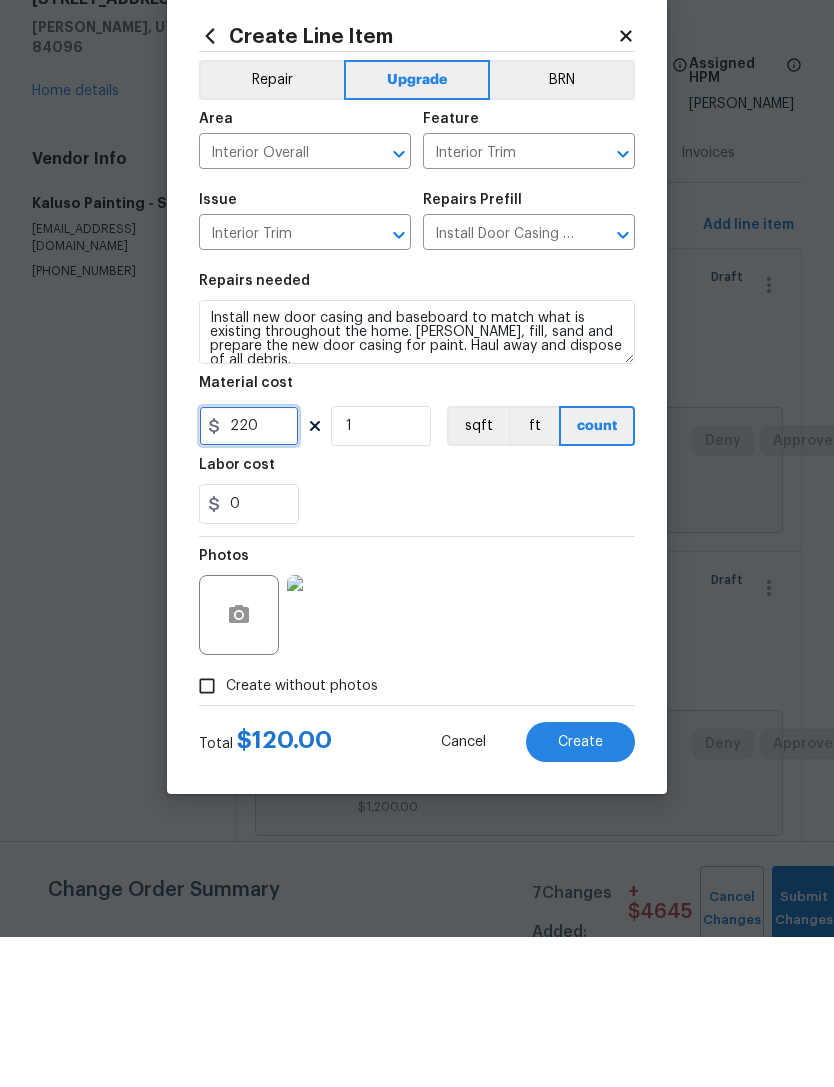 type on "220" 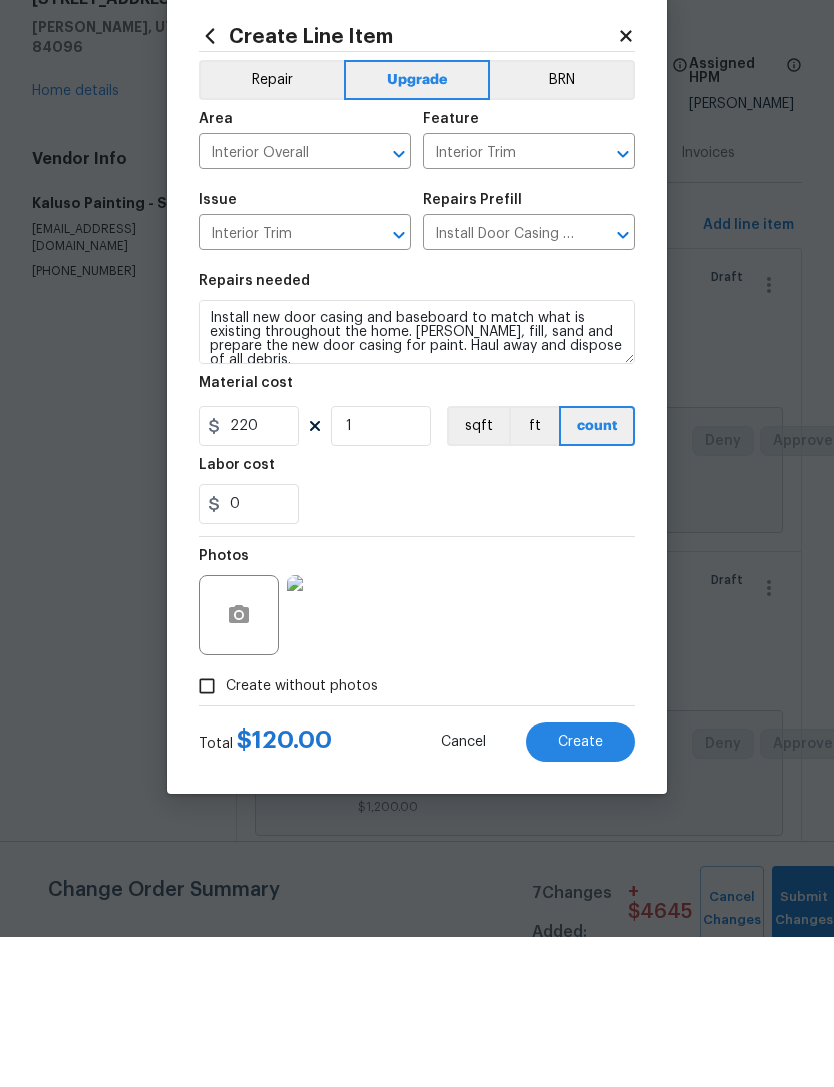 click on "0" at bounding box center [417, 654] 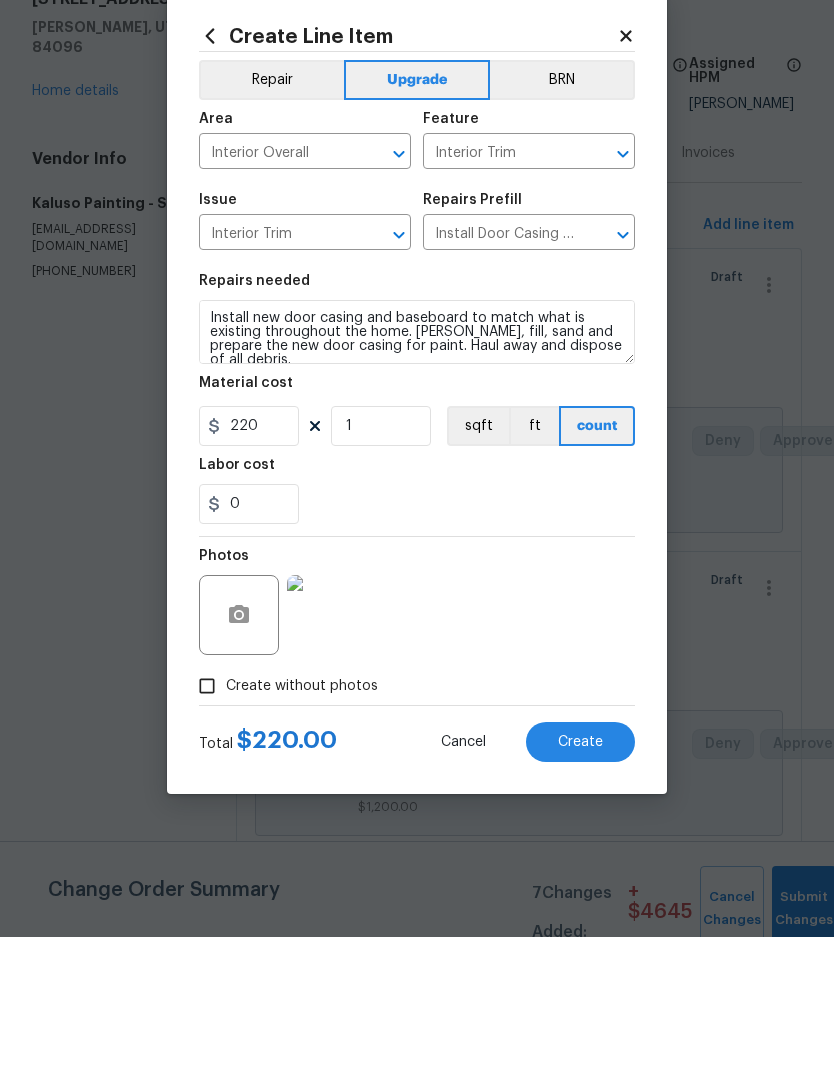 scroll, scrollTop: 64, scrollLeft: 0, axis: vertical 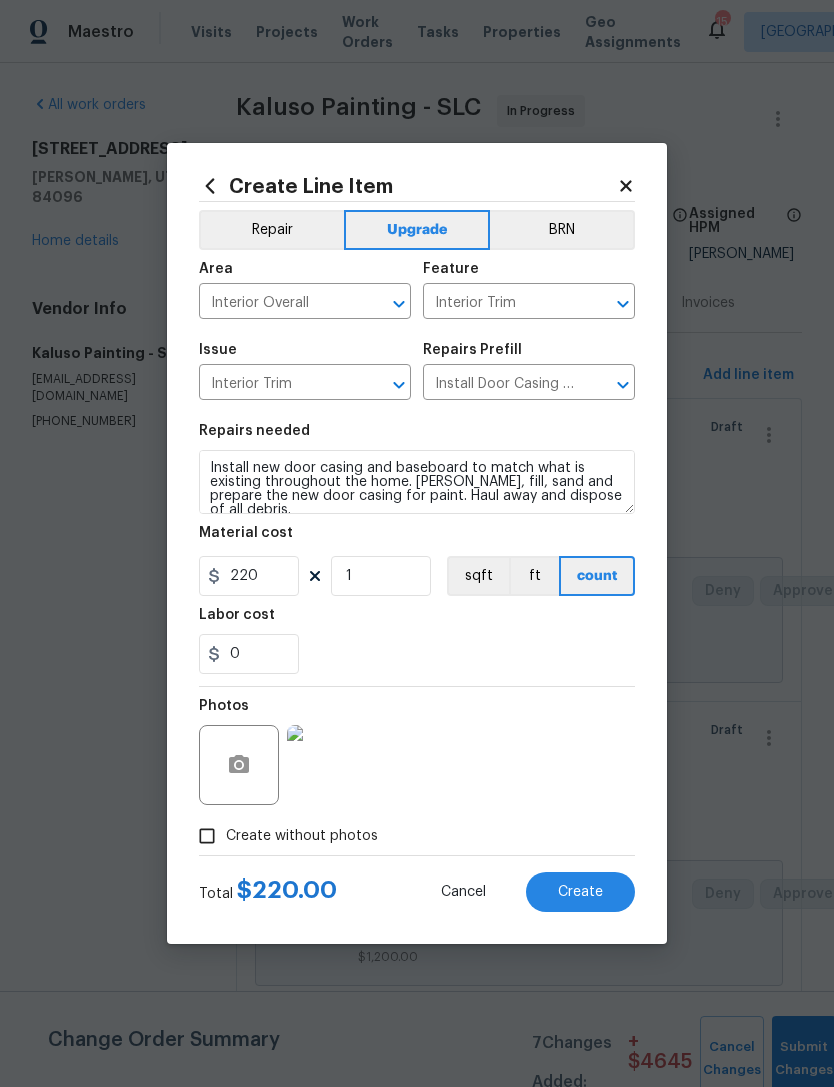 click on "Create" at bounding box center [580, 892] 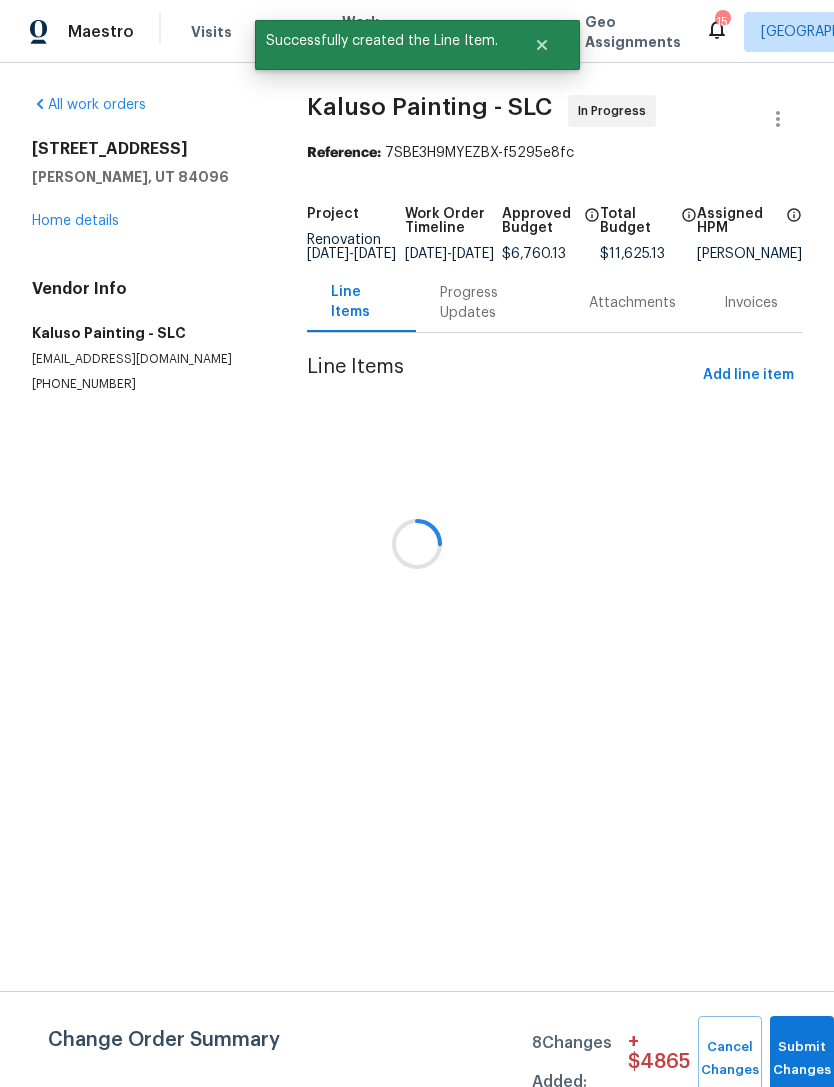 scroll, scrollTop: 0, scrollLeft: 0, axis: both 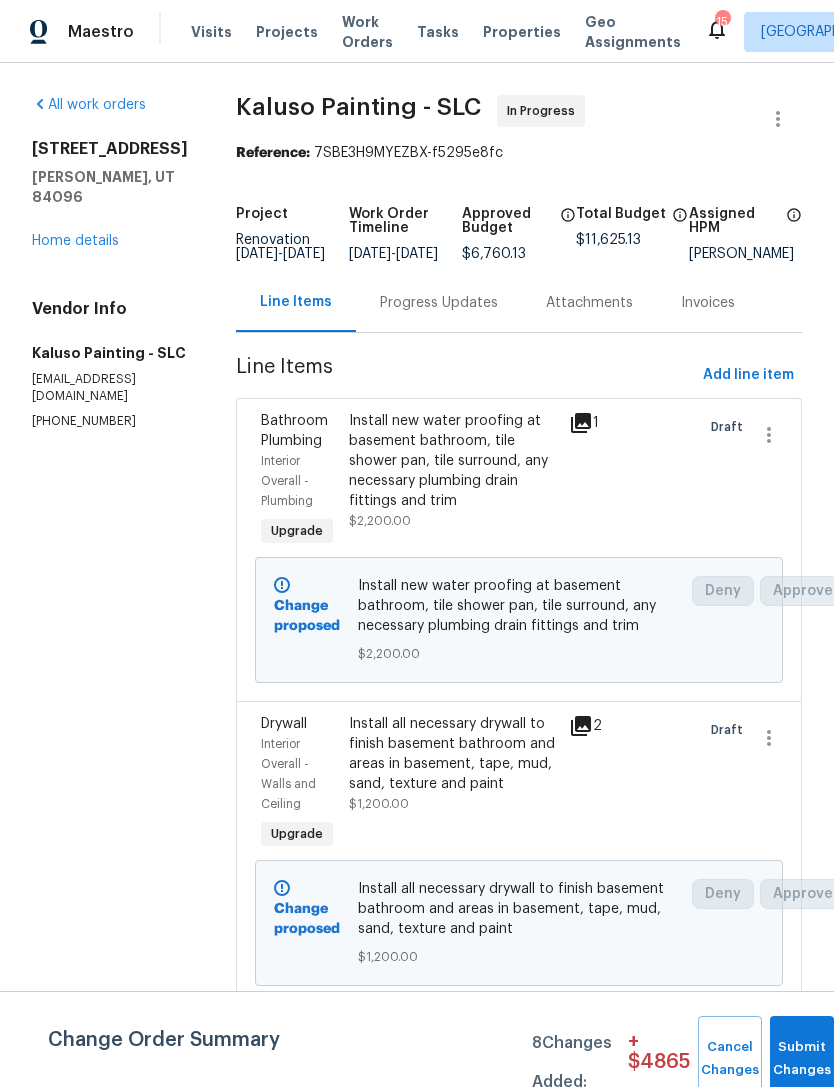 click on "Install new water proofing at basement bathroom, tile shower pan, tile surround, any necessary plumbing drain fittings and trim" at bounding box center (453, 461) 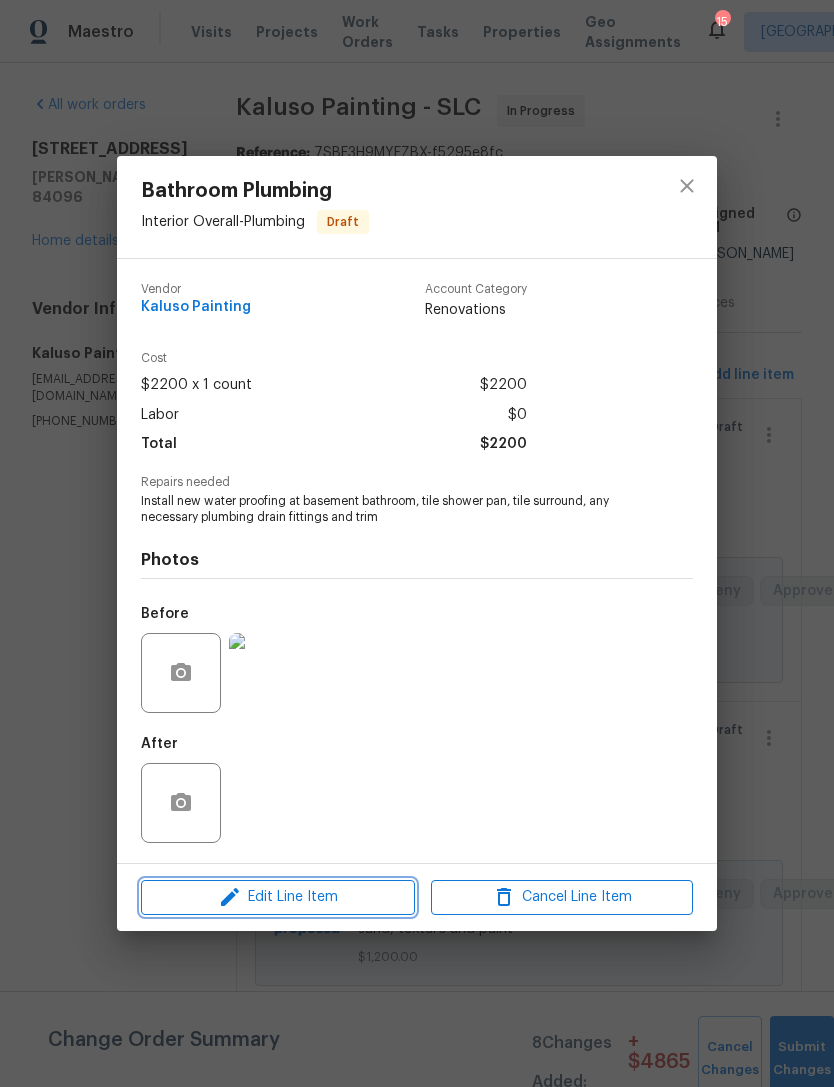 click on "Edit Line Item" at bounding box center [278, 897] 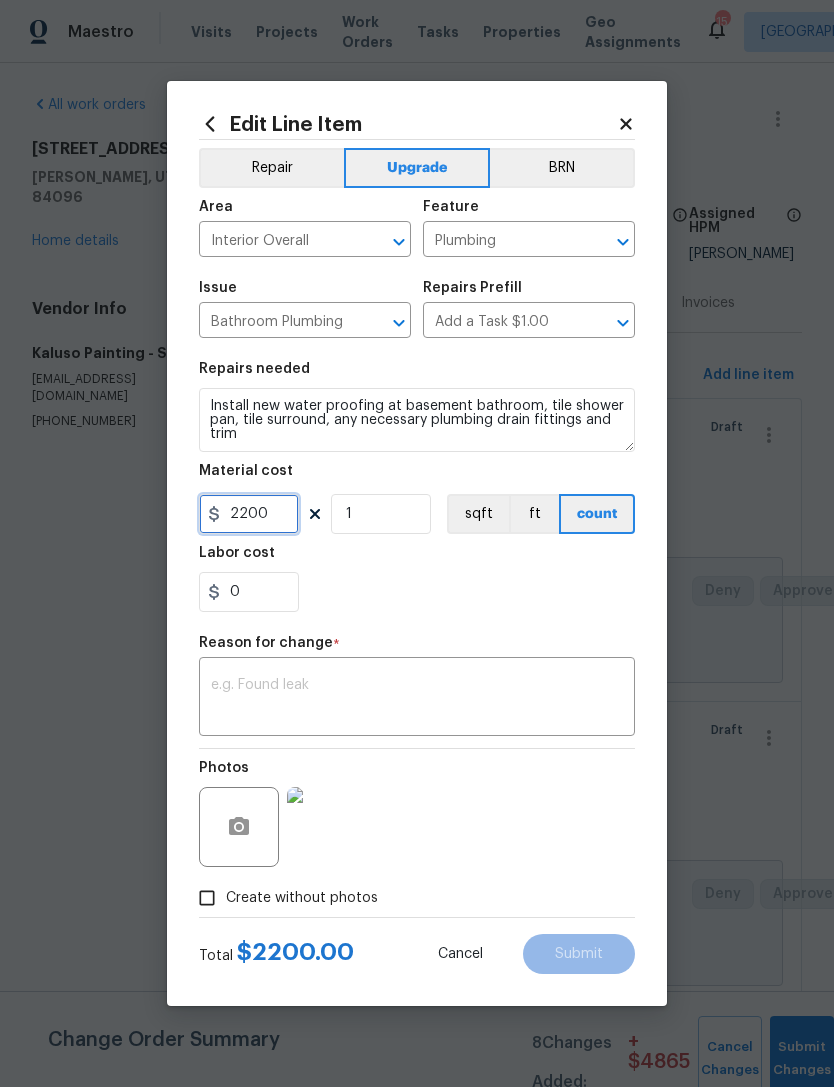 click on "2200" at bounding box center [249, 514] 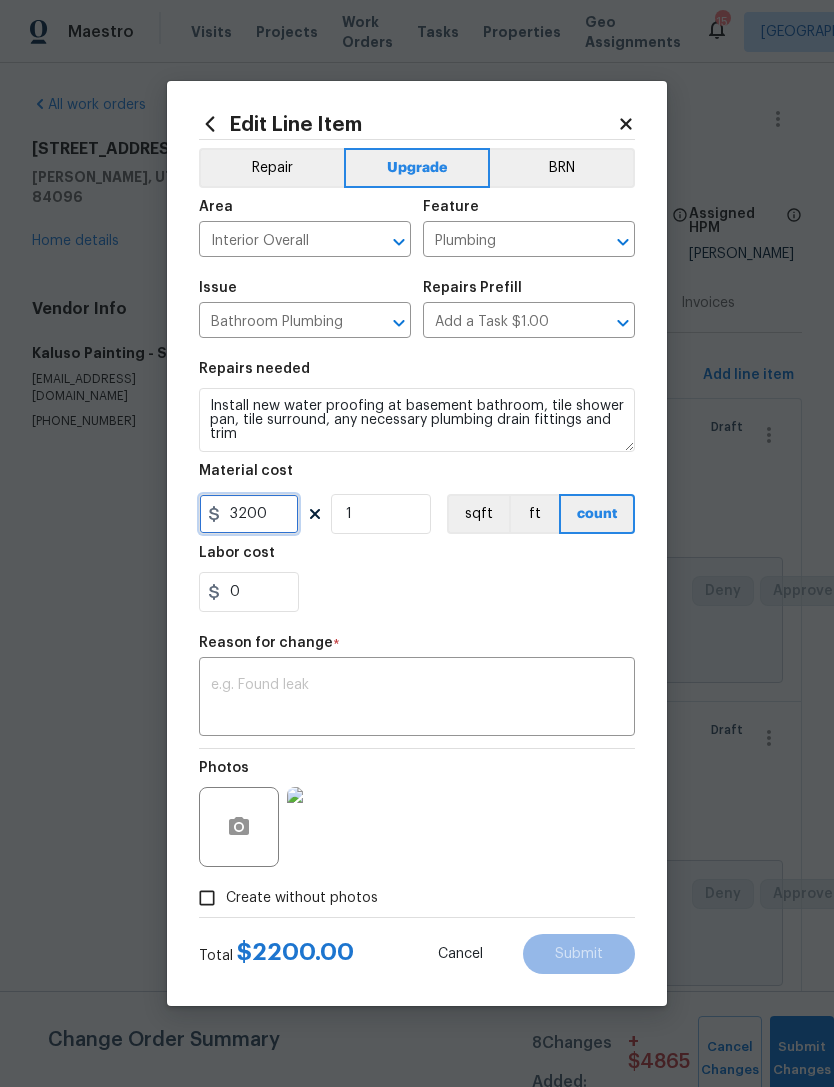 type on "3200" 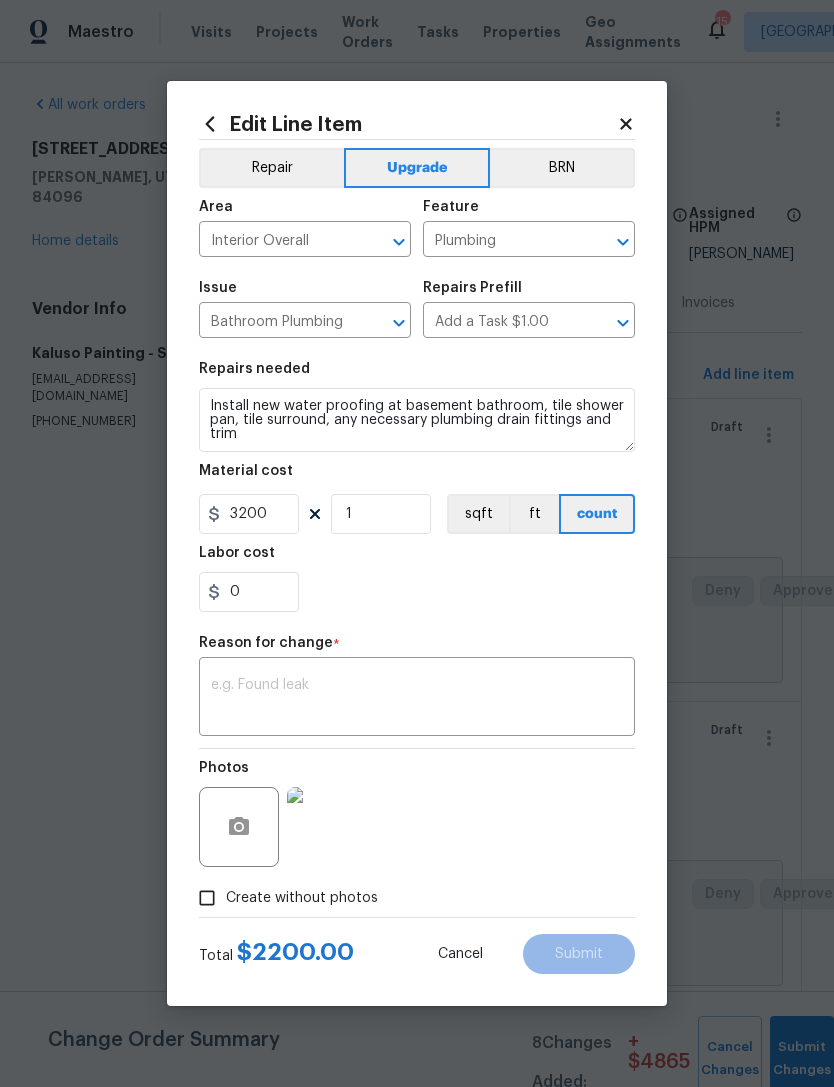 click at bounding box center [417, 699] 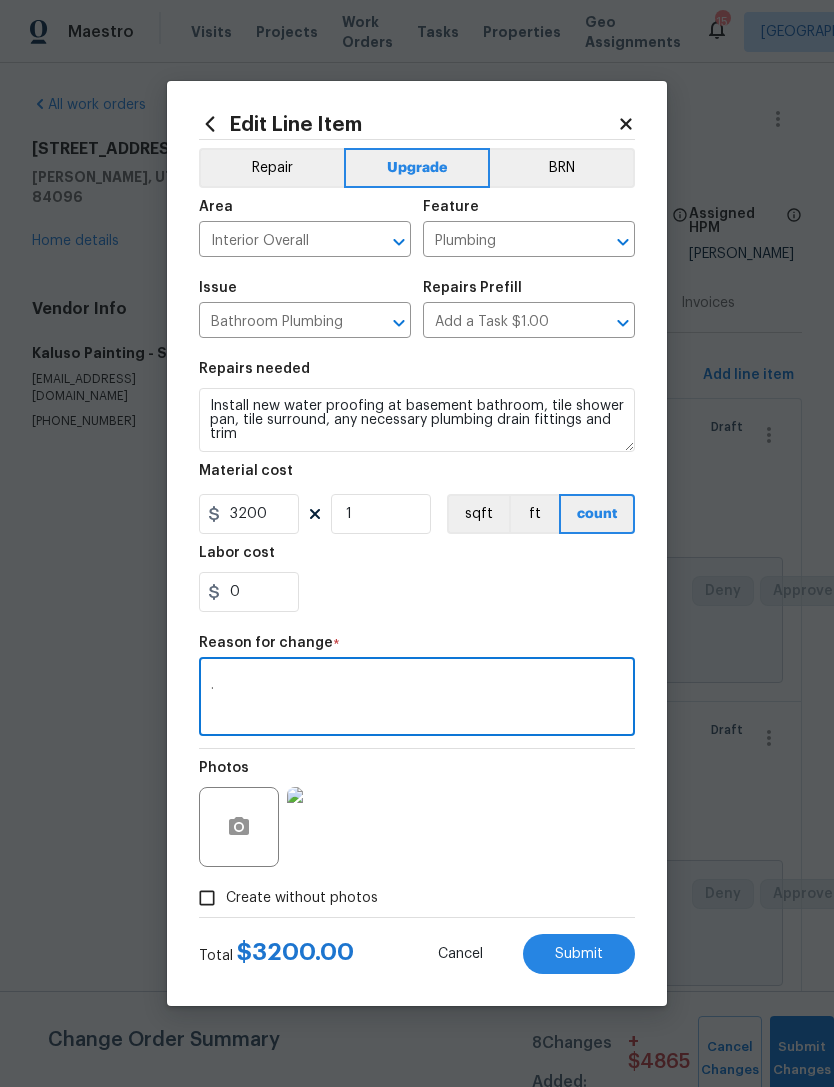 type on "." 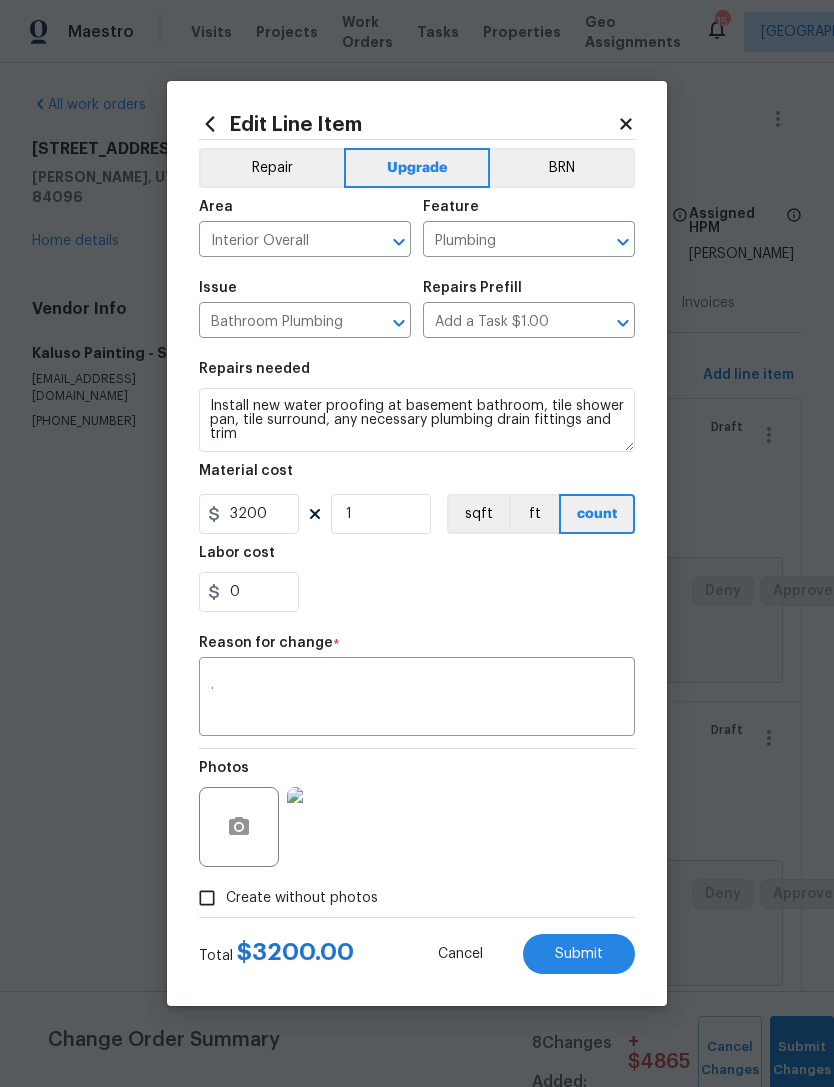 click on "Submit" at bounding box center (579, 954) 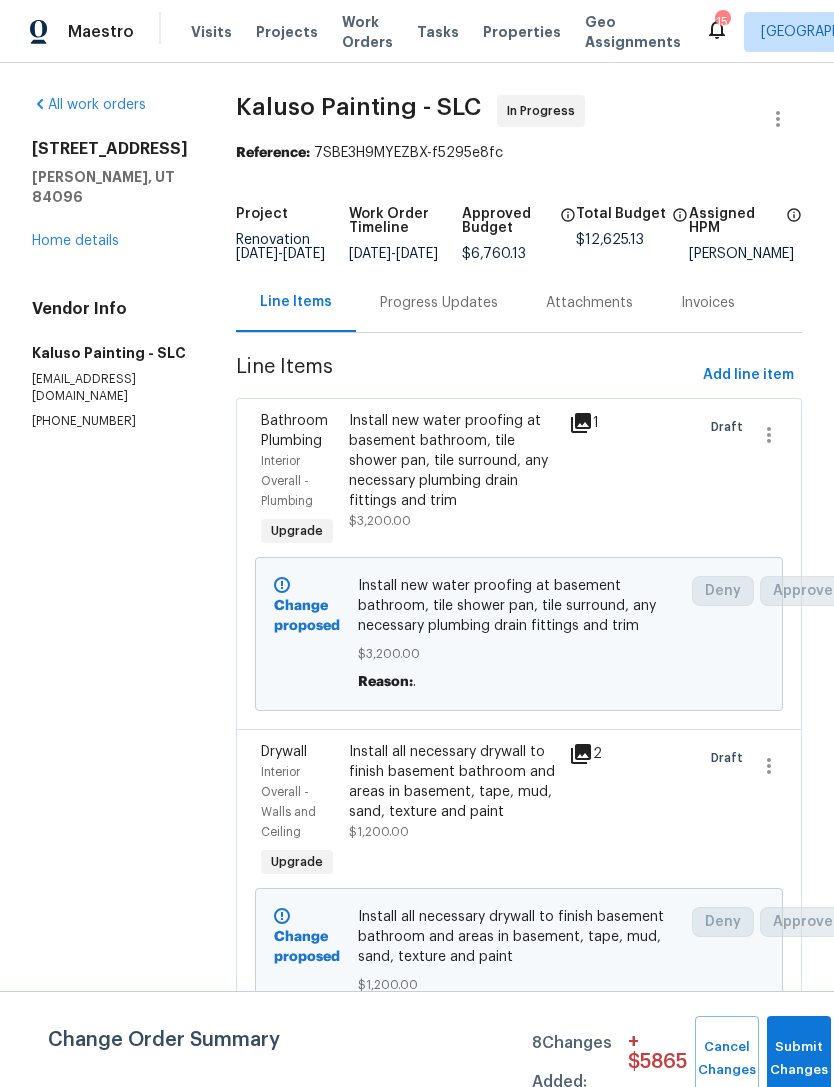 click on "Home details" at bounding box center [75, 241] 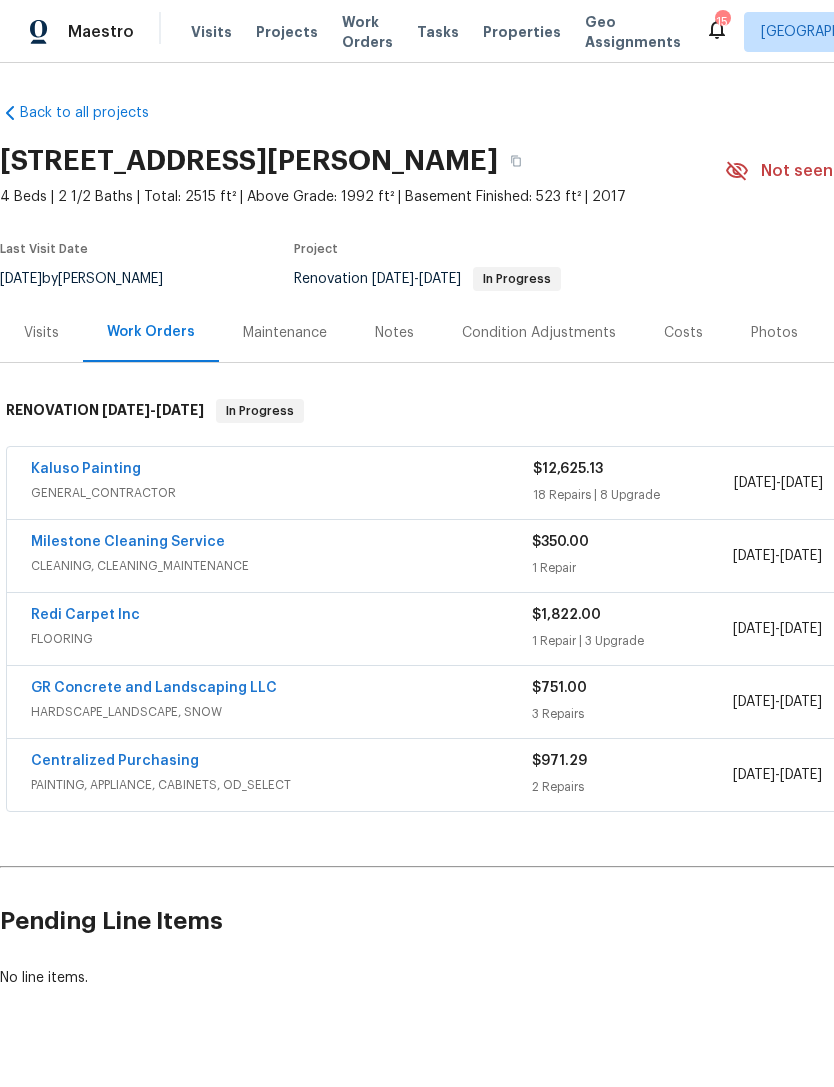 click on "Redi Carpet Inc" at bounding box center [85, 615] 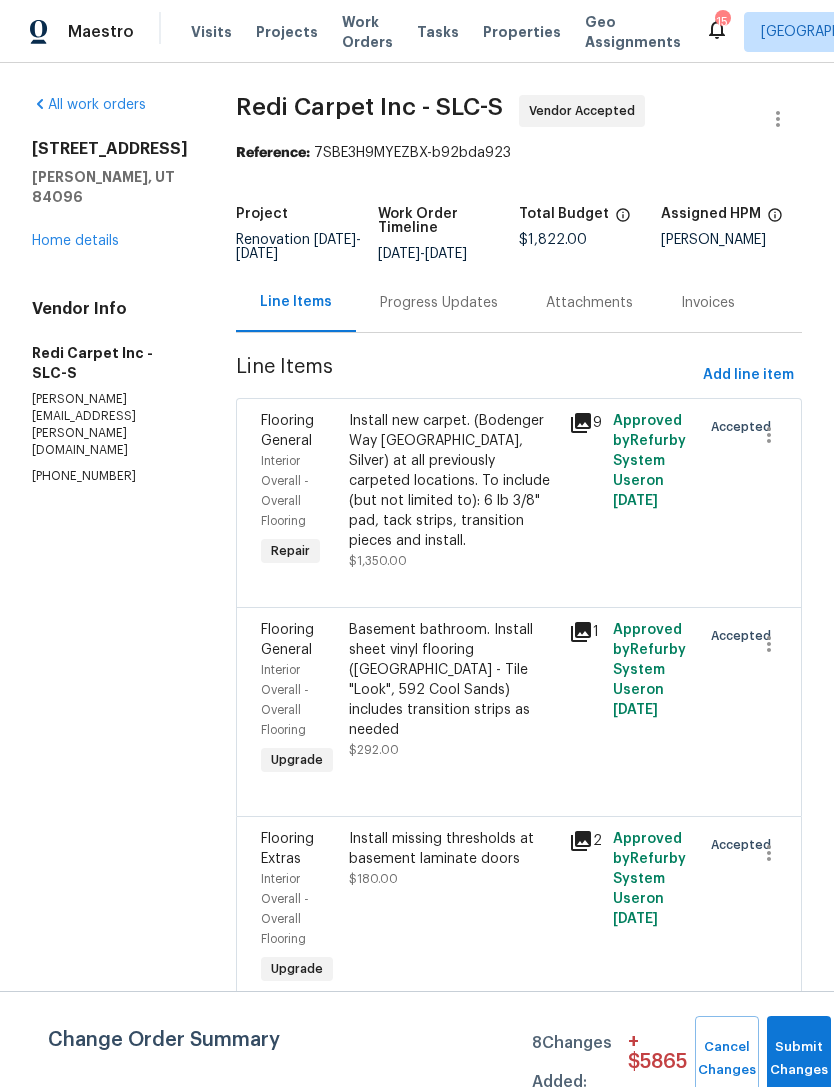 scroll, scrollTop: 7, scrollLeft: 0, axis: vertical 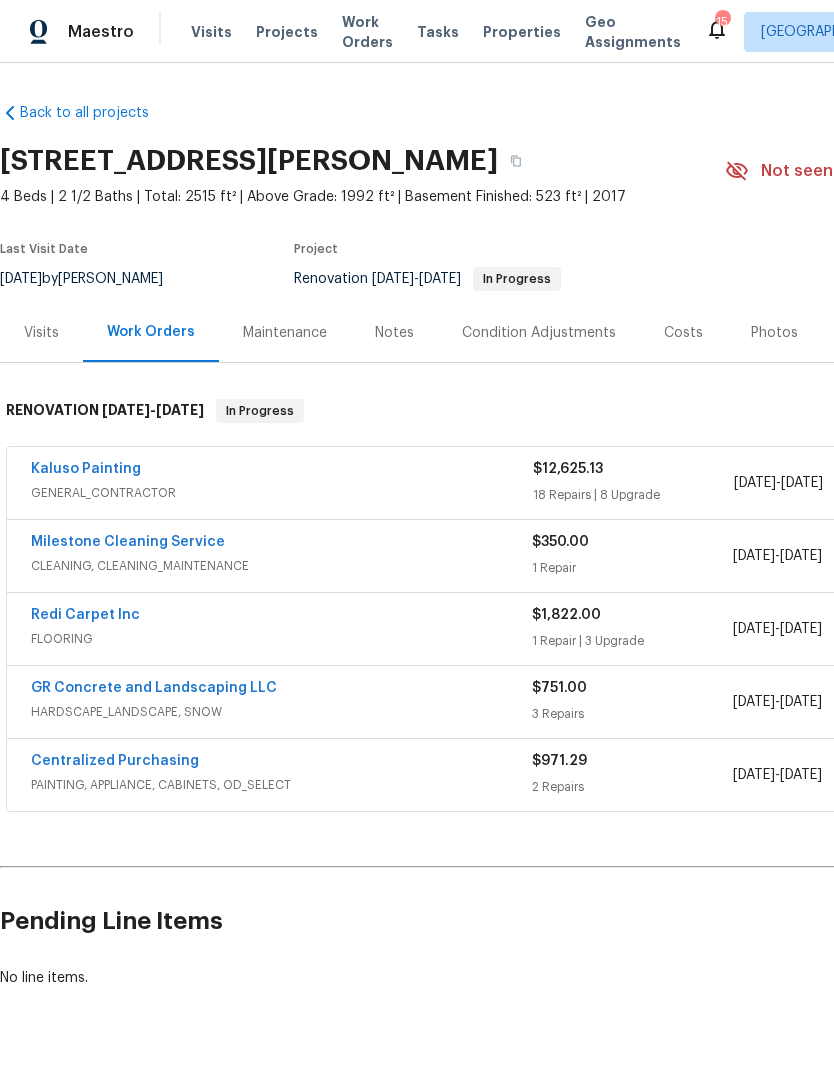 click on "Kaluso Painting" at bounding box center (86, 469) 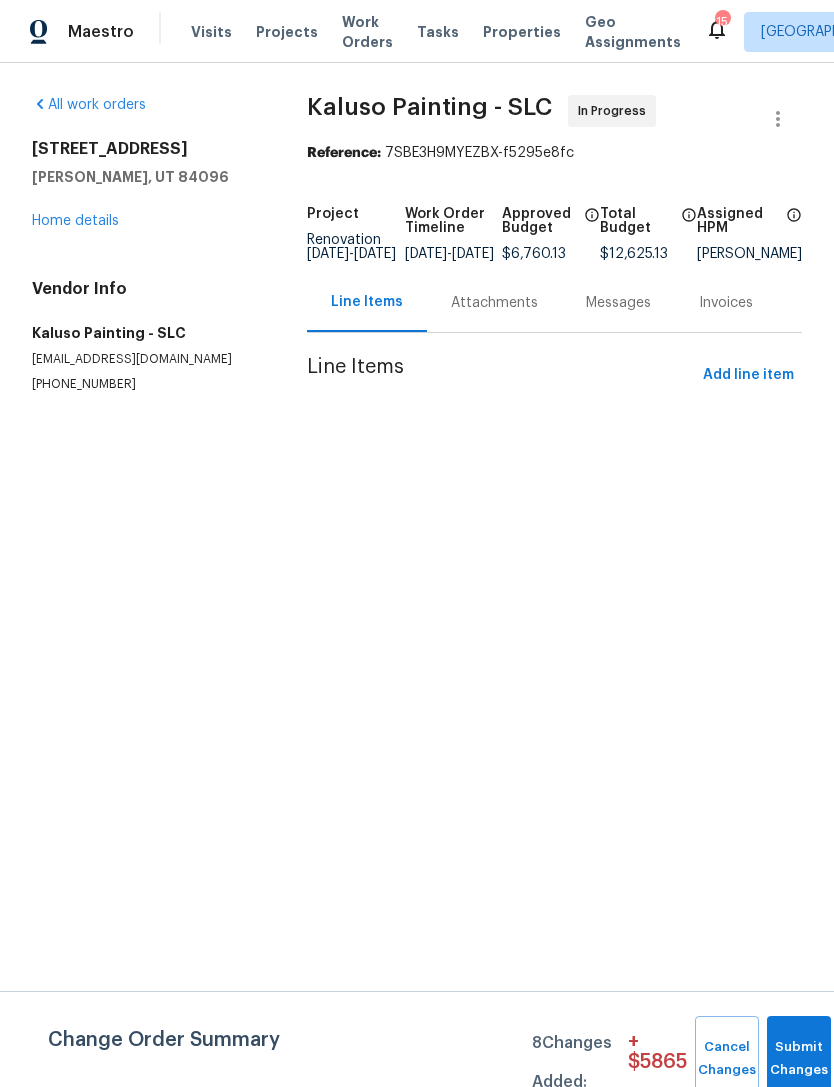 scroll, scrollTop: 0, scrollLeft: 0, axis: both 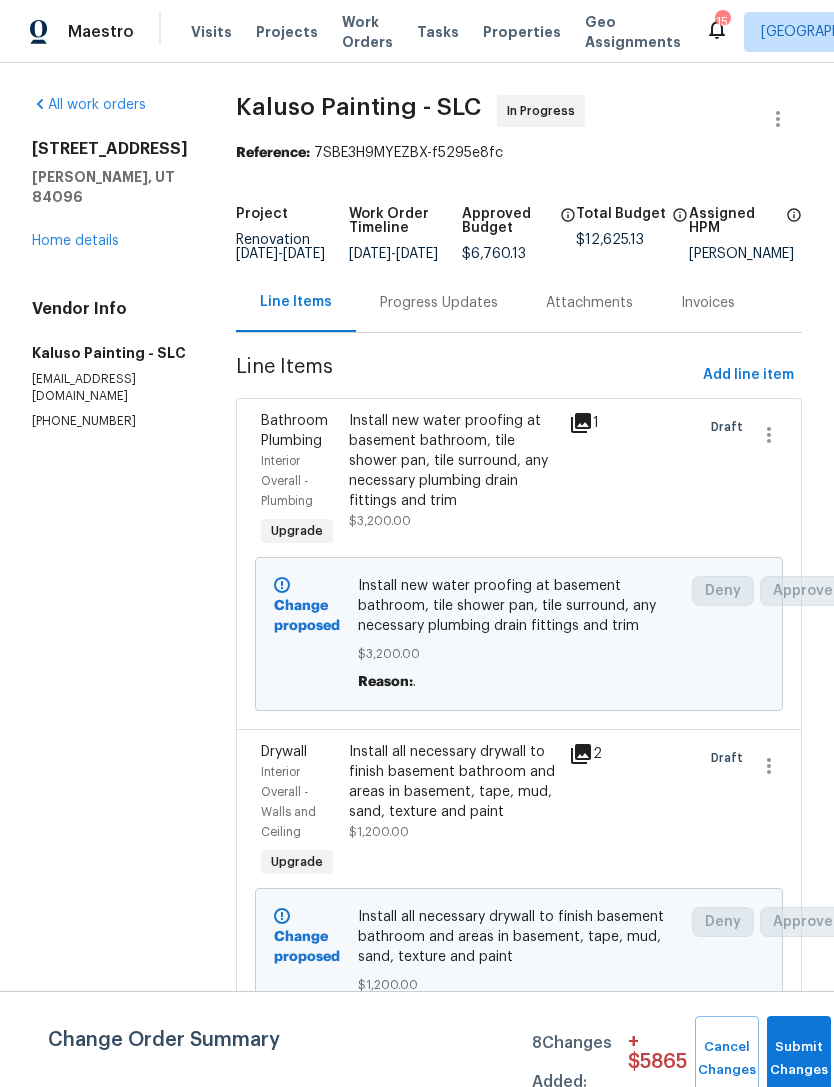 click on "Install all necessary drywall to finish basement bathroom and areas in basement, tape, mud, sand, texture and paint" at bounding box center [453, 782] 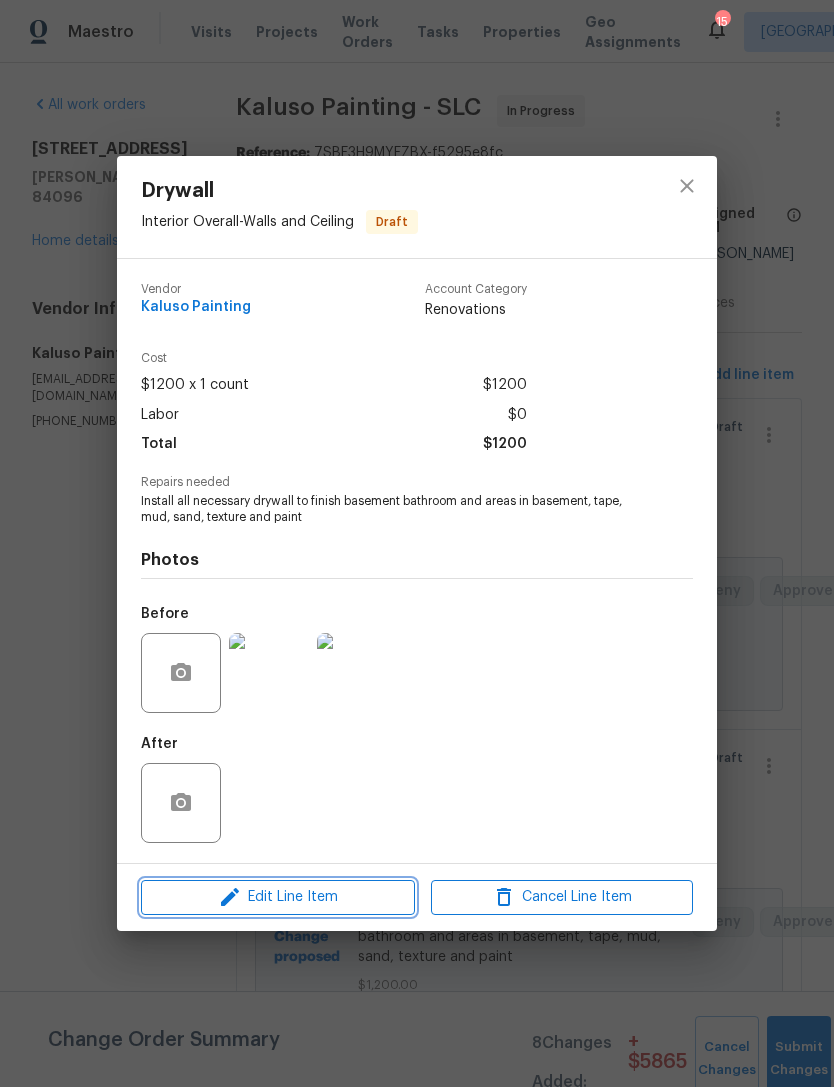 click on "Edit Line Item" at bounding box center [278, 897] 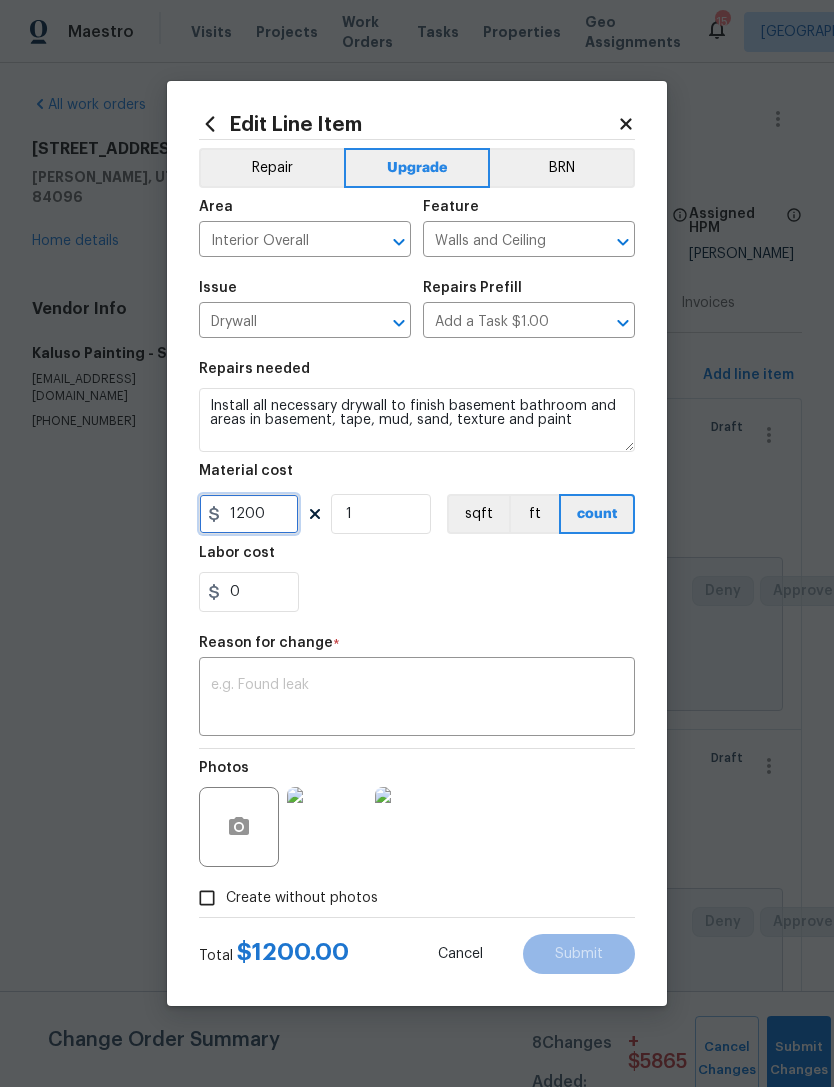click on "1200" at bounding box center [249, 514] 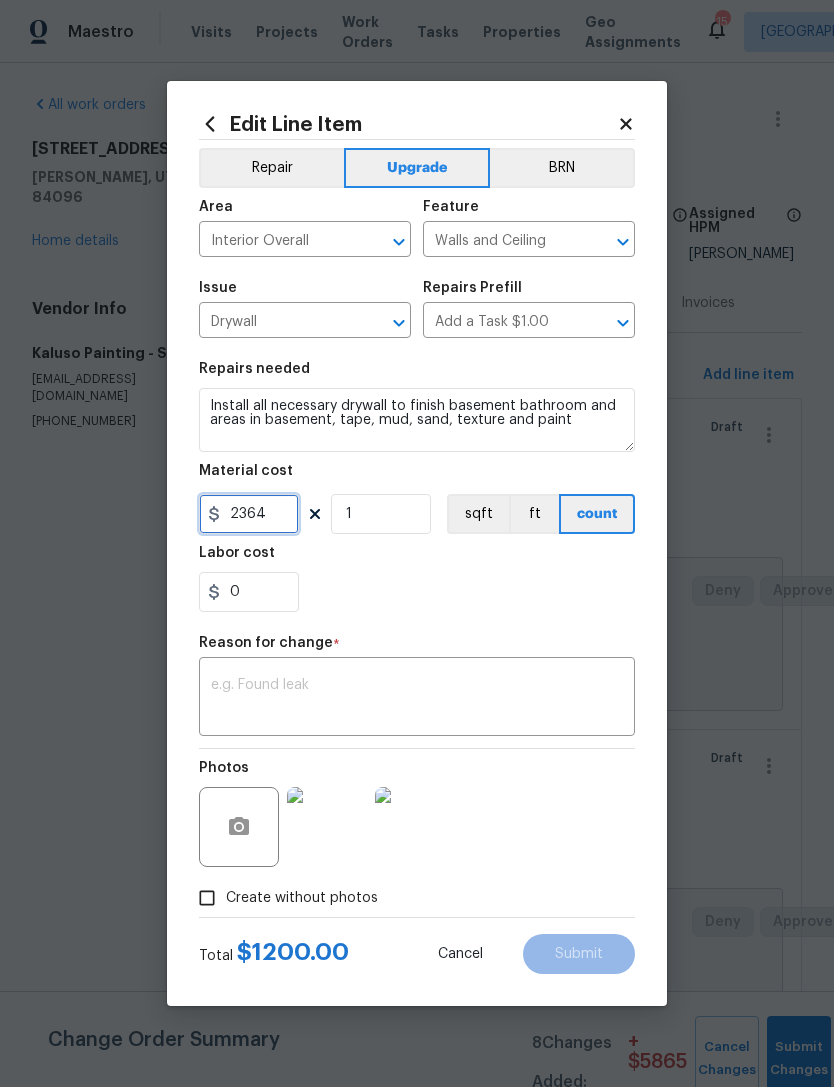 type on "2364" 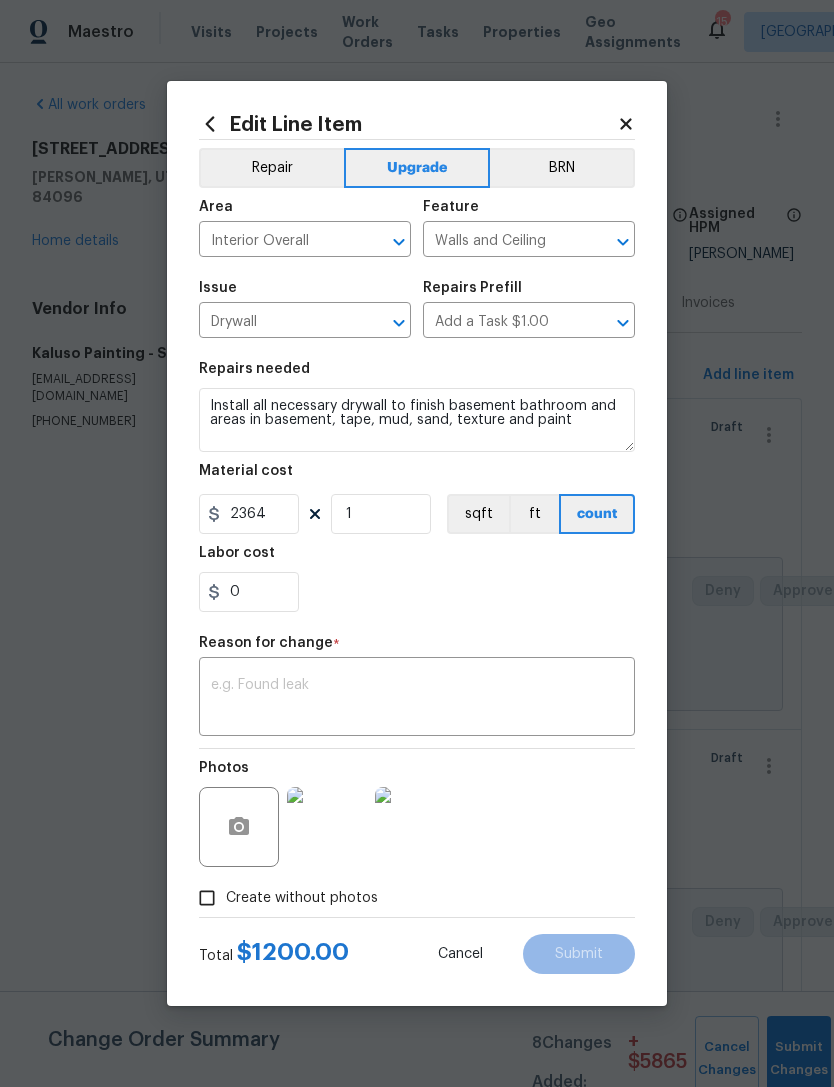 click at bounding box center (417, 699) 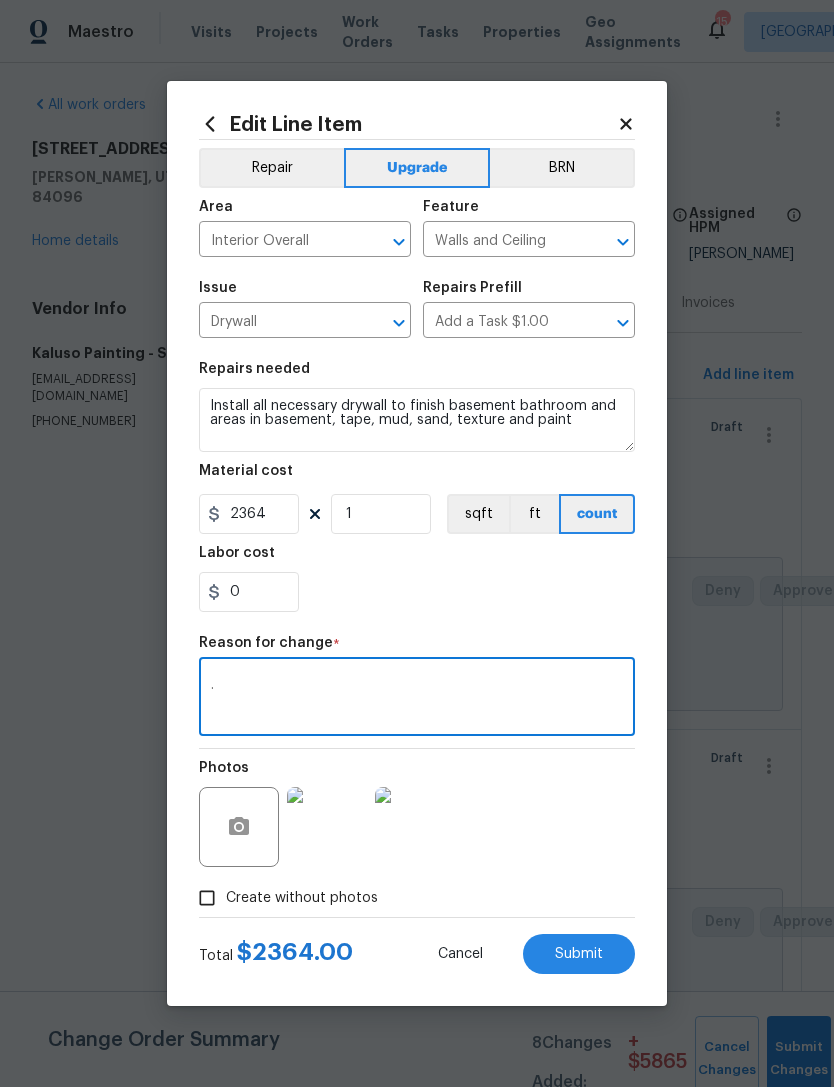 type on "." 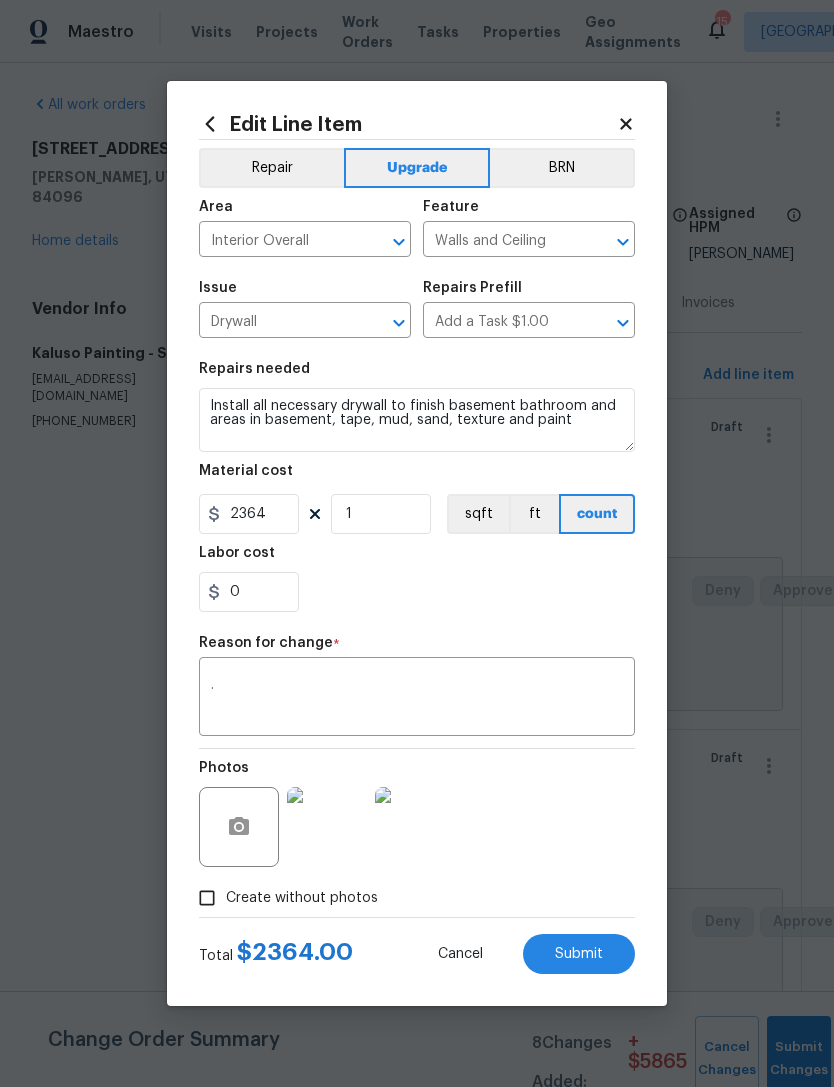 click on "Submit" at bounding box center (579, 954) 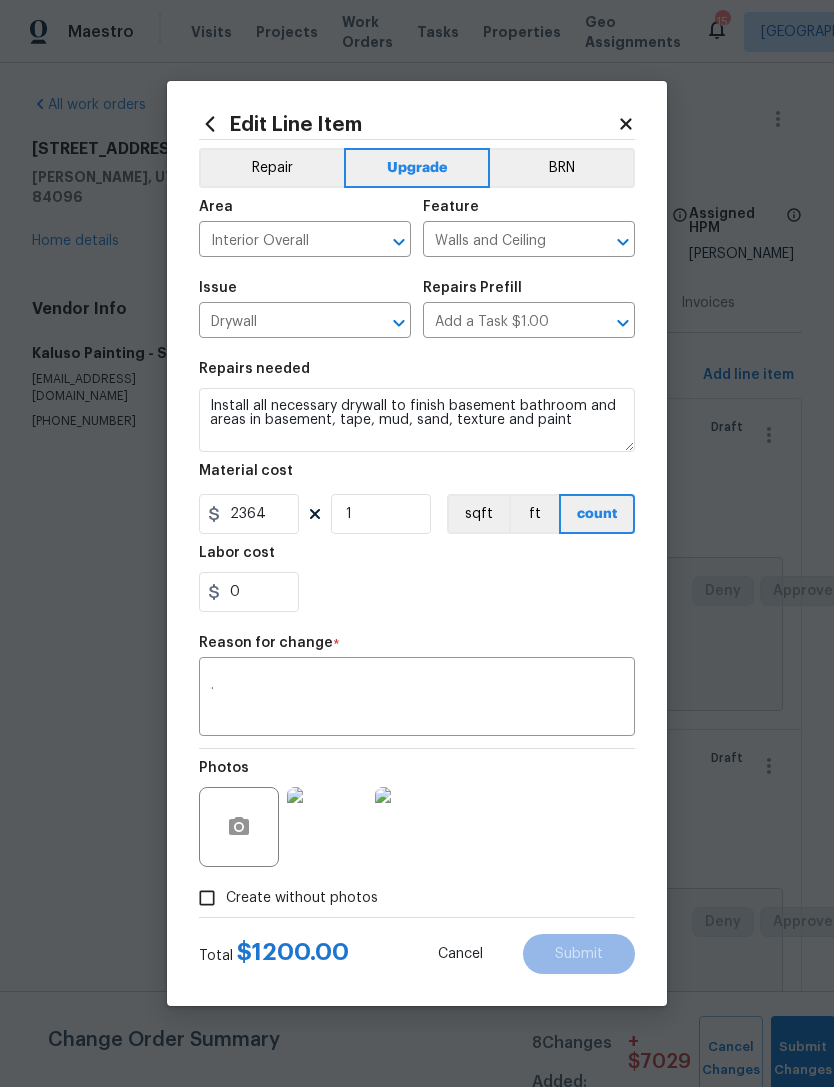 type on "1200" 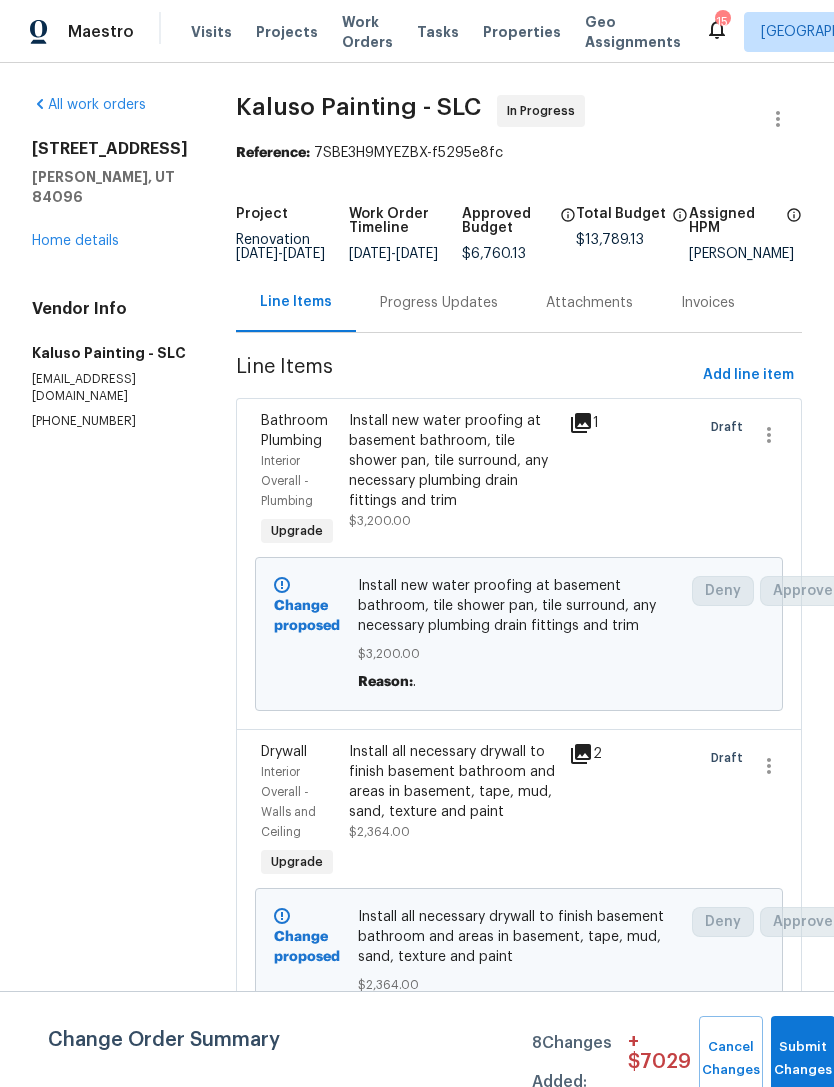 click on "Install new water proofing at basement bathroom, tile shower pan, tile surround, any necessary plumbing drain fittings and trim" at bounding box center [519, 606] 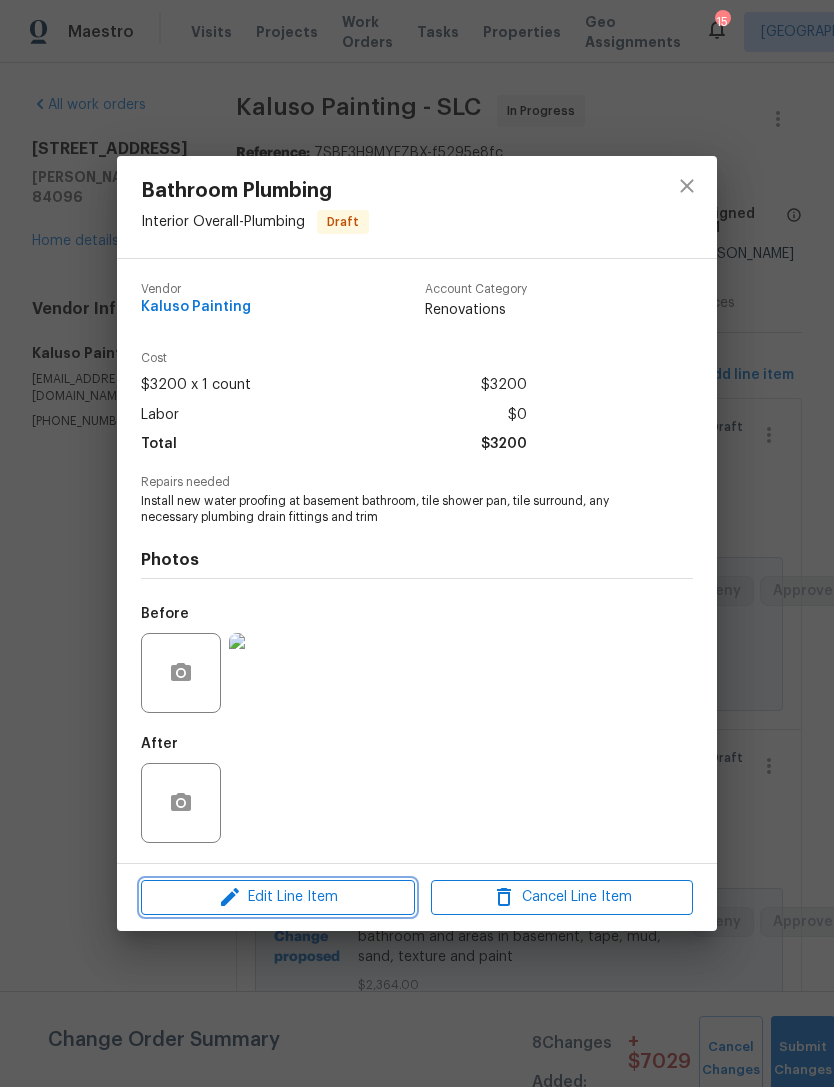 click on "Edit Line Item" at bounding box center (278, 897) 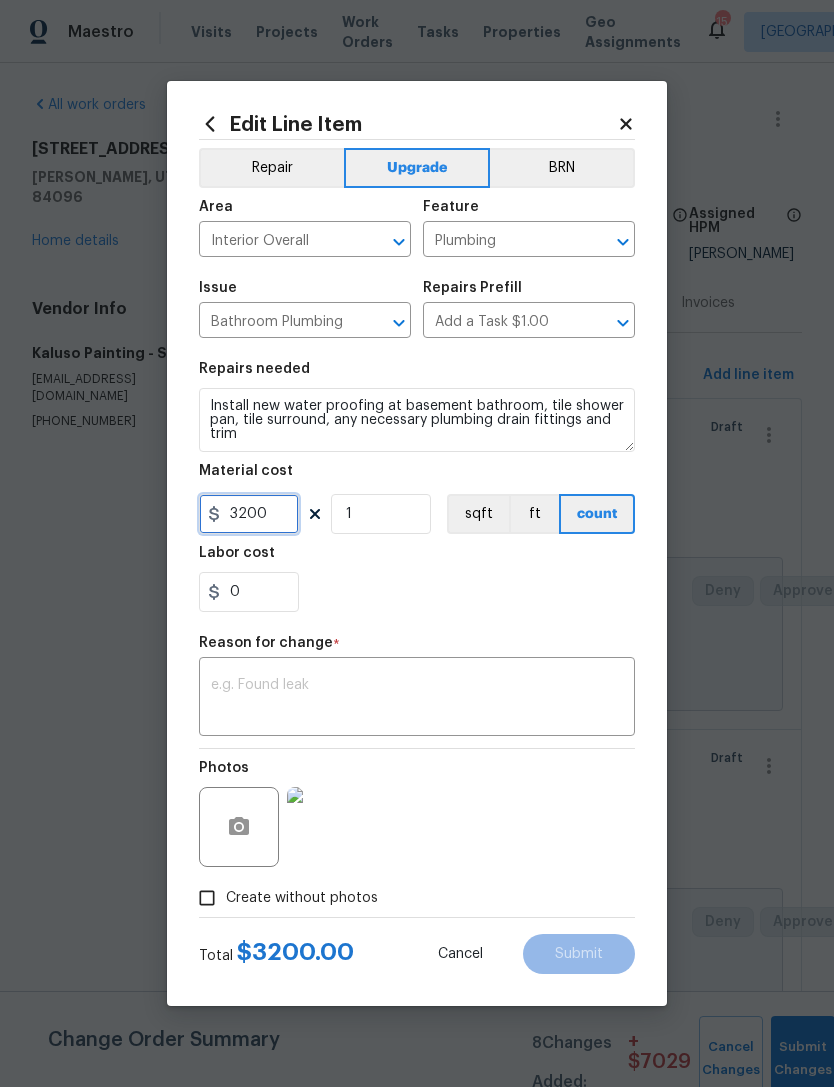 click on "3200" at bounding box center (249, 514) 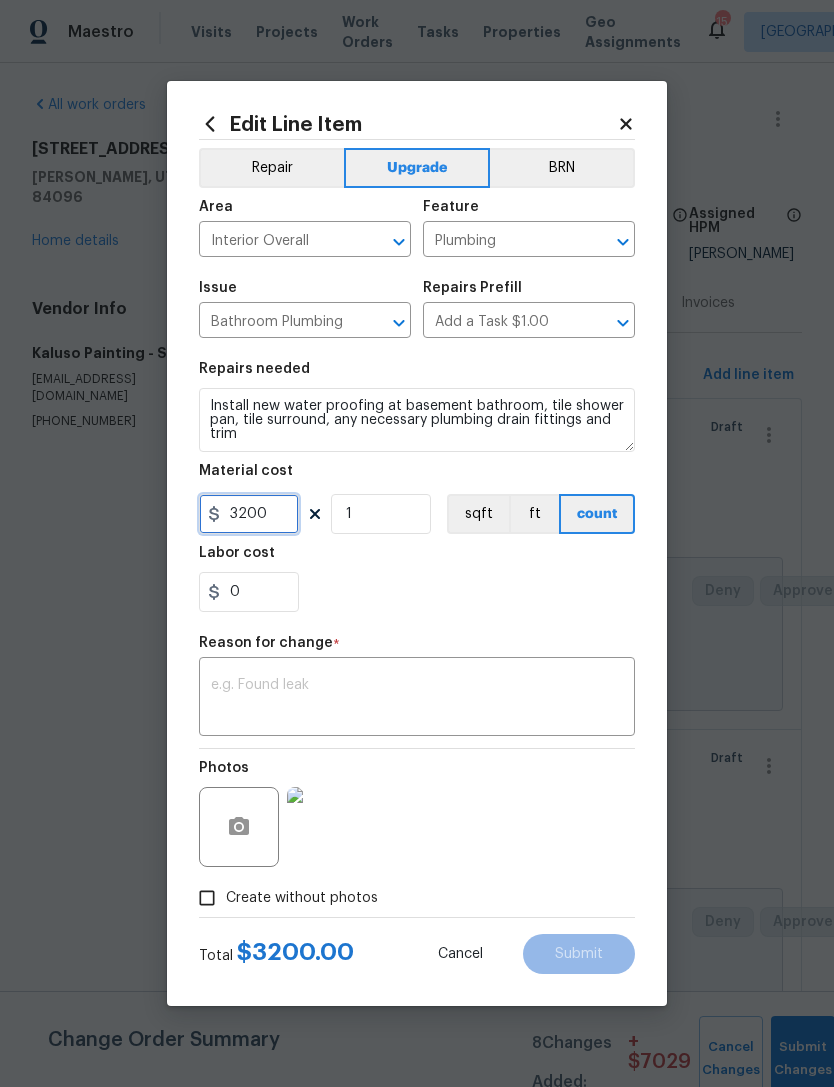 click on "3200" at bounding box center [249, 514] 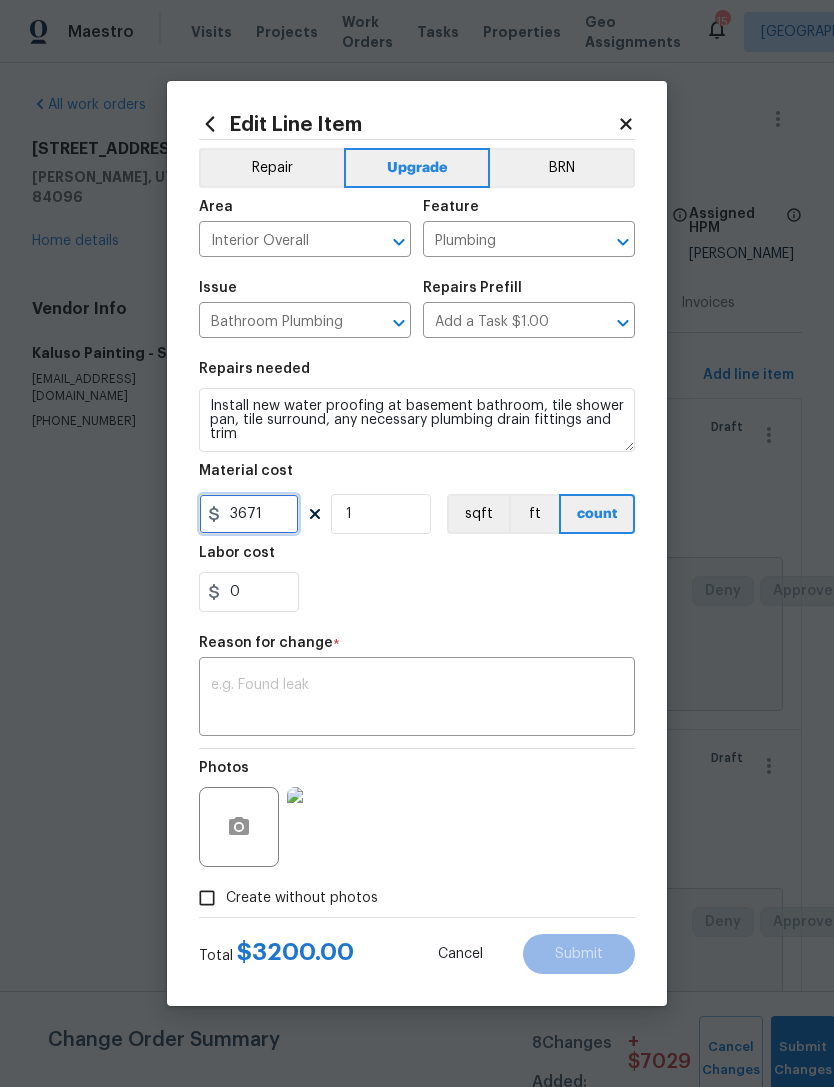 type on "3671" 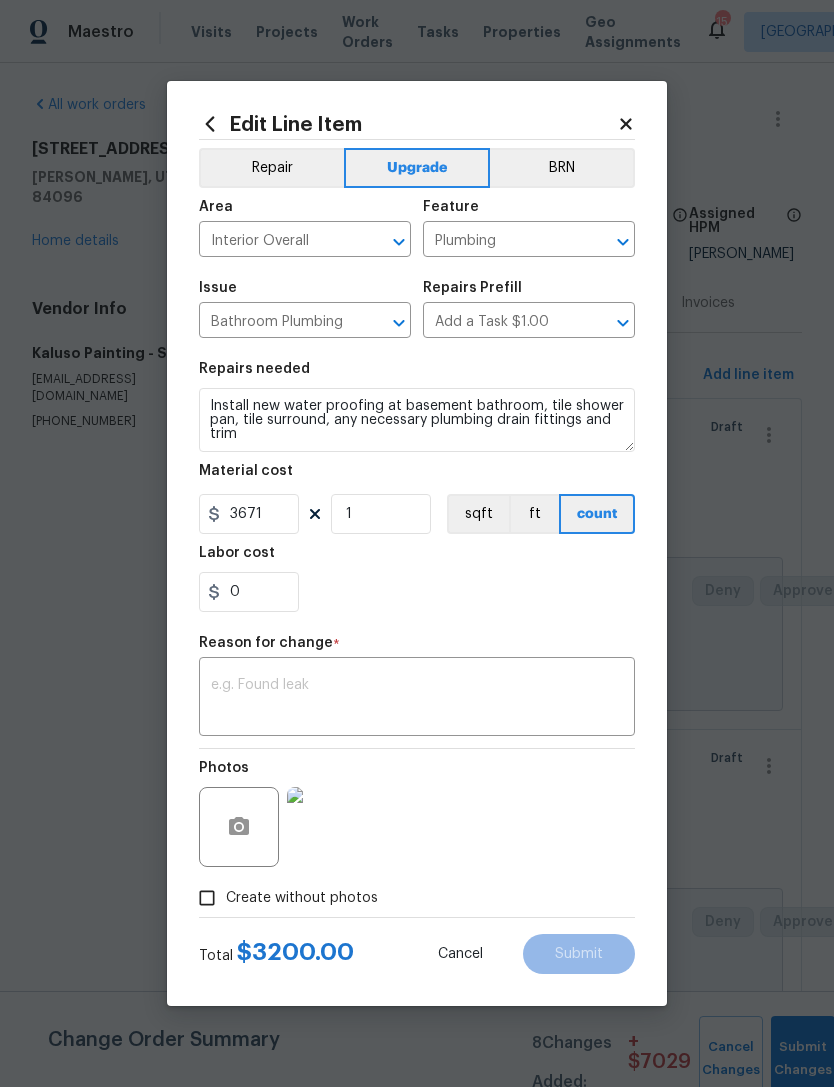 click at bounding box center [417, 699] 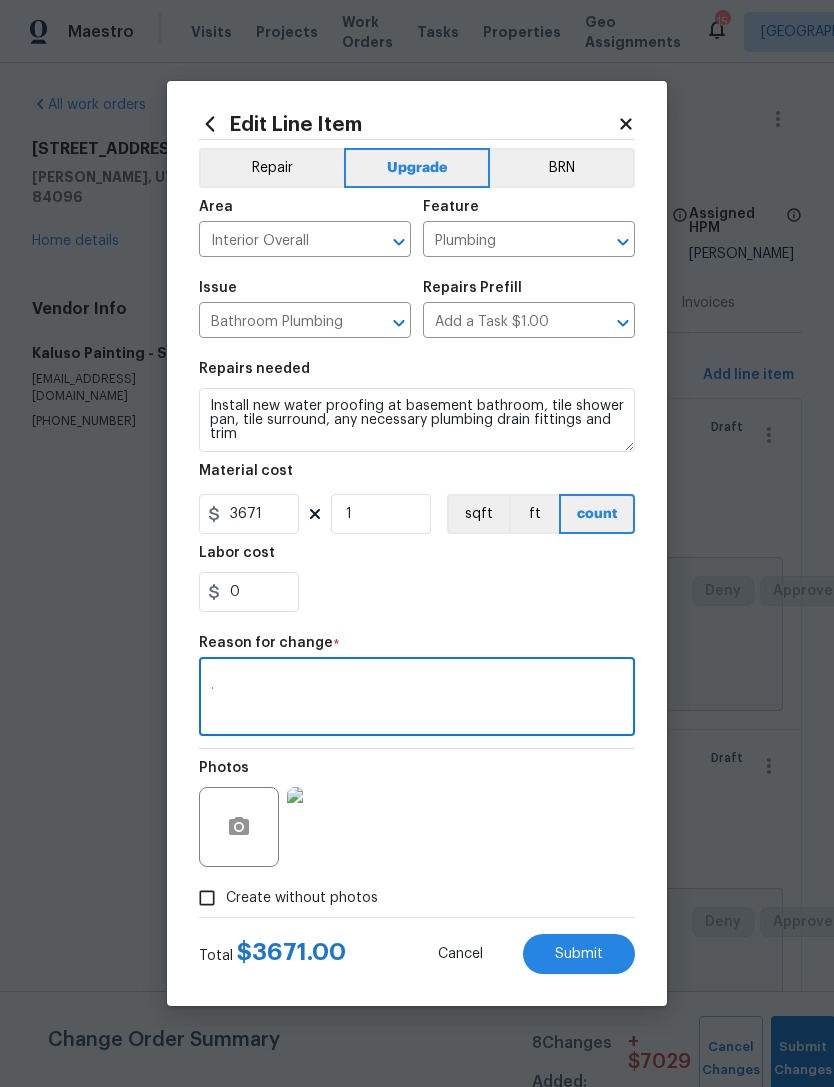 type on "." 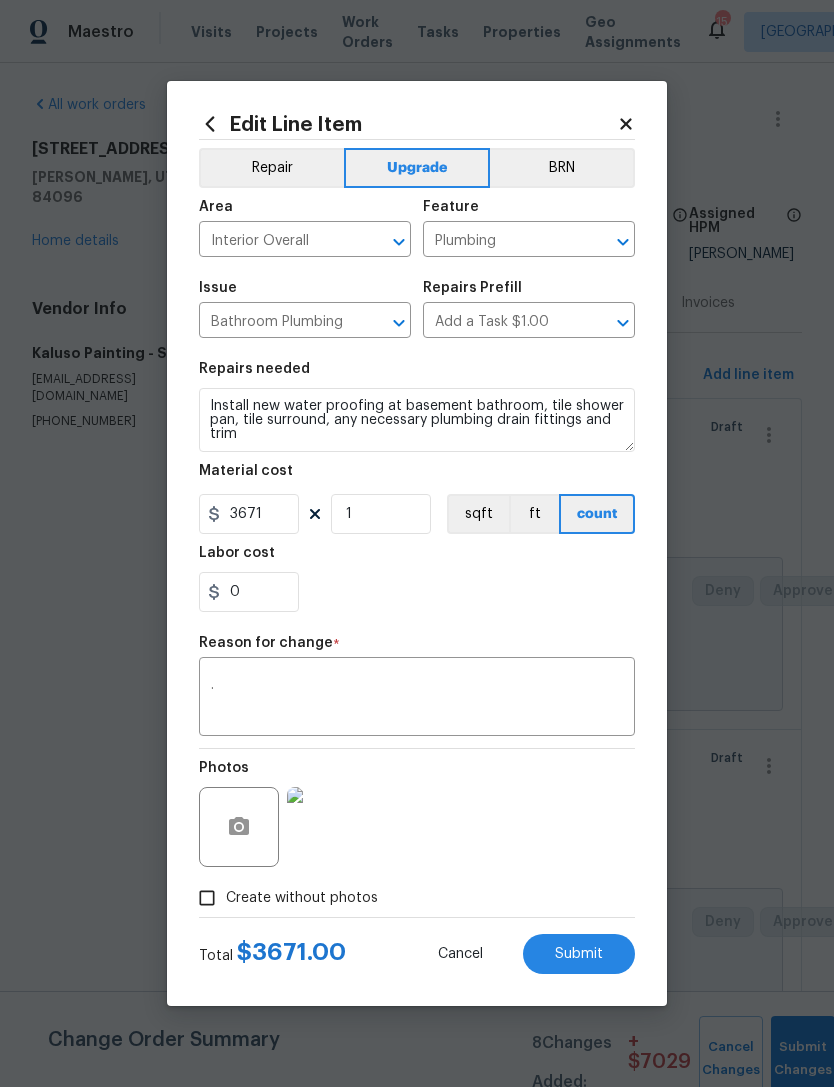 click on "Submit" at bounding box center [579, 954] 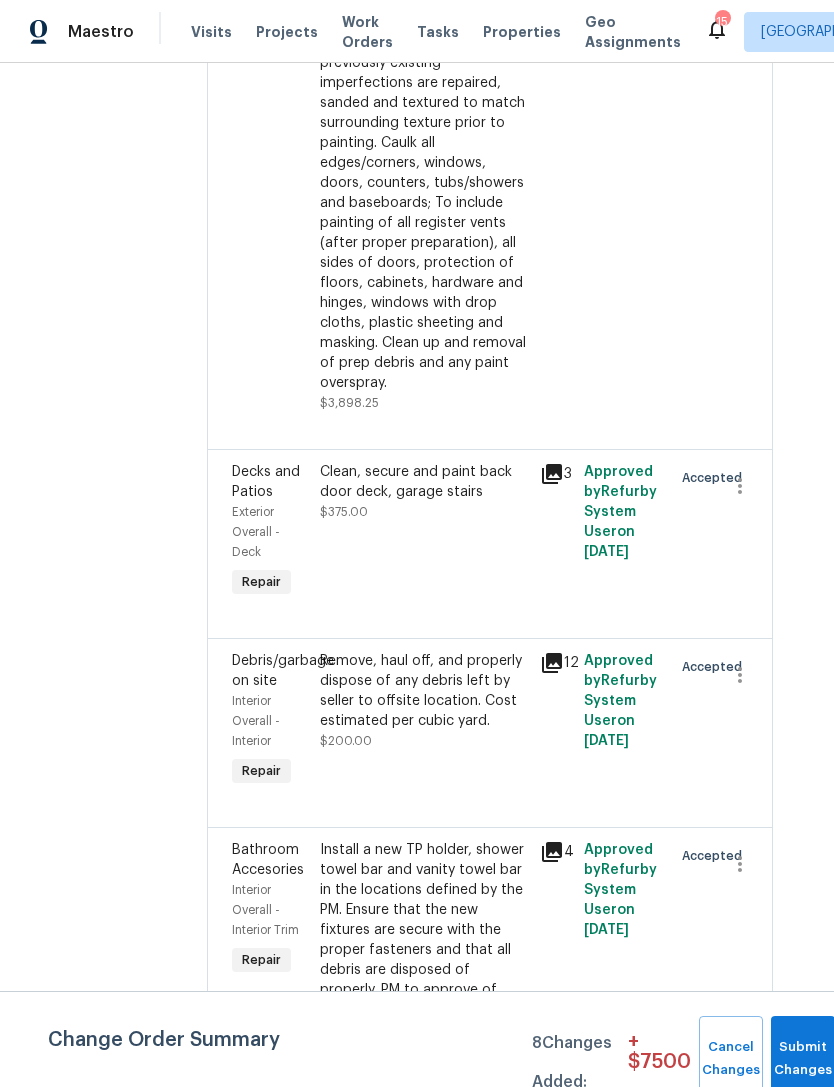 scroll, scrollTop: 7222, scrollLeft: 29, axis: both 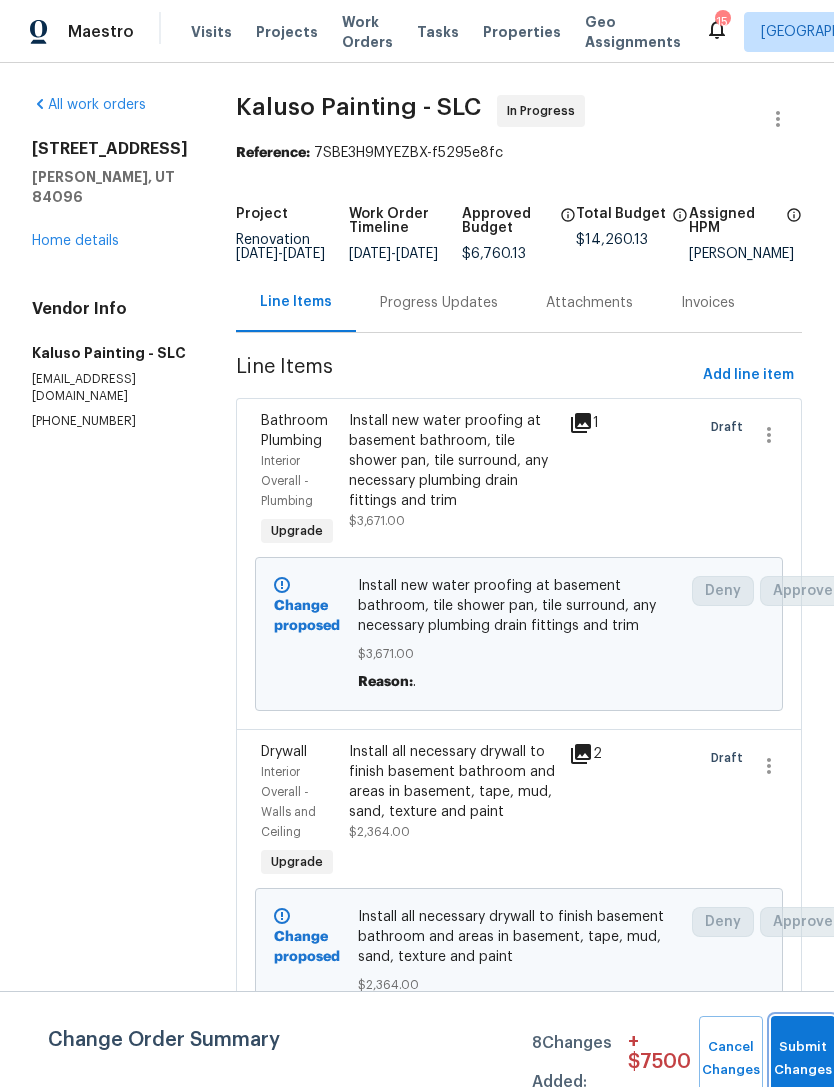 click on "Submit Changes" at bounding box center [803, 1059] 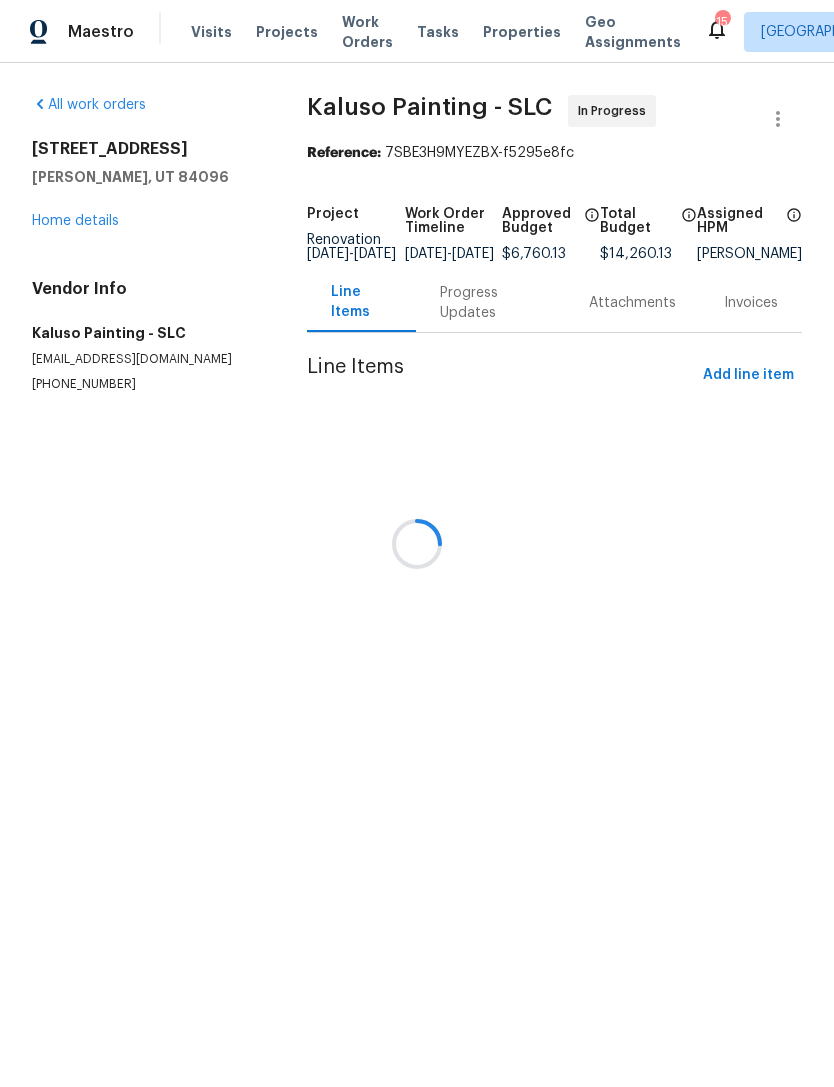 scroll, scrollTop: 0, scrollLeft: 0, axis: both 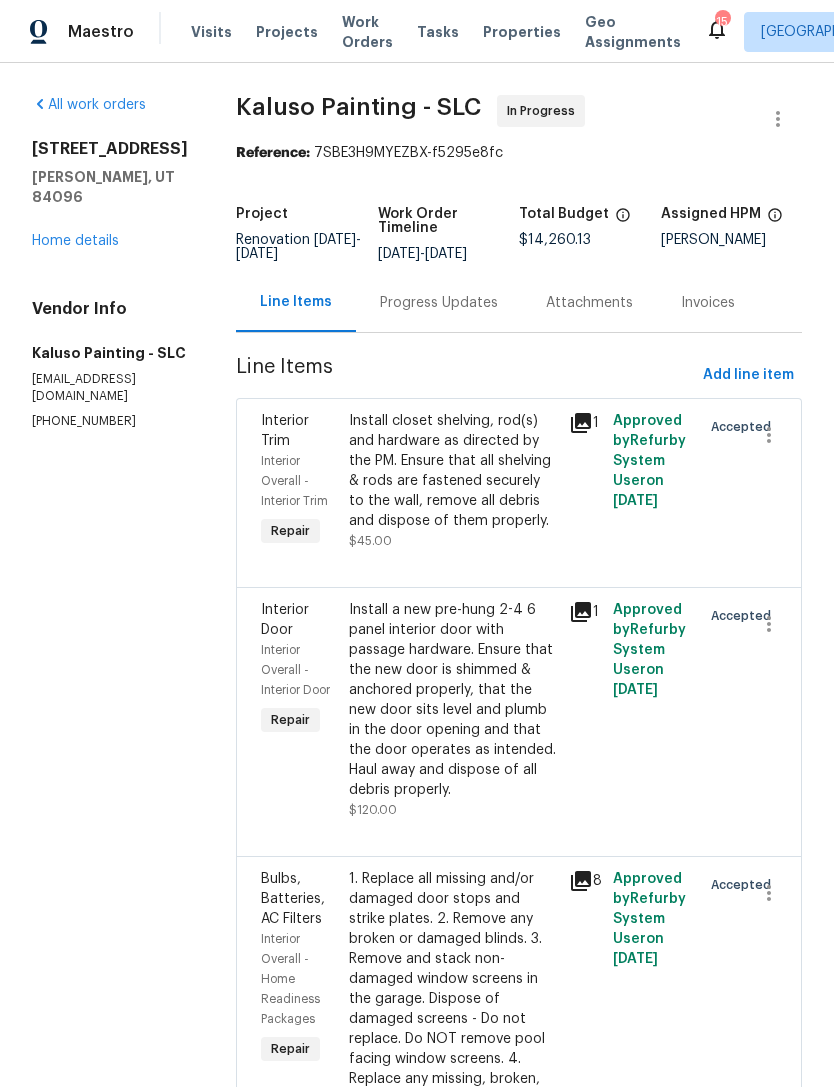 click on "Home details" at bounding box center (75, 241) 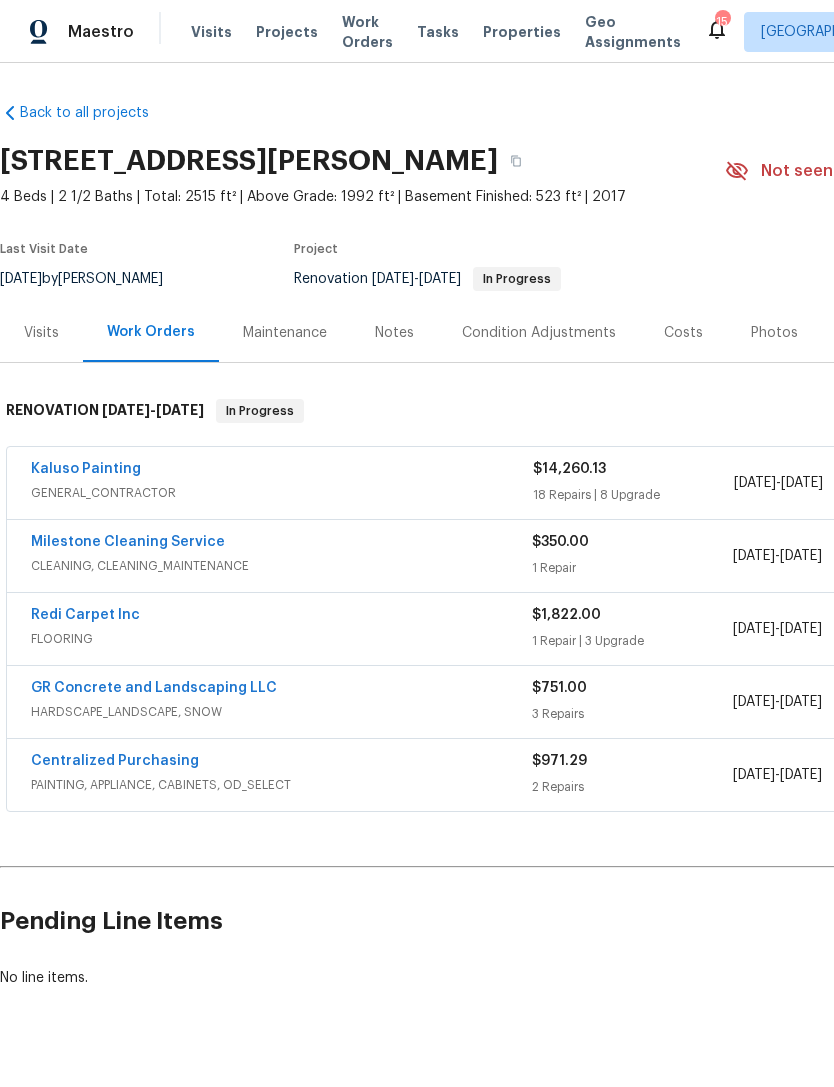 scroll, scrollTop: 0, scrollLeft: 0, axis: both 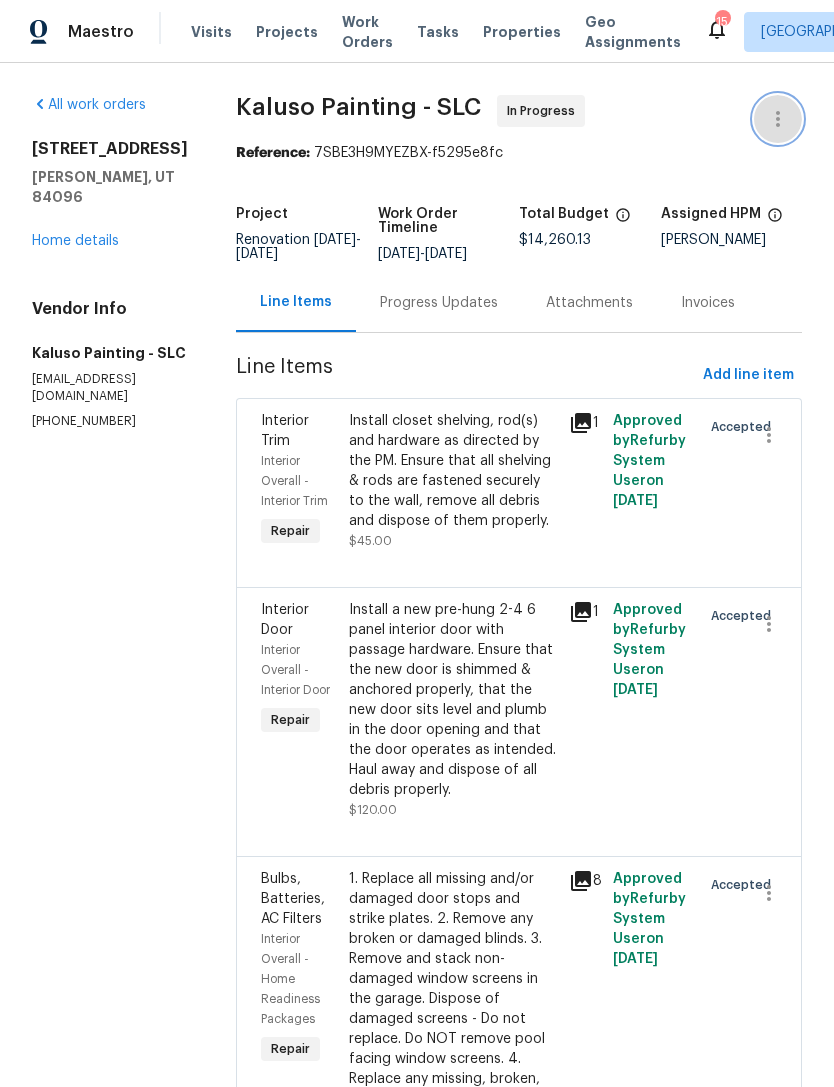 click 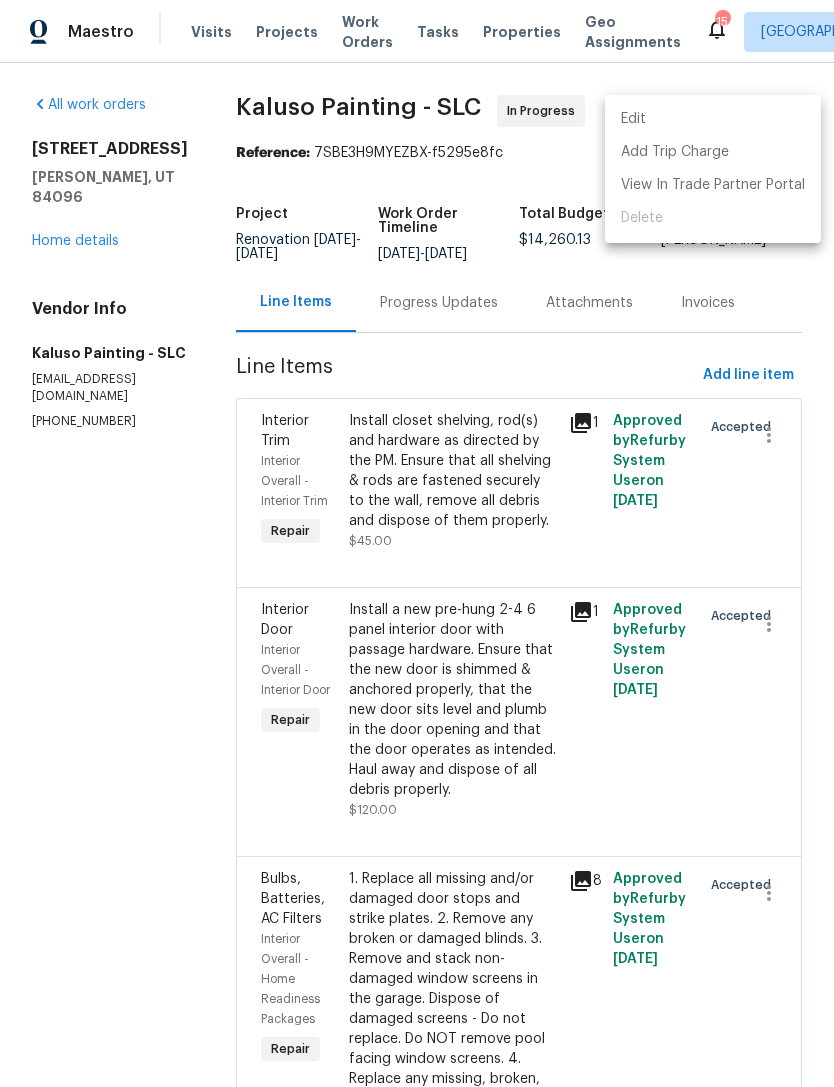 click on "Edit" at bounding box center [713, 119] 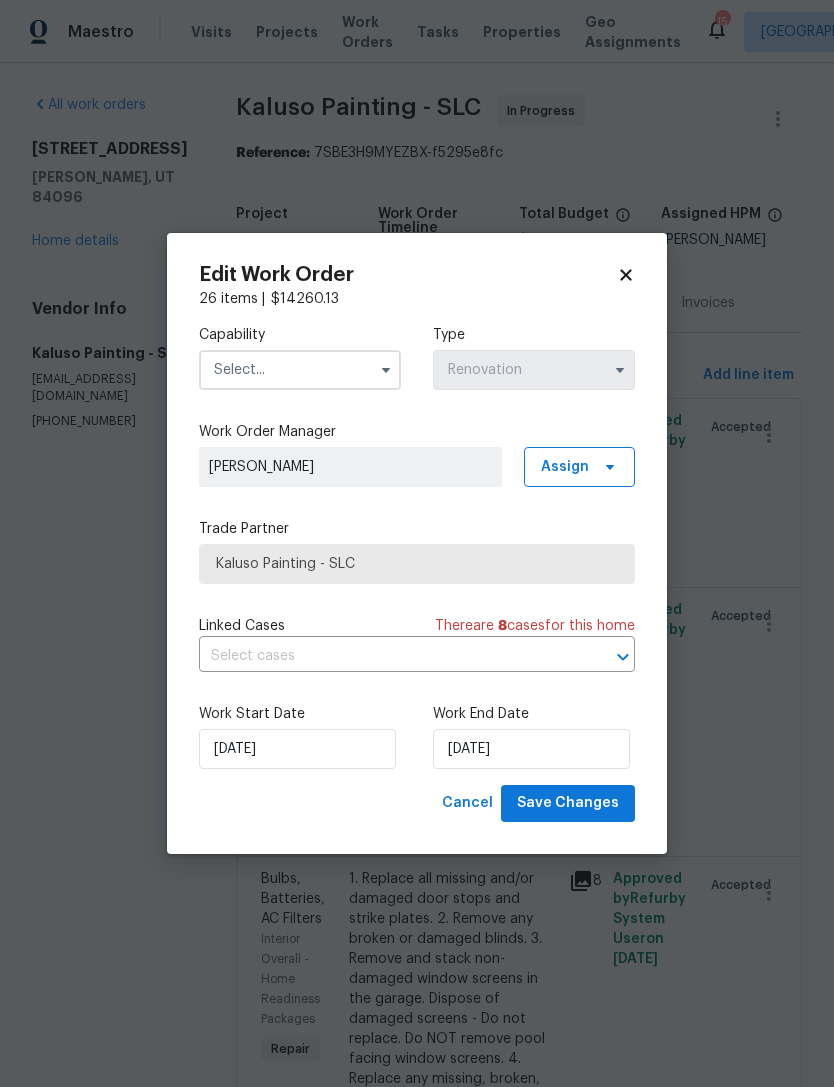 click at bounding box center [300, 370] 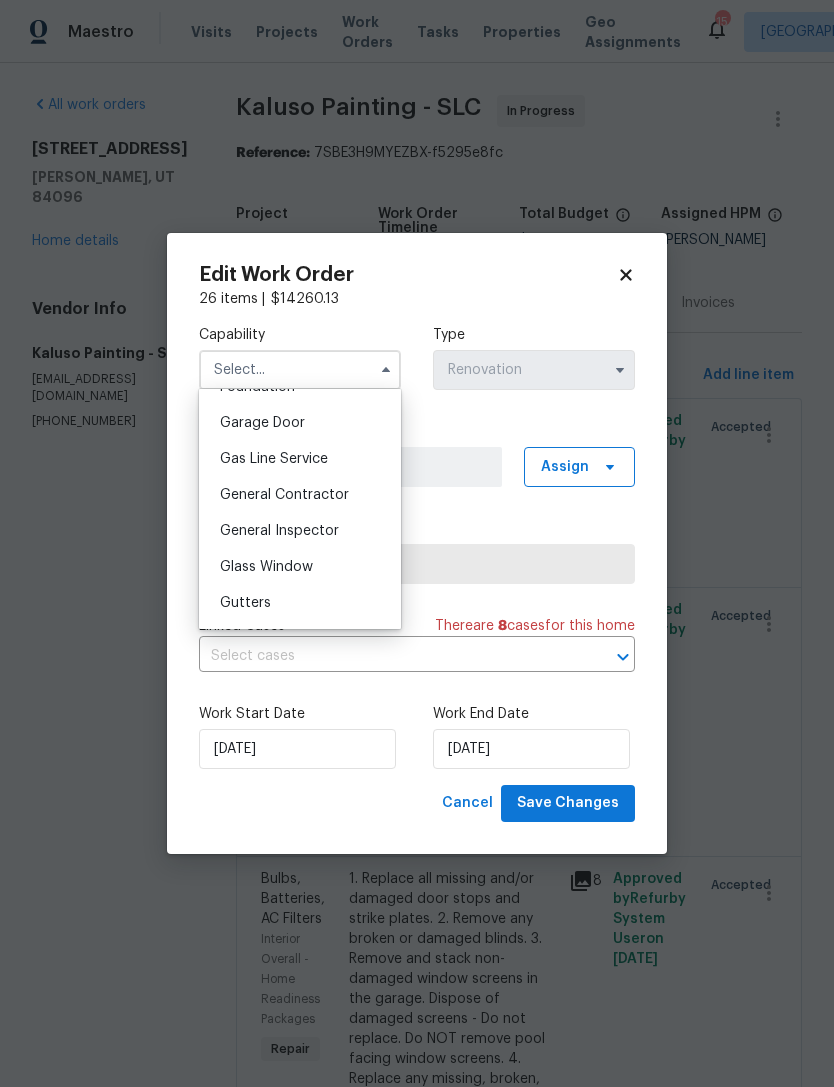 scroll, scrollTop: 874, scrollLeft: 0, axis: vertical 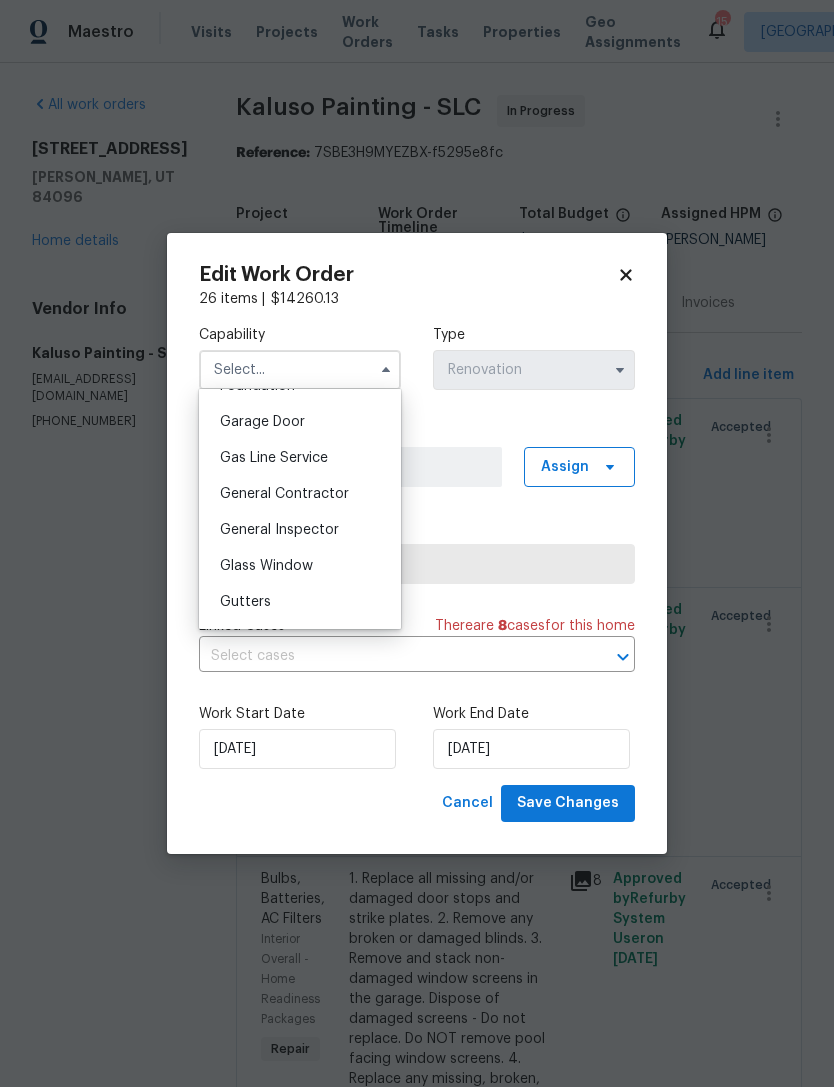 click on "General Contractor" at bounding box center (284, 494) 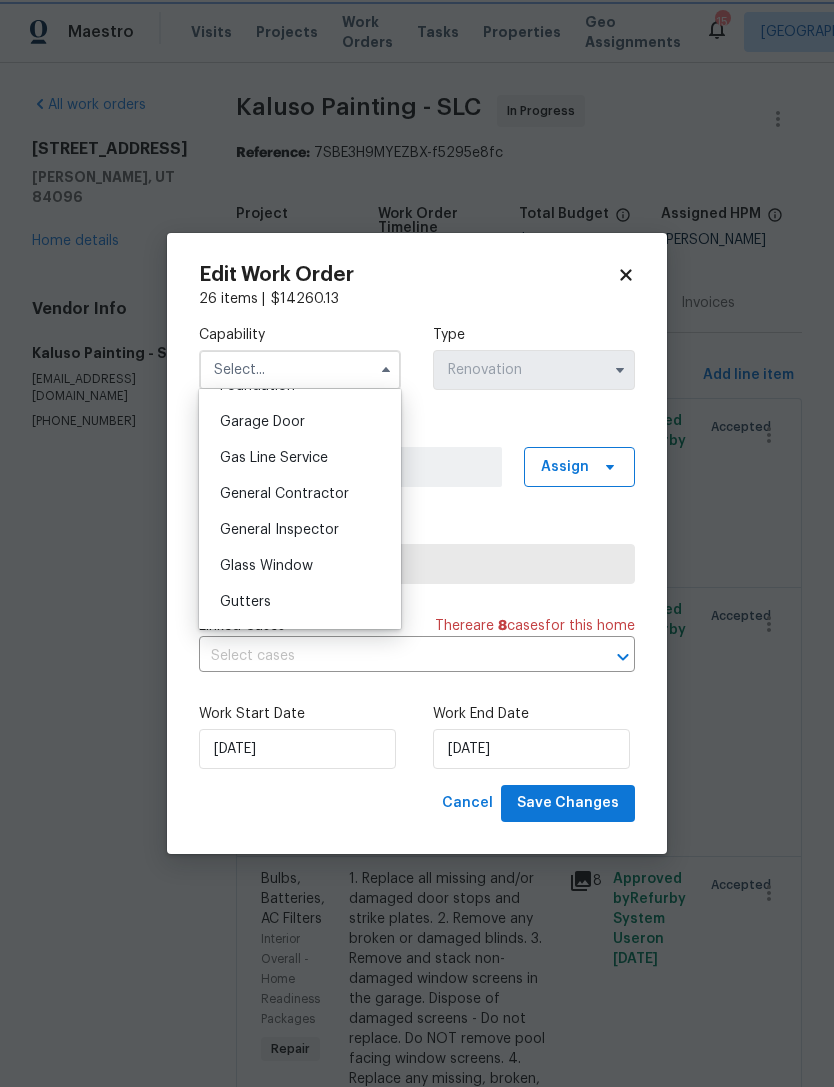 type on "General Contractor" 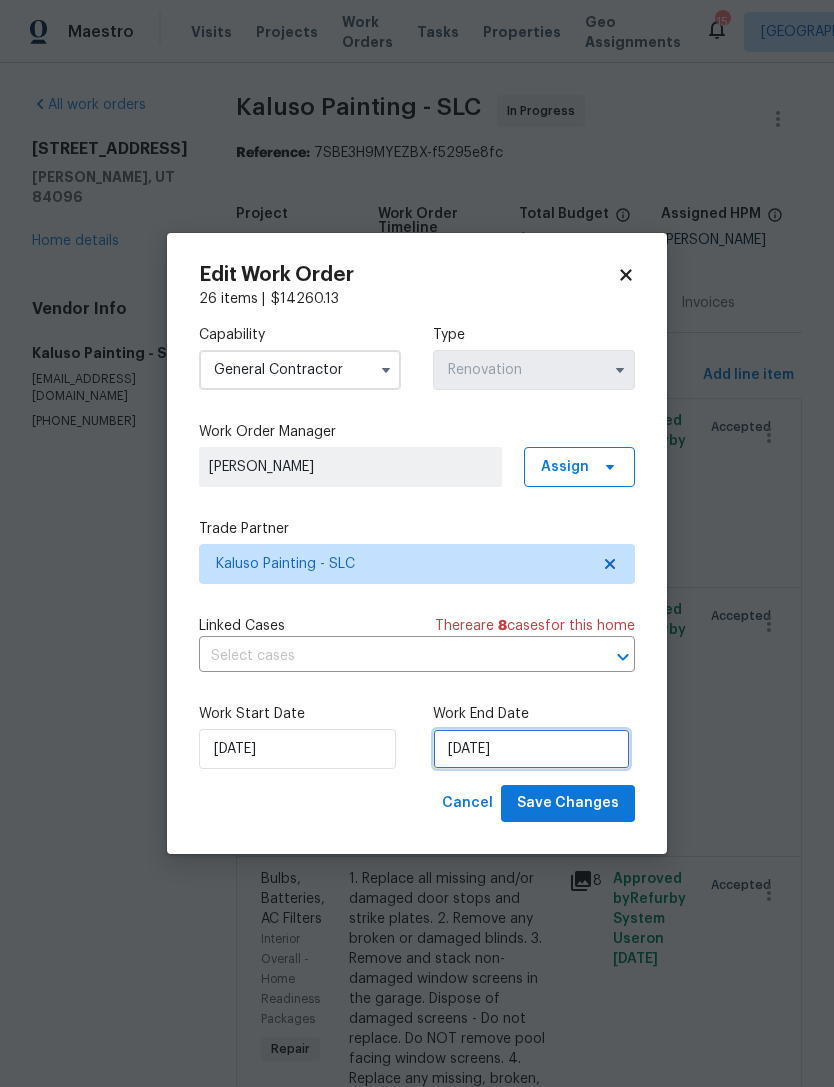 click on "[DATE]" at bounding box center [531, 749] 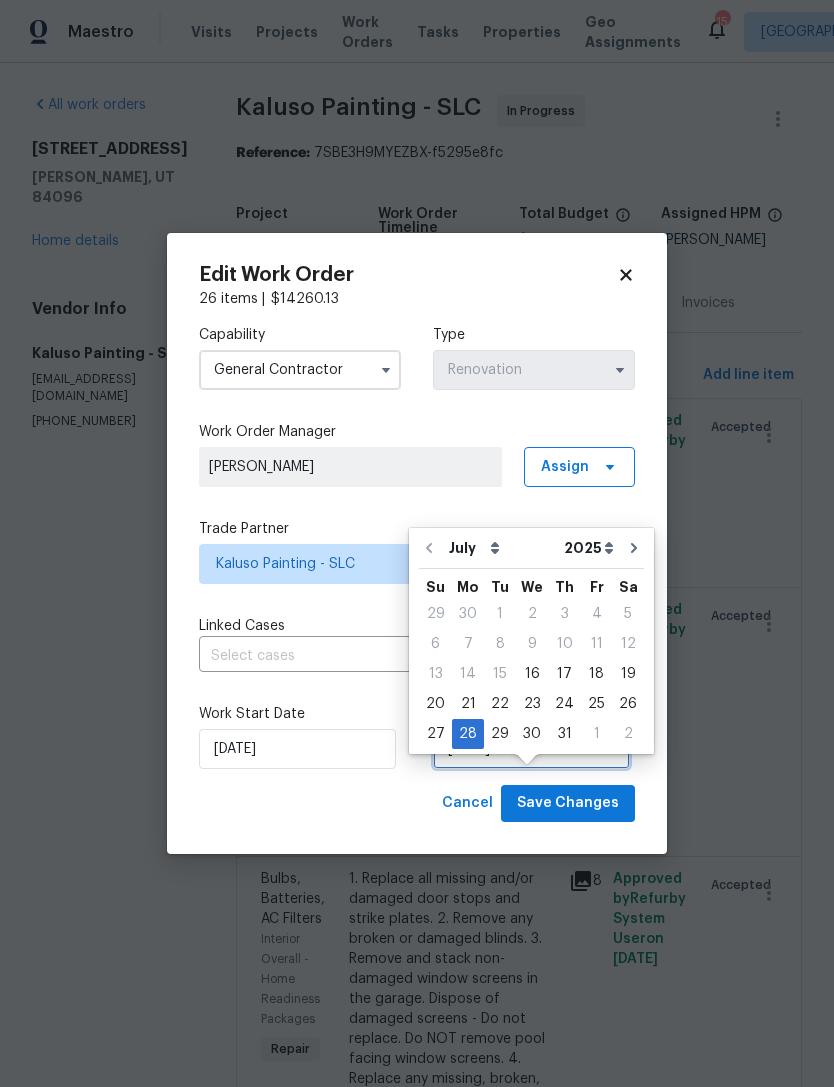 scroll, scrollTop: 37, scrollLeft: 0, axis: vertical 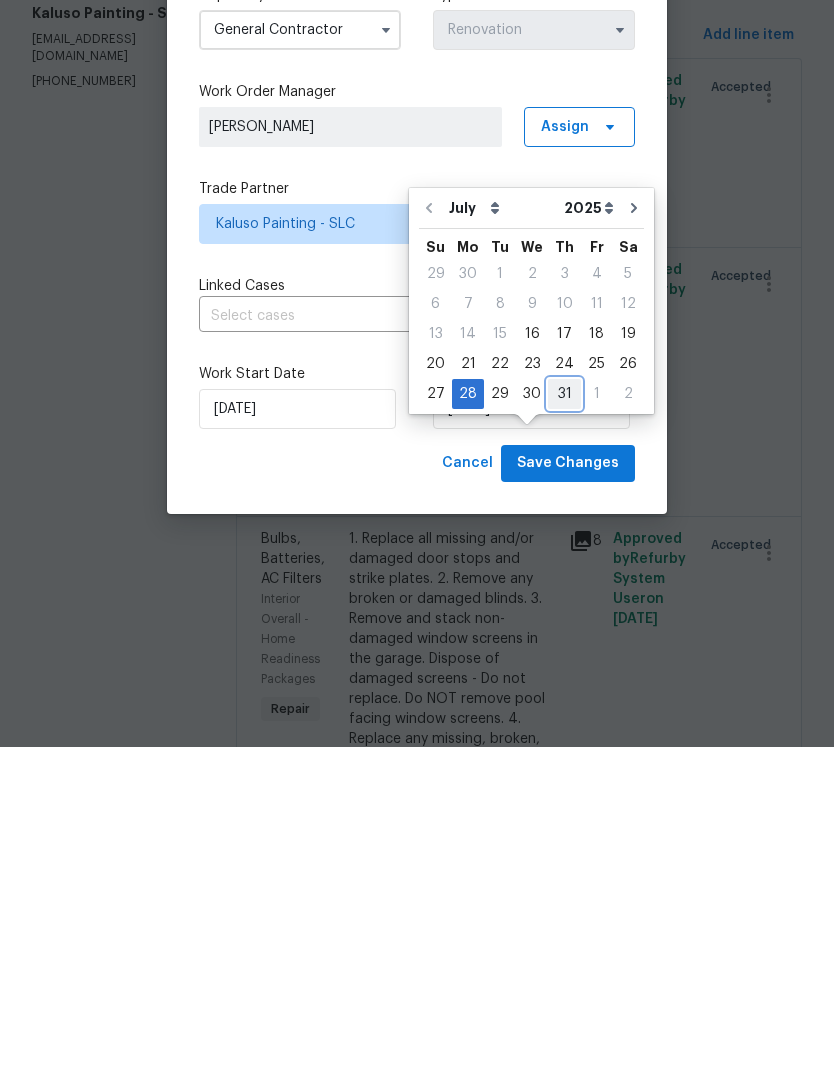 click on "31" at bounding box center [564, 734] 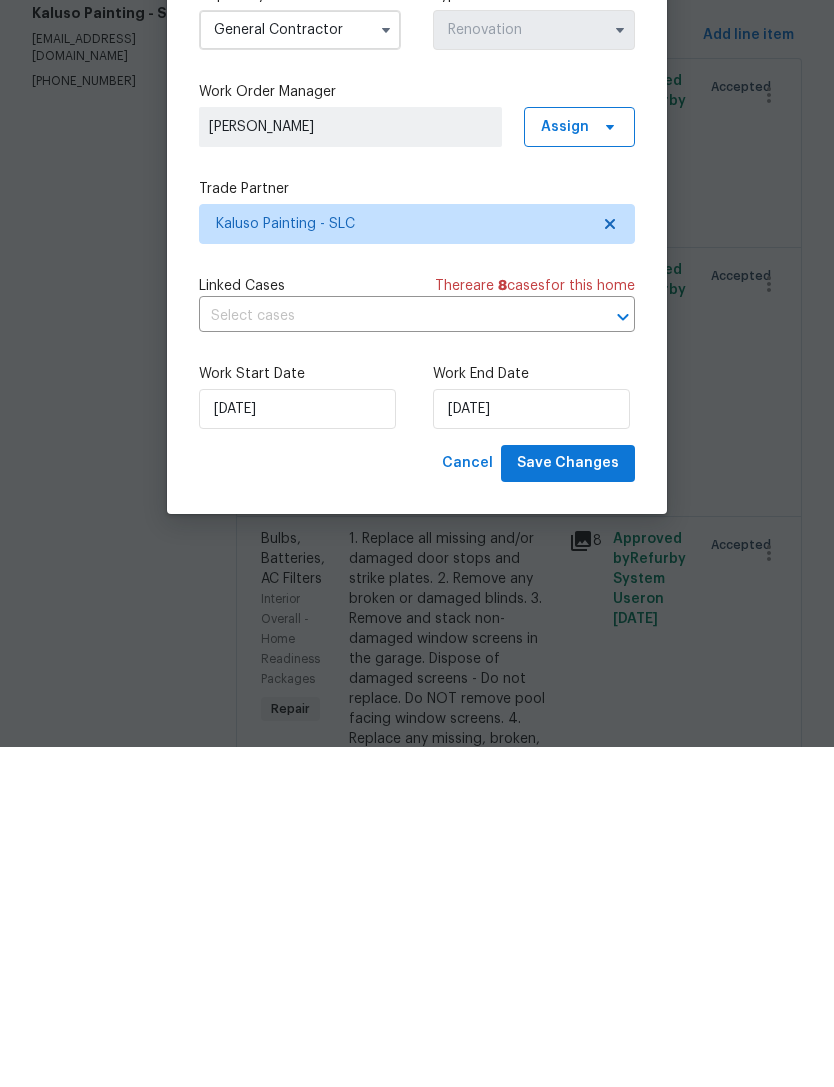 type on "[DATE]" 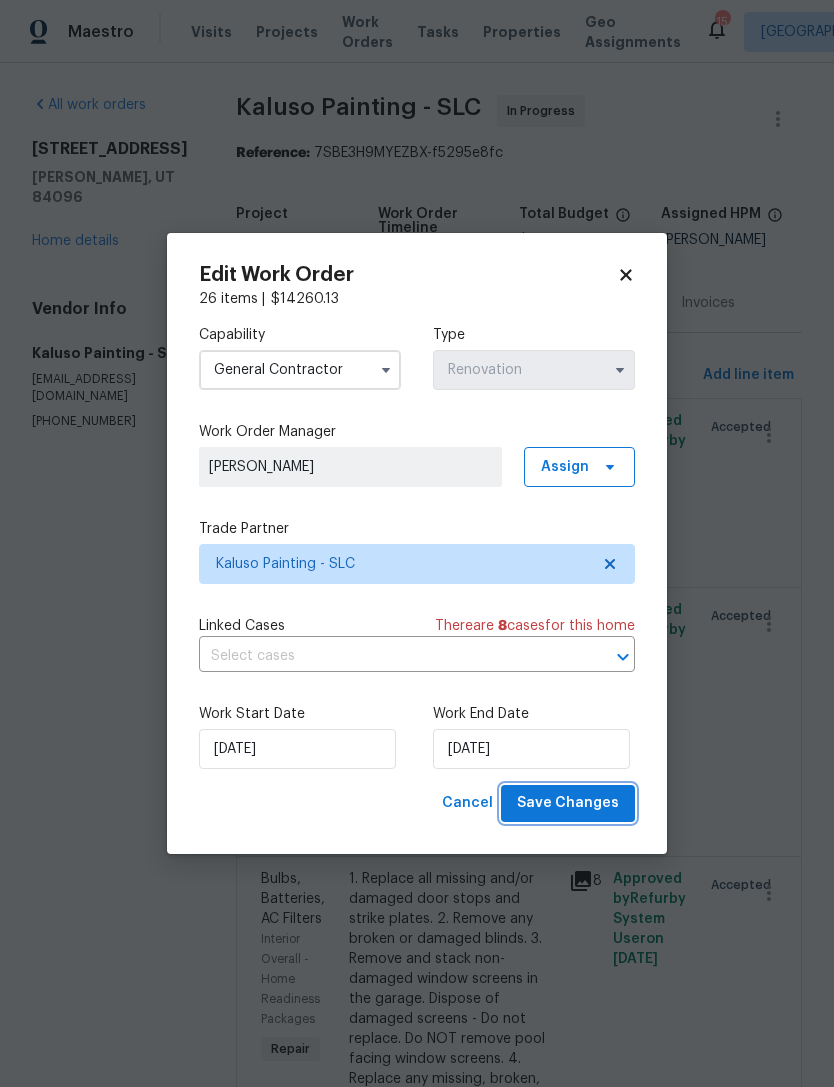 click on "Save Changes" at bounding box center [568, 803] 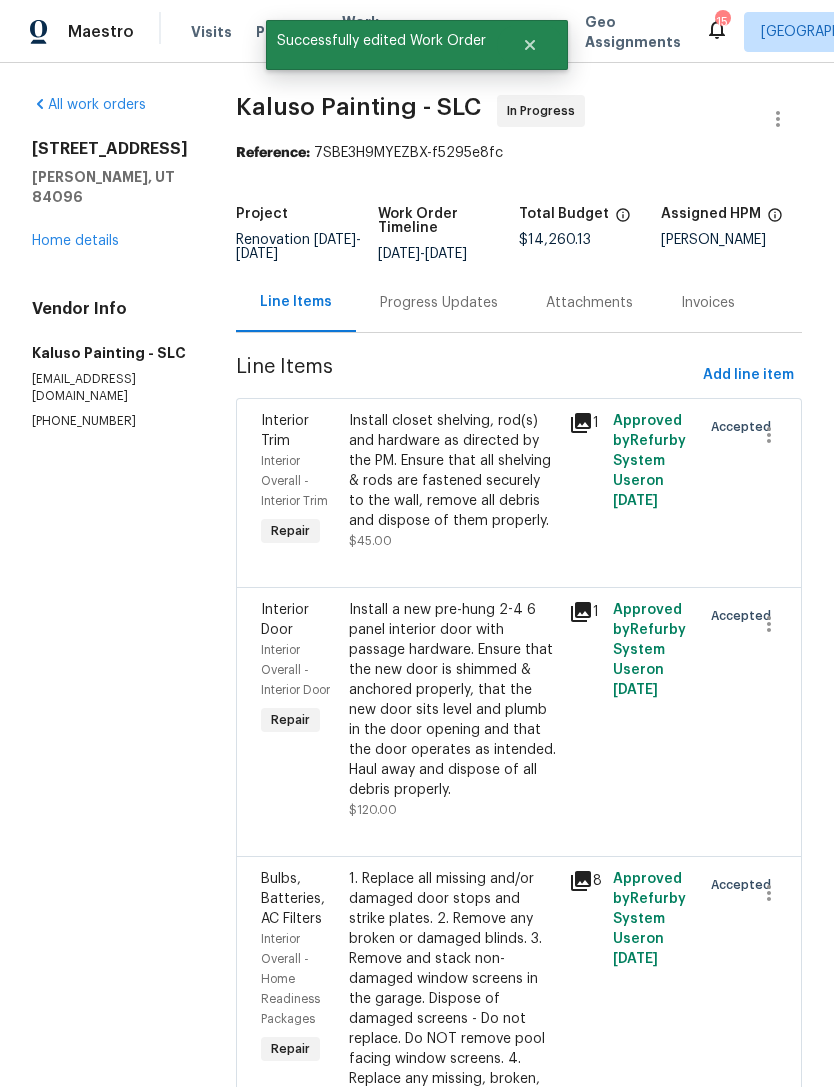 click on "Home details" at bounding box center (75, 241) 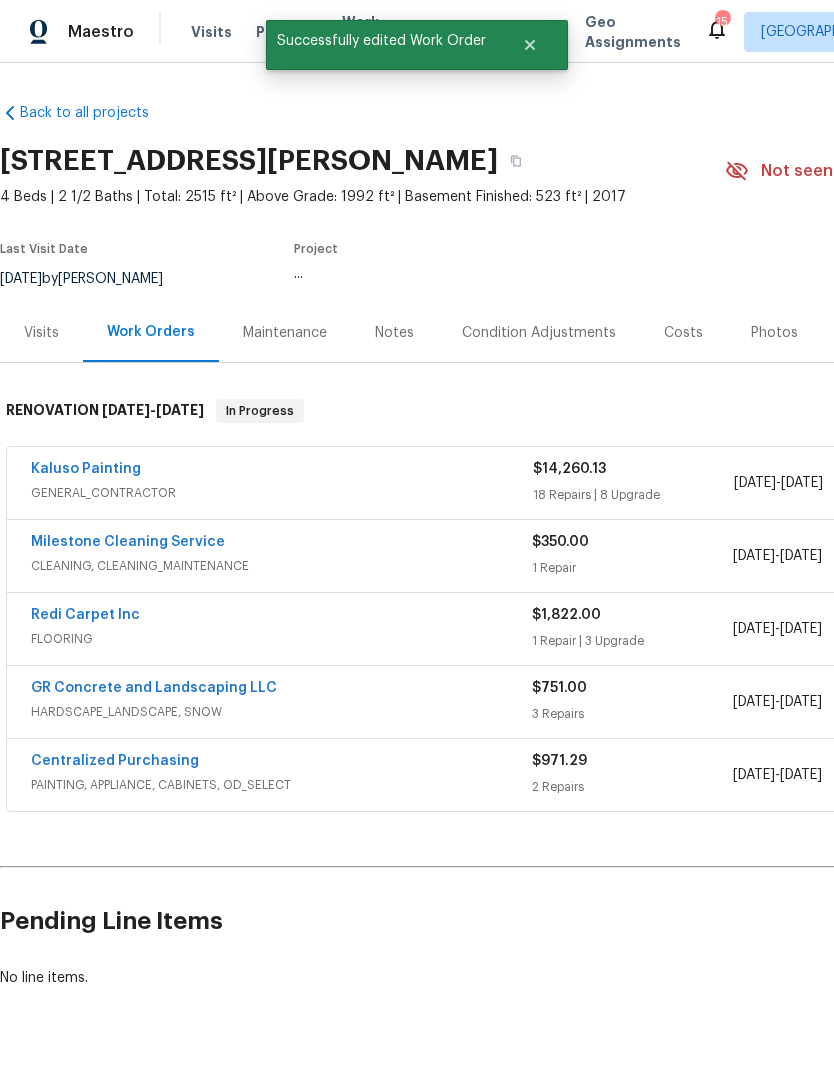 scroll, scrollTop: 36, scrollLeft: 0, axis: vertical 